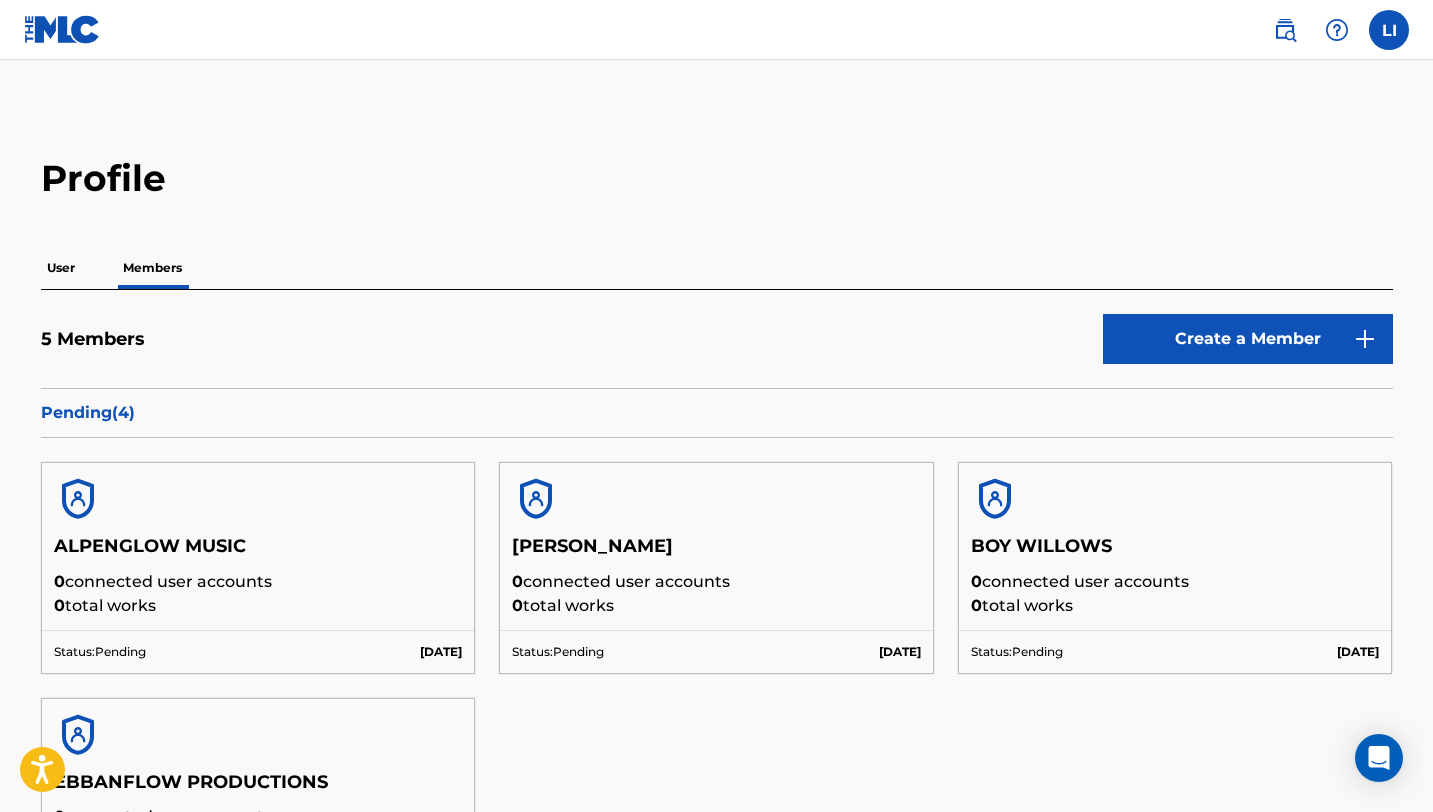 scroll, scrollTop: 250, scrollLeft: 0, axis: vertical 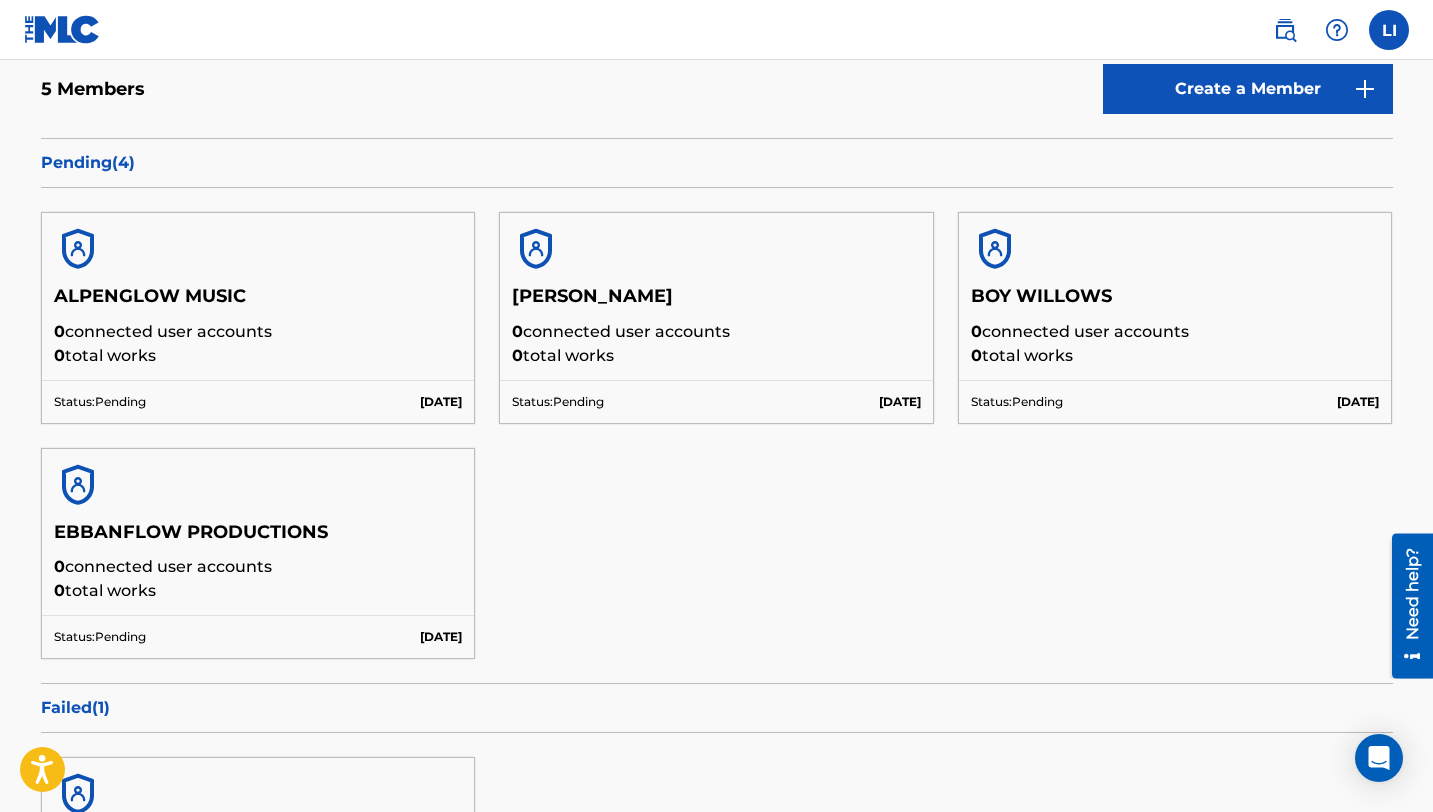 click on "Create a Member" at bounding box center (1248, 89) 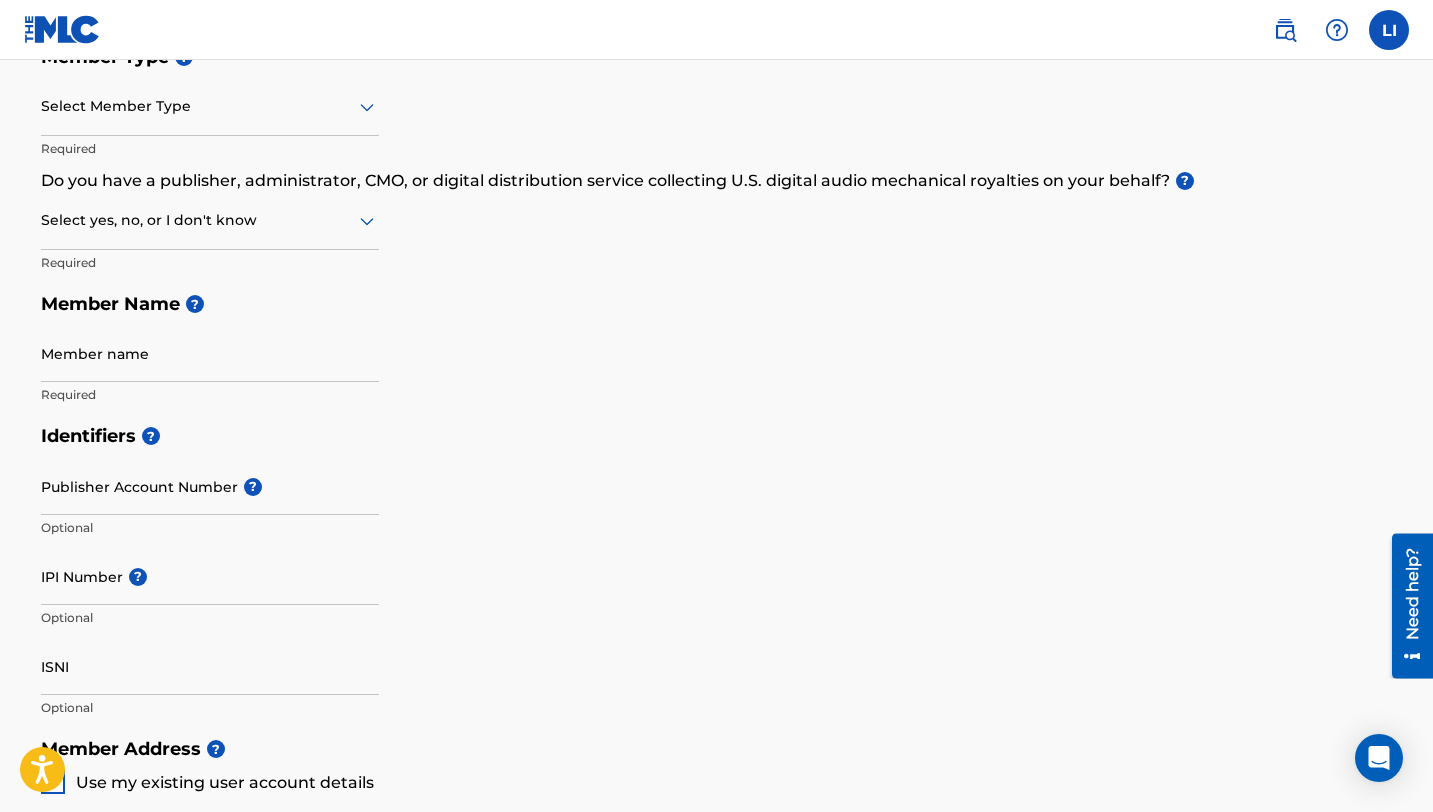 scroll, scrollTop: 0, scrollLeft: 0, axis: both 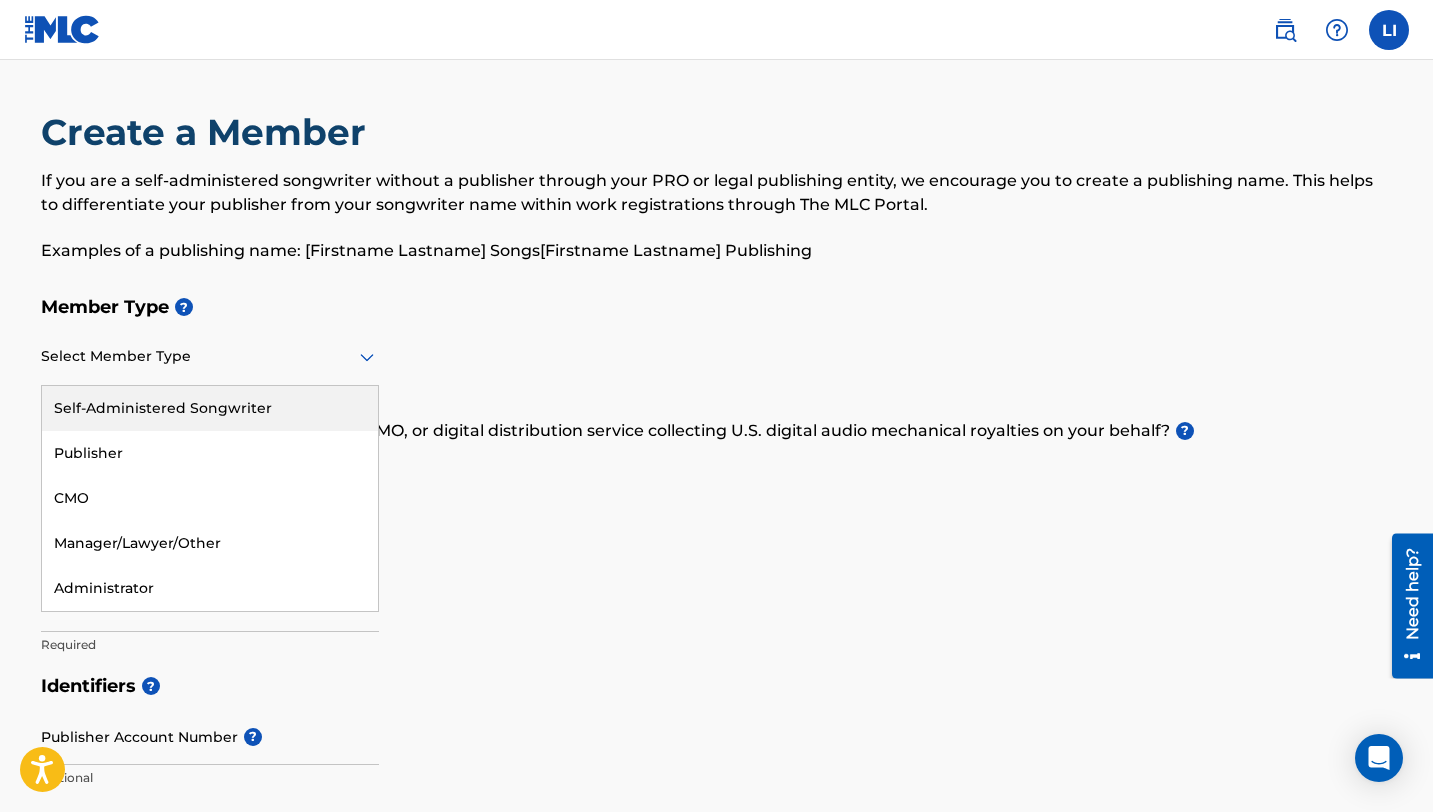 click on "Select Member Type" at bounding box center (210, 357) 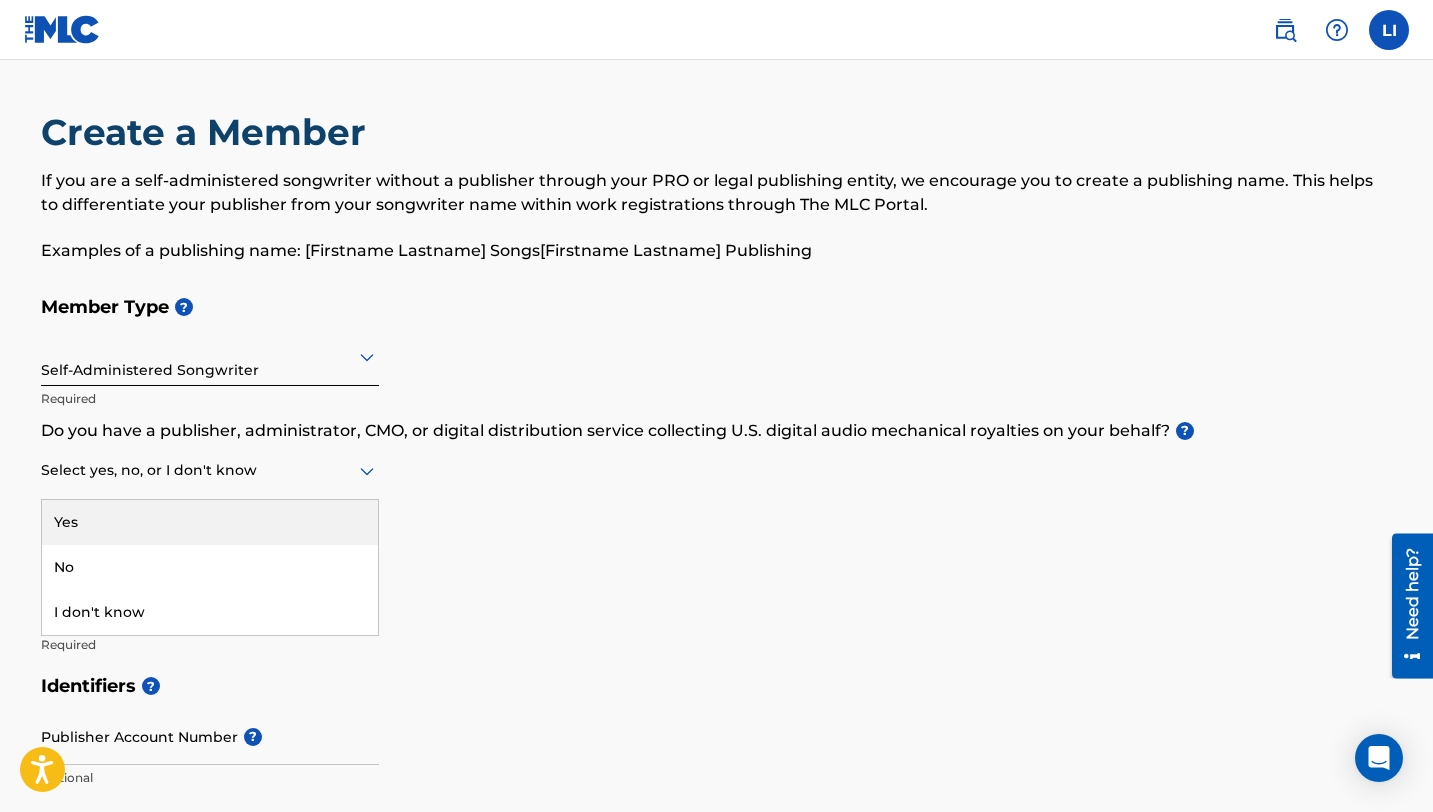 click on "Select yes, no, or I don't know" at bounding box center (210, 471) 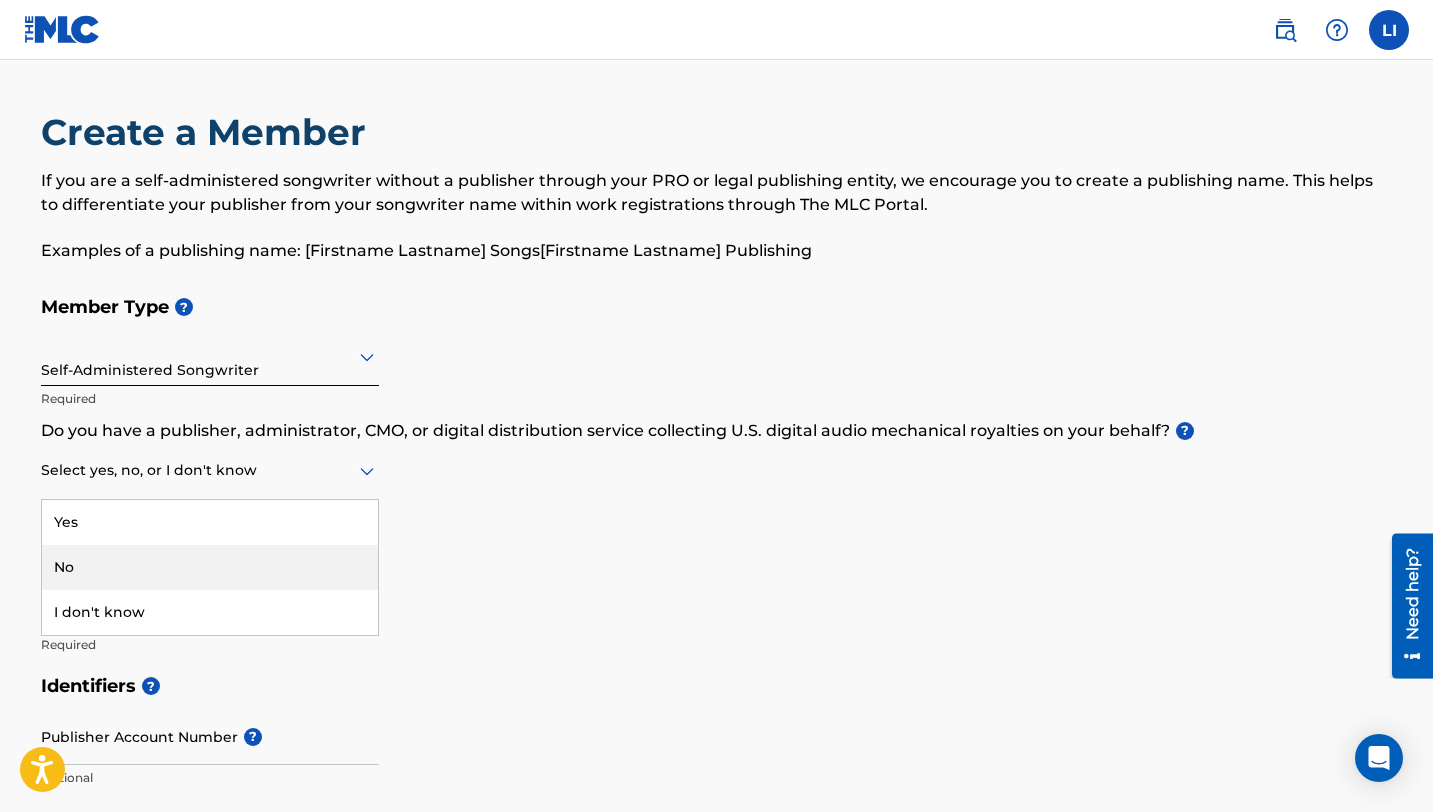 click on "No" at bounding box center [210, 567] 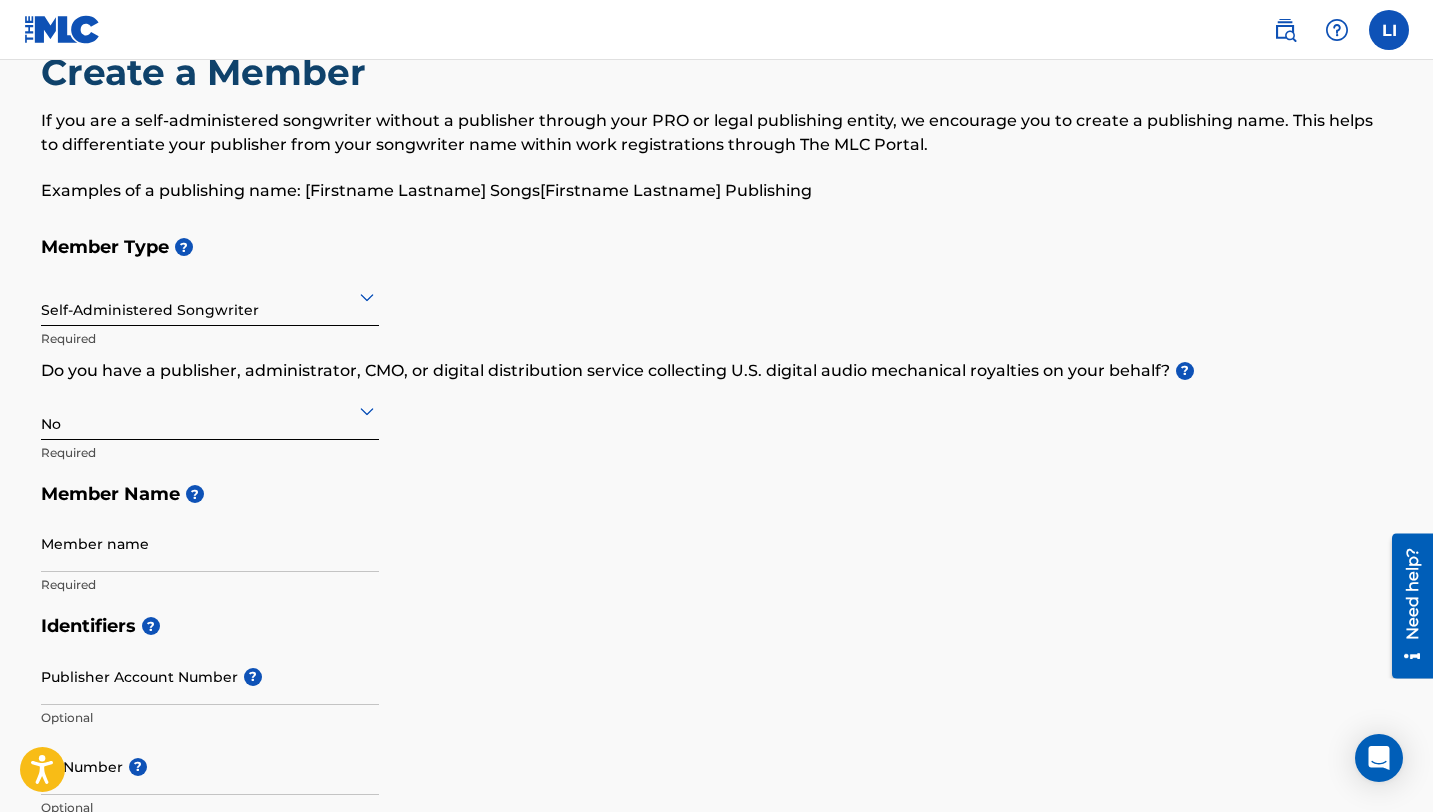 scroll, scrollTop: 107, scrollLeft: 0, axis: vertical 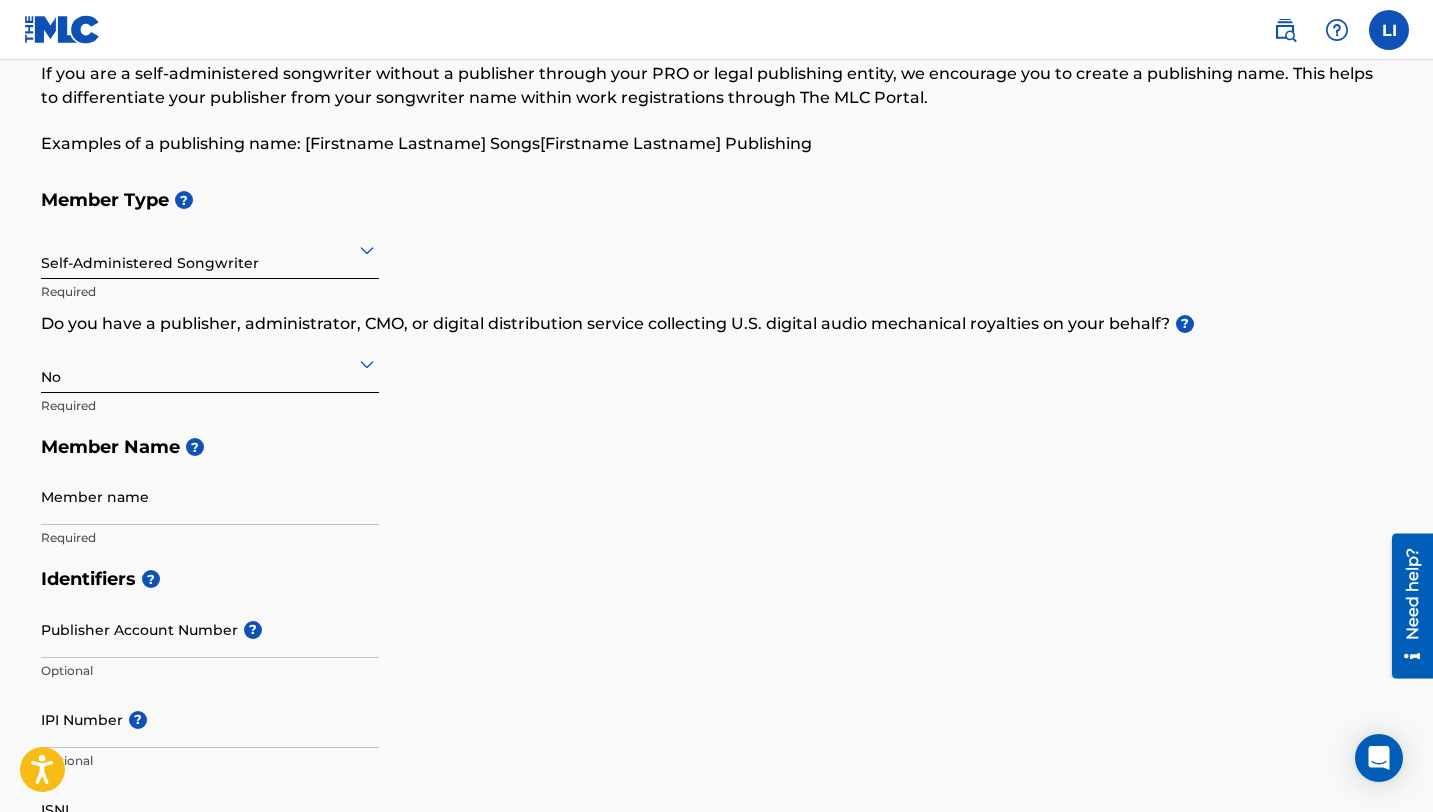 click on "Member name" at bounding box center (210, 496) 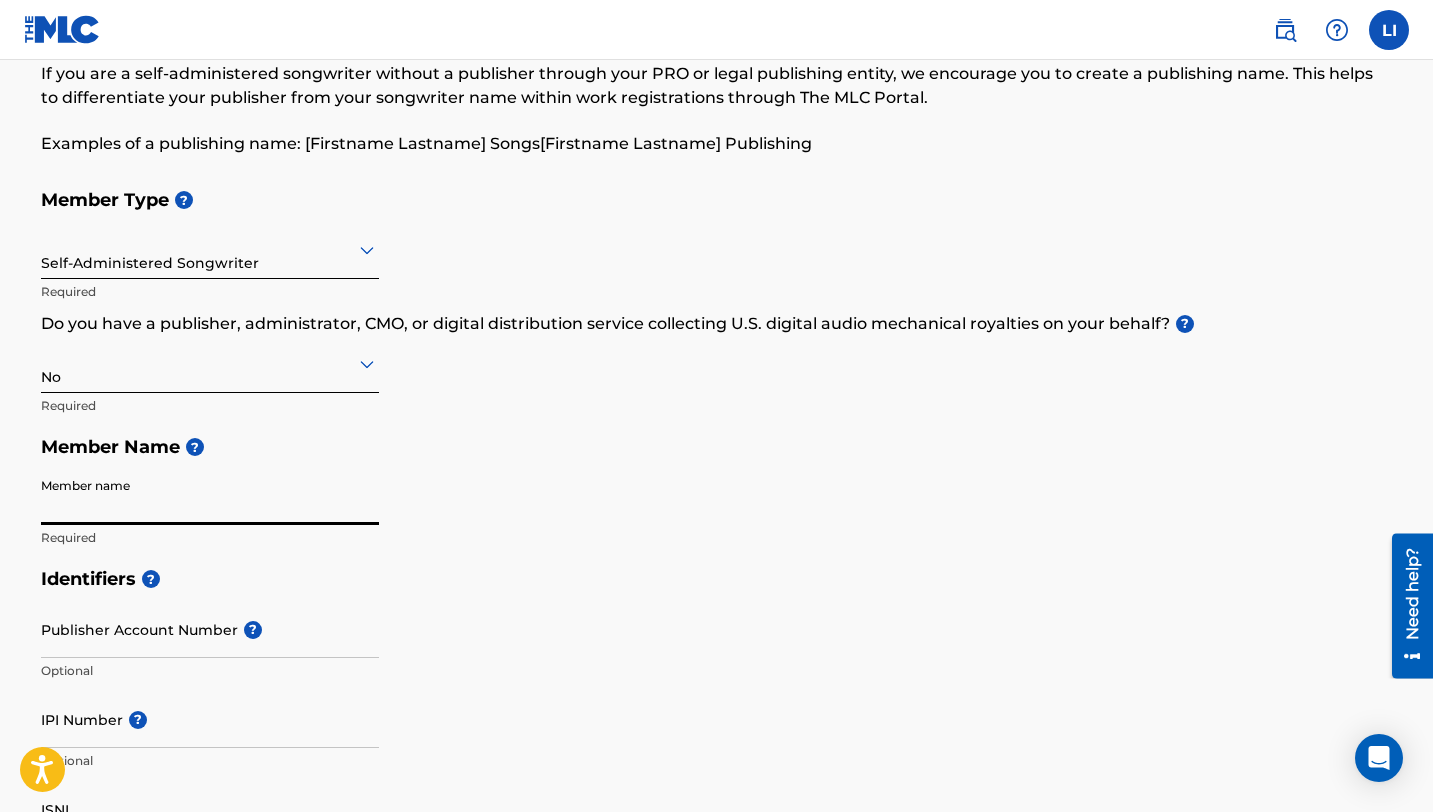 paste on "[PERSON_NAME]" 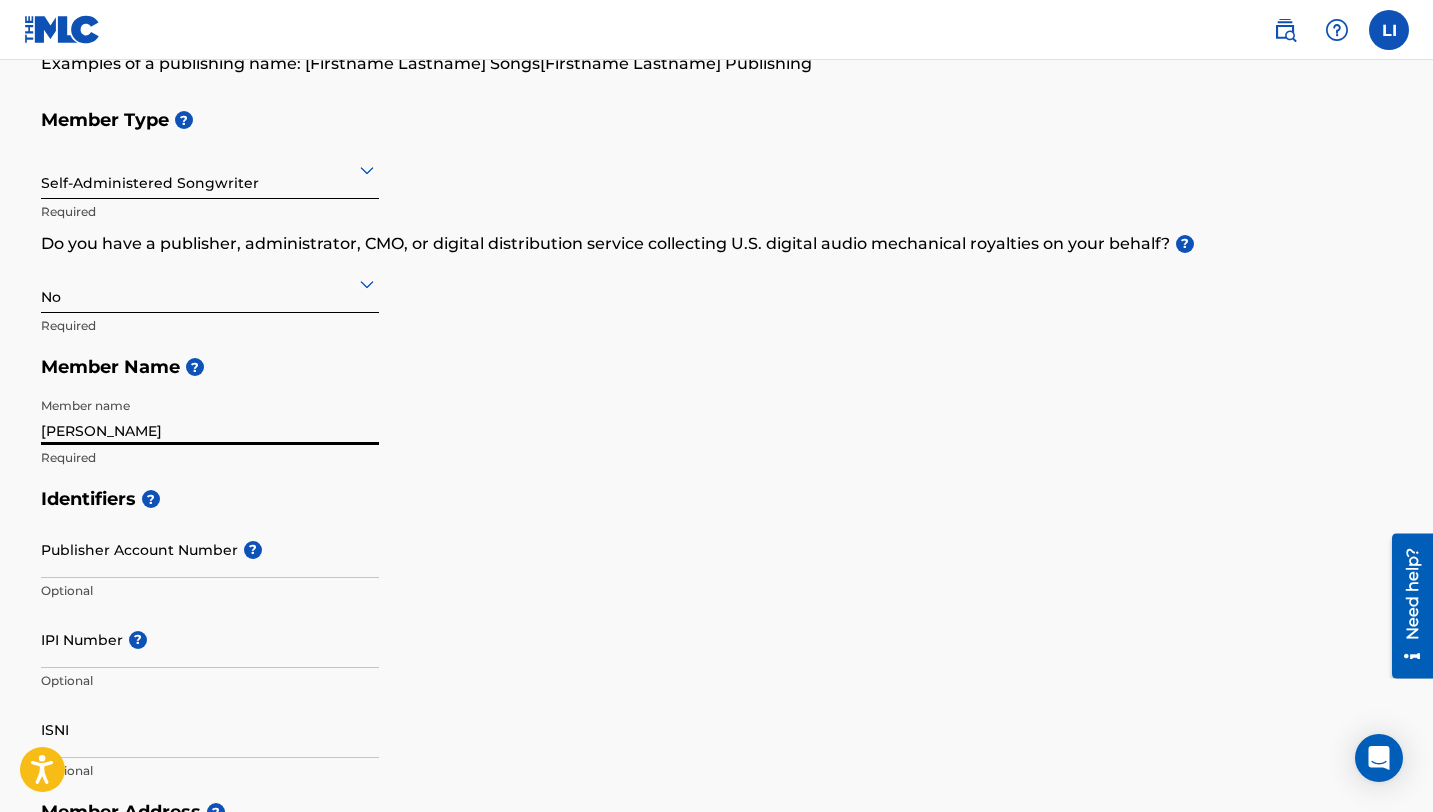 scroll, scrollTop: 203, scrollLeft: 0, axis: vertical 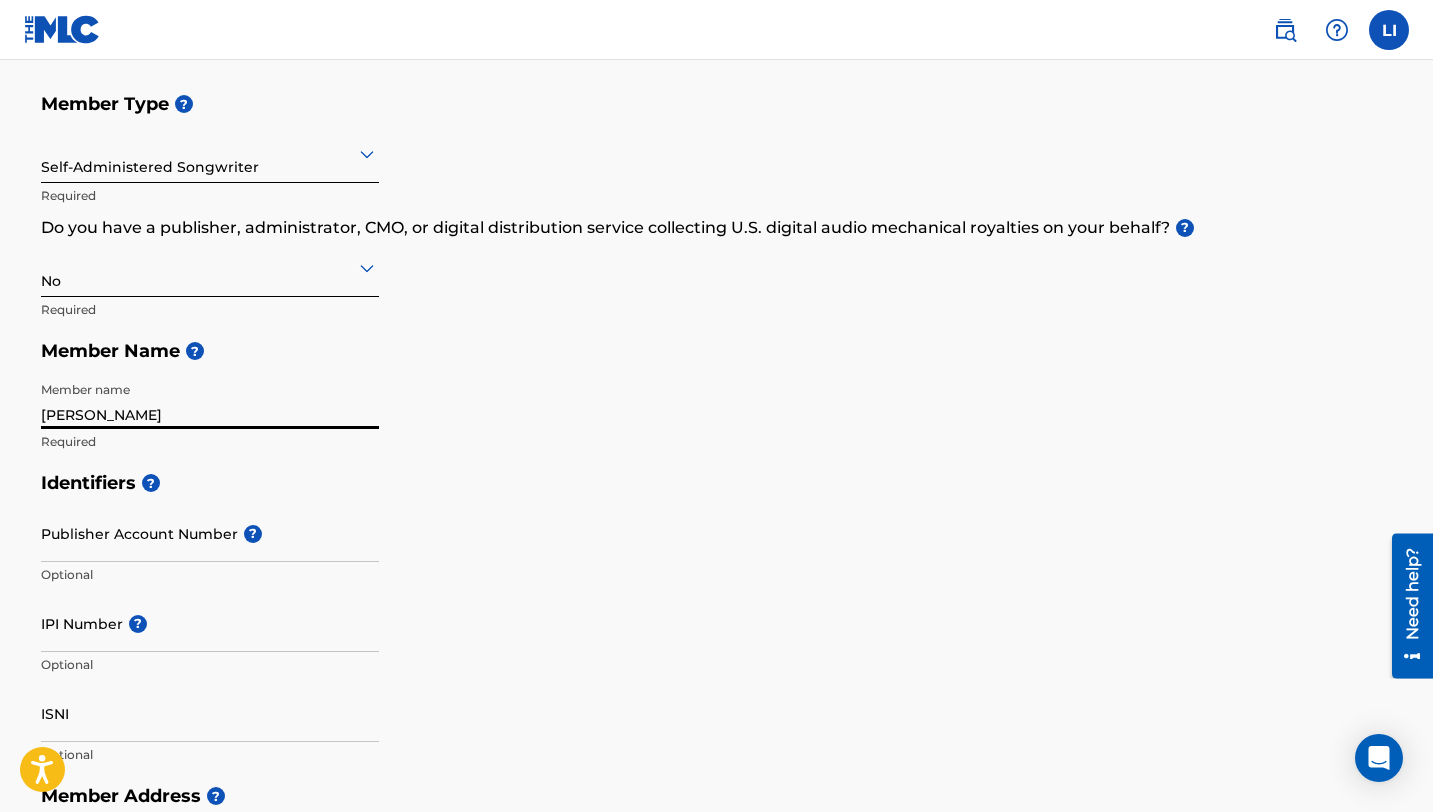type on "[PERSON_NAME]" 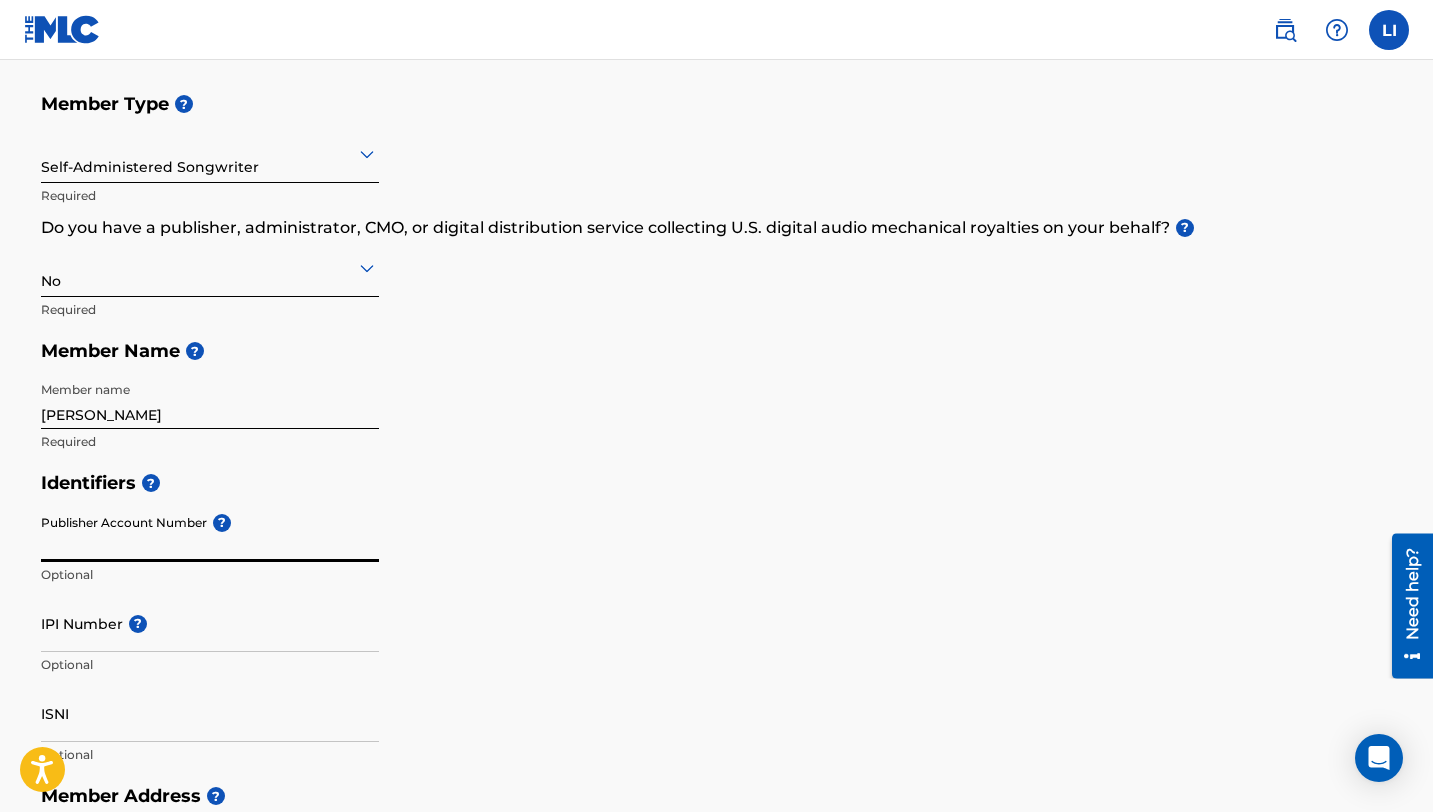 click on "Publisher Account Number ?" at bounding box center [210, 533] 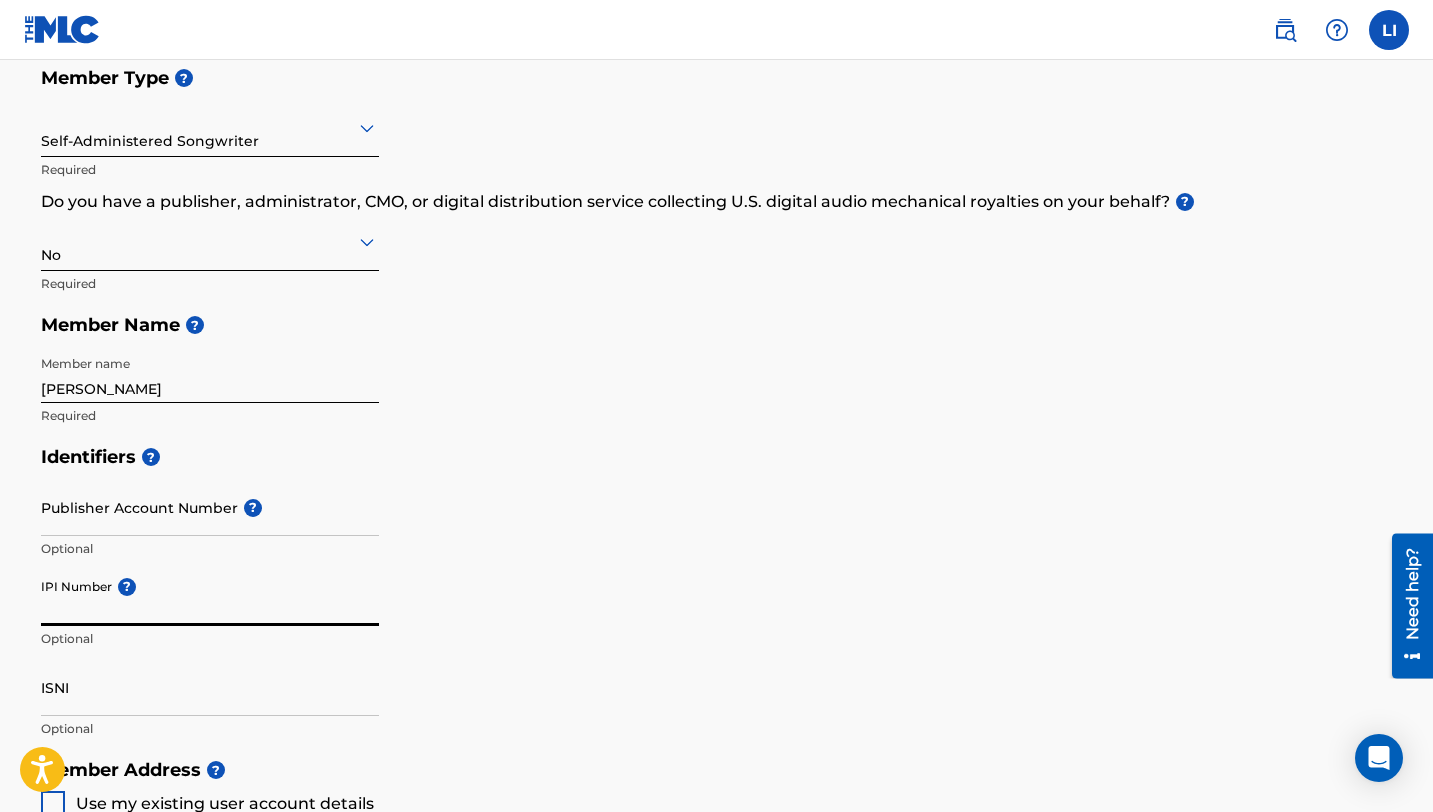 scroll, scrollTop: 232, scrollLeft: 0, axis: vertical 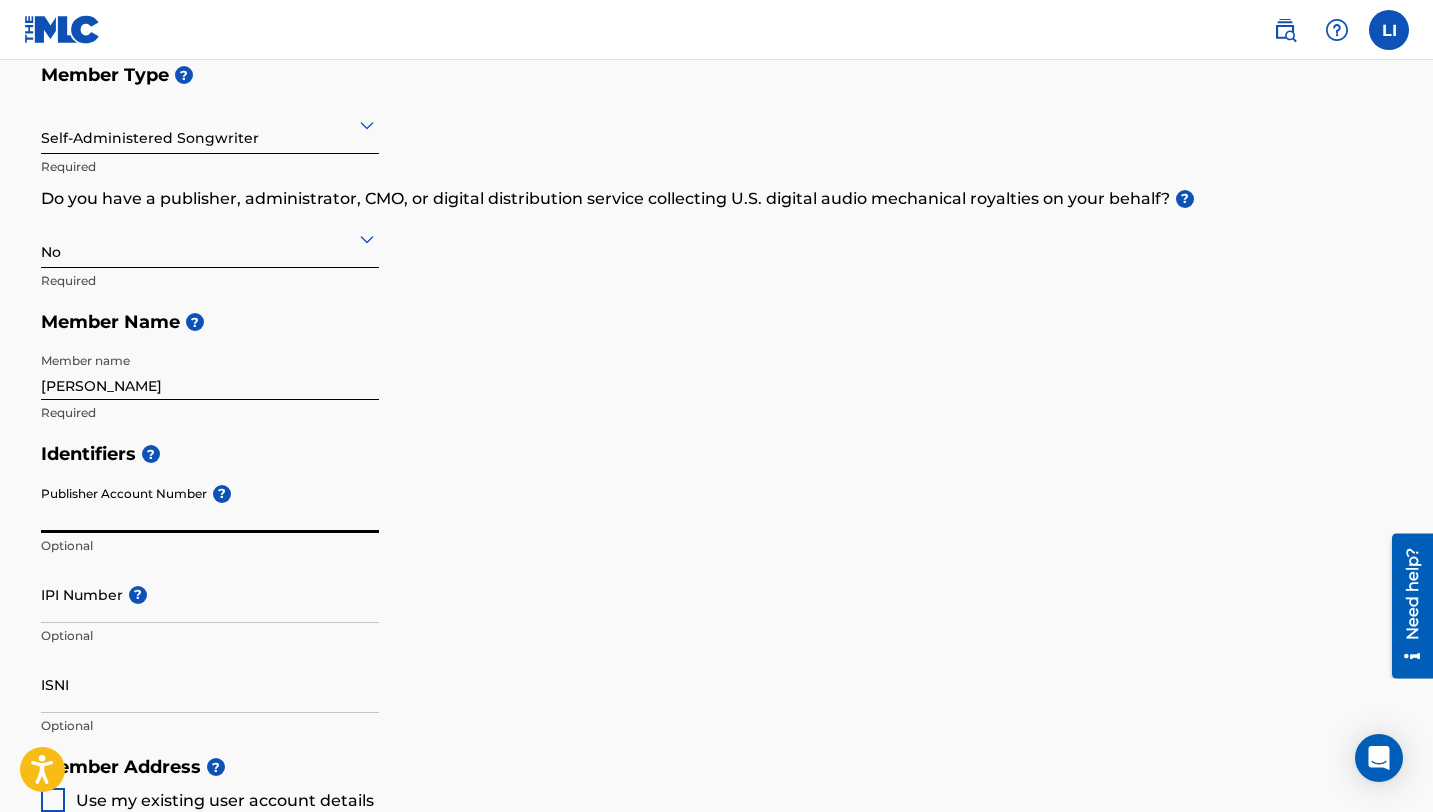 click on "Publisher Account Number ?" at bounding box center (210, 504) 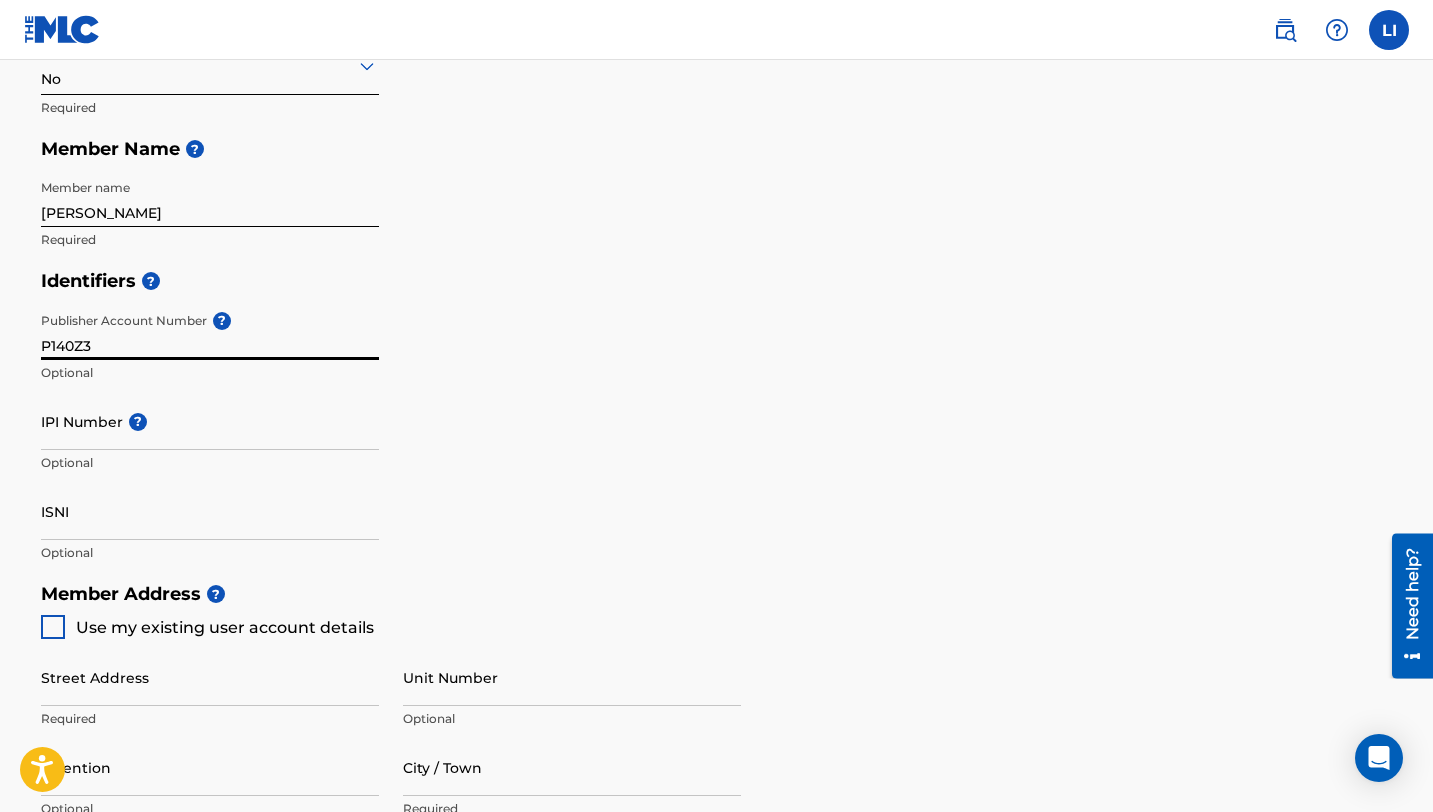 scroll, scrollTop: 445, scrollLeft: 0, axis: vertical 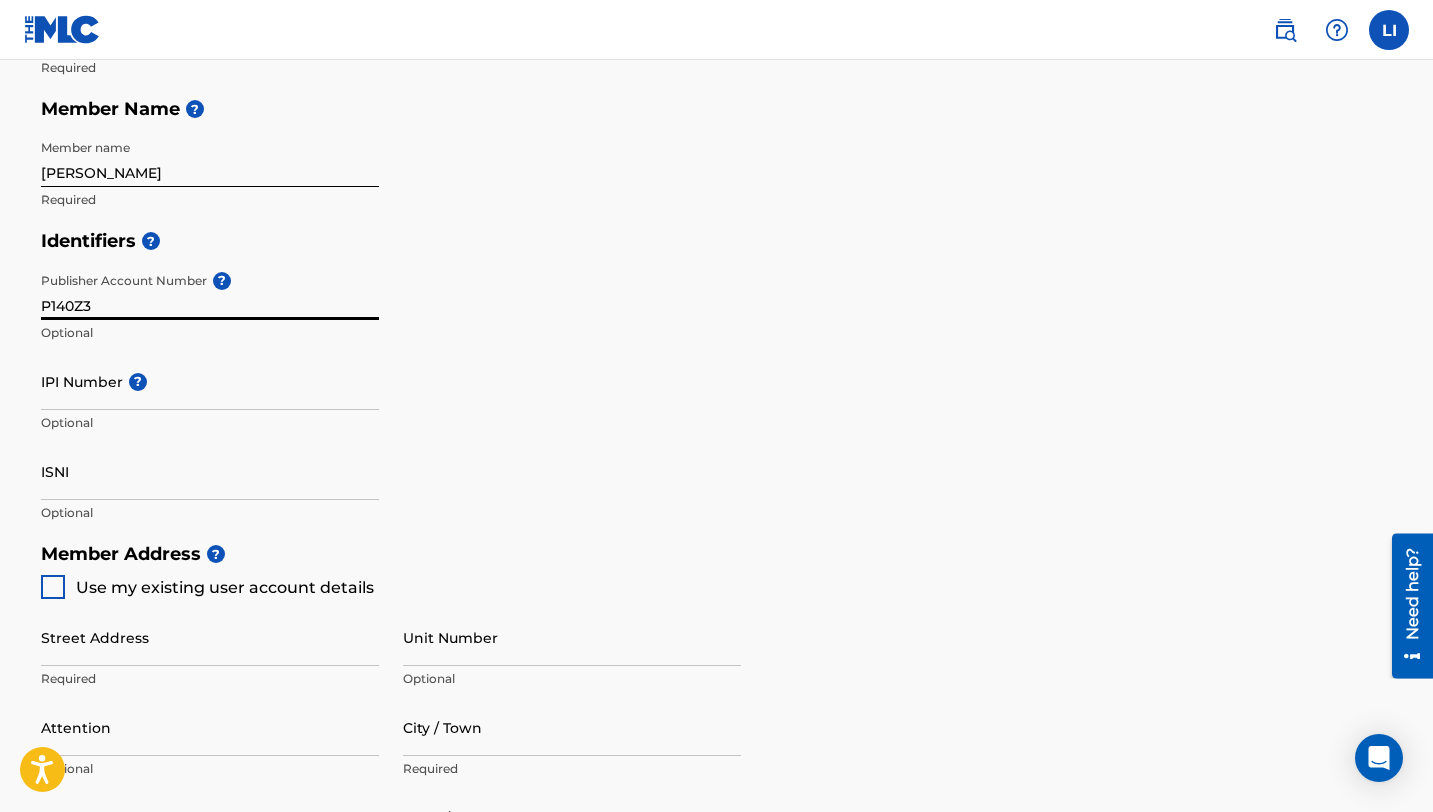 type on "P140Z3" 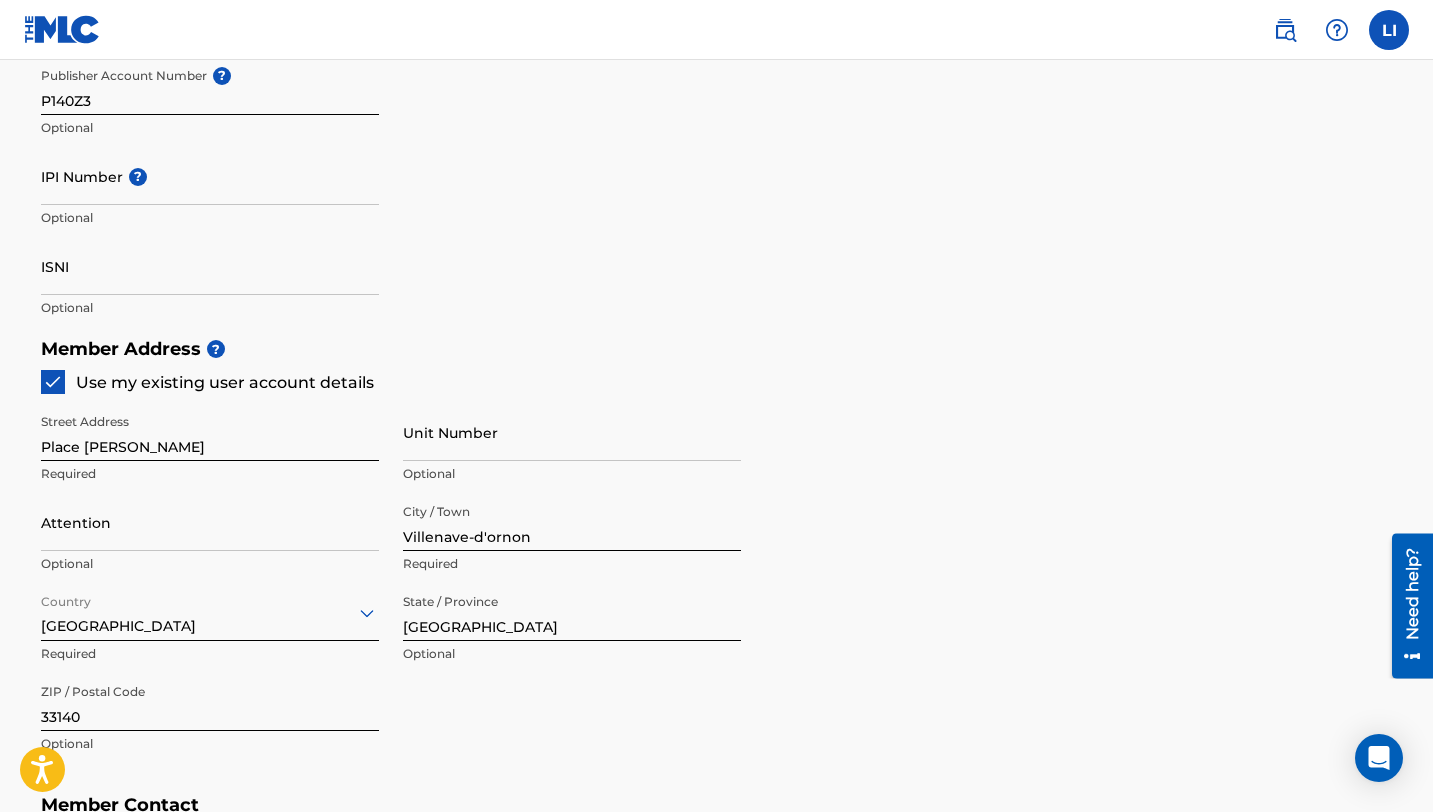scroll, scrollTop: 1046, scrollLeft: 0, axis: vertical 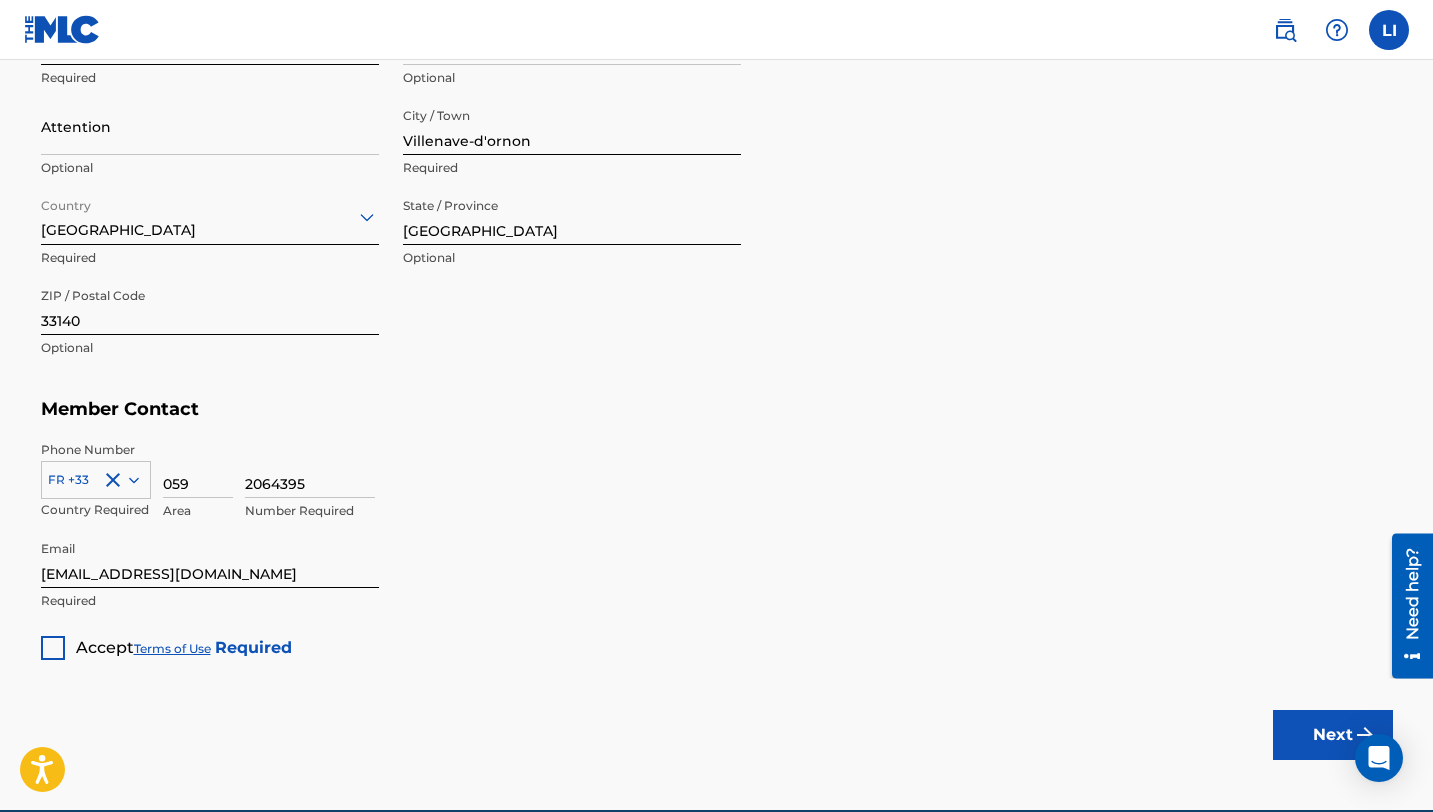 click on "Create a Member If you are a self-administered songwriter without a publisher through your PRO or legal publishing entity, we encourage you to create a publishing name. This helps to differentiate your publisher from your songwriter name within work registrations through The MLC Portal. Examples of a publishing name: [Firstname Lastname] Songs[Firstname Lastname] Publishing Member Type ? Self-Administered Songwriter Required Do you have a publisher, administrator, CMO, or digital distribution service collecting U.S. digital audio mechanical royalties on your behalf? ? No Required Member Name ? Member name EVAN WINSLOW Required Identifiers ? Publisher Account Number ? P140Z3 Optional IPI Number ? Optional ISNI Optional Member Address ? Use my existing user account details Street Address Place Charles de Gaulle Required Unit Number Optional Attention Optional City / Town Villenave-d'ornon Required Country France Required State / Province Aquitaine Optional ZIP / Postal Code 33140 Optional Member Contact FR +33" at bounding box center (717, -138) 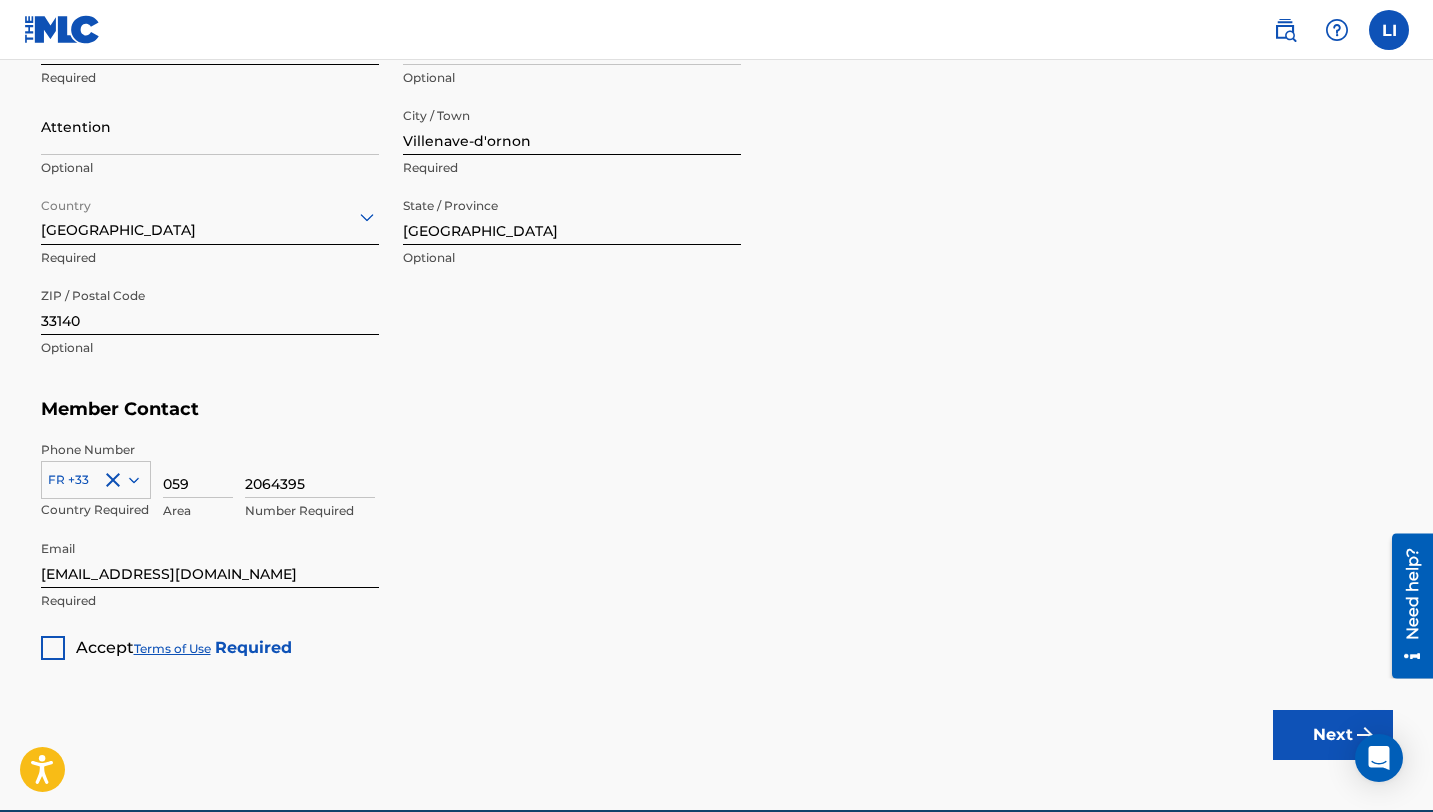 click on "Create a Member If you are a self-administered songwriter without a publisher through your PRO or legal publishing entity, we encourage you to create a publishing name. This helps to differentiate your publisher from your songwriter name within work registrations through The MLC Portal. Examples of a publishing name: [Firstname Lastname] Songs[Firstname Lastname] Publishing Member Type ? Self-Administered Songwriter Required Do you have a publisher, administrator, CMO, or digital distribution service collecting U.S. digital audio mechanical royalties on your behalf? ? No Required Member Name ? Member name EVAN WINSLOW Required Identifiers ? Publisher Account Number ? P140Z3 Optional IPI Number ? Optional ISNI Optional Member Address ? Use my existing user account details Street Address Place Charles de Gaulle Required Unit Number Optional Attention Optional City / Town Villenave-d'ornon Required Country France Required State / Province Aquitaine Optional ZIP / Postal Code 33140 Optional Member Contact FR +33" at bounding box center [717, -138] 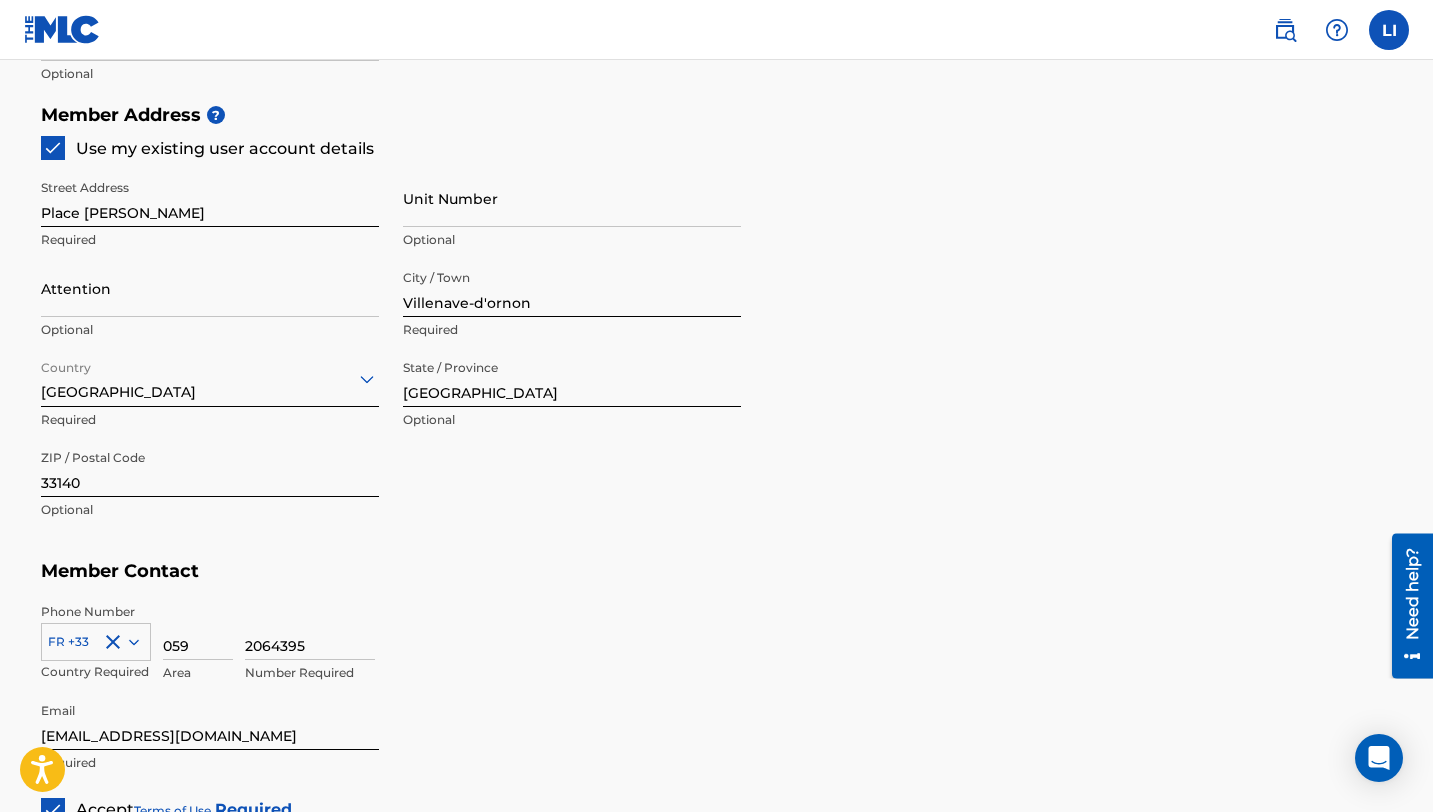 scroll, scrollTop: 1139, scrollLeft: 0, axis: vertical 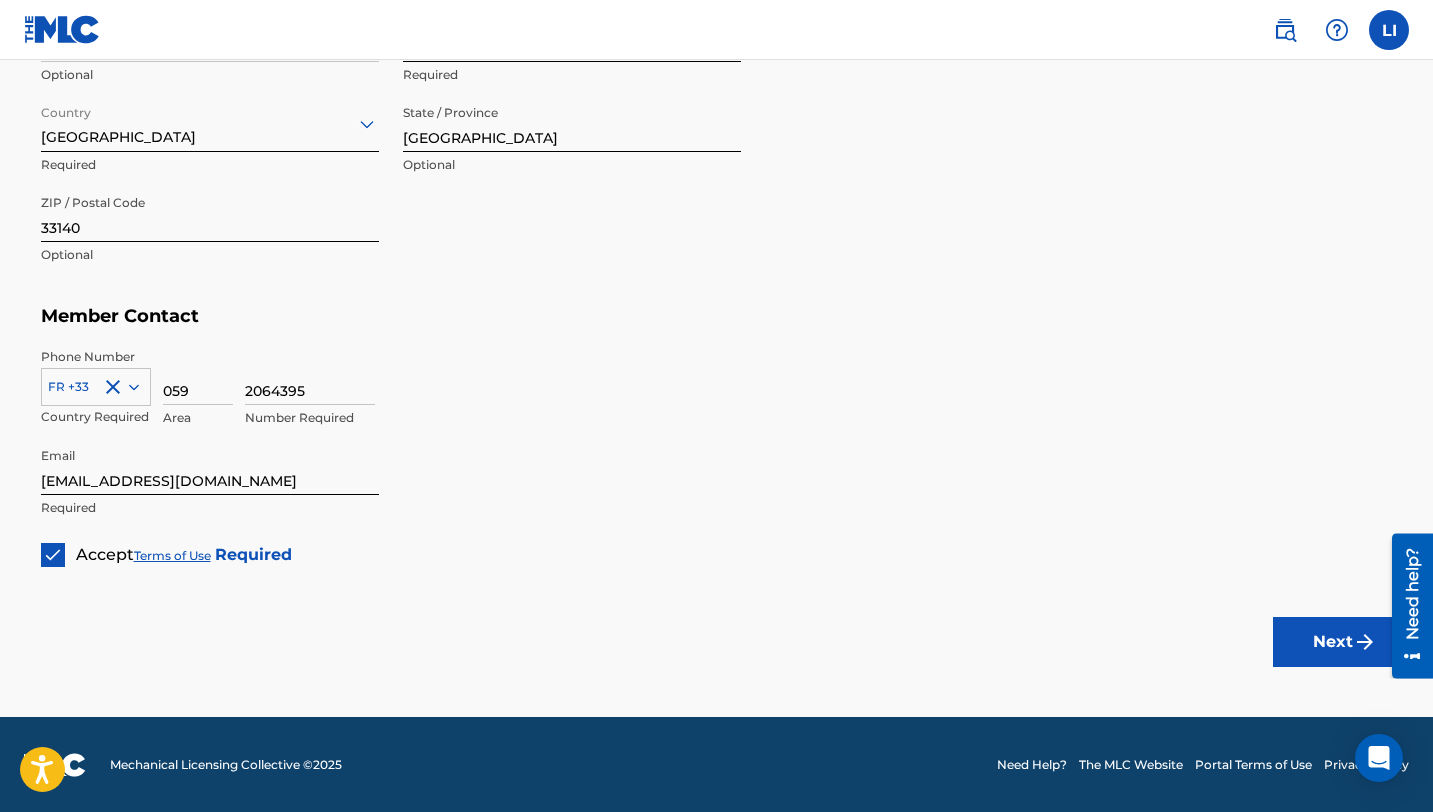click on "Next" at bounding box center (1333, 642) 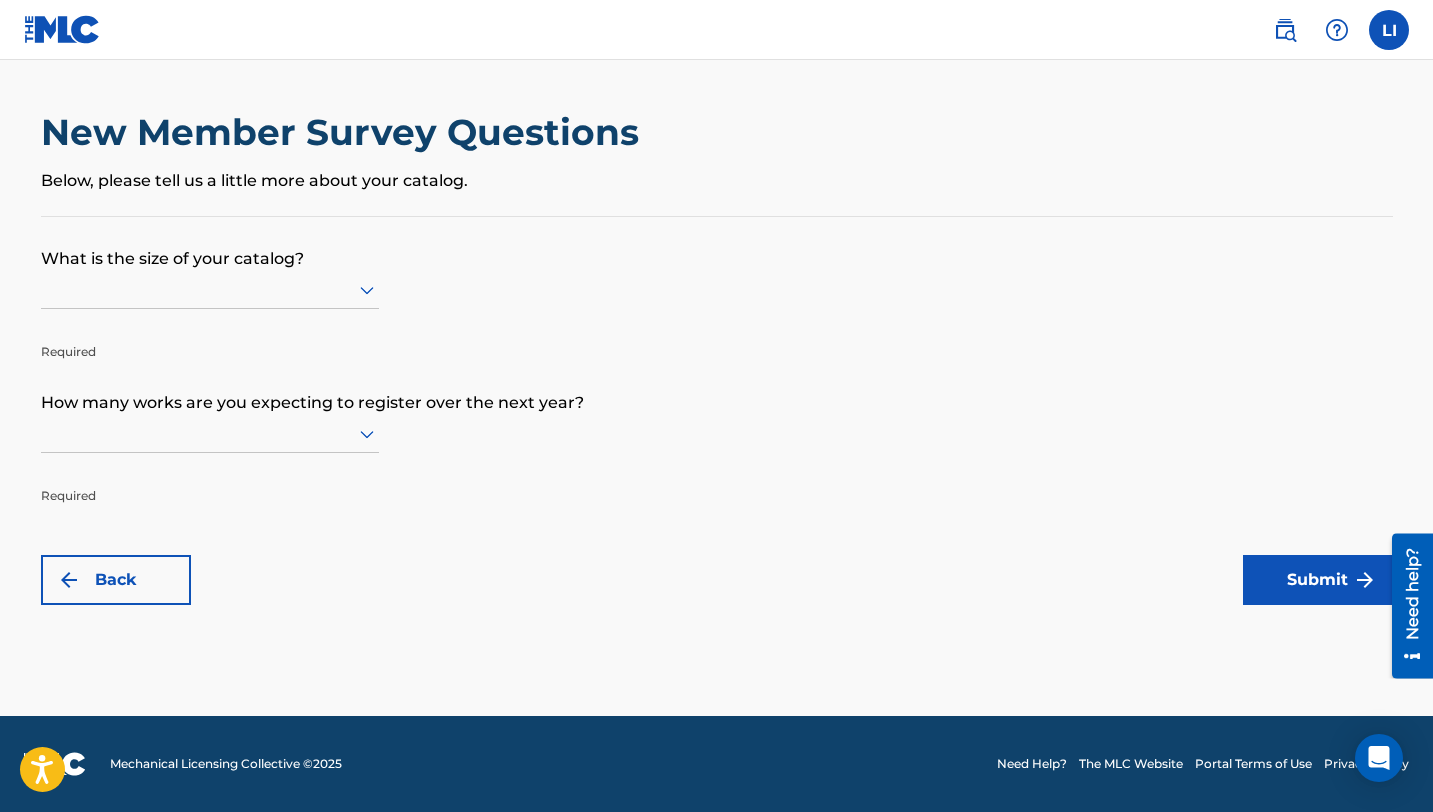 scroll, scrollTop: 0, scrollLeft: 0, axis: both 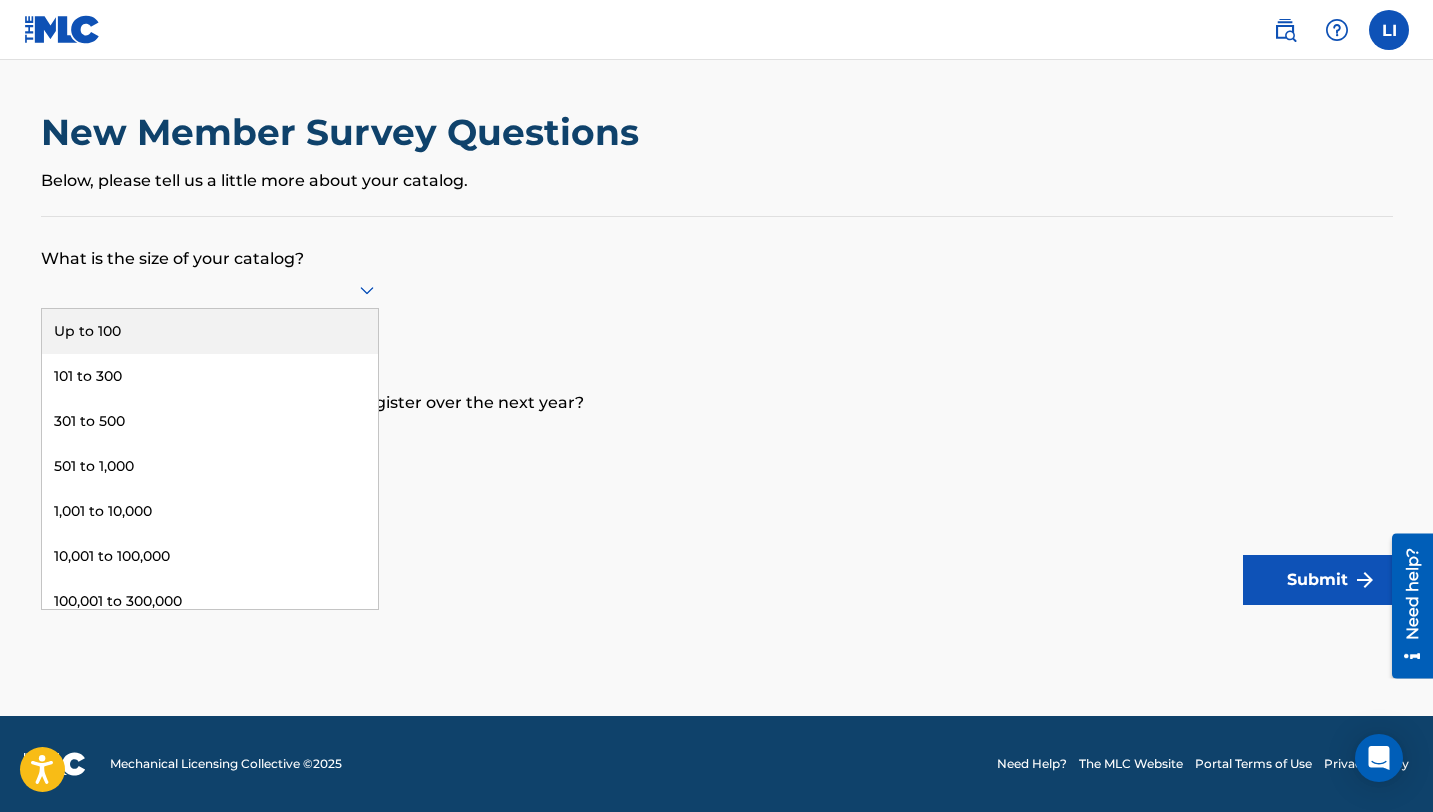 click at bounding box center (210, 289) 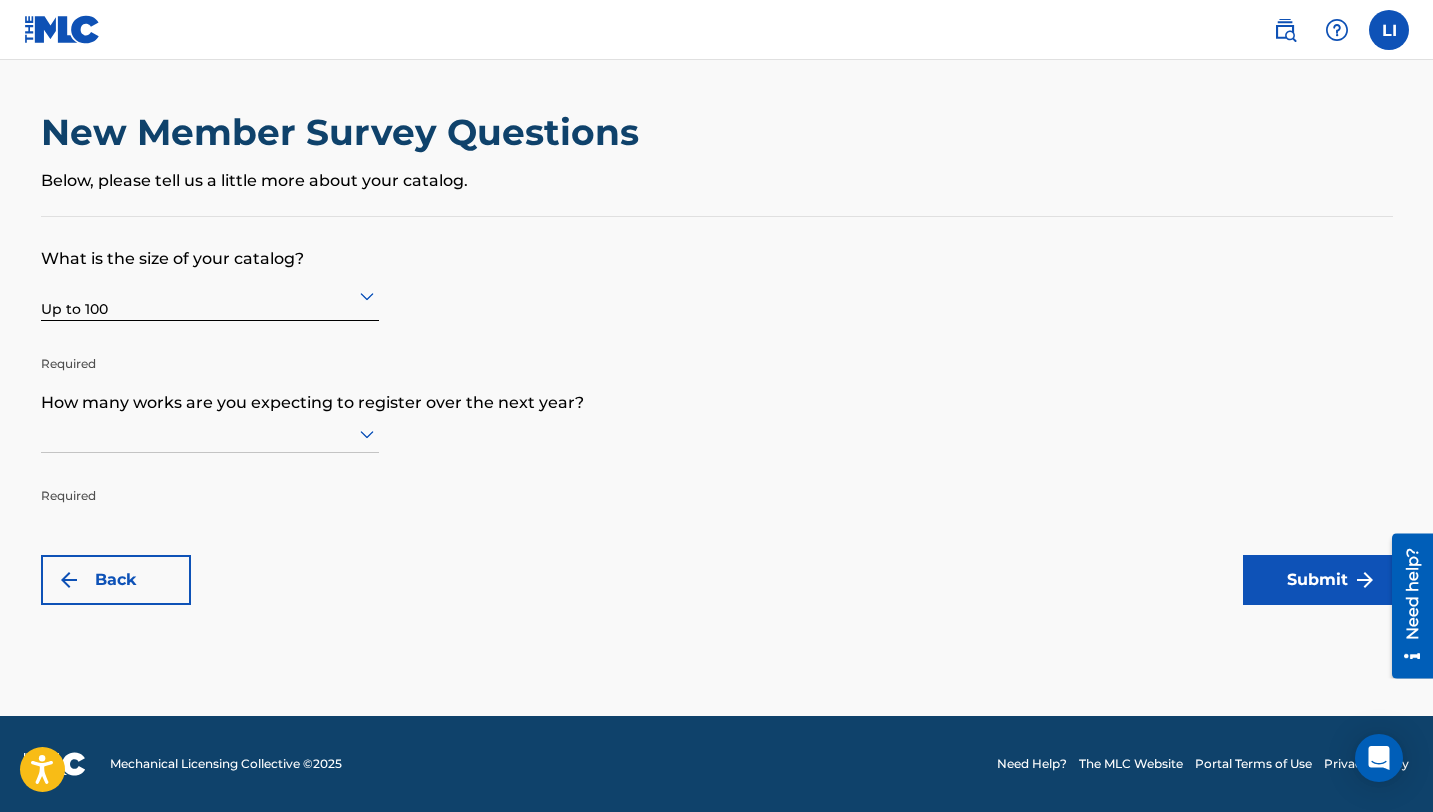 click at bounding box center (210, 433) 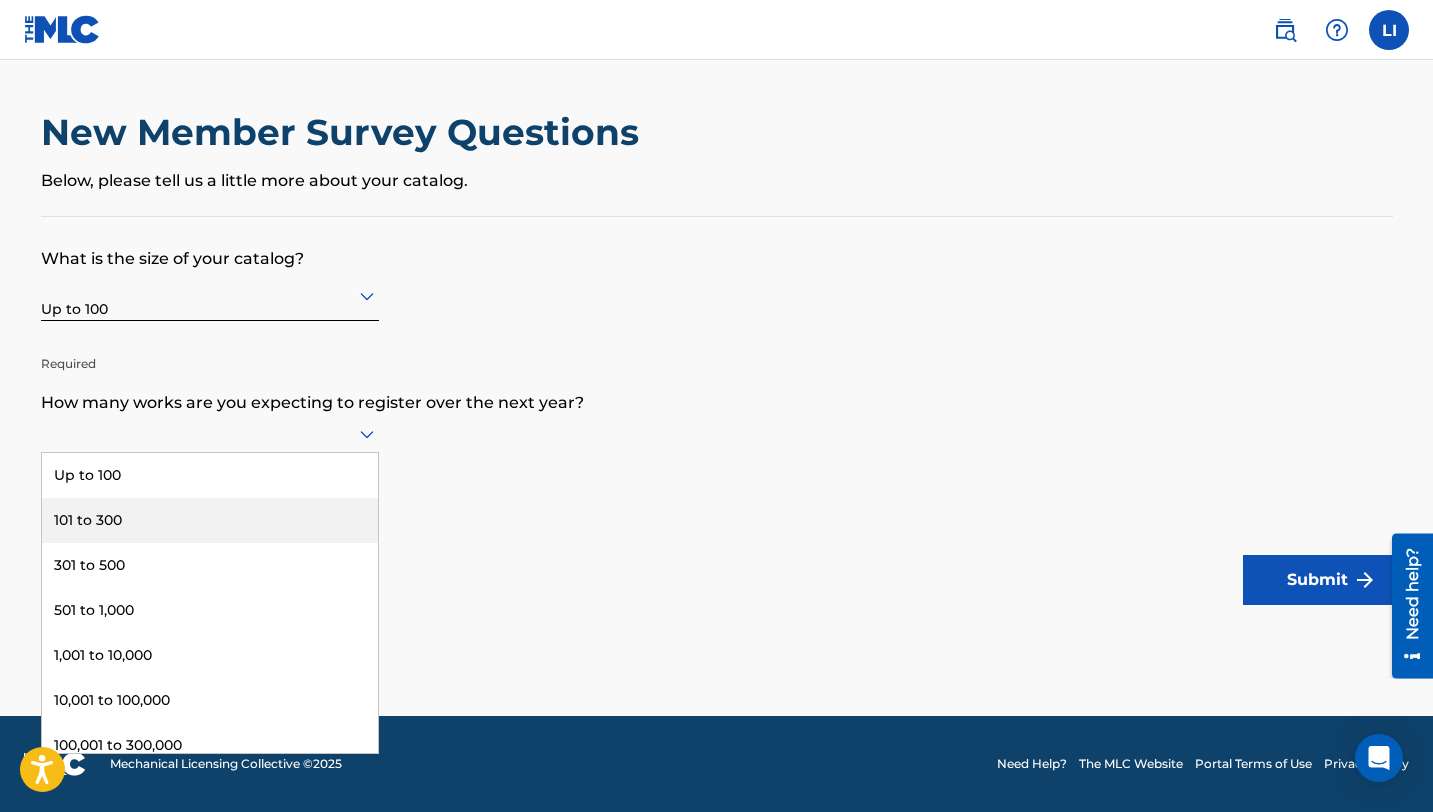click on "101 to 300" at bounding box center [210, 520] 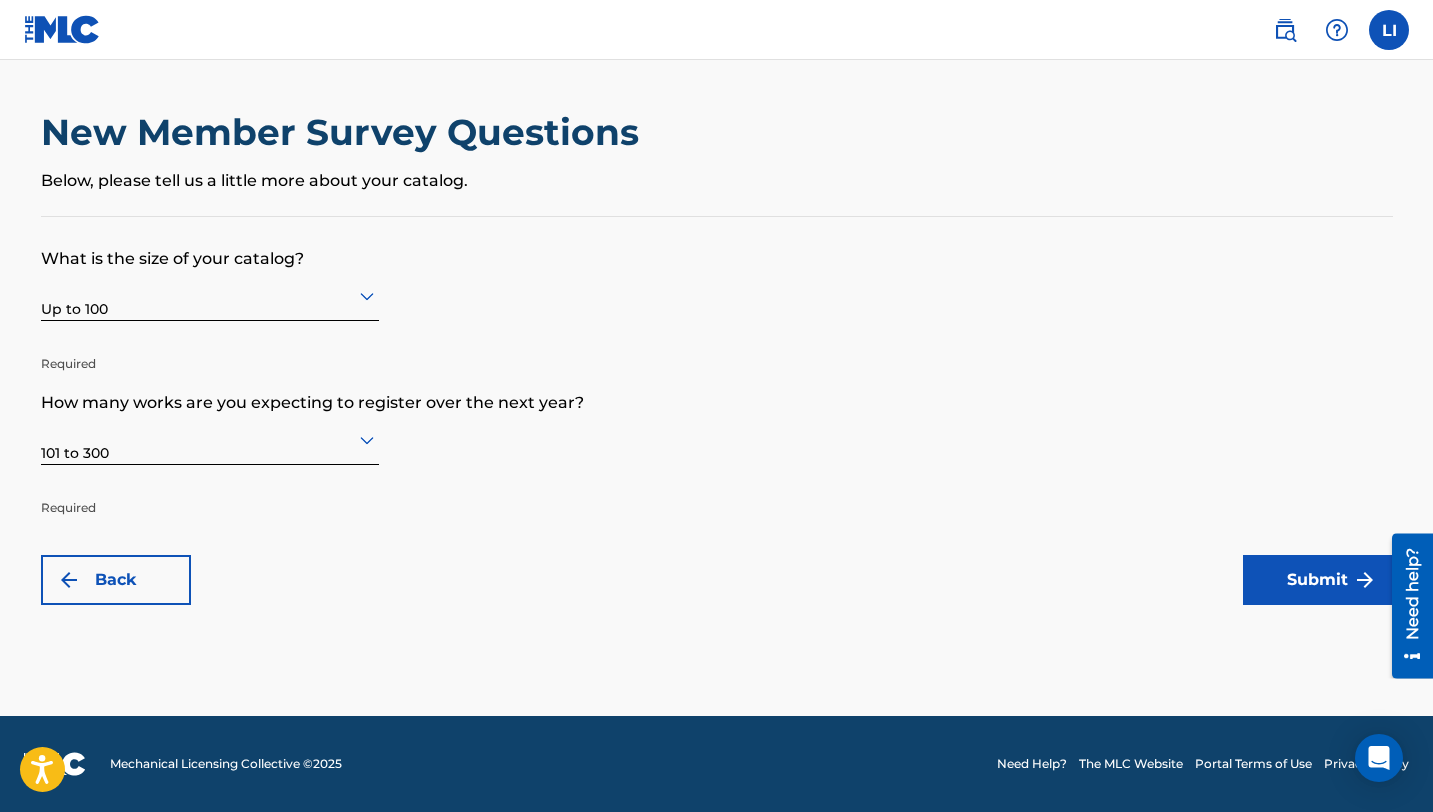 click on "Submit" at bounding box center (1318, 580) 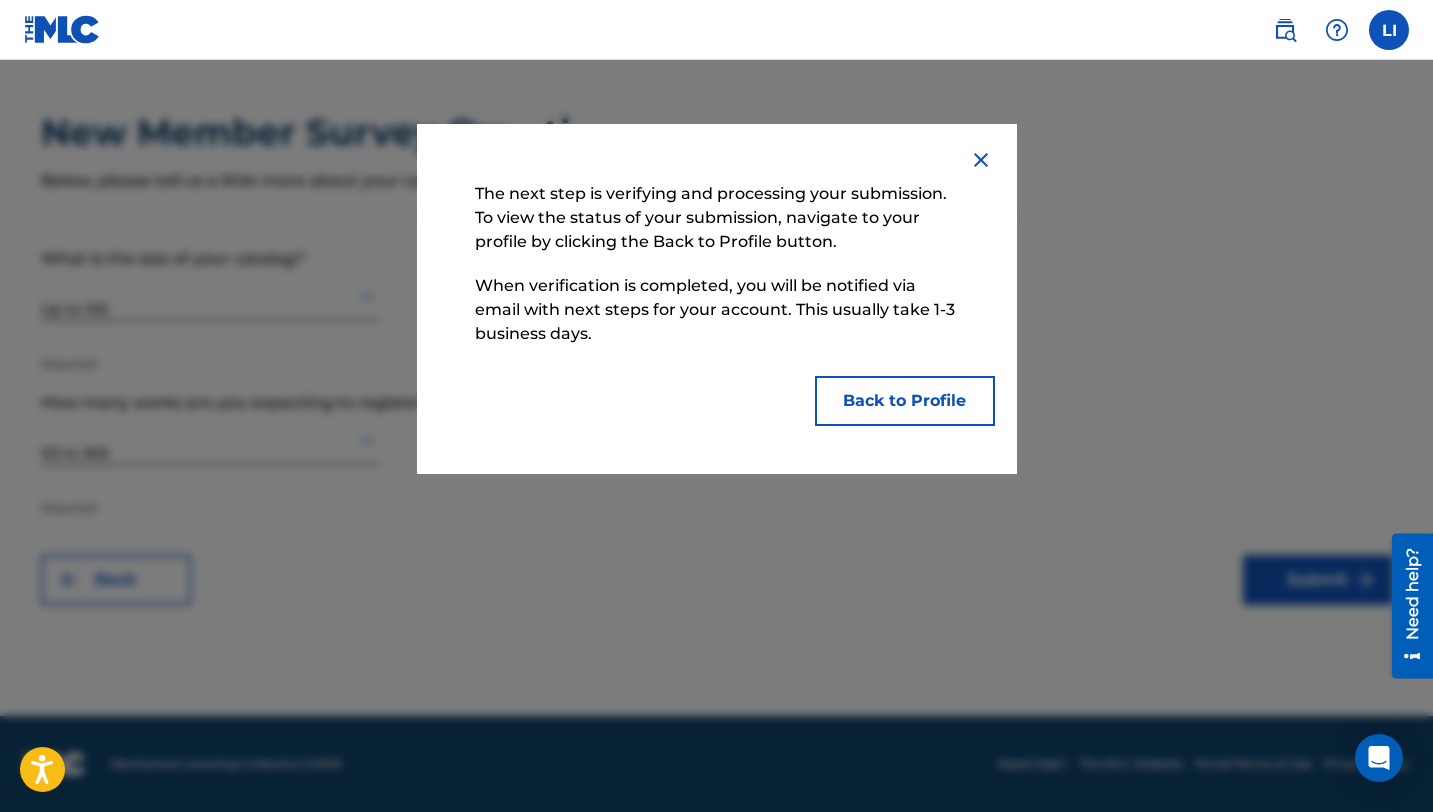 click on "Back to Profile" at bounding box center [905, 401] 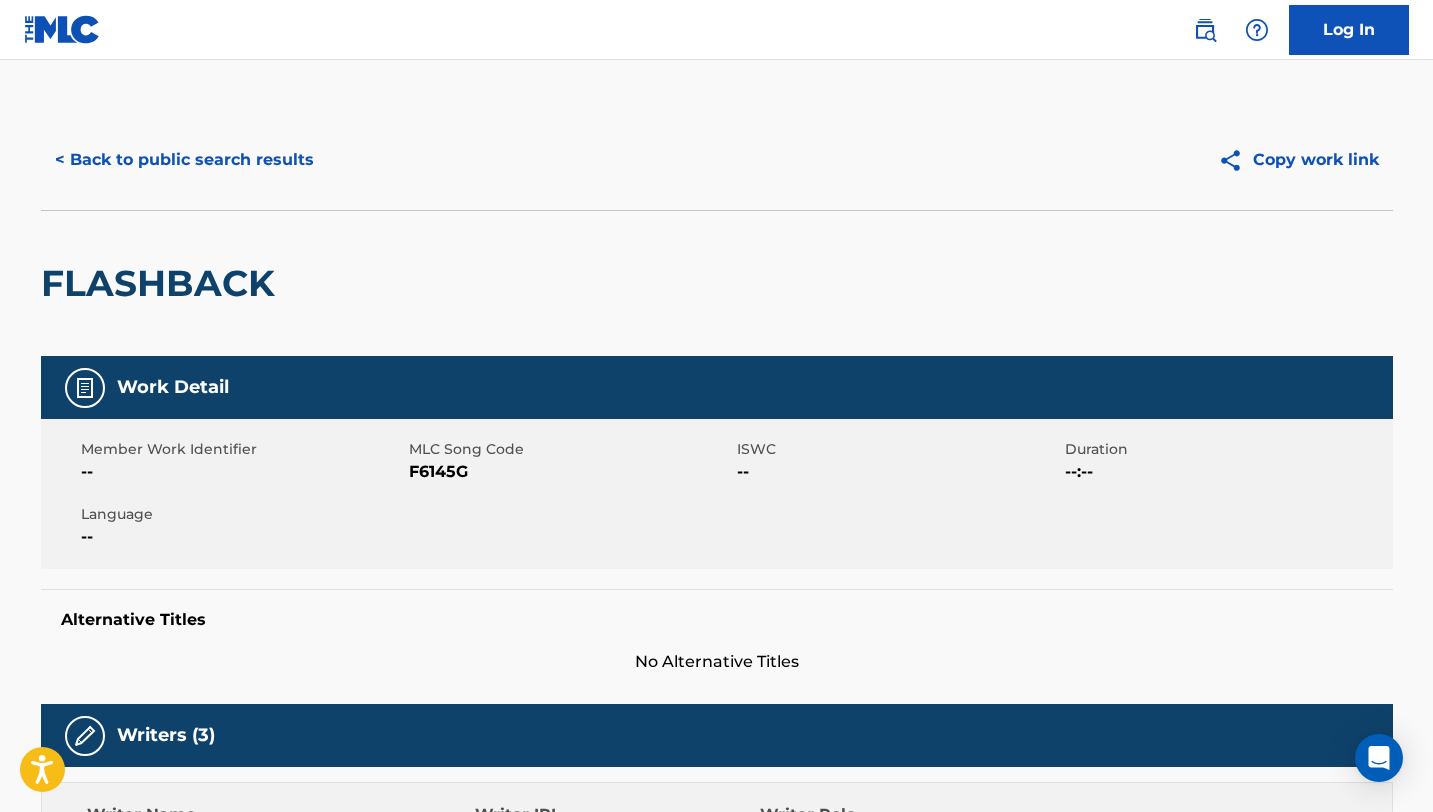 scroll, scrollTop: 0, scrollLeft: 0, axis: both 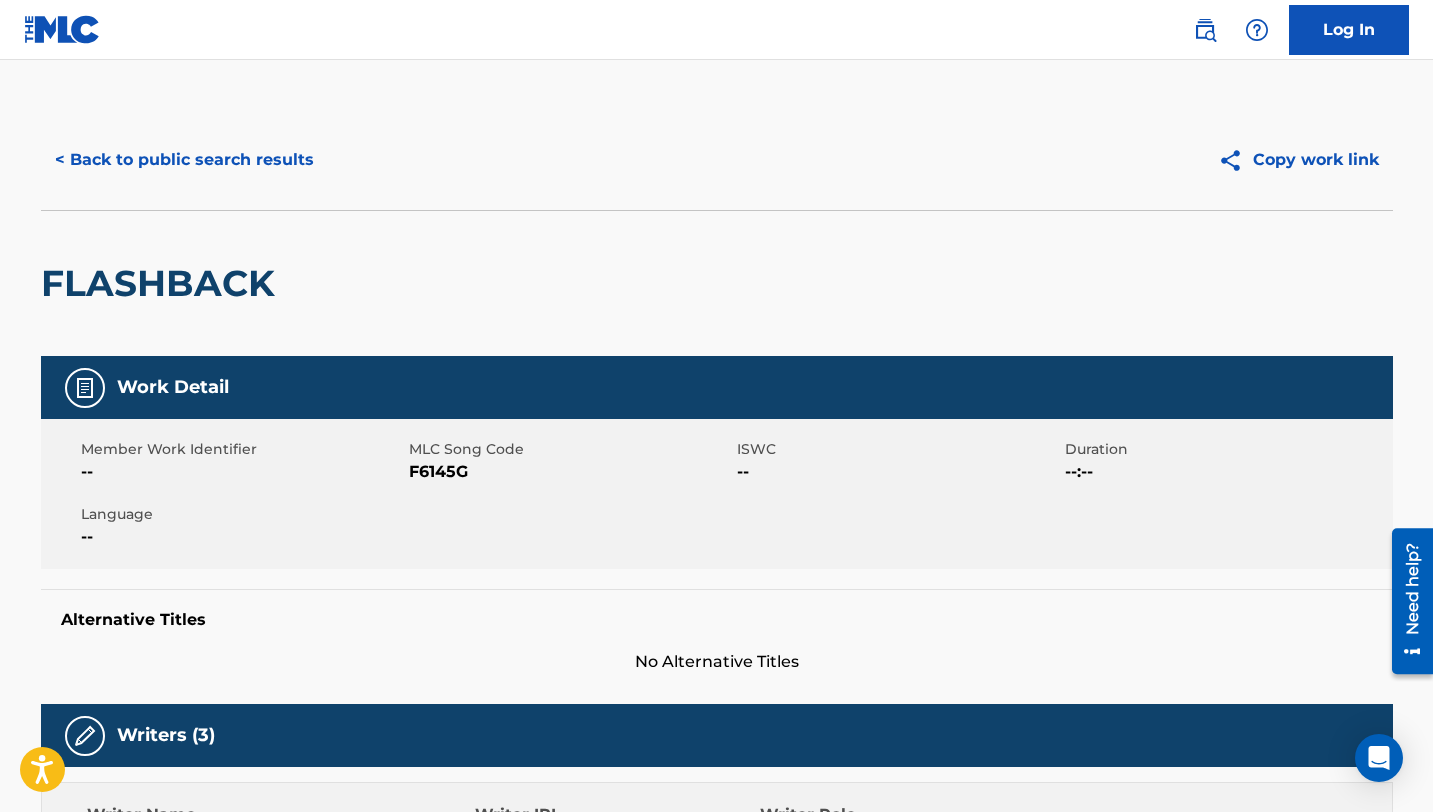 click on "< Back to public search results" at bounding box center (184, 160) 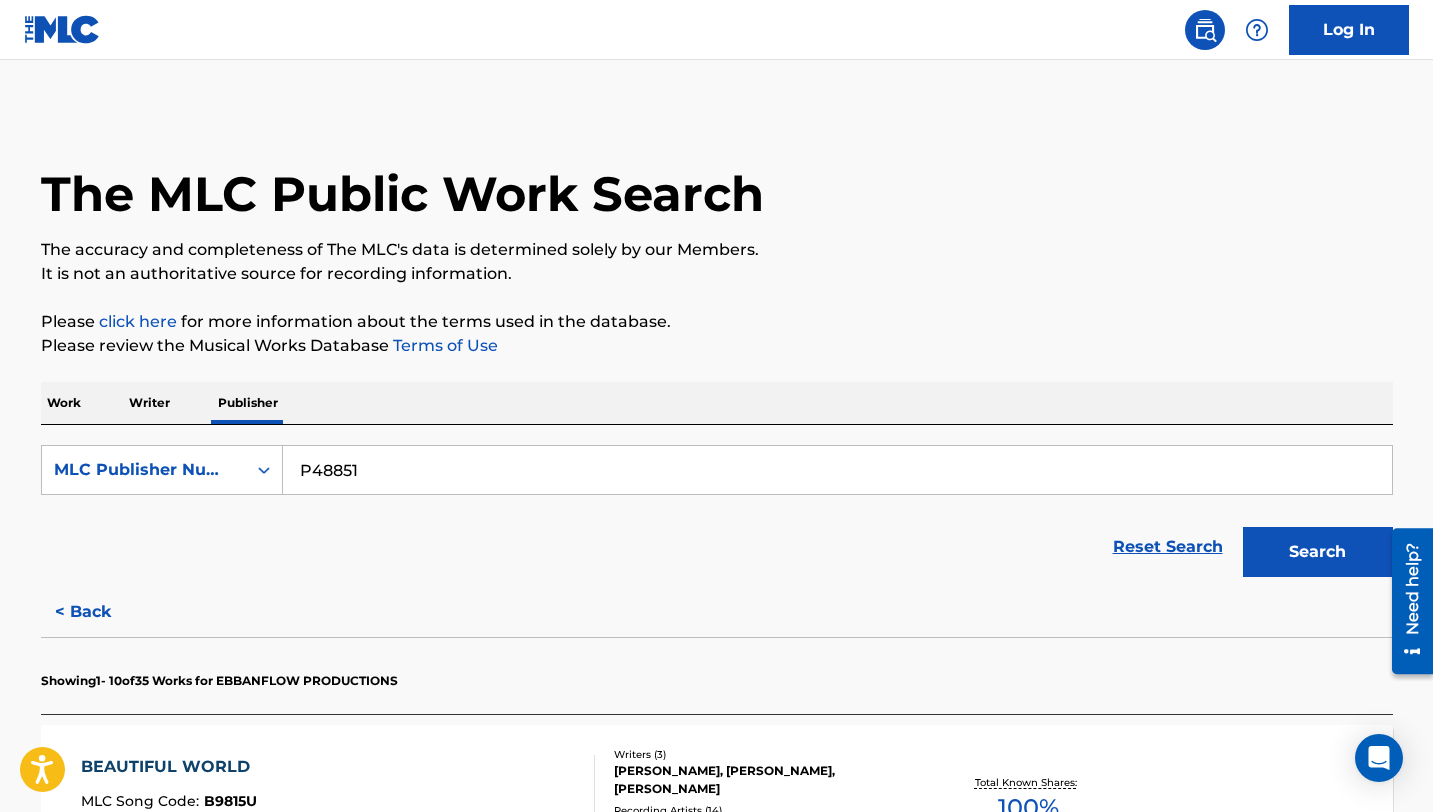 click on "P48851" at bounding box center (837, 470) 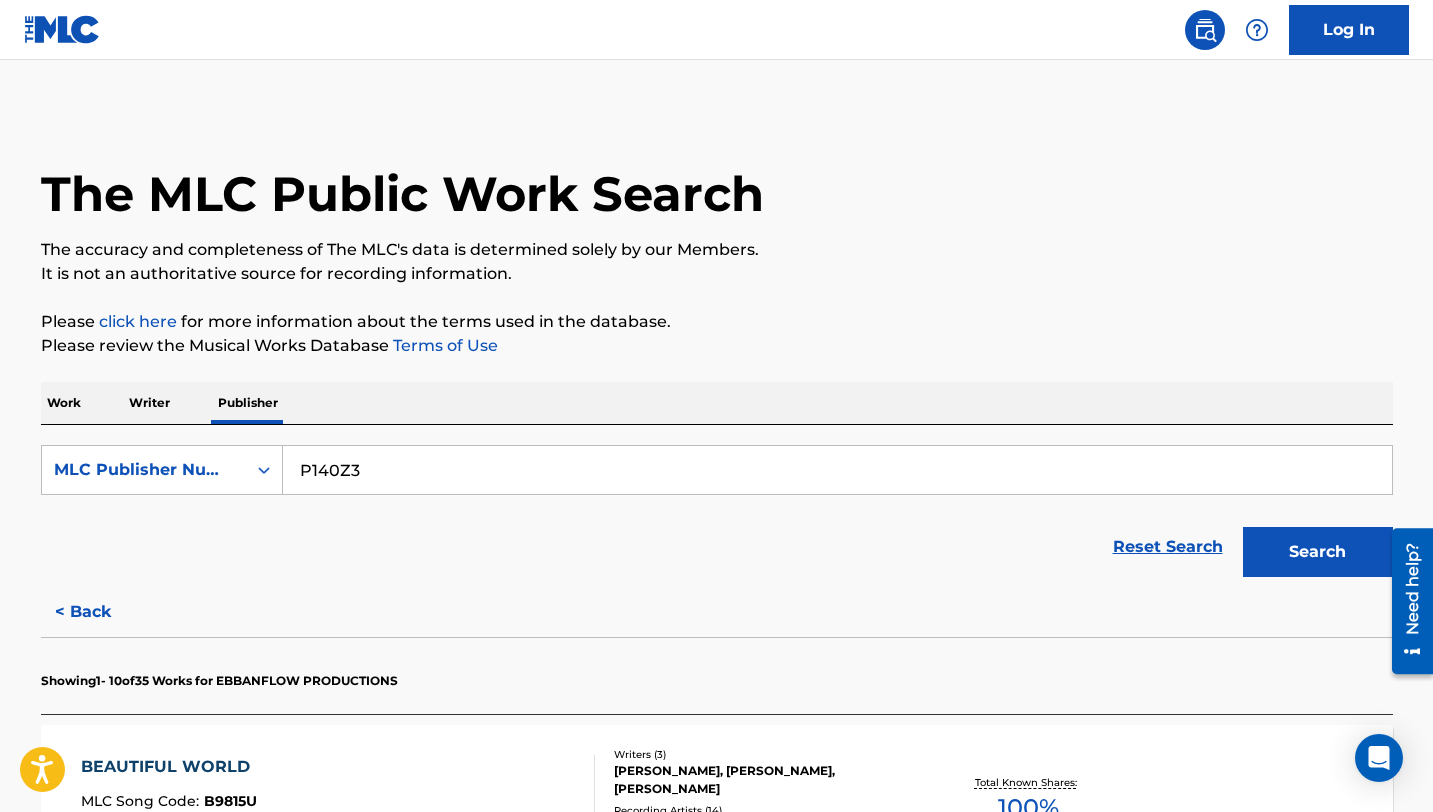 type on "P140Z3" 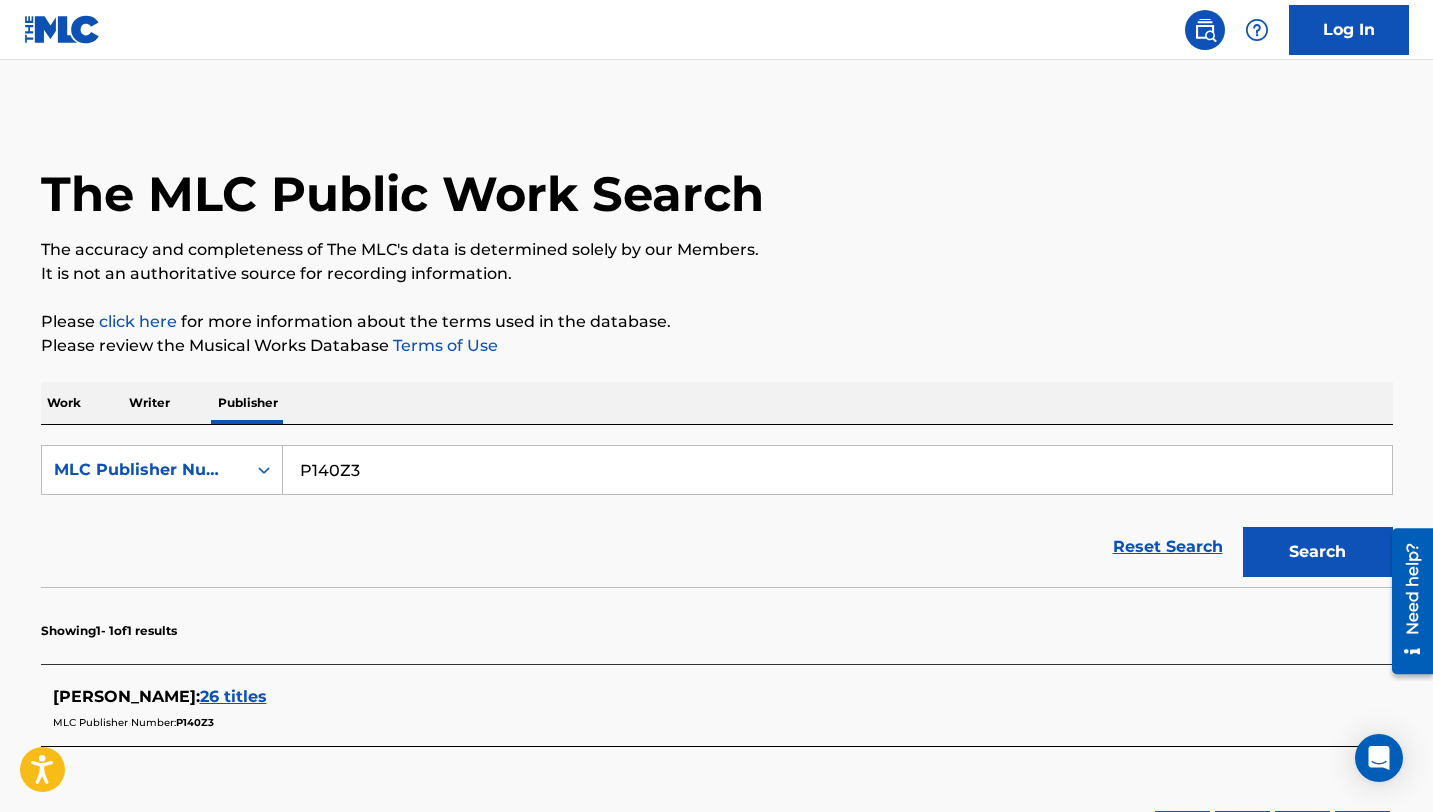 click on "26 titles" at bounding box center [233, 696] 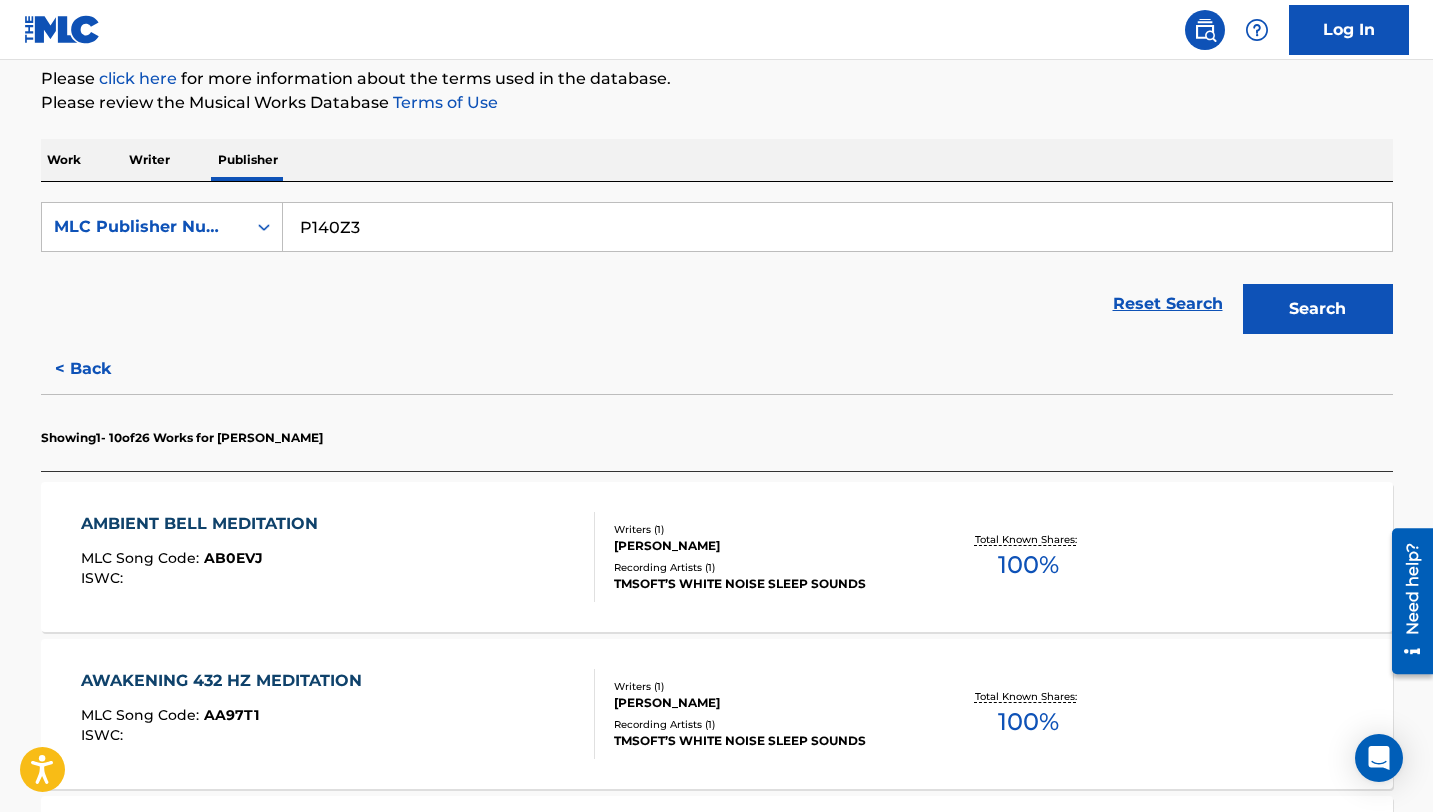 scroll, scrollTop: 327, scrollLeft: 0, axis: vertical 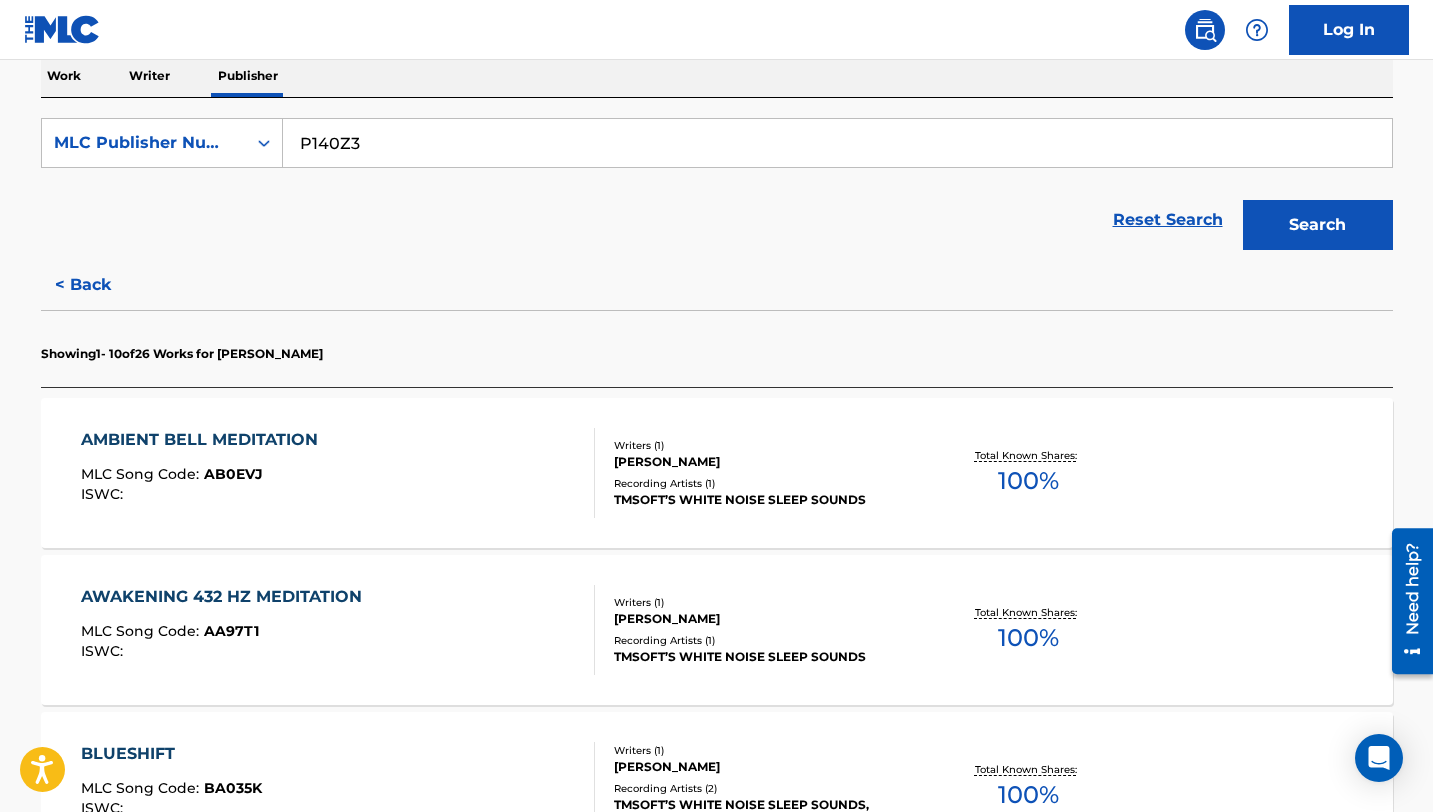 click on "AMBIENT BELL MEDITATION MLC Song Code : AB0EVJ ISWC :" at bounding box center (338, 473) 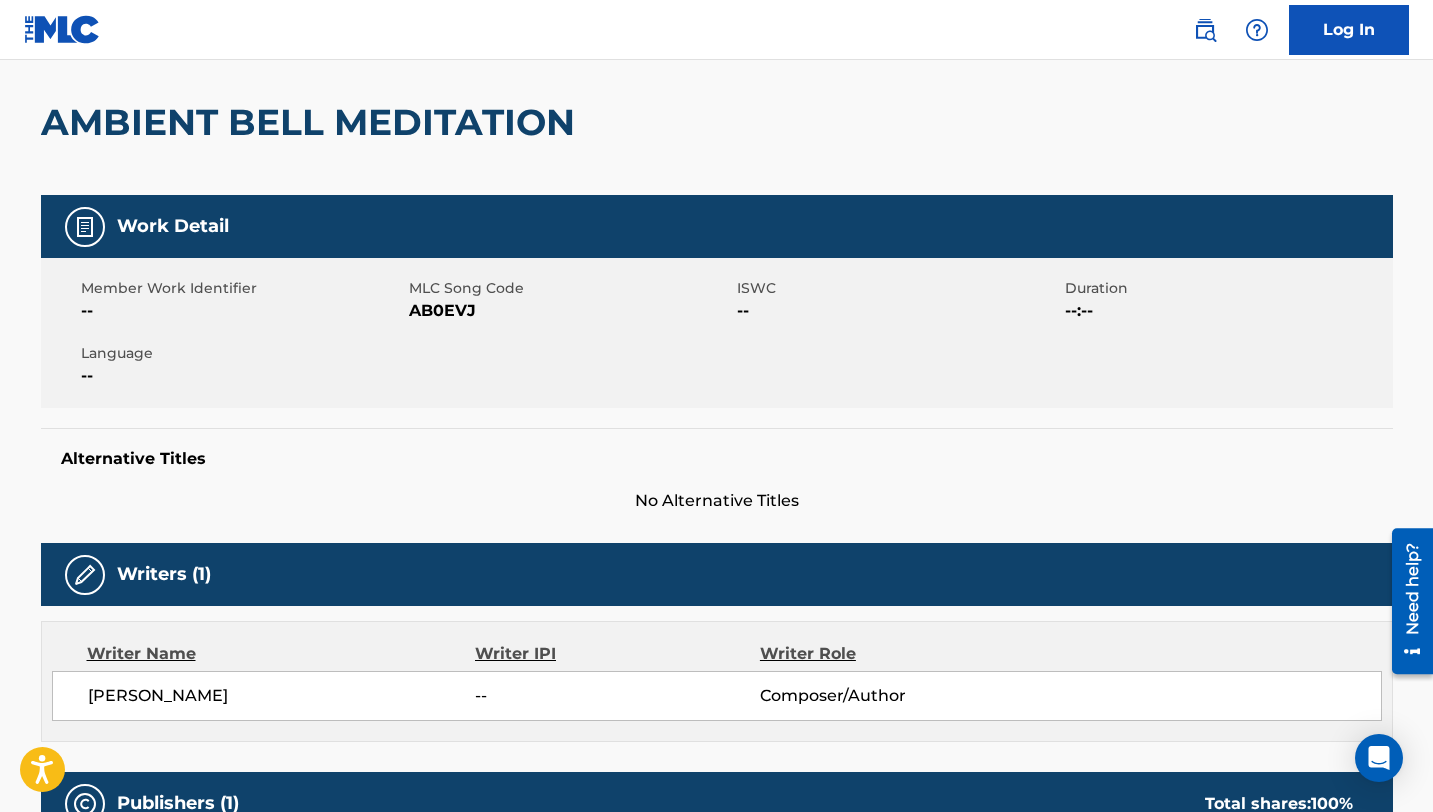 scroll, scrollTop: 14, scrollLeft: 0, axis: vertical 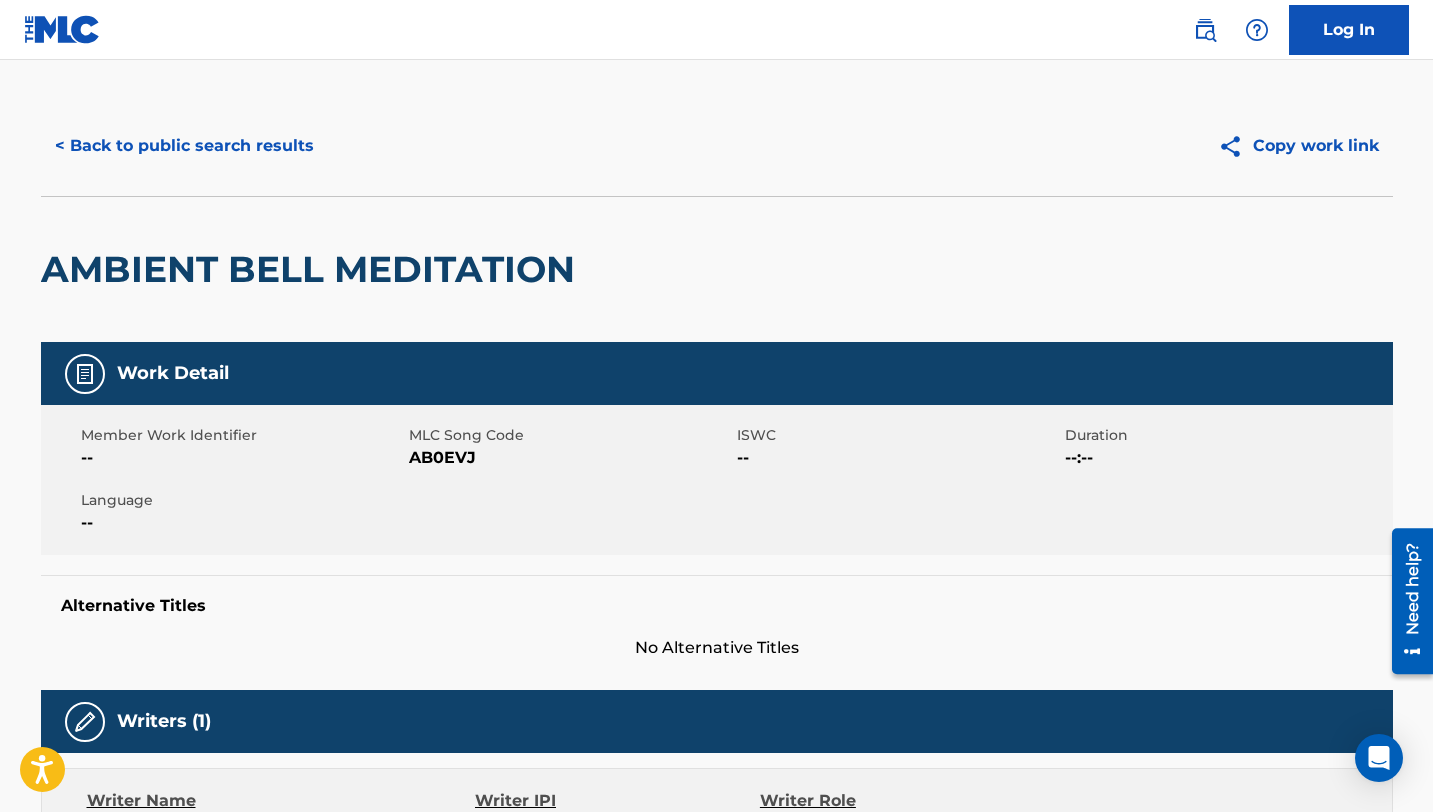 click on "< Back to public search results" at bounding box center (184, 146) 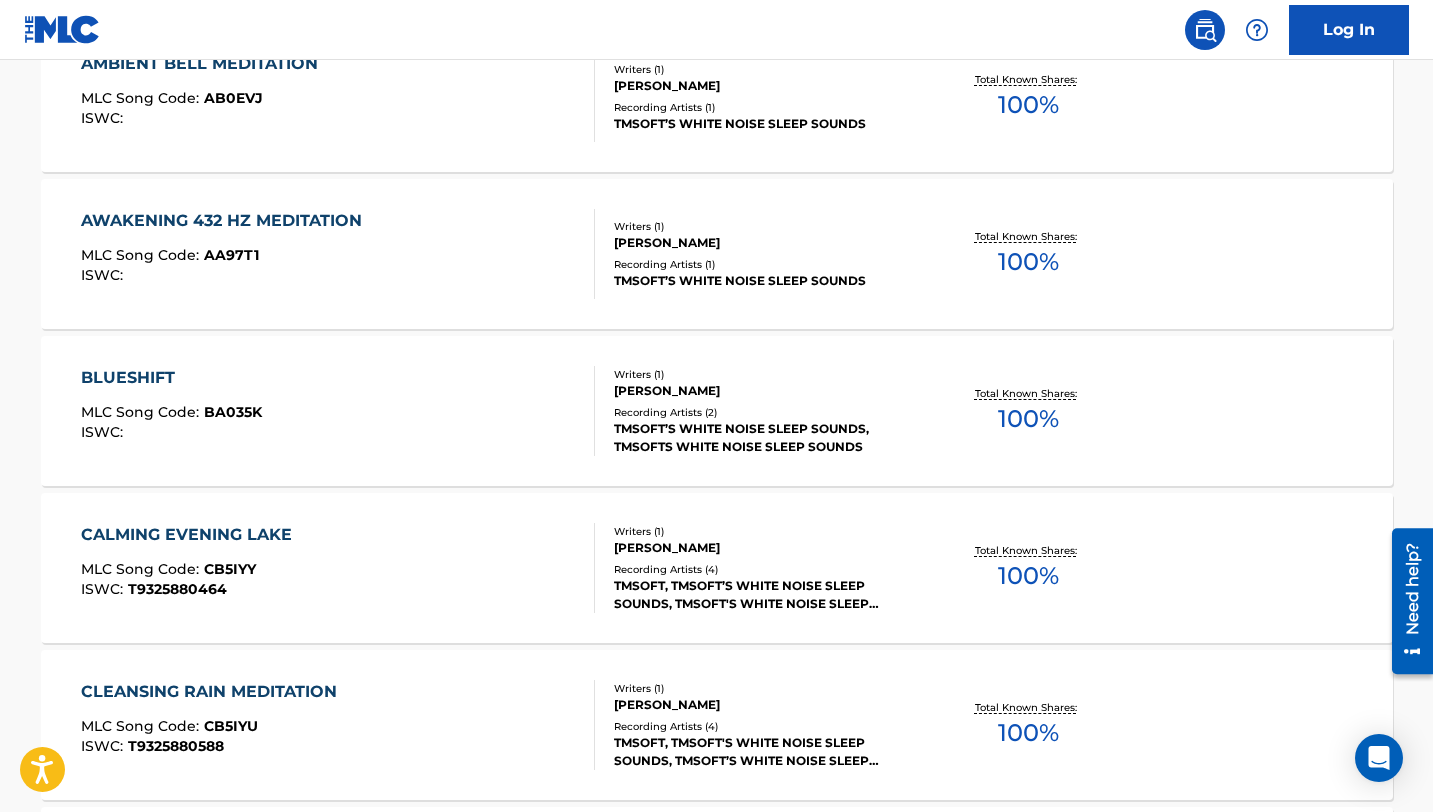 scroll, scrollTop: 706, scrollLeft: 0, axis: vertical 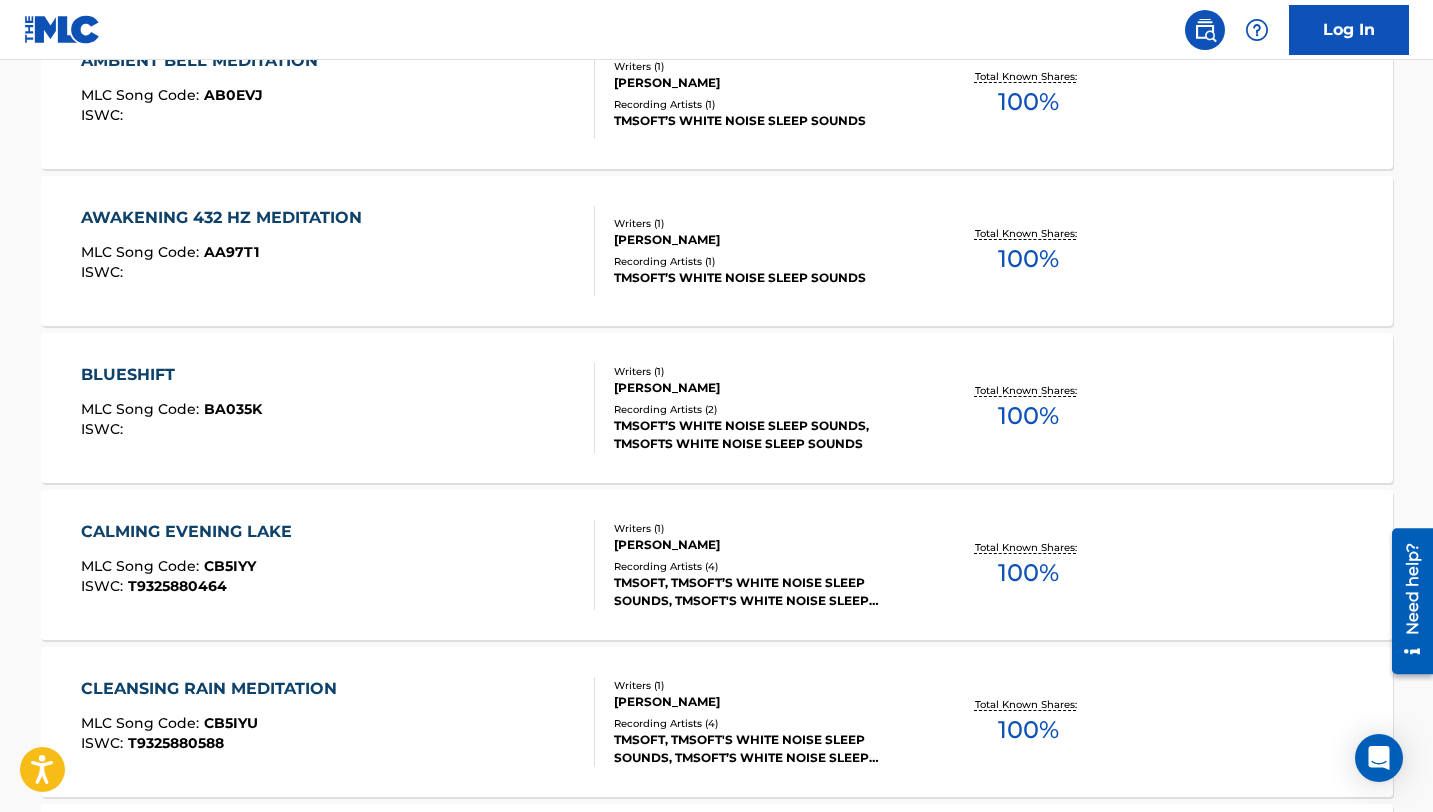 click on "BLUESHIFT MLC Song Code : BA035K ISWC :" at bounding box center [338, 408] 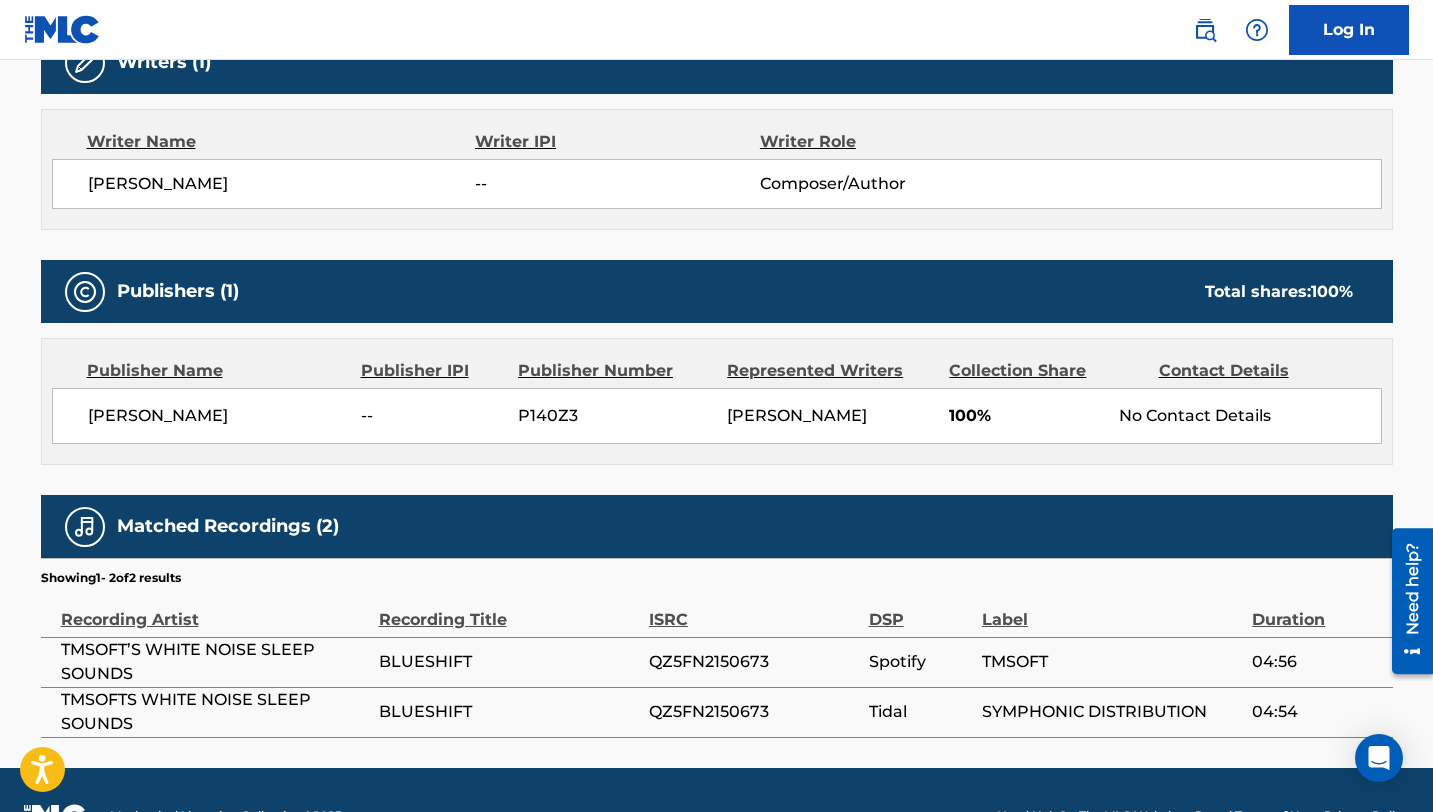 scroll, scrollTop: 723, scrollLeft: 0, axis: vertical 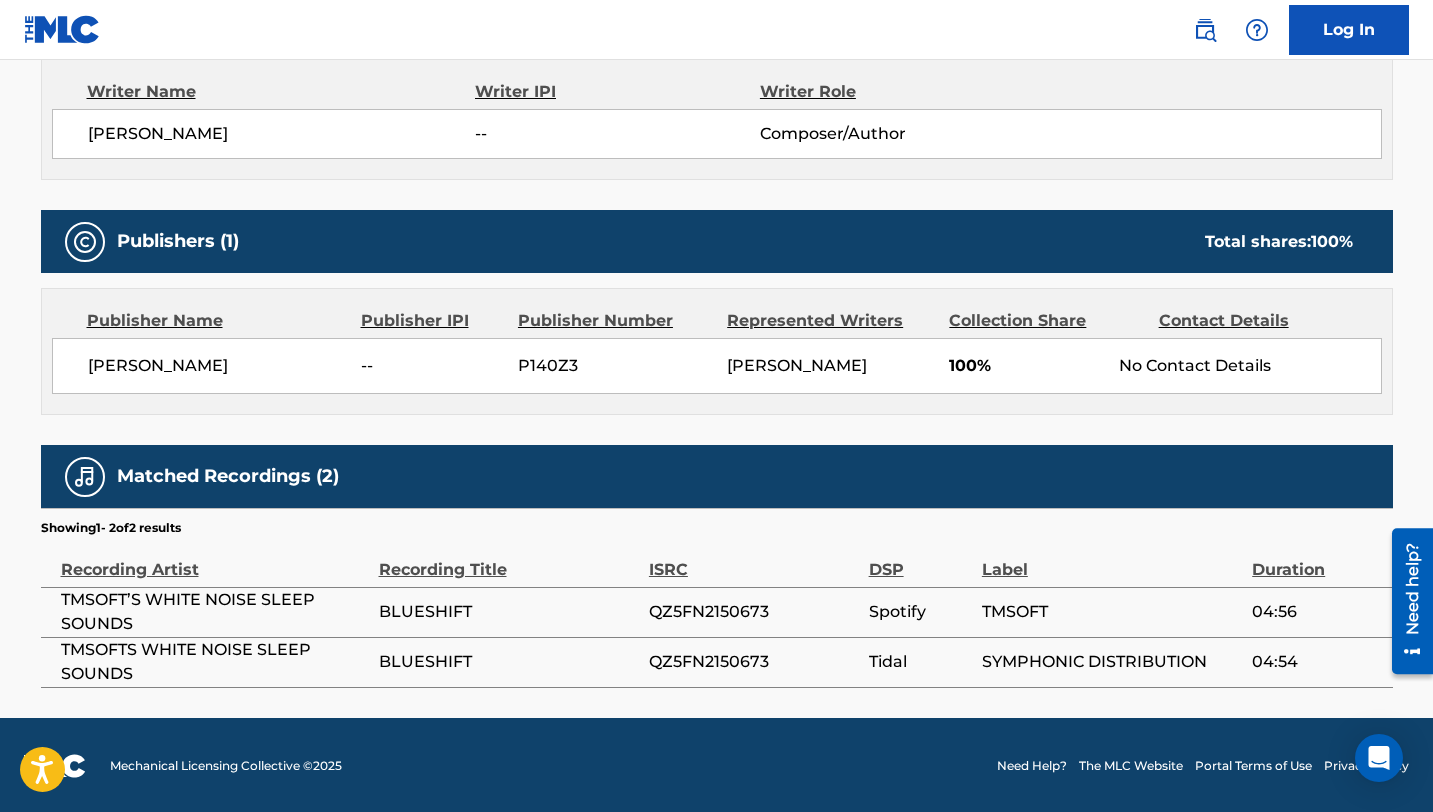 click on "TMSOFT’S WHITE NOISE SLEEP SOUNDS" at bounding box center [215, 612] 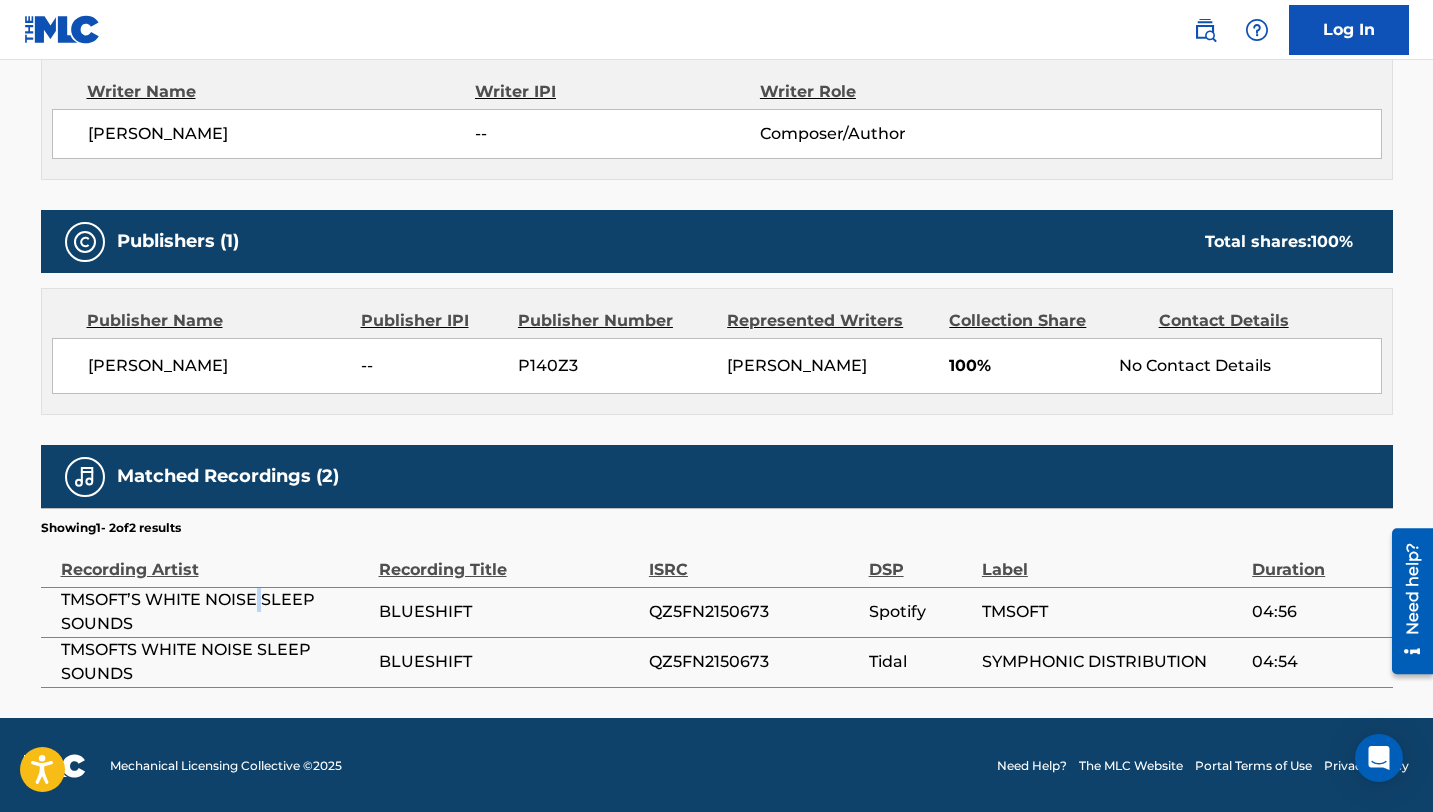 click on "TMSOFT’S WHITE NOISE SLEEP SOUNDS" at bounding box center (215, 612) 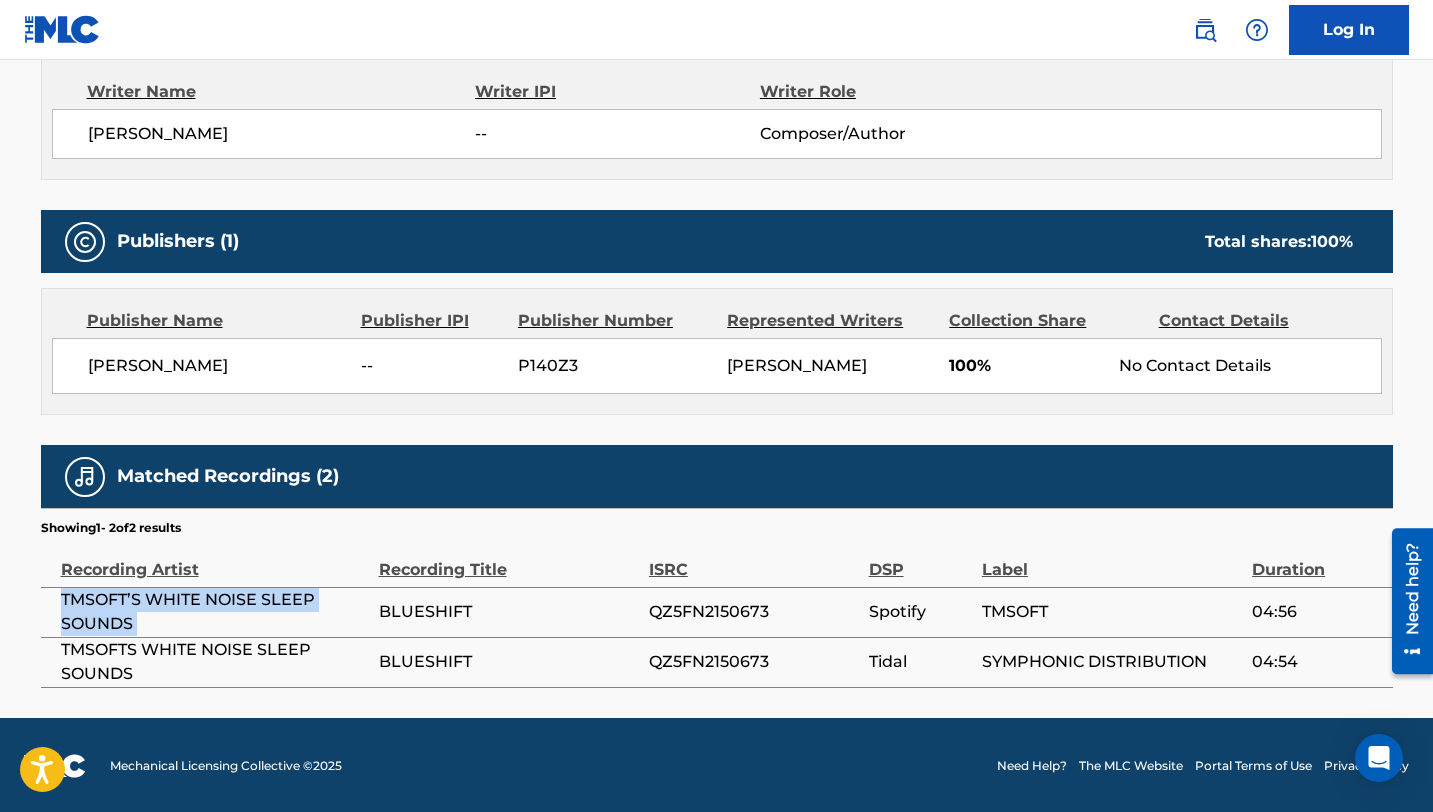 click on "TMSOFT’S WHITE NOISE SLEEP SOUNDS" at bounding box center [215, 612] 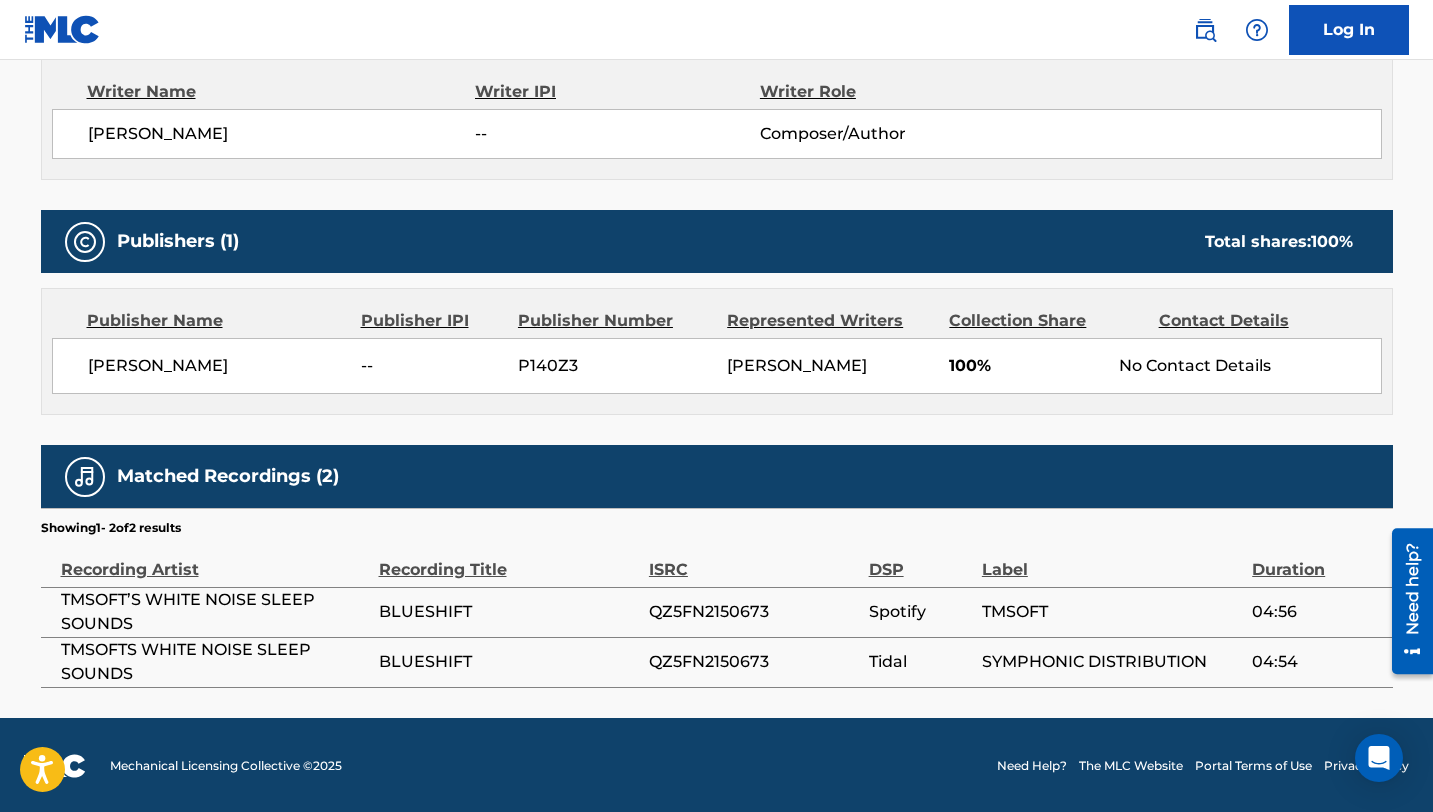 click on "[PERSON_NAME]" at bounding box center [217, 366] 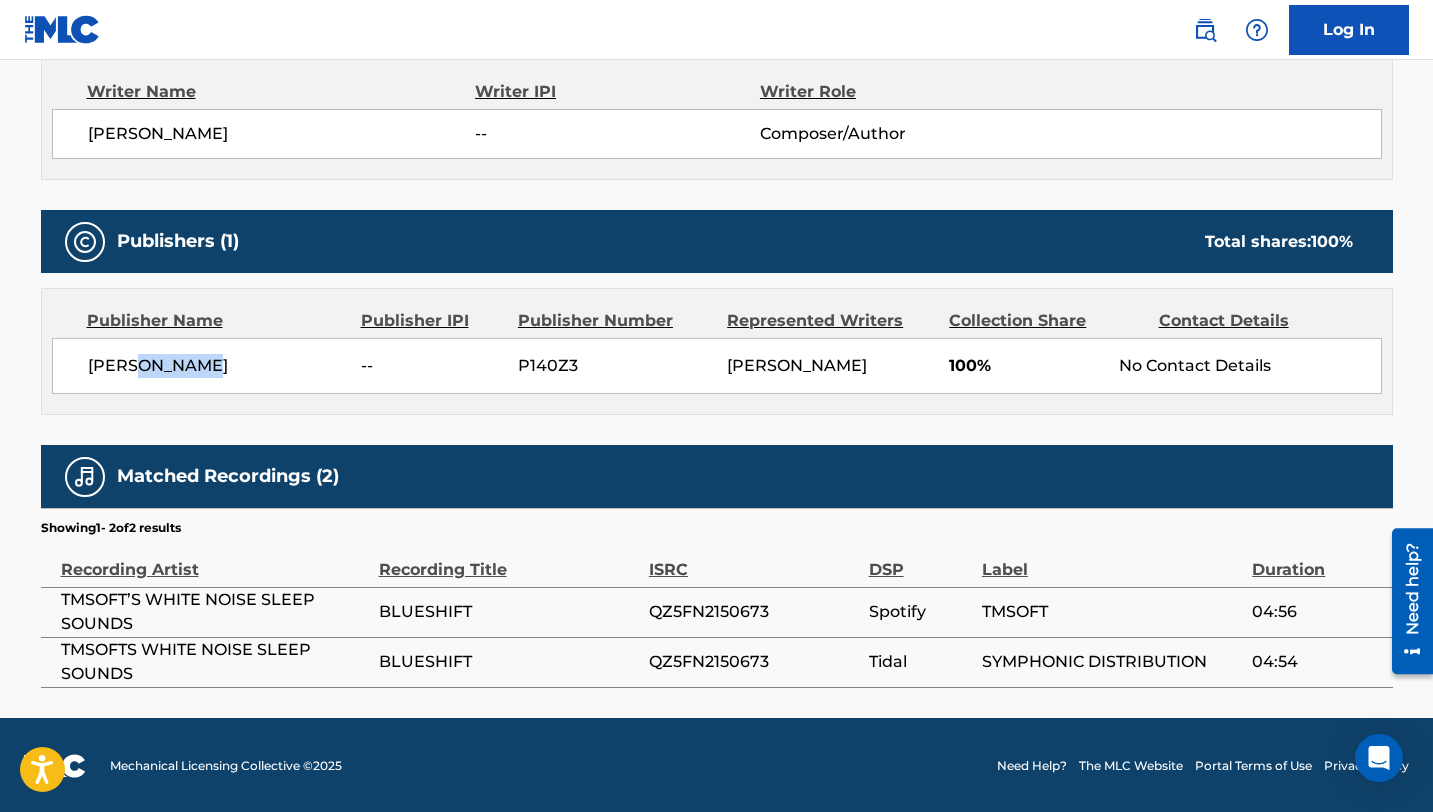 click on "[PERSON_NAME]" at bounding box center [217, 366] 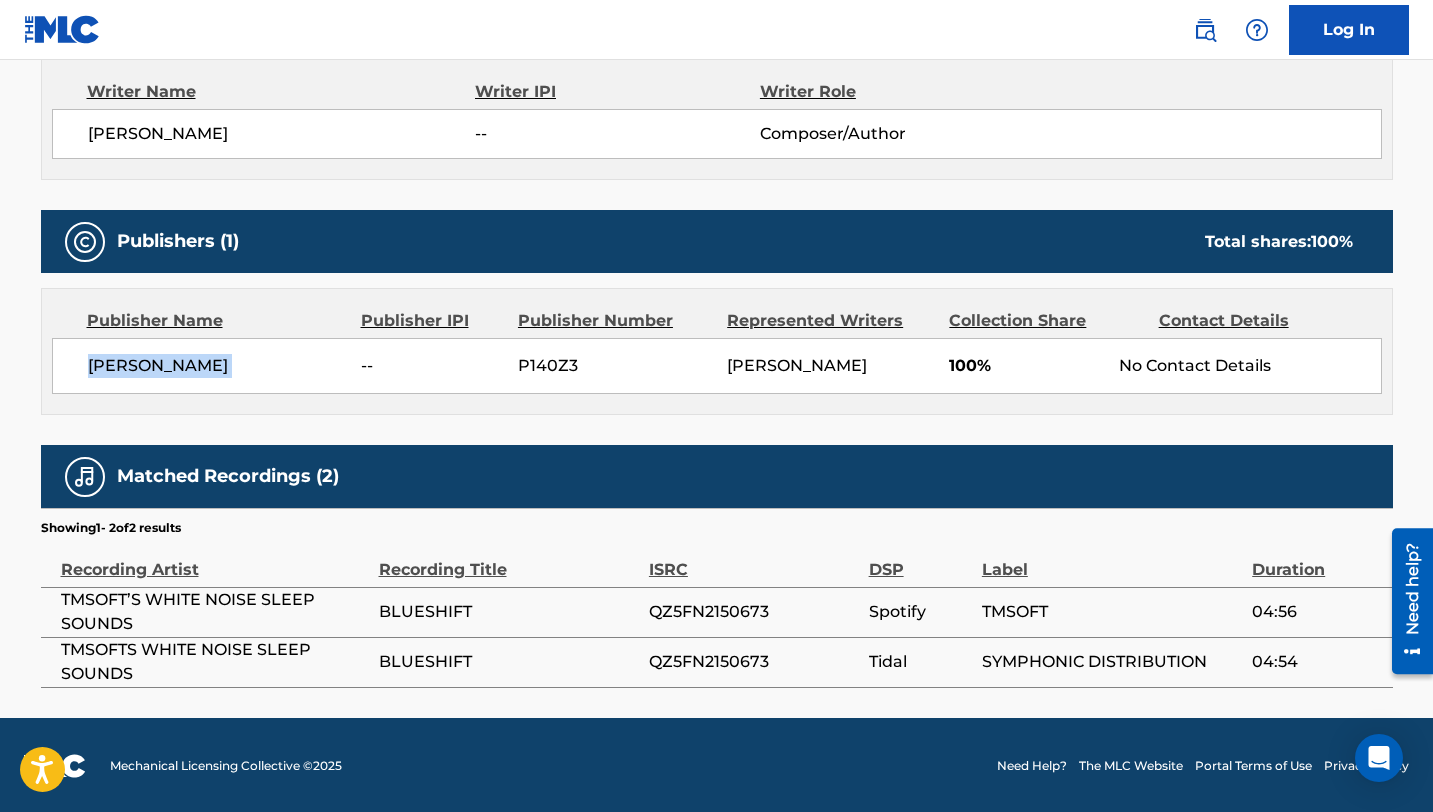 click on "[PERSON_NAME]" at bounding box center (217, 366) 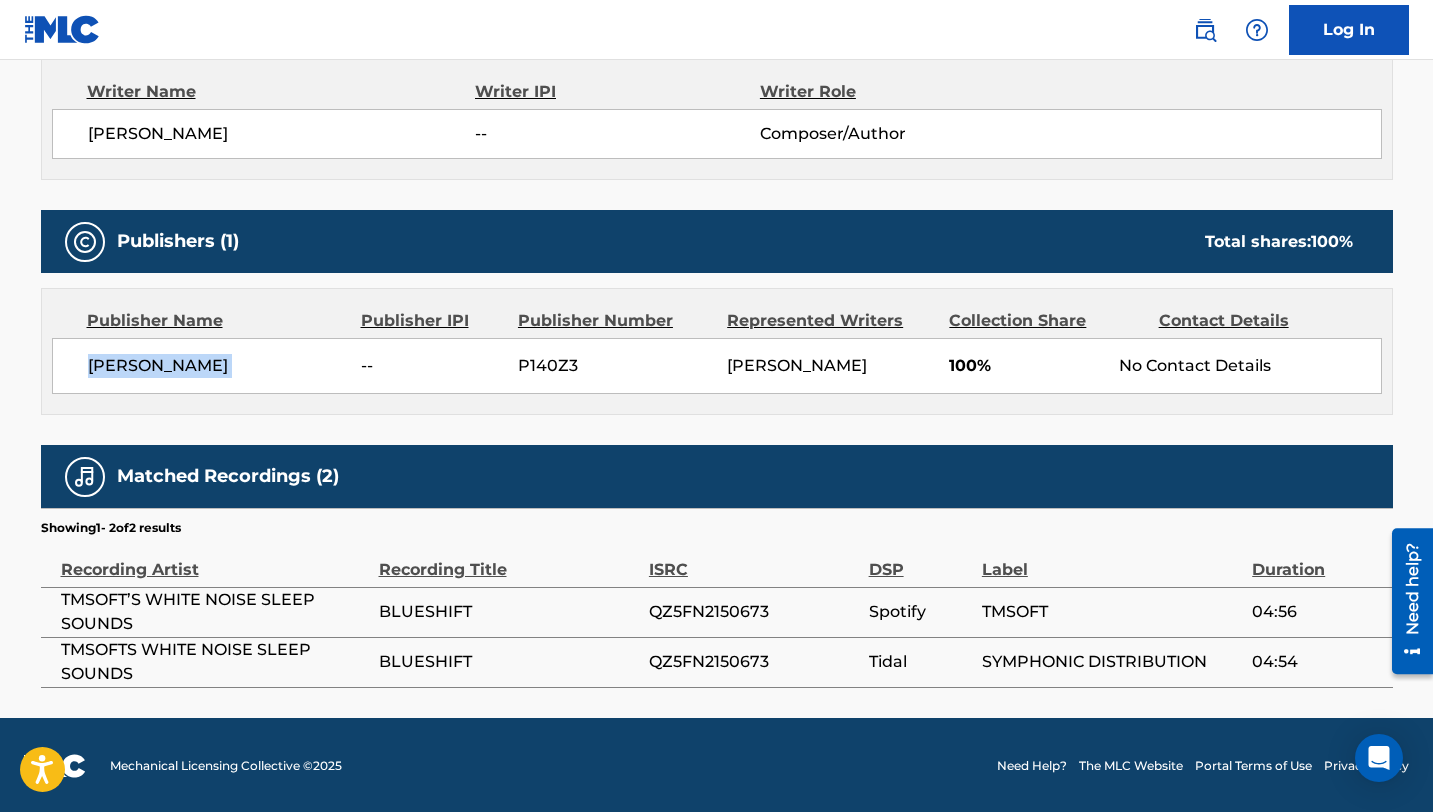 copy on "[PERSON_NAME]" 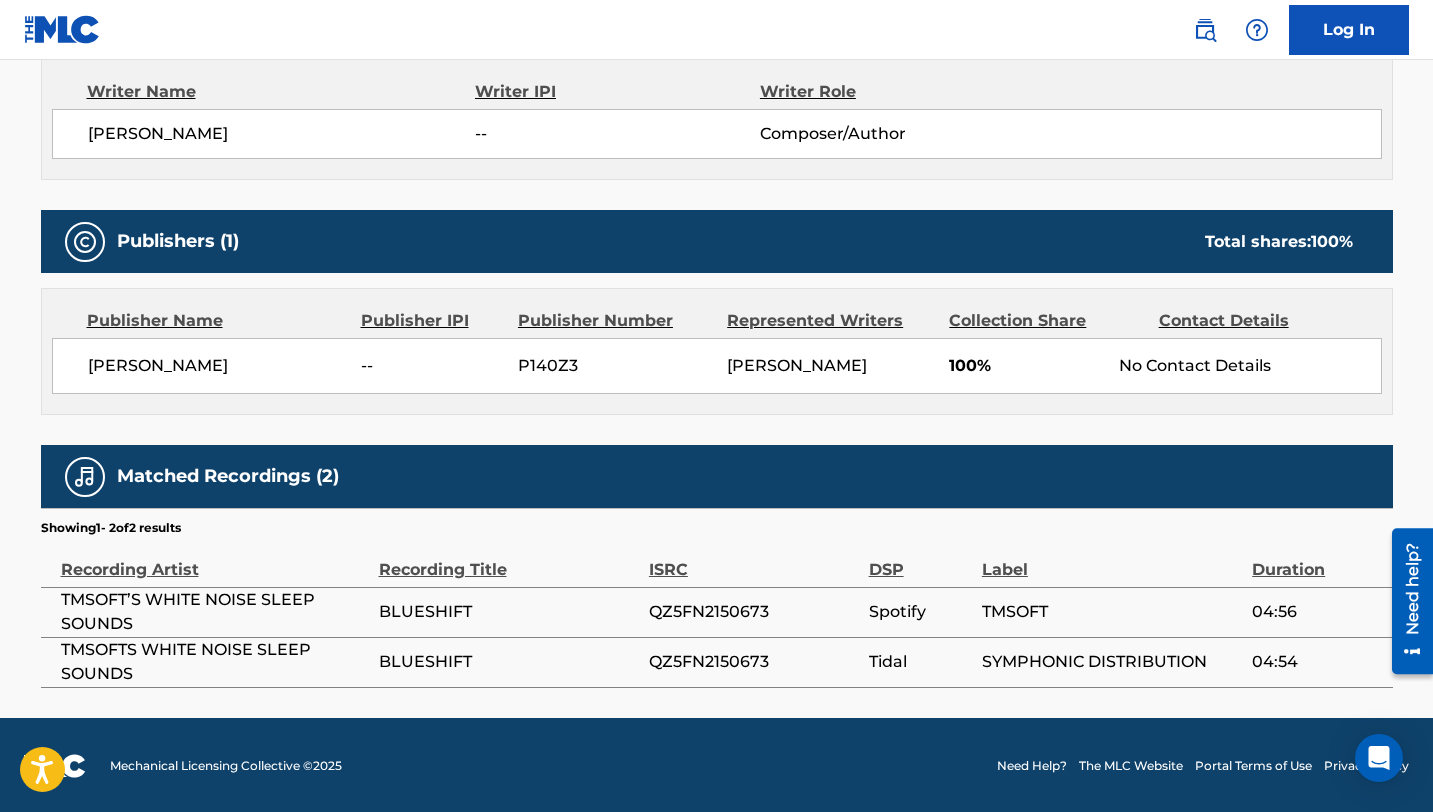 click on "P140Z3" at bounding box center [615, 366] 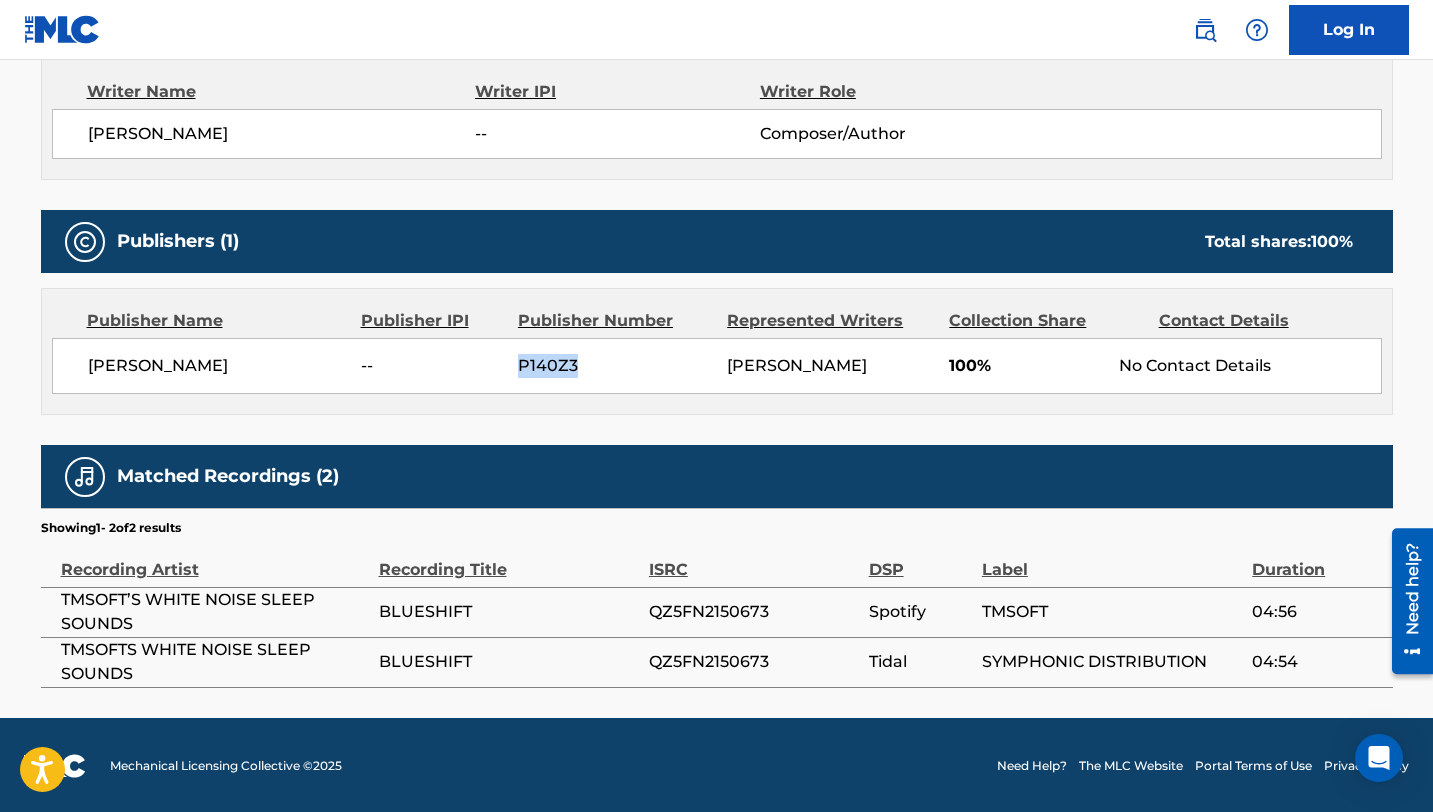 click on "P140Z3" at bounding box center [615, 366] 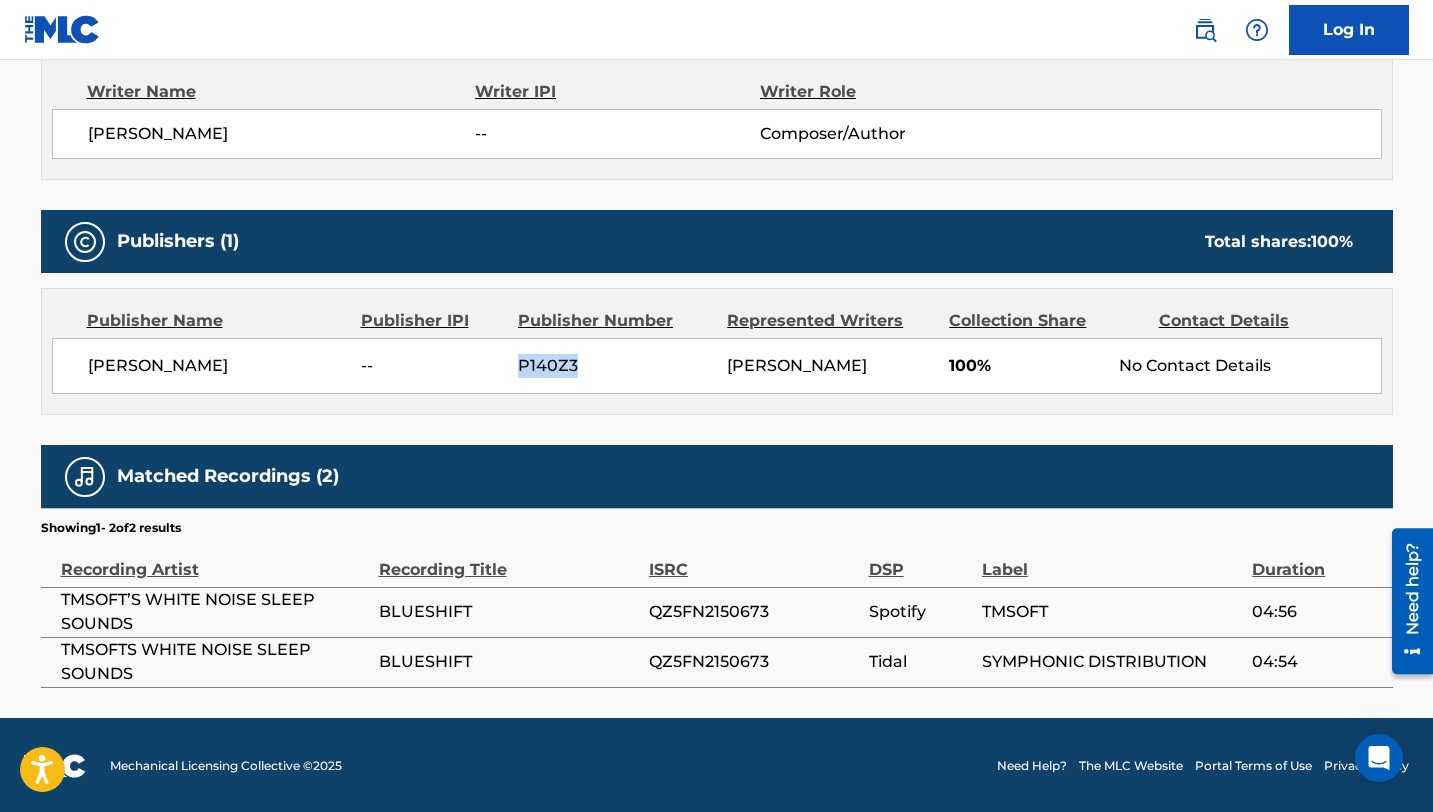 copy on "P140Z3" 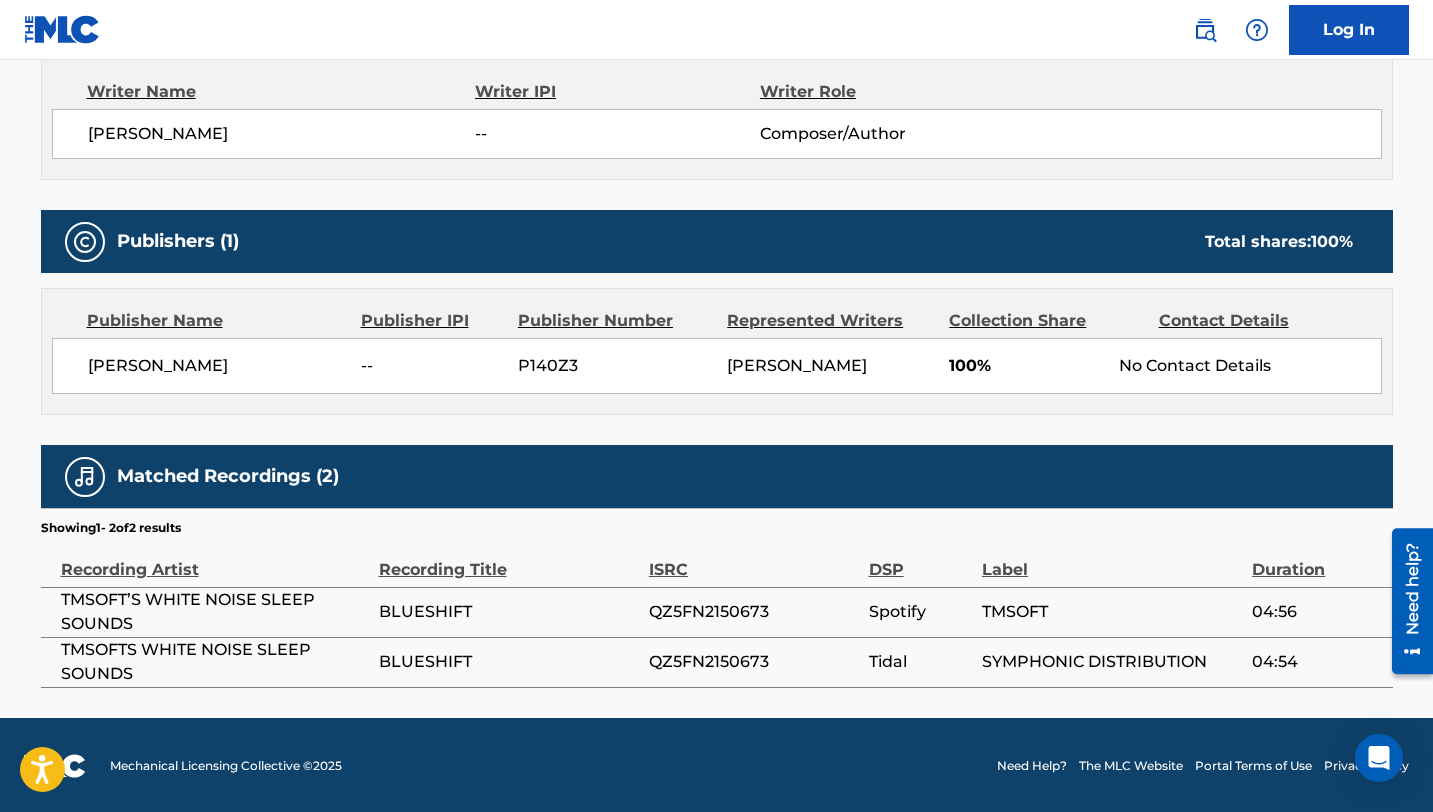 click on "[PERSON_NAME]" at bounding box center (217, 366) 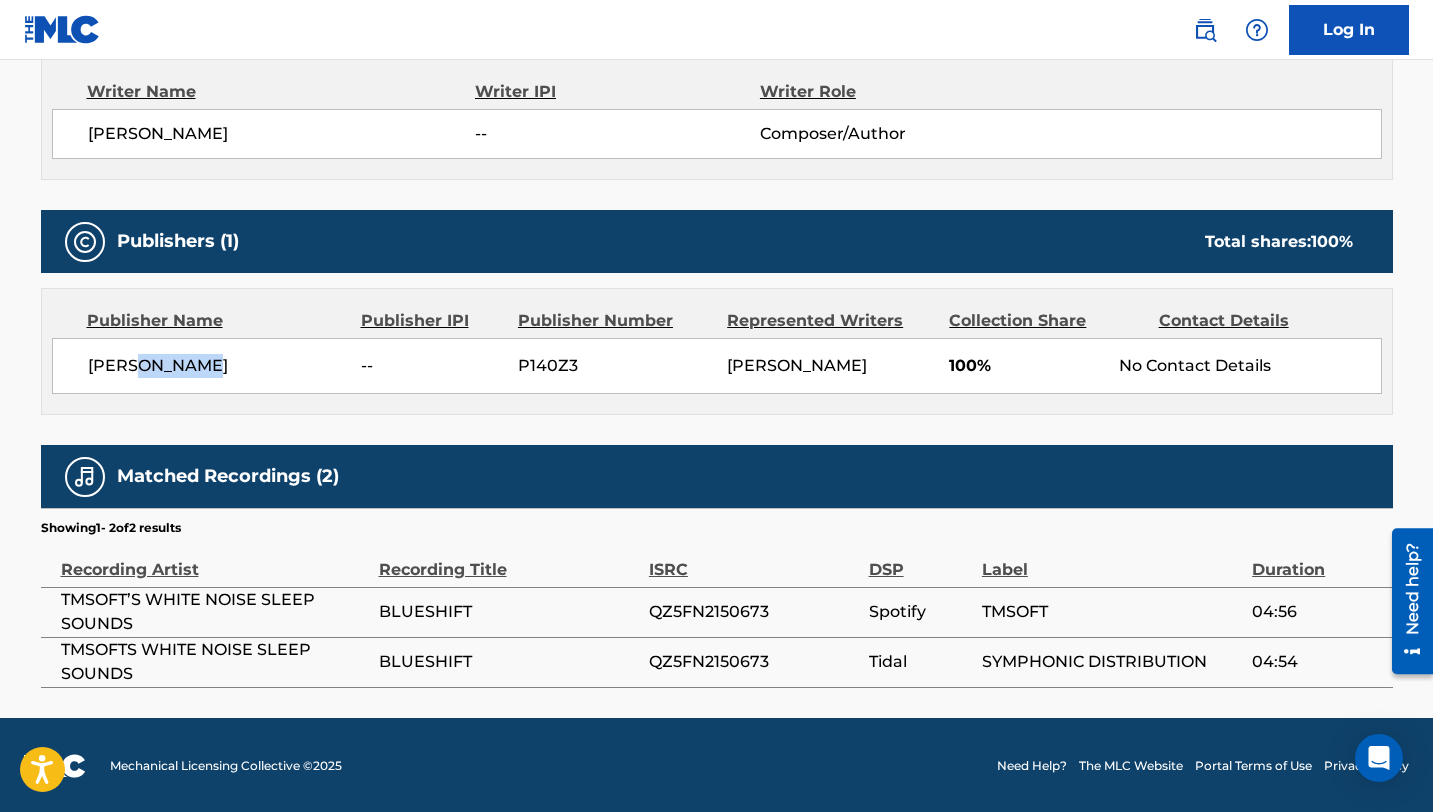 click on "[PERSON_NAME]" at bounding box center [217, 366] 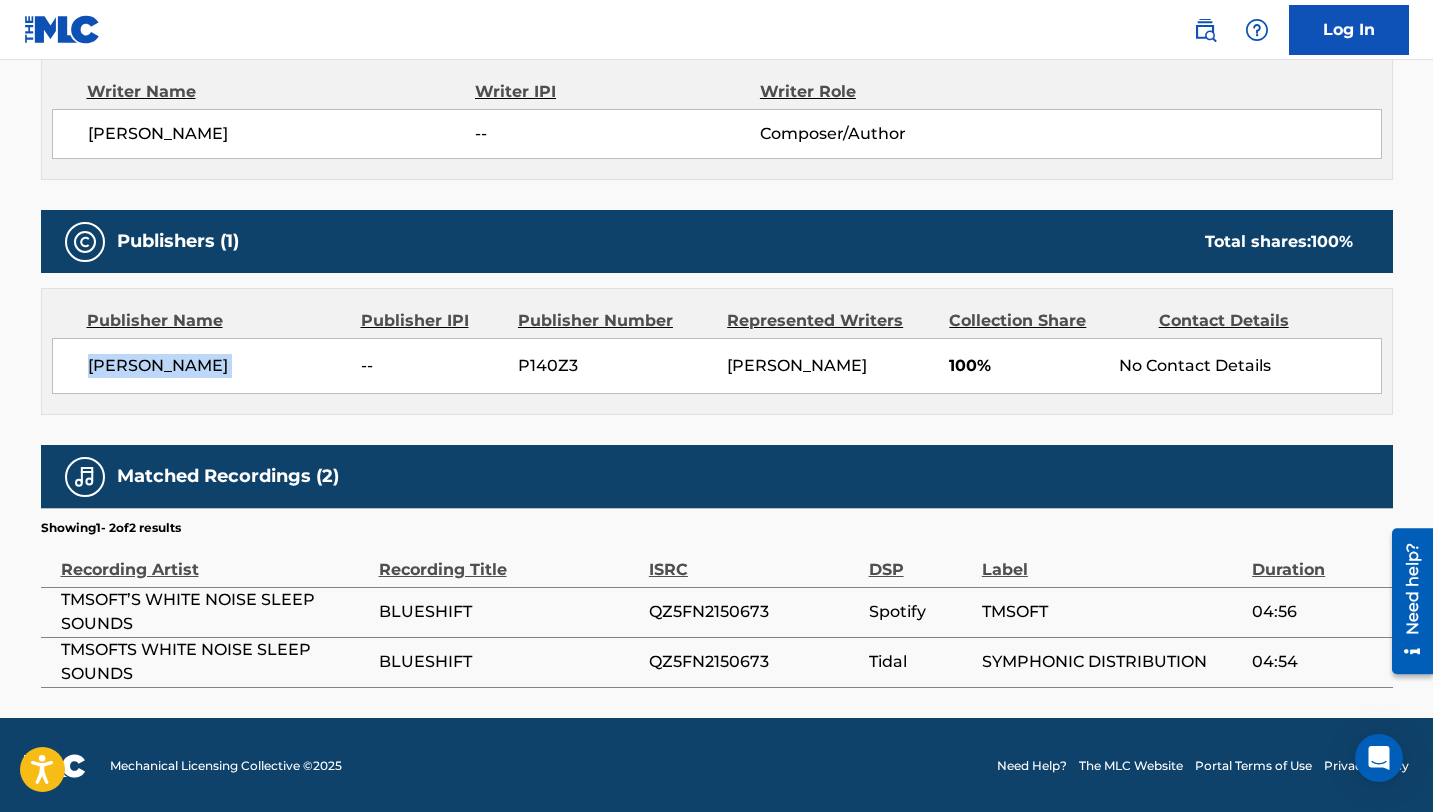 click on "[PERSON_NAME]" at bounding box center (217, 366) 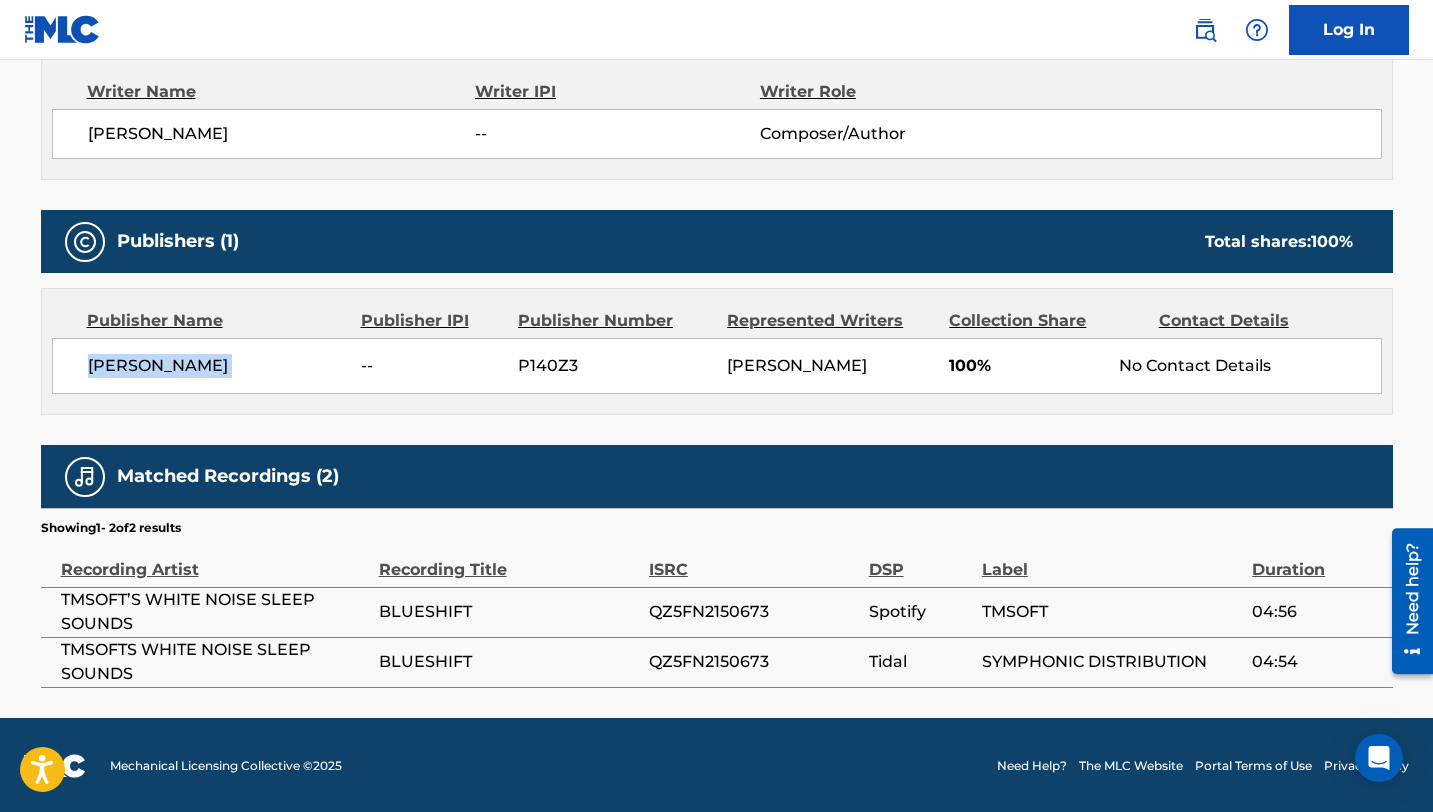 copy on "[PERSON_NAME]" 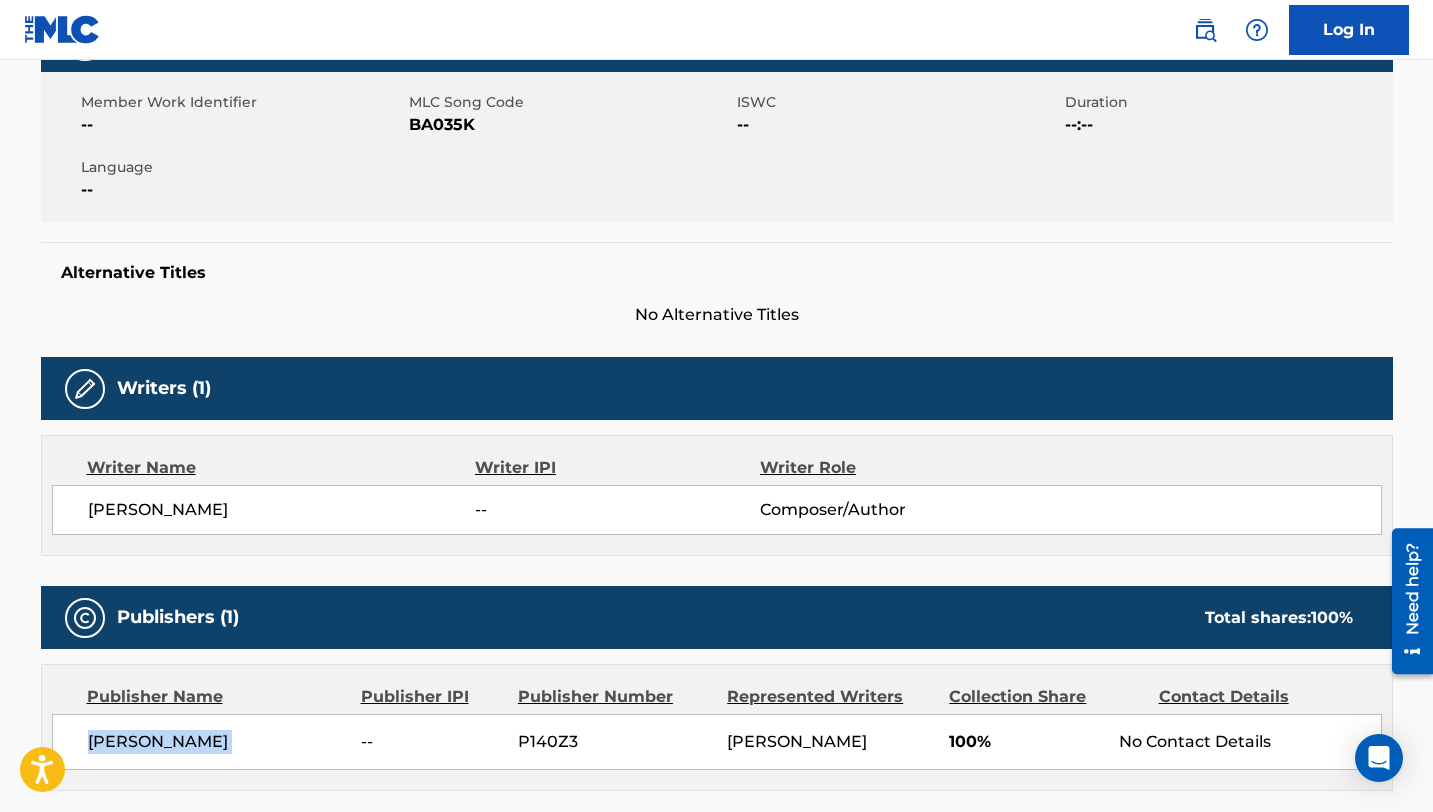 scroll, scrollTop: 0, scrollLeft: 0, axis: both 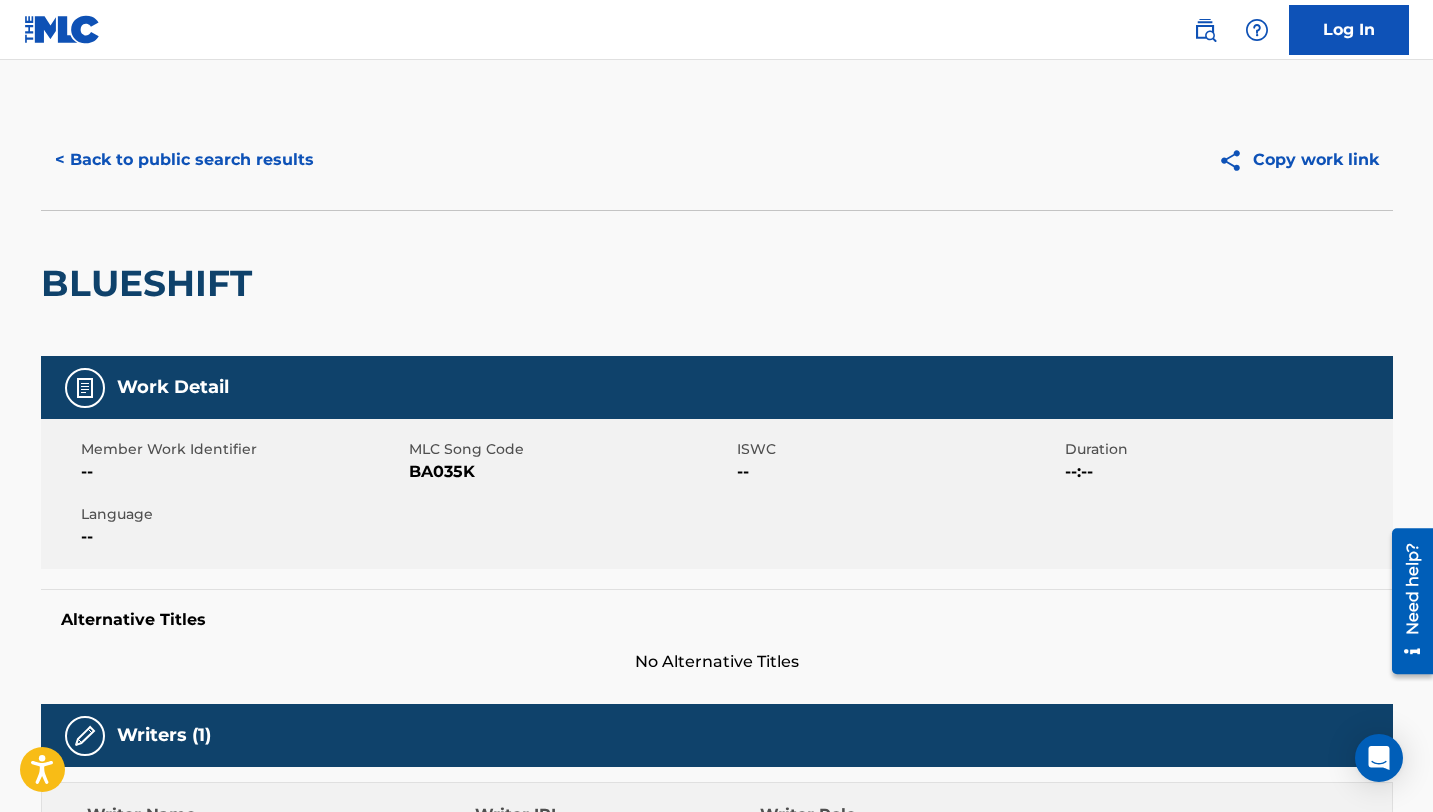 click on "< Back to public search results" at bounding box center (184, 160) 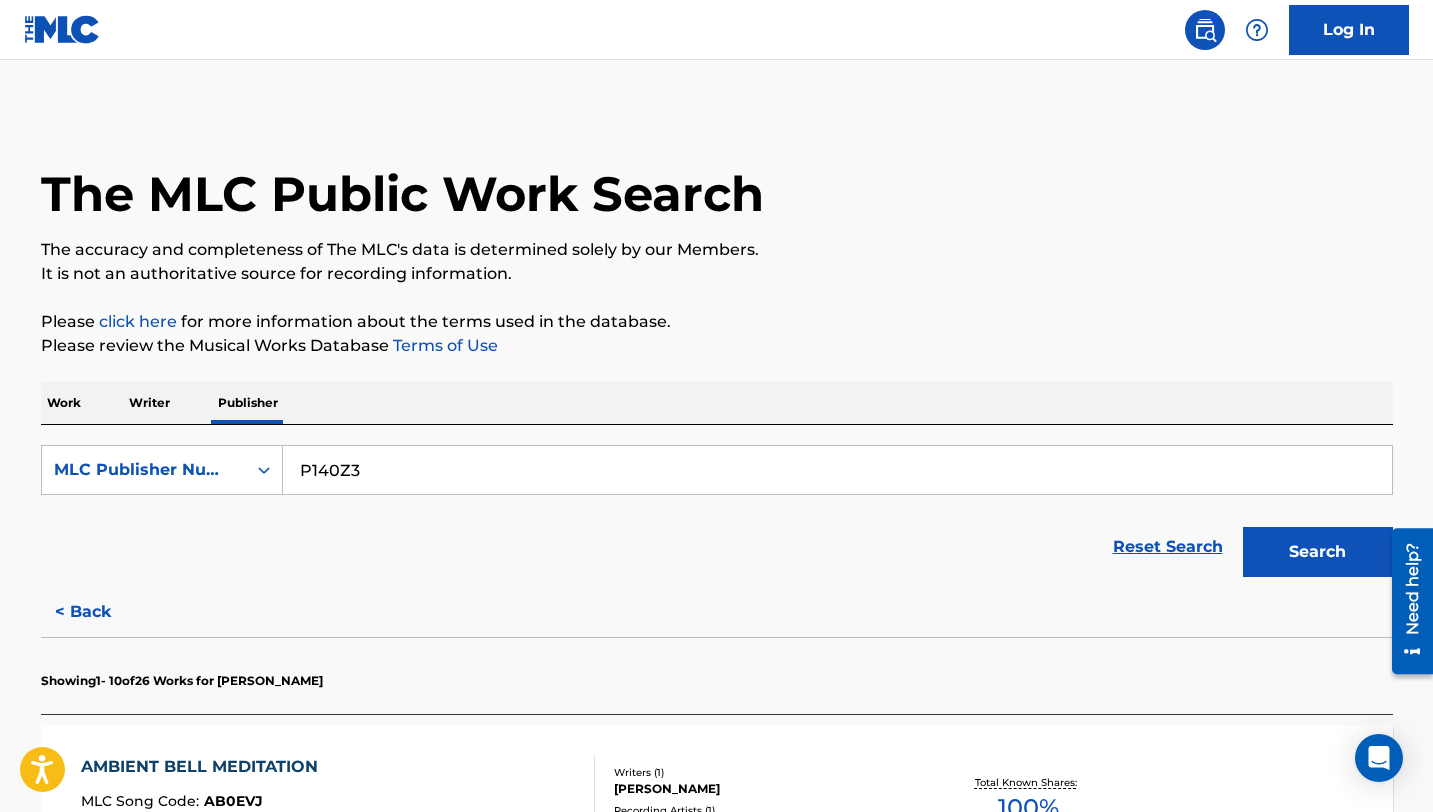 click on "P140Z3" at bounding box center (837, 470) 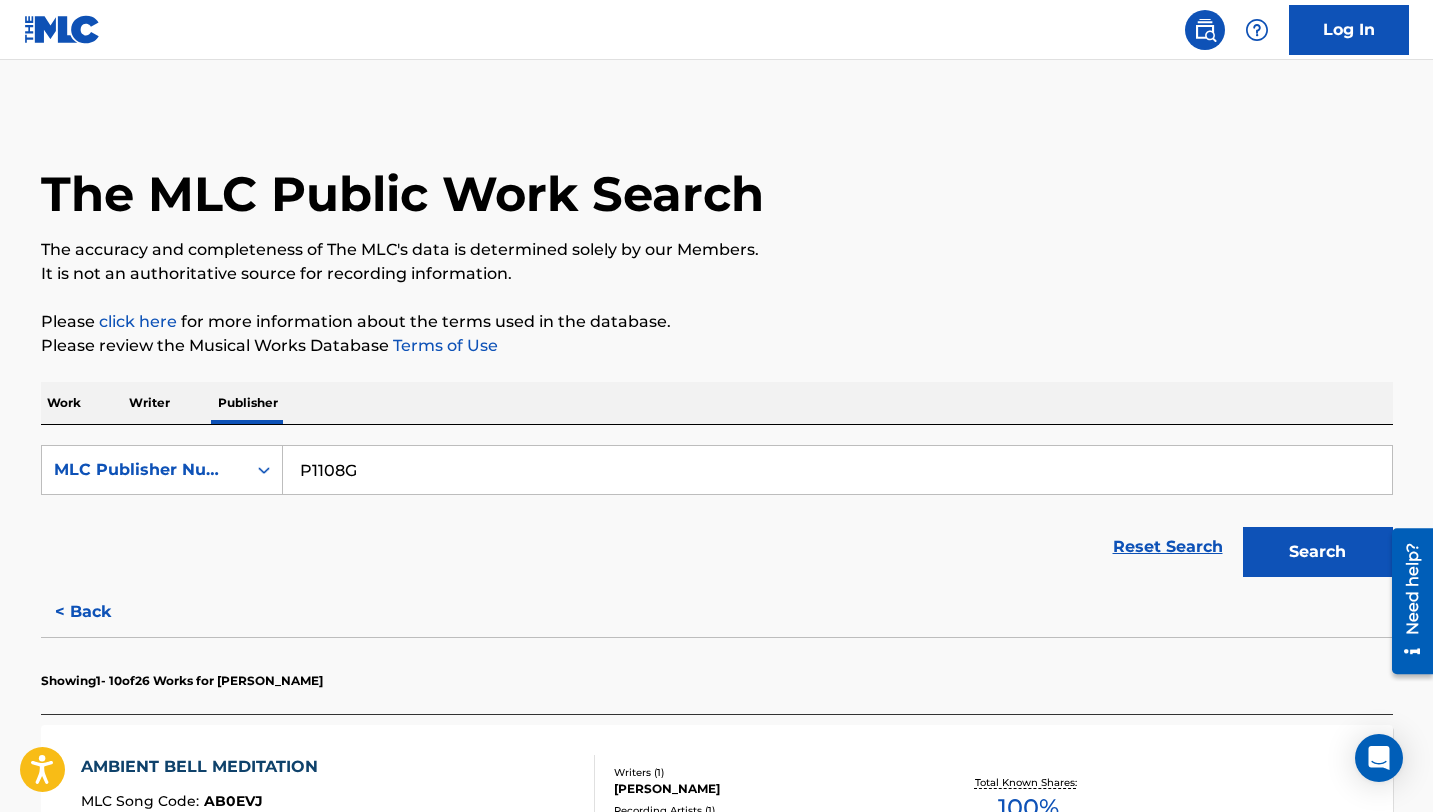 click on "Search" at bounding box center [1318, 552] 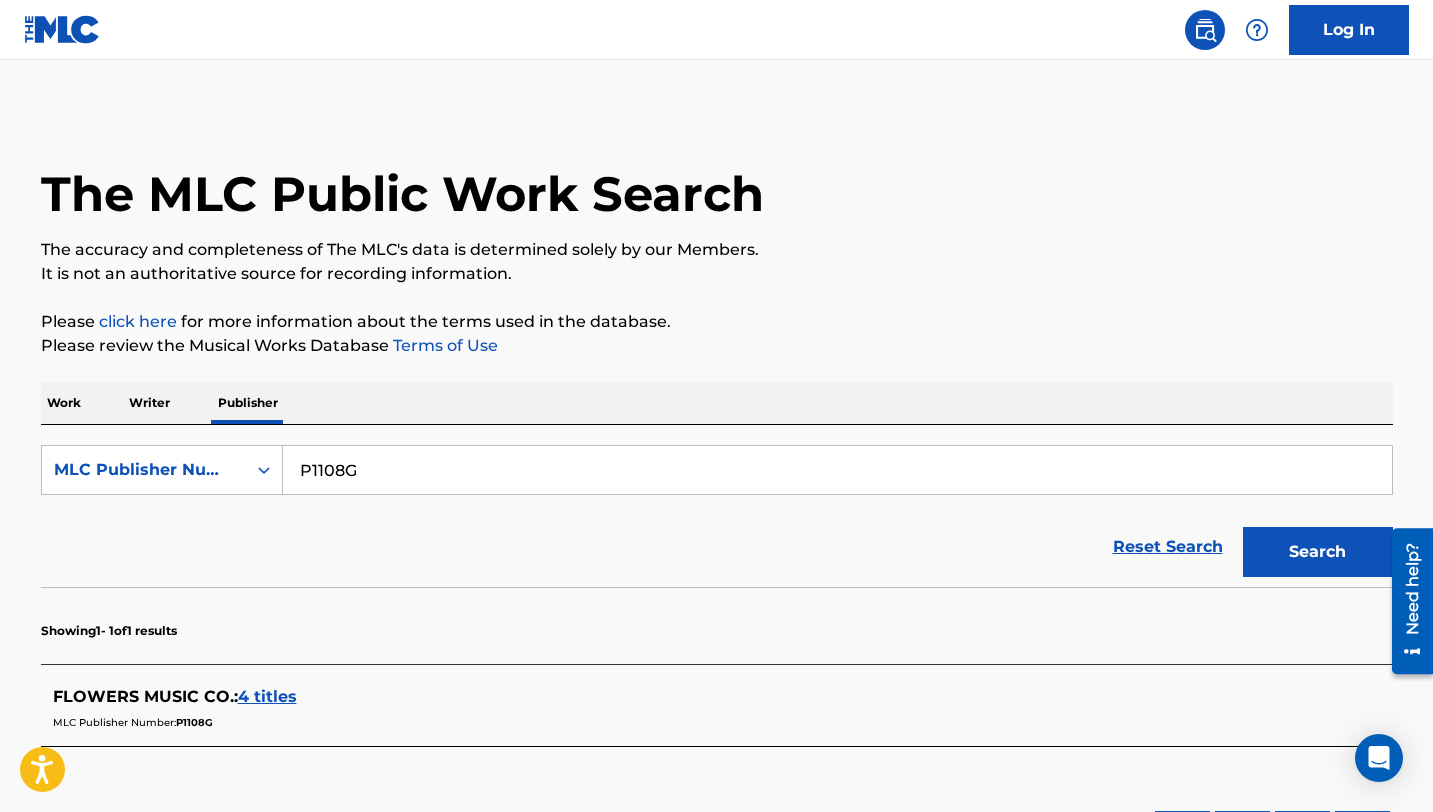 click on "P1108G" at bounding box center (837, 470) 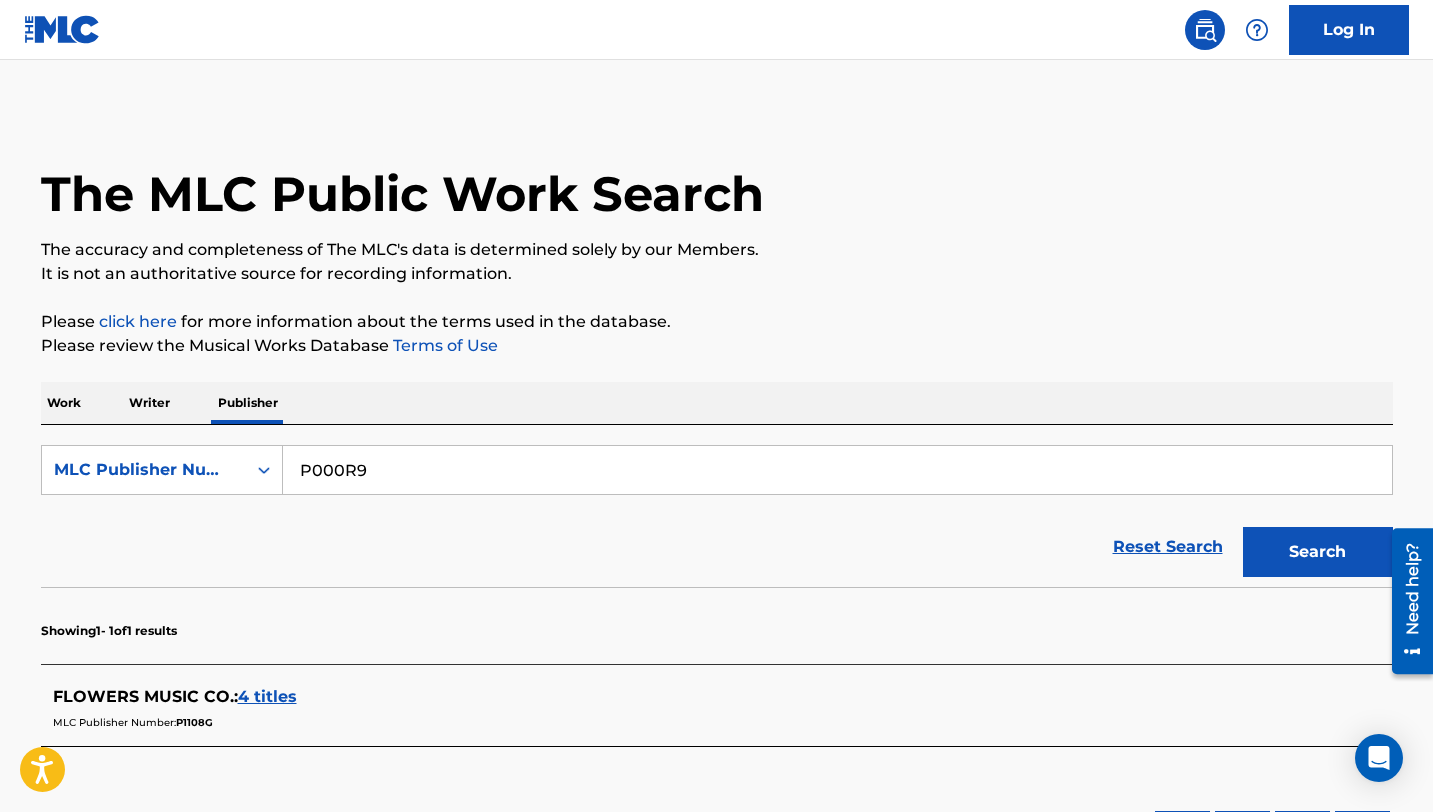 type on "P000R9" 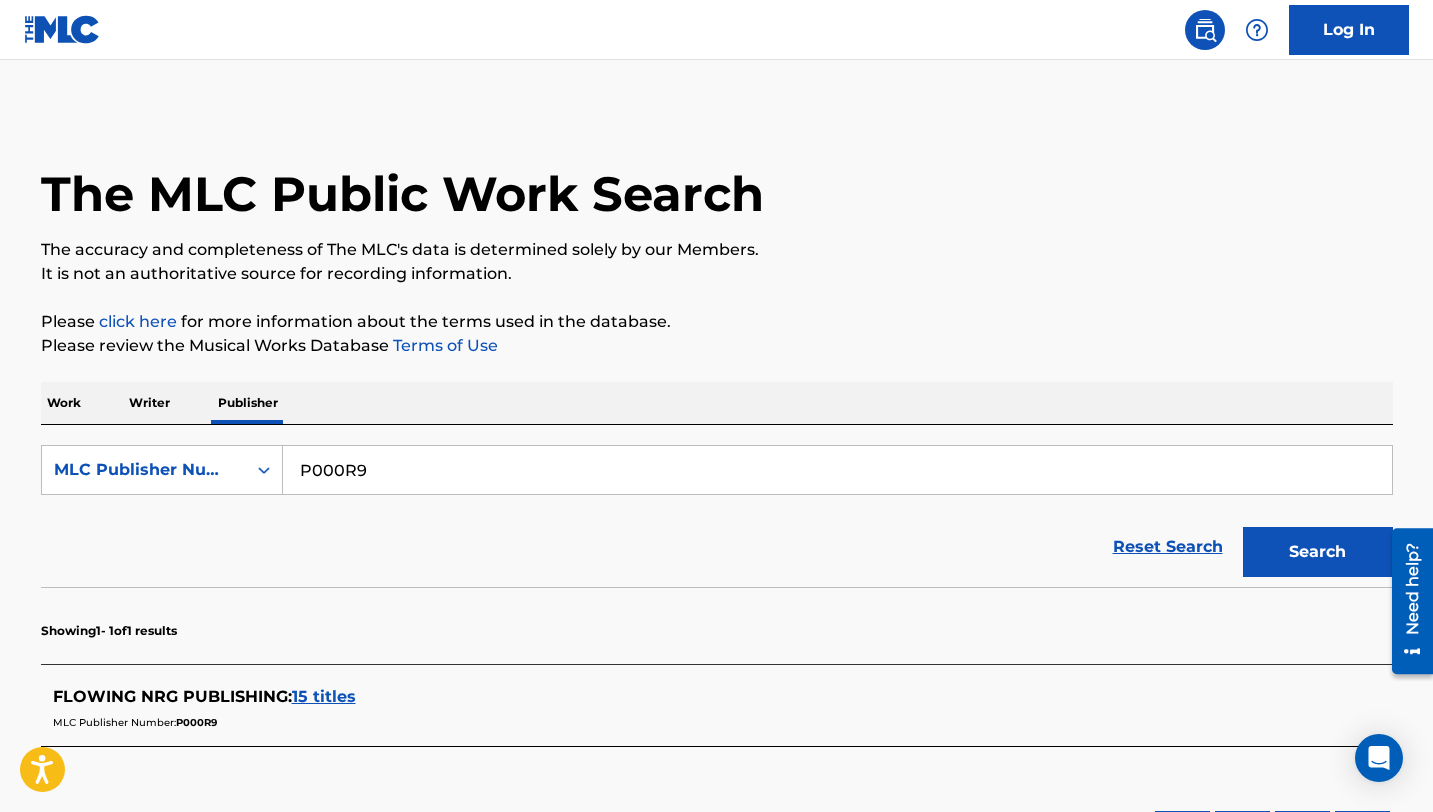click on "15 titles" at bounding box center [324, 696] 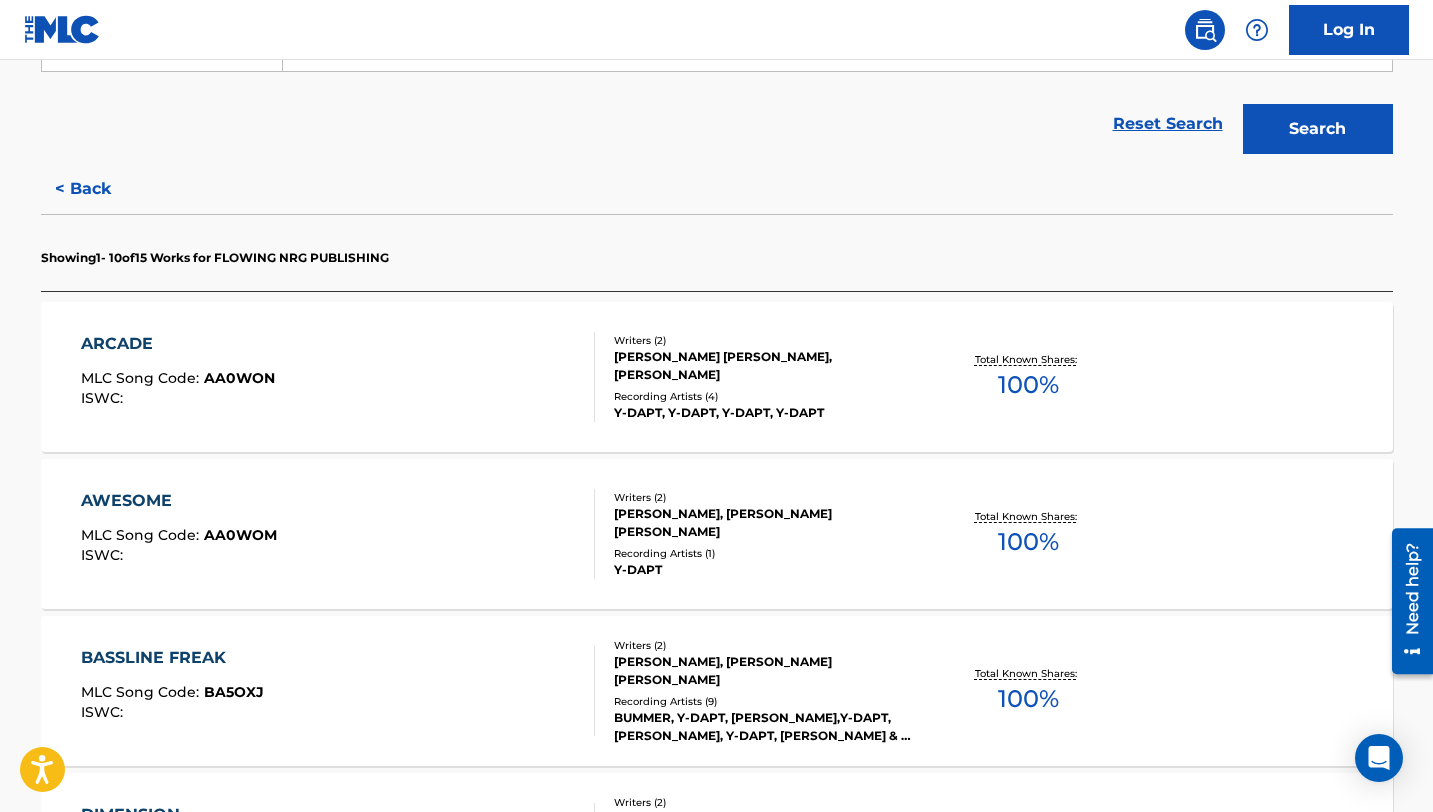 scroll, scrollTop: 424, scrollLeft: 0, axis: vertical 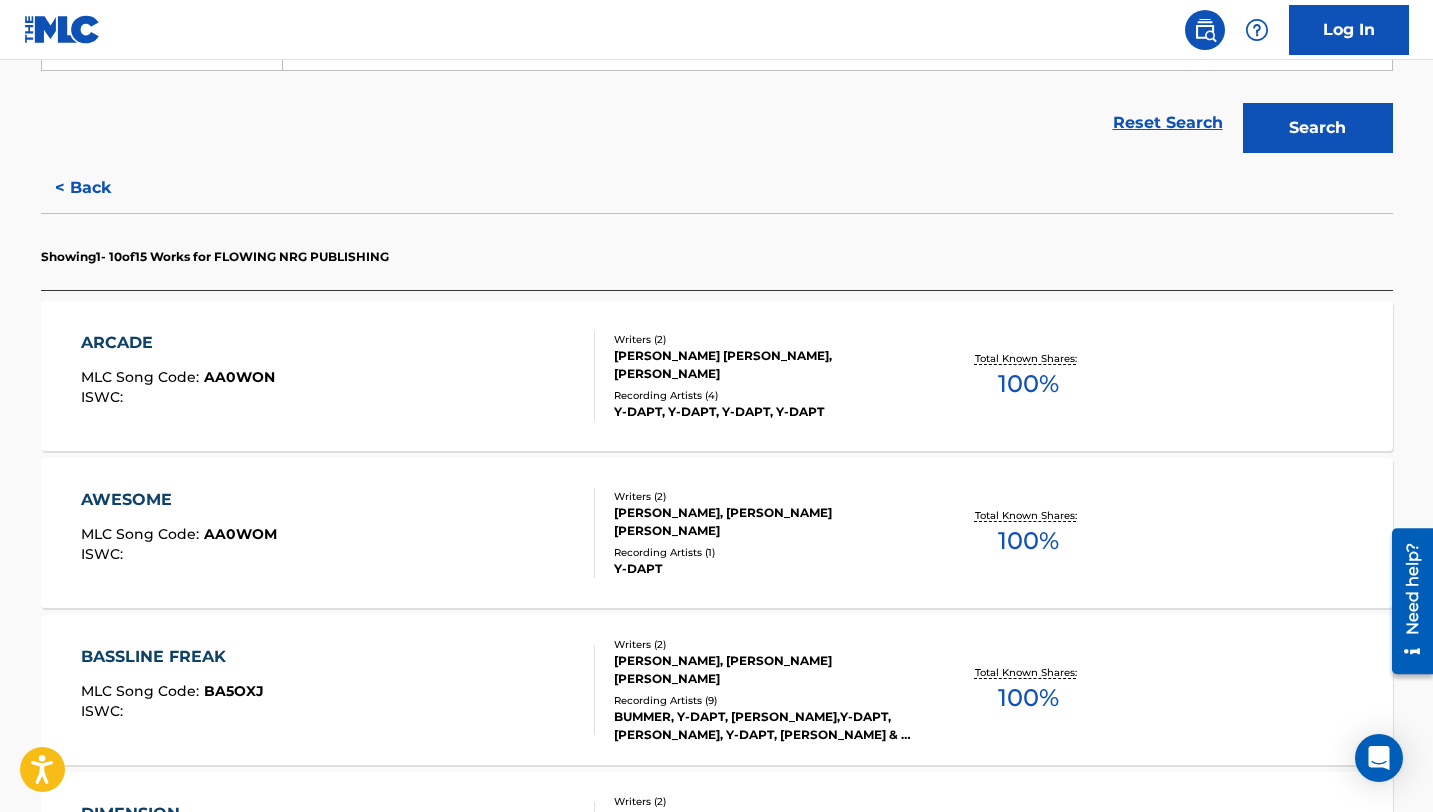 click on "ARCADE MLC Song Code : AA0WON ISWC :" at bounding box center (338, 376) 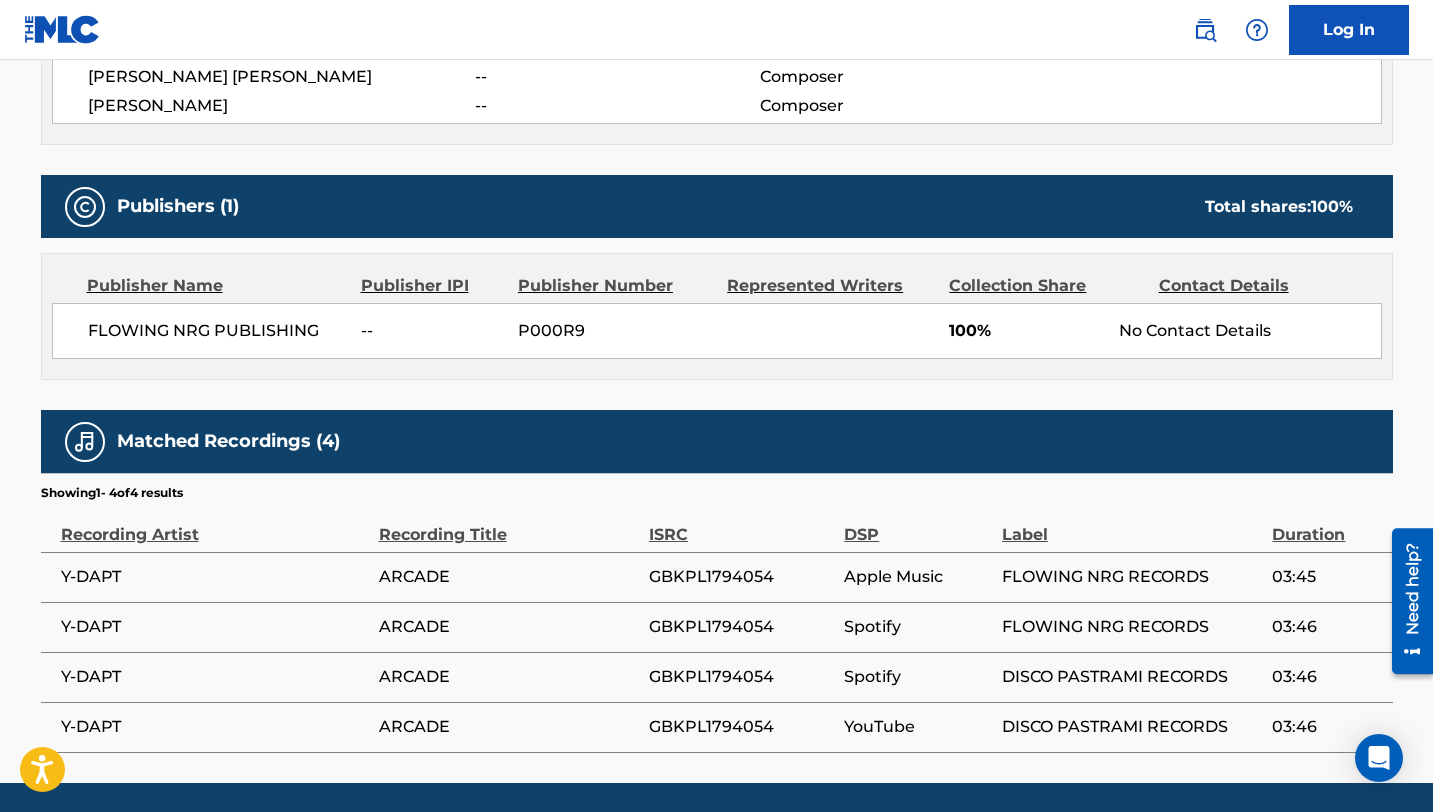 scroll, scrollTop: 776, scrollLeft: 0, axis: vertical 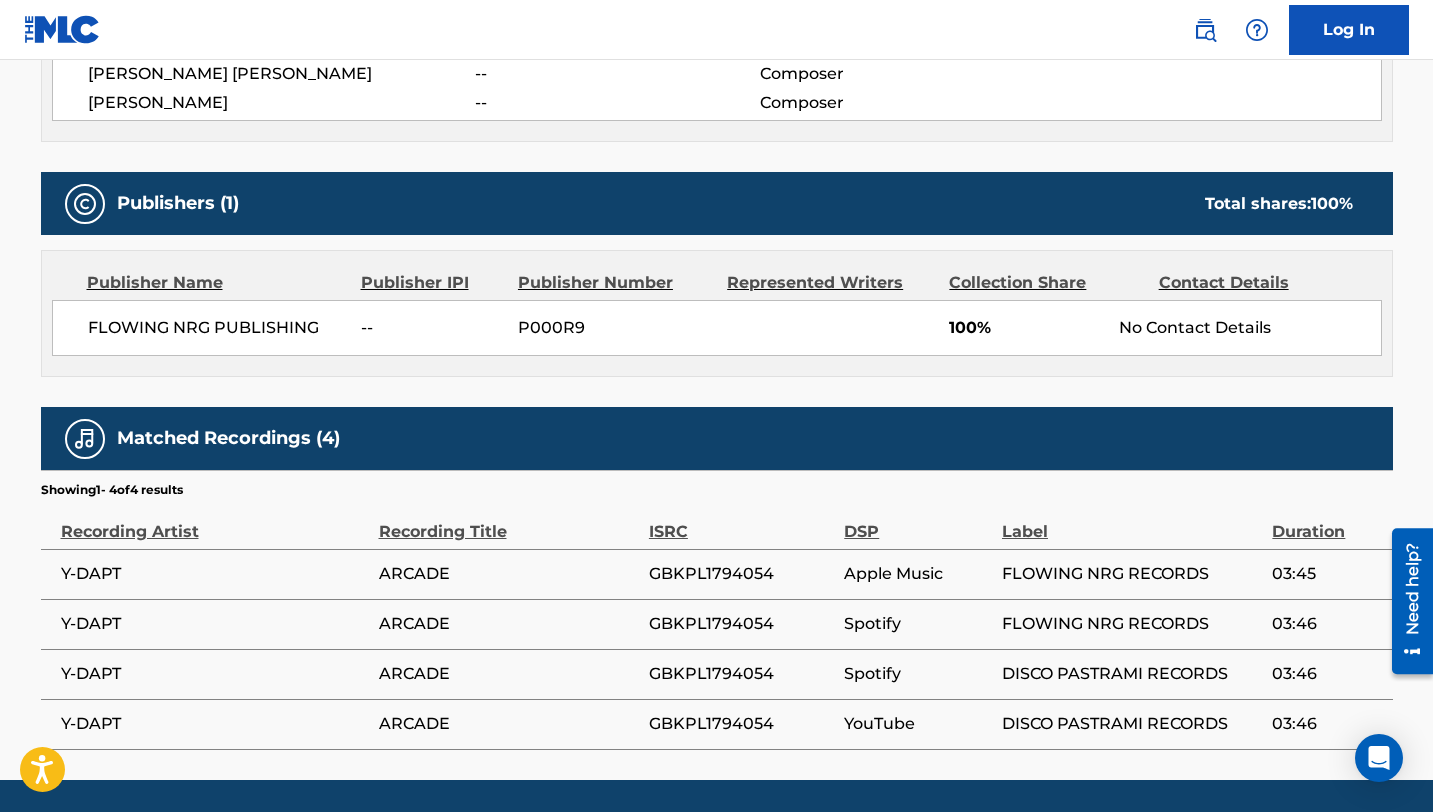 click on "Y-DAPT" at bounding box center (215, 574) 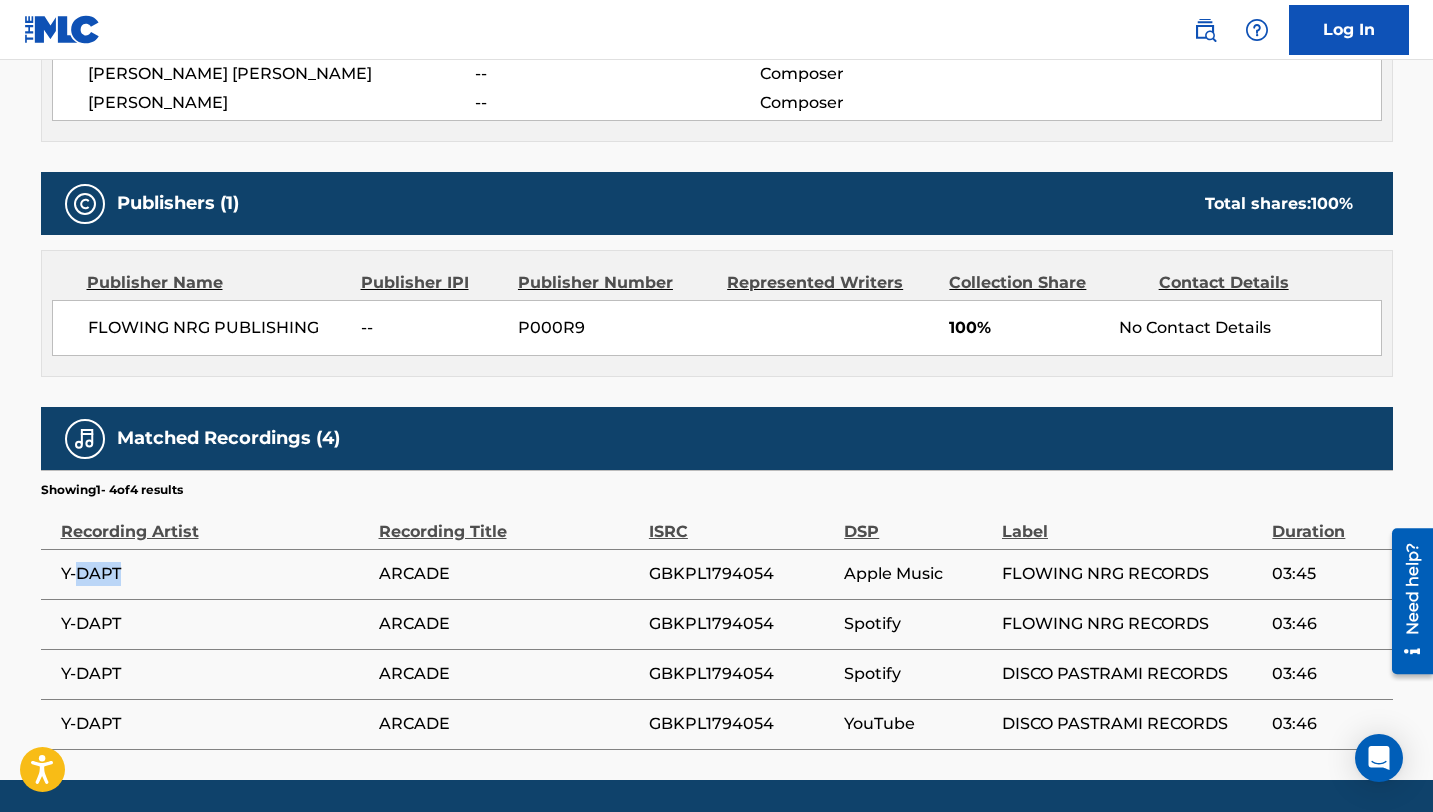 click on "Y-DAPT" at bounding box center [215, 574] 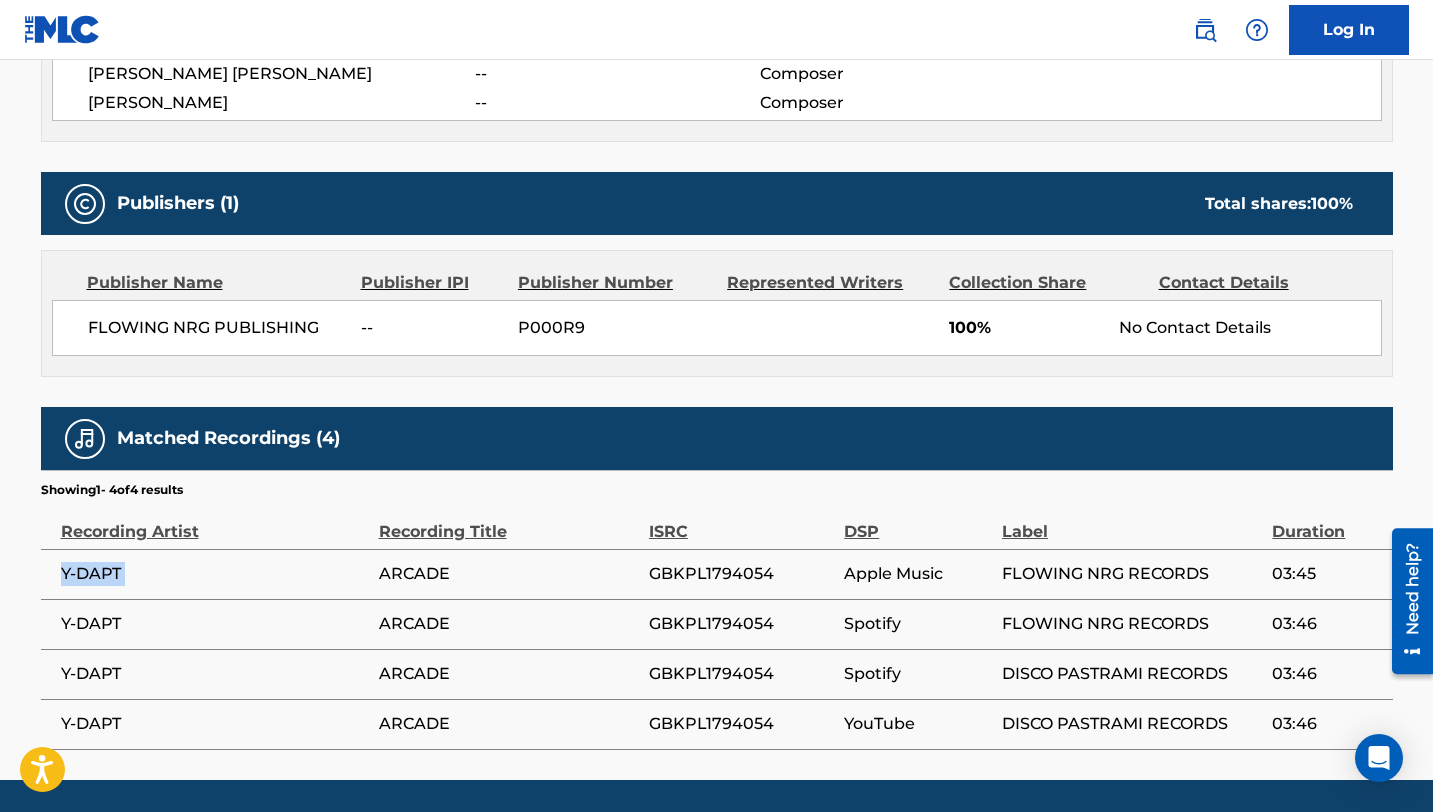 click on "Y-DAPT" at bounding box center [215, 574] 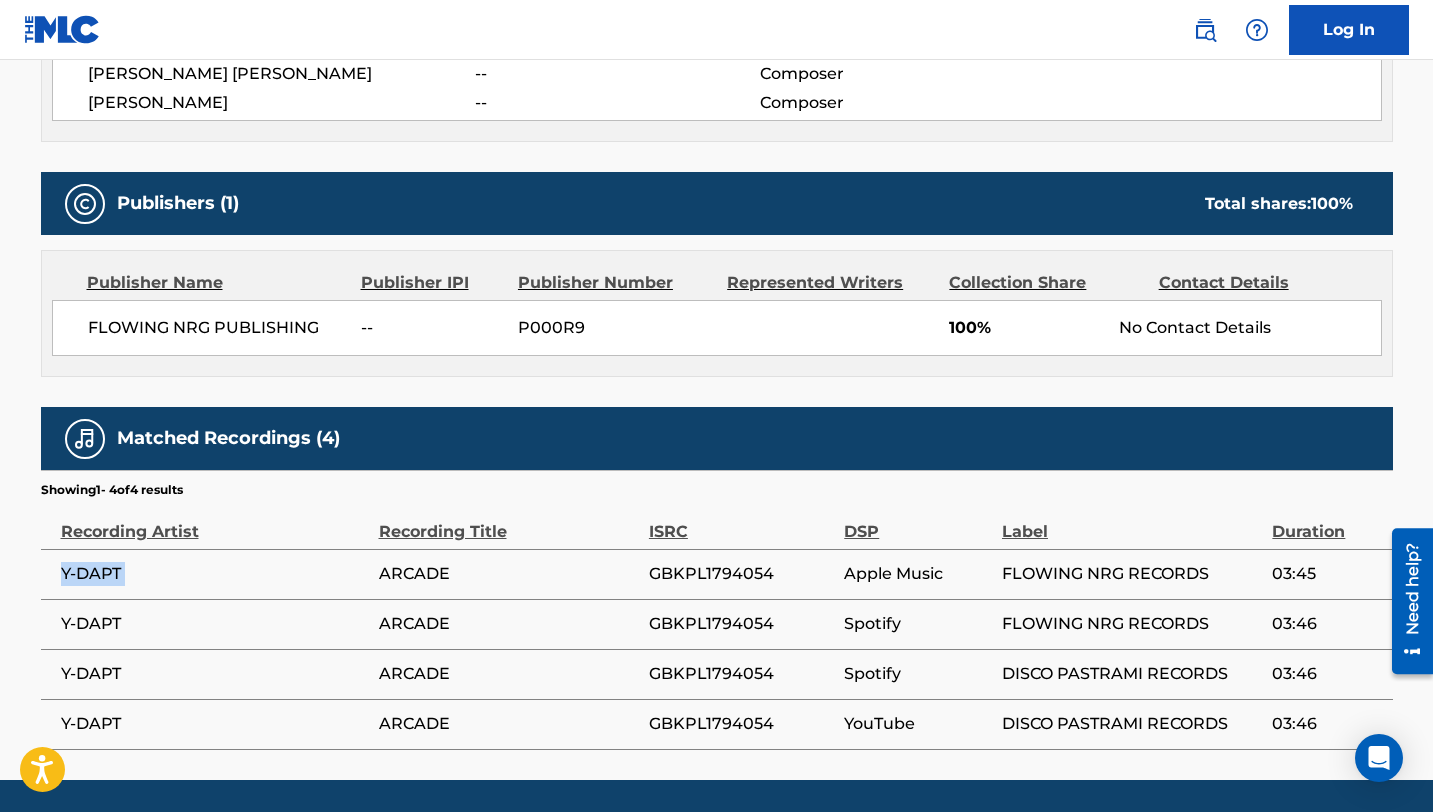 scroll, scrollTop: 0, scrollLeft: 0, axis: both 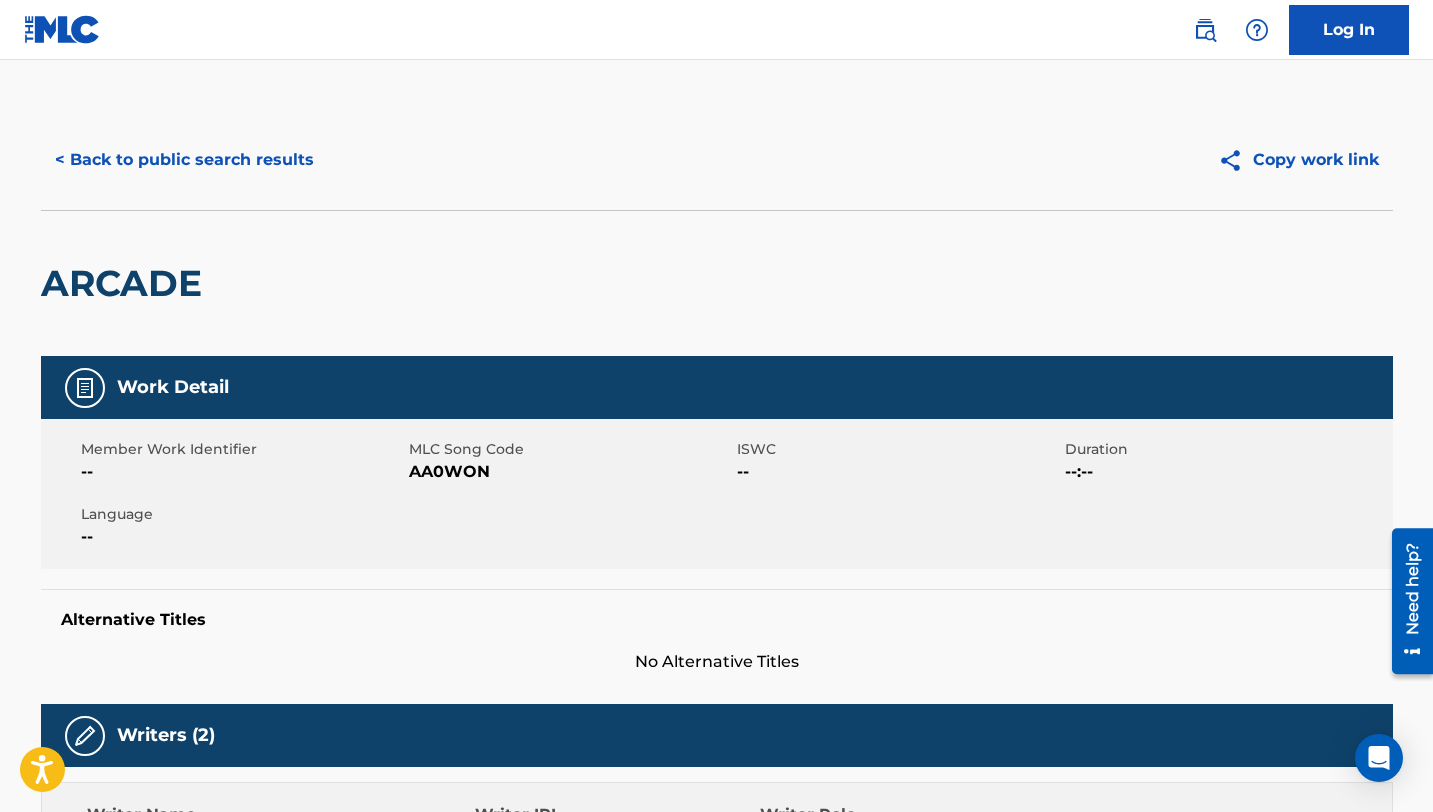 click on "< Back to public search results" at bounding box center [184, 160] 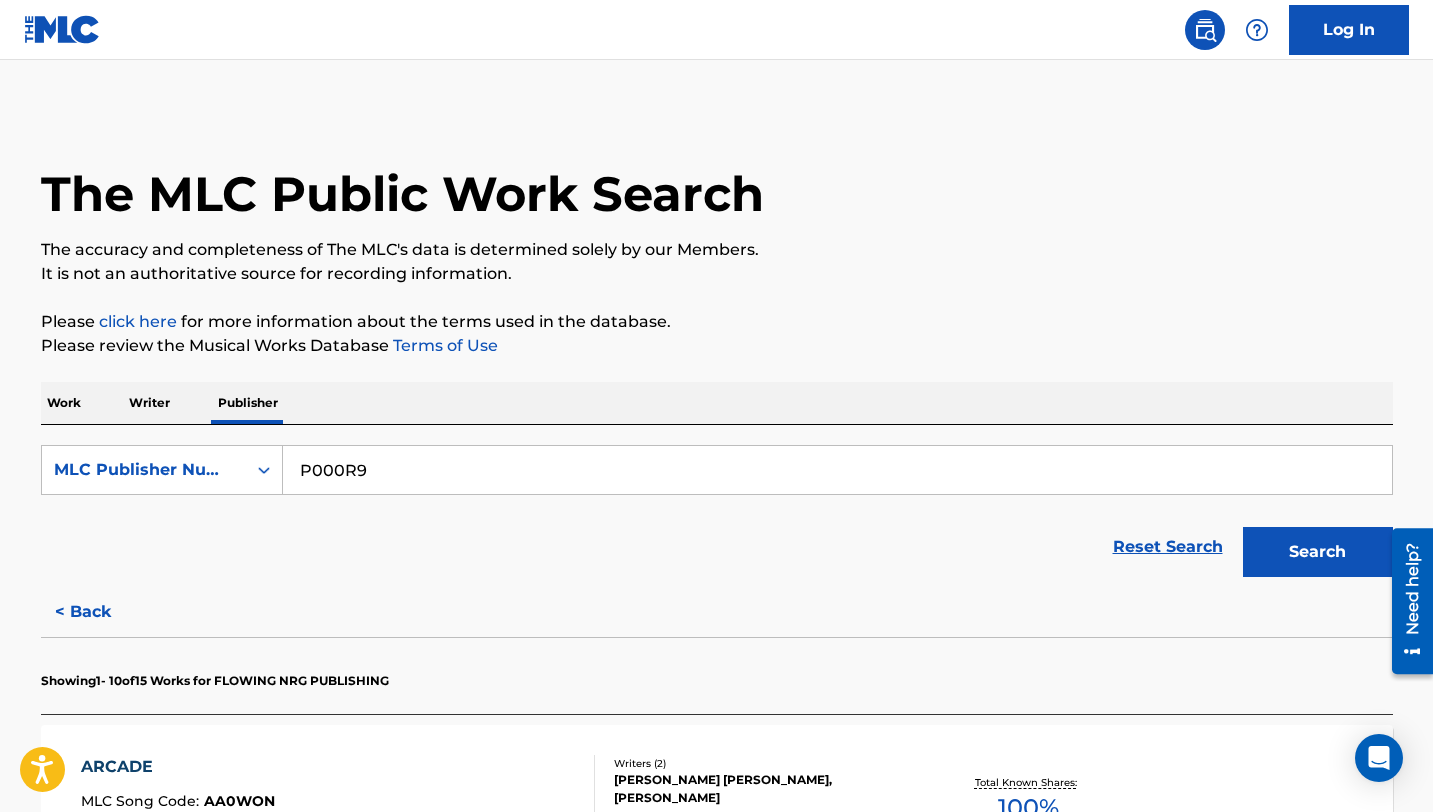click on "P000R9" at bounding box center [837, 470] 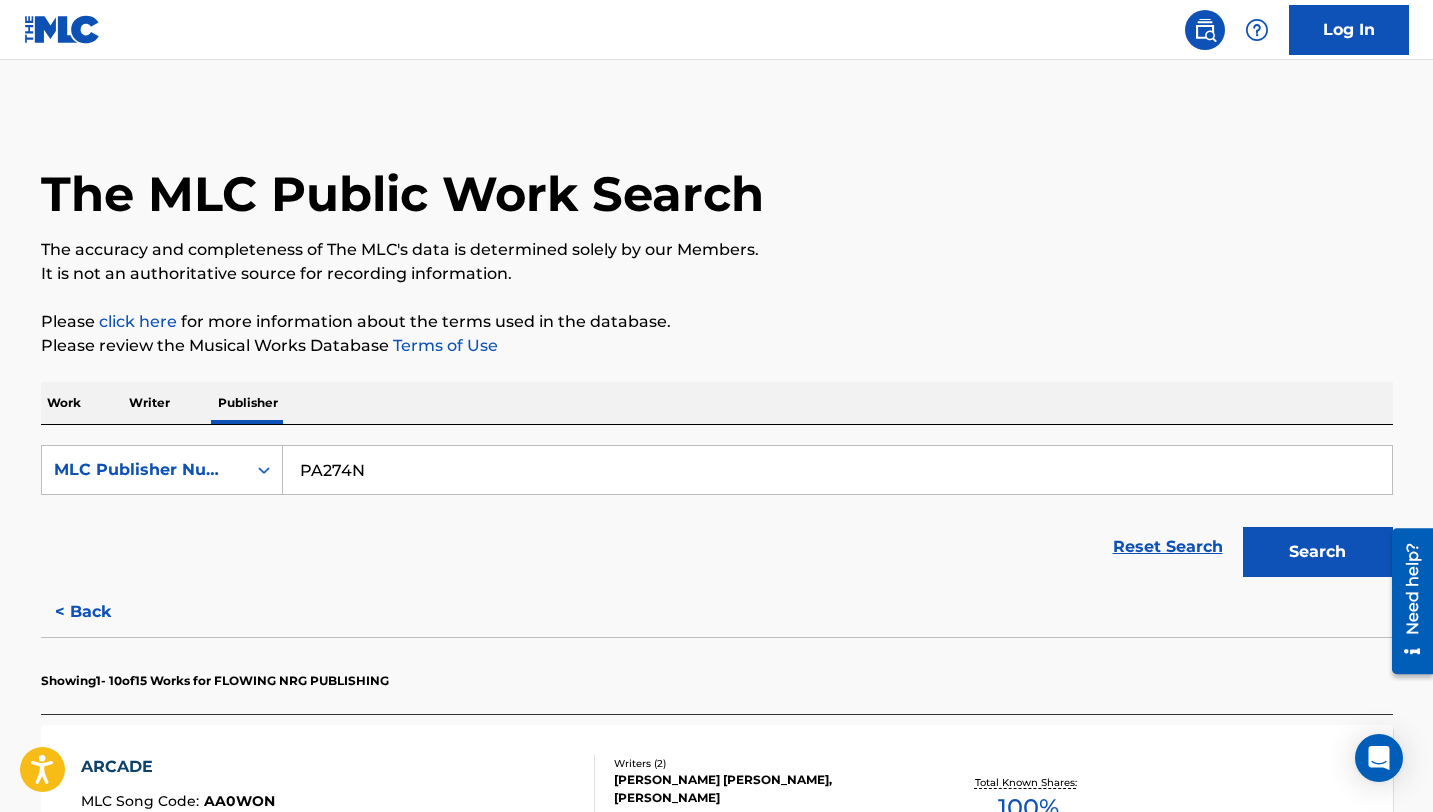type on "PA274N" 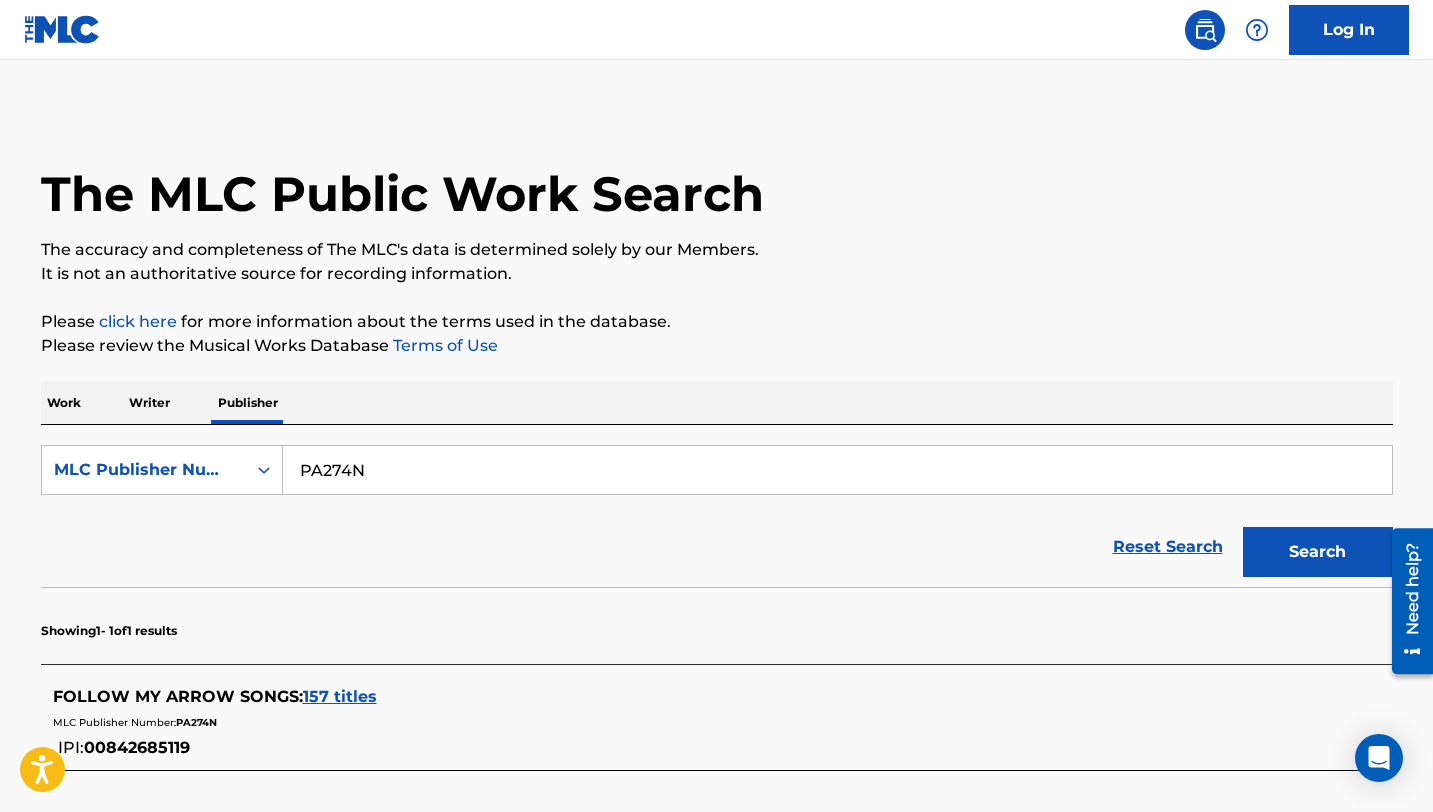 click on "157 titles" at bounding box center (340, 696) 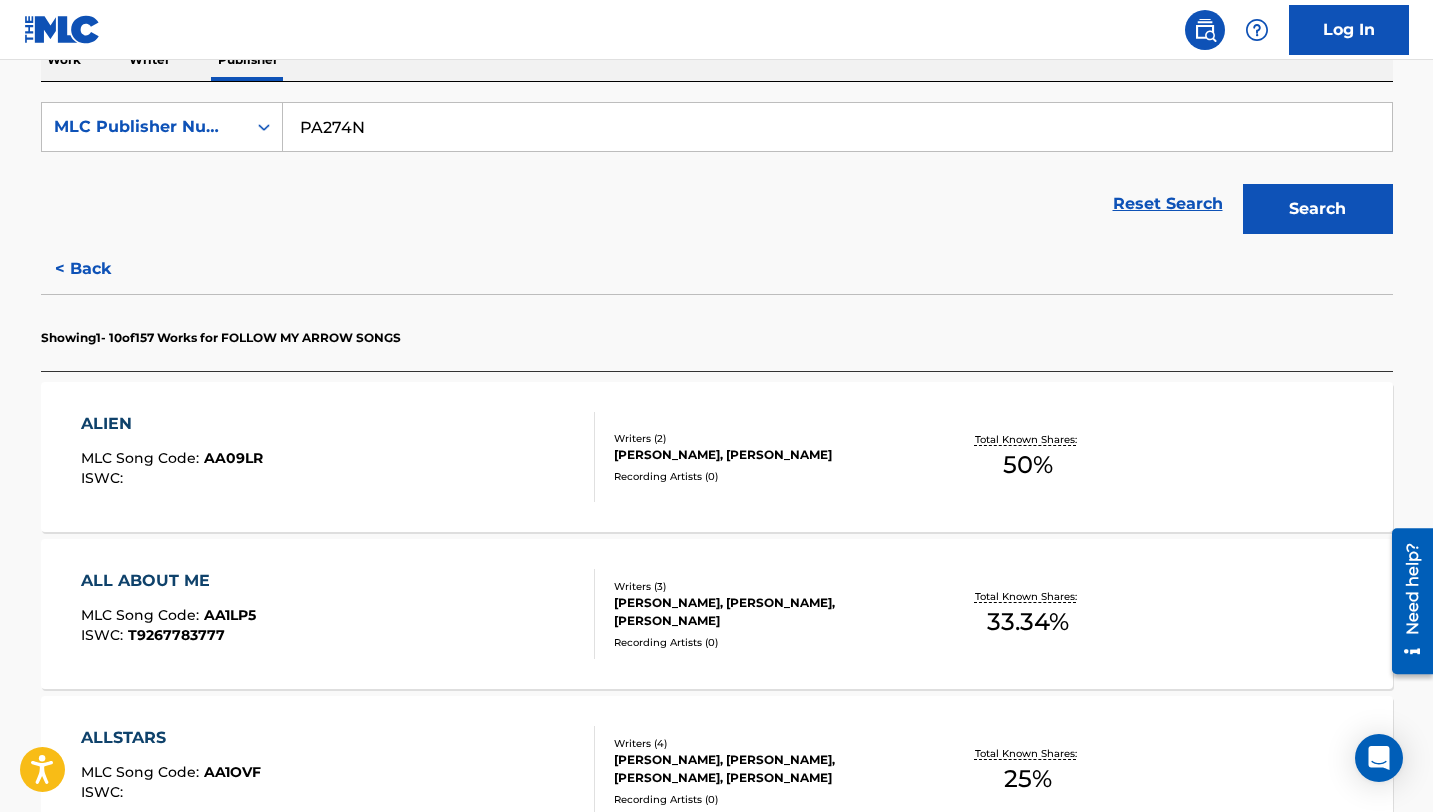 scroll, scrollTop: 384, scrollLeft: 0, axis: vertical 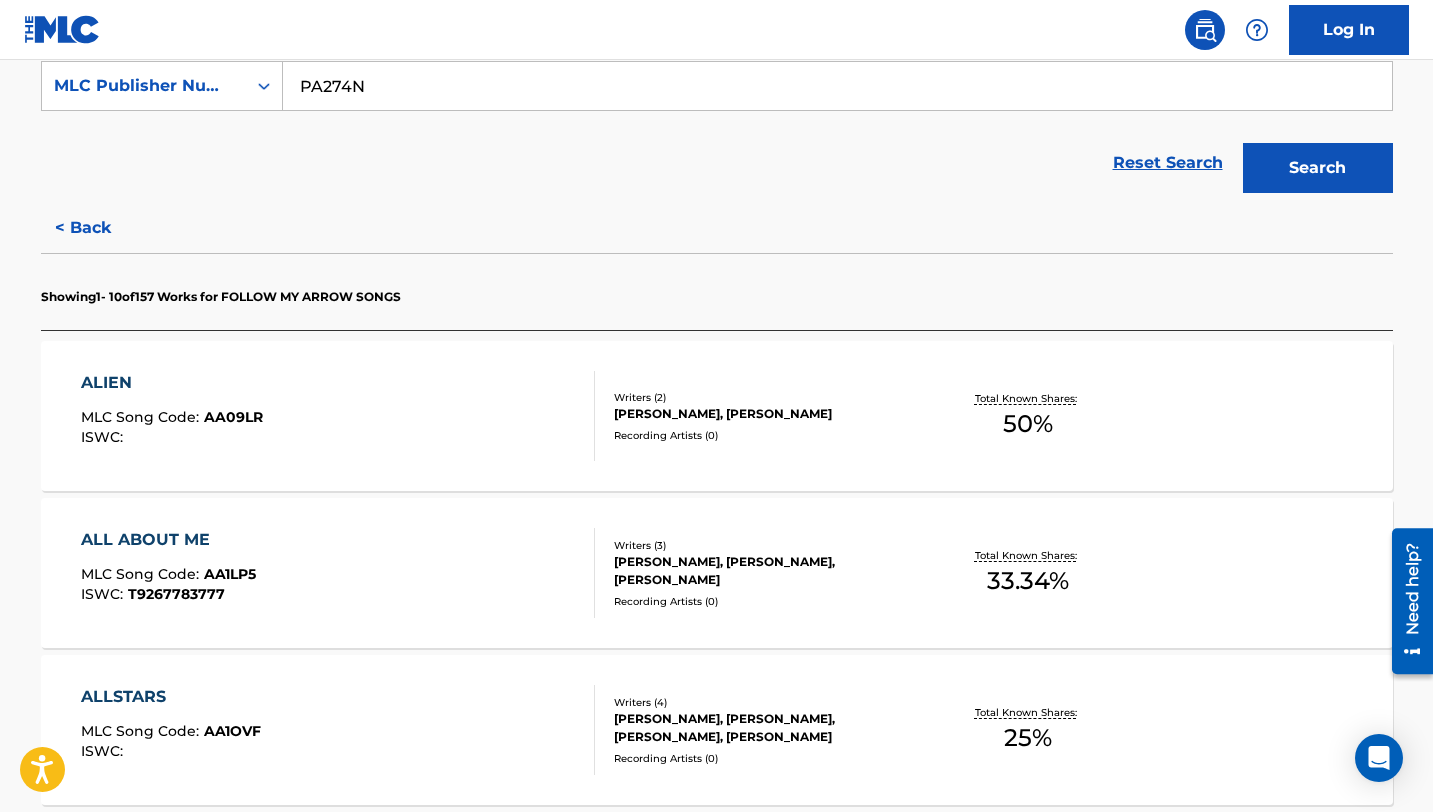 click on "ALIEN MLC Song Code : AA09LR ISWC :" at bounding box center [338, 416] 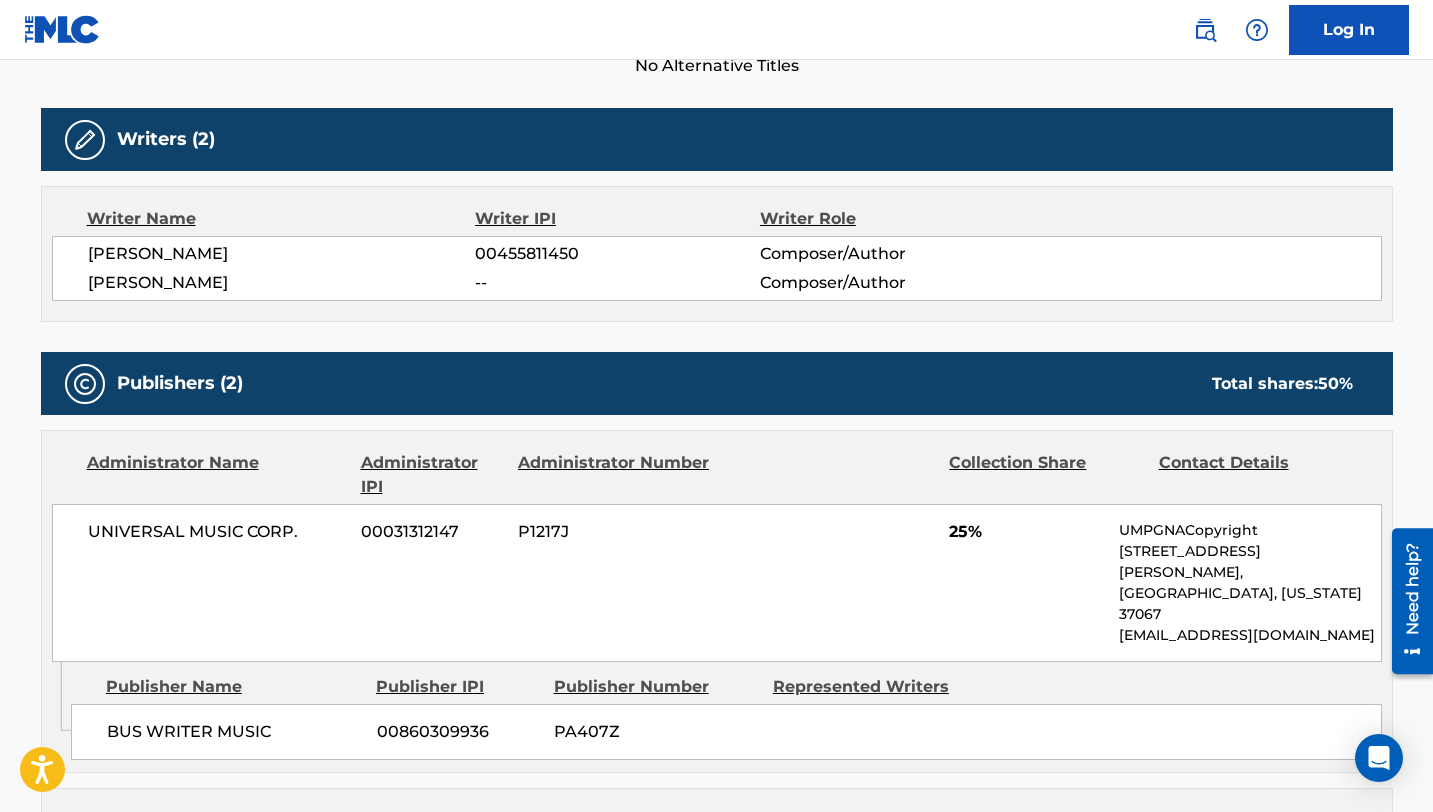 scroll, scrollTop: 0, scrollLeft: 0, axis: both 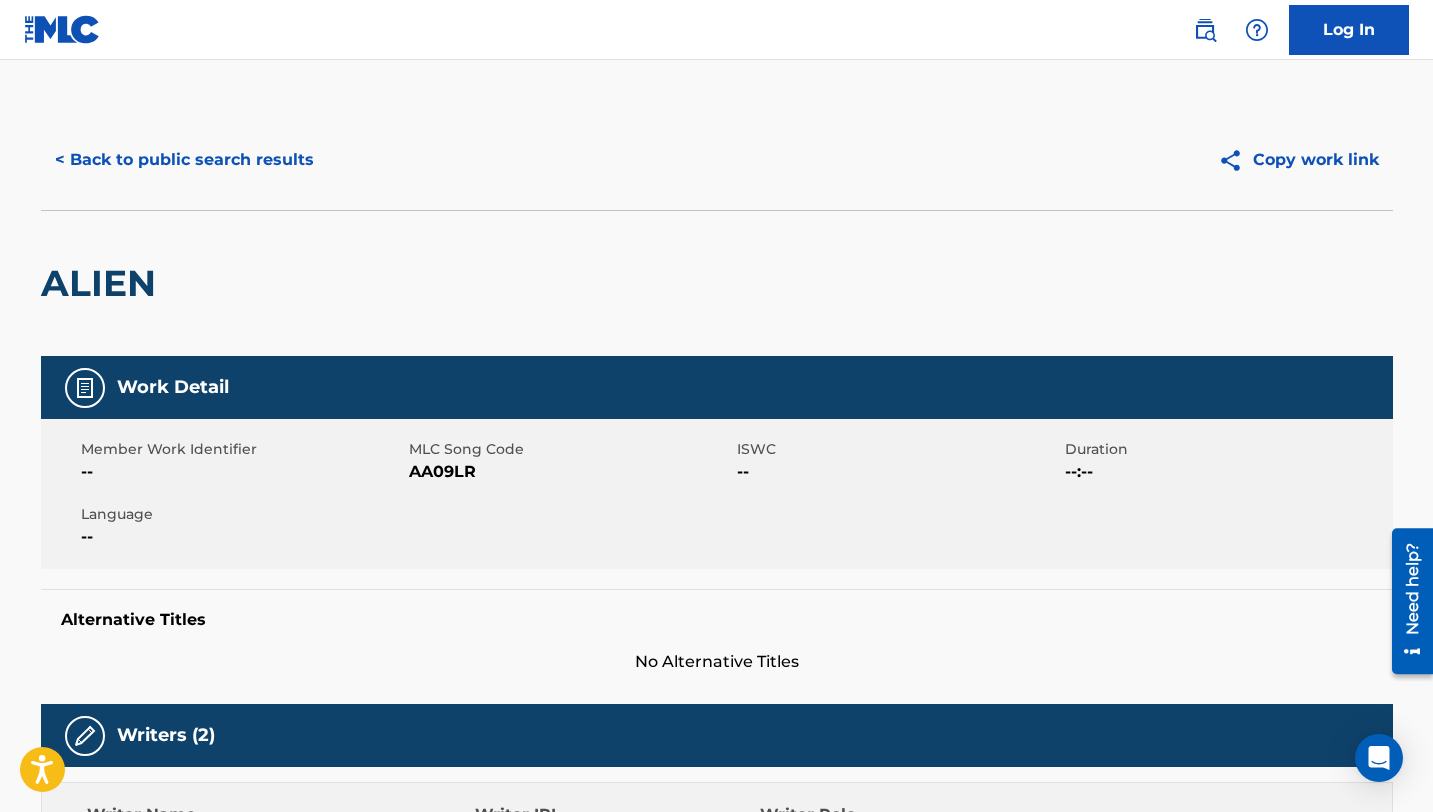 click on "< Back to public search results" at bounding box center (184, 160) 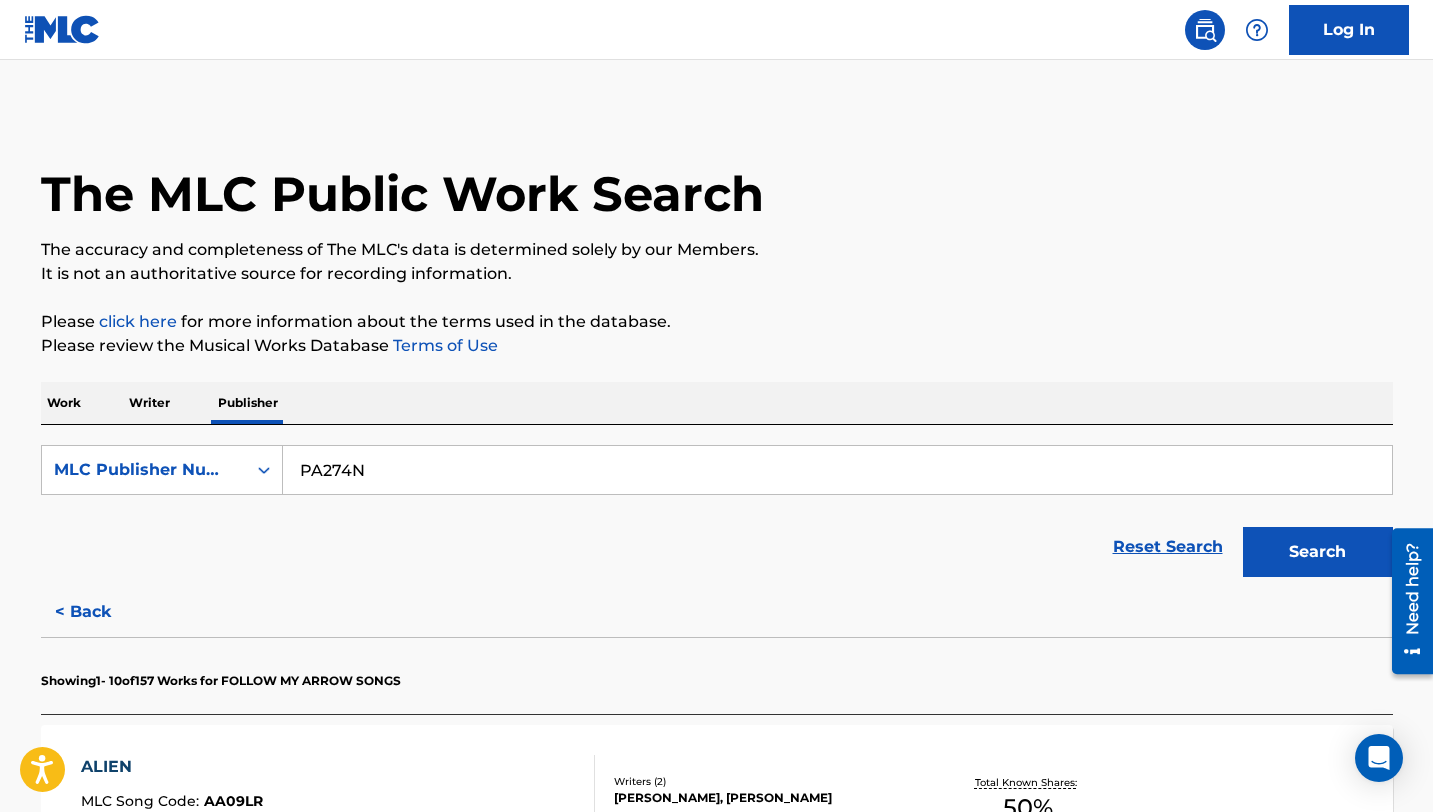 click on "PA274N" at bounding box center [837, 470] 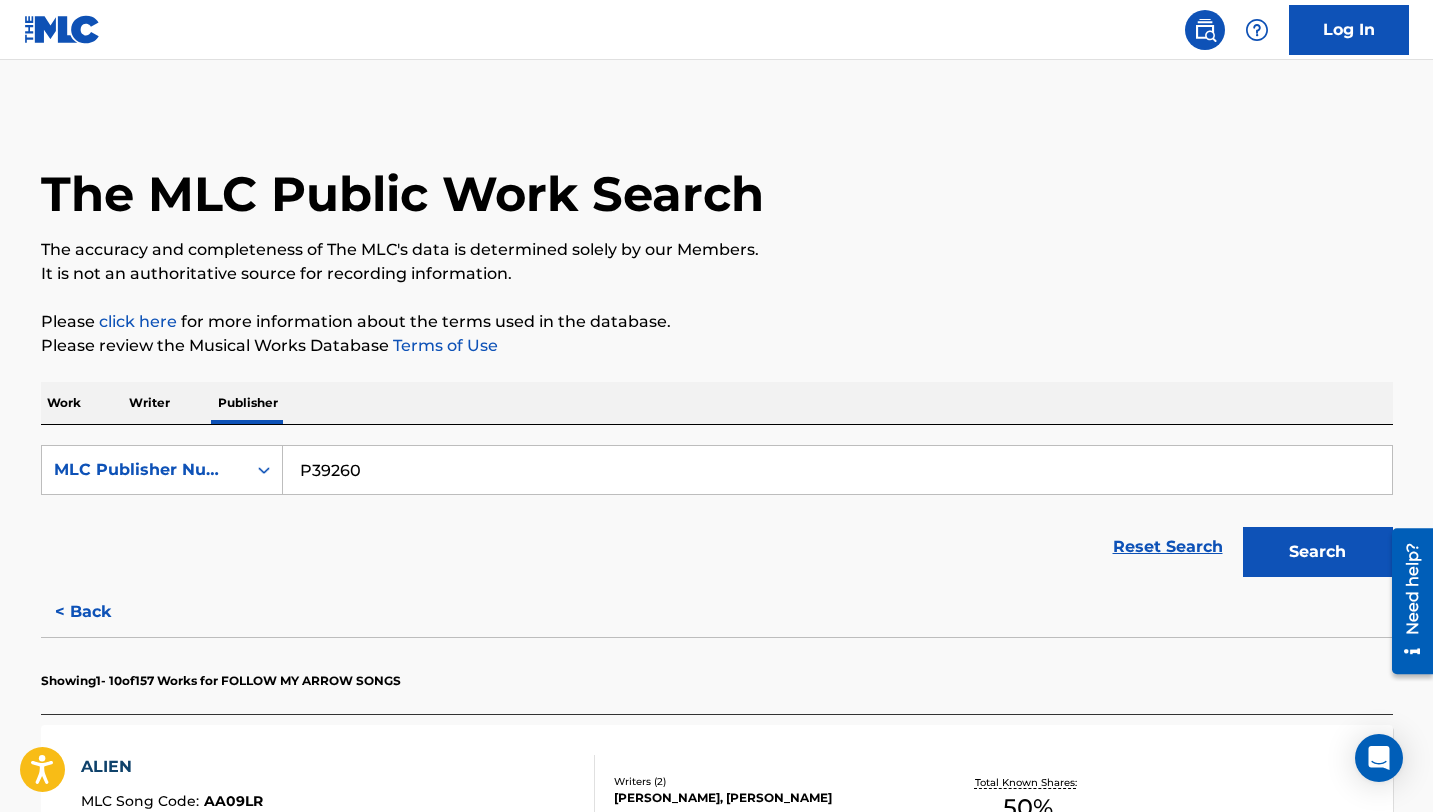 click on "Search" at bounding box center [1318, 552] 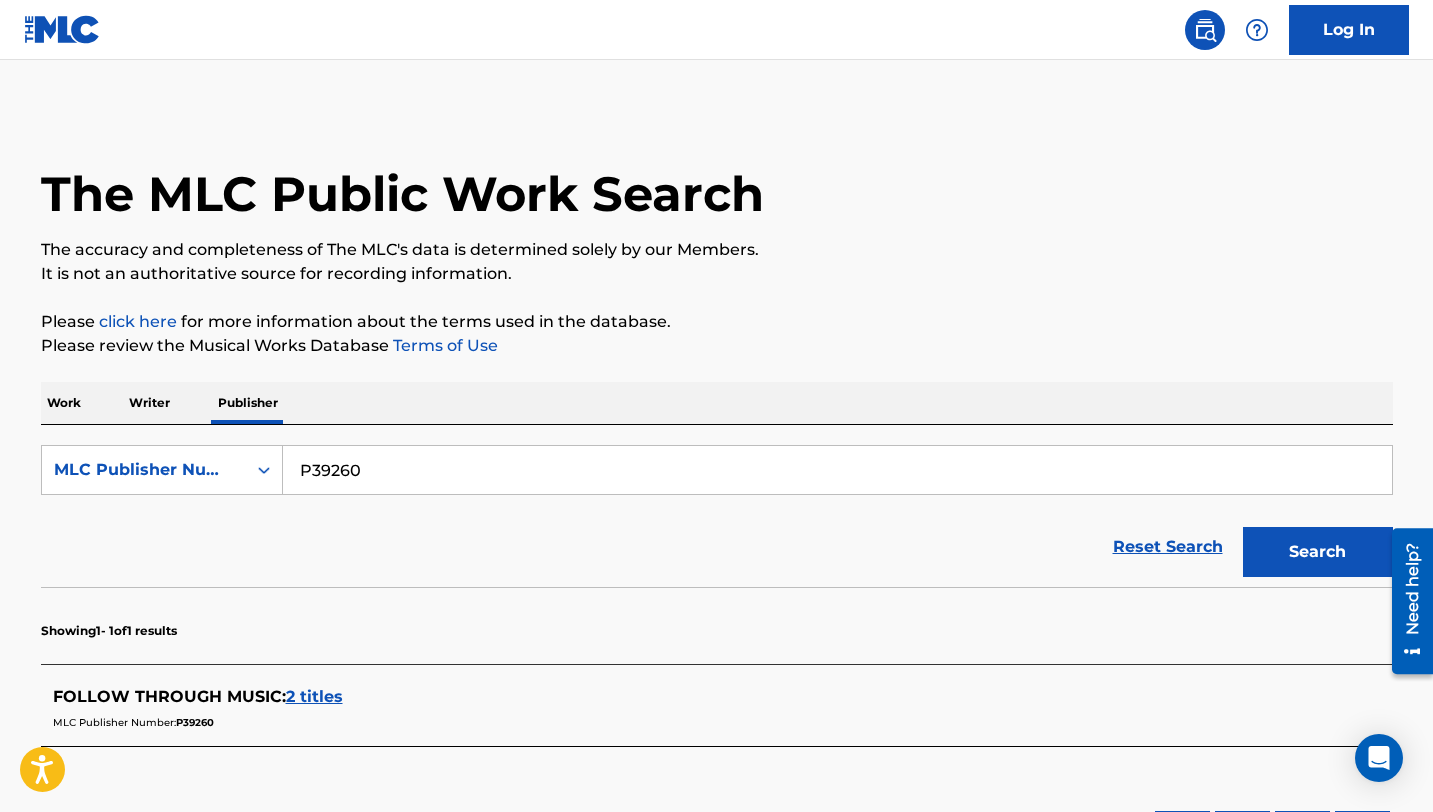 click on "P39260" at bounding box center [837, 470] 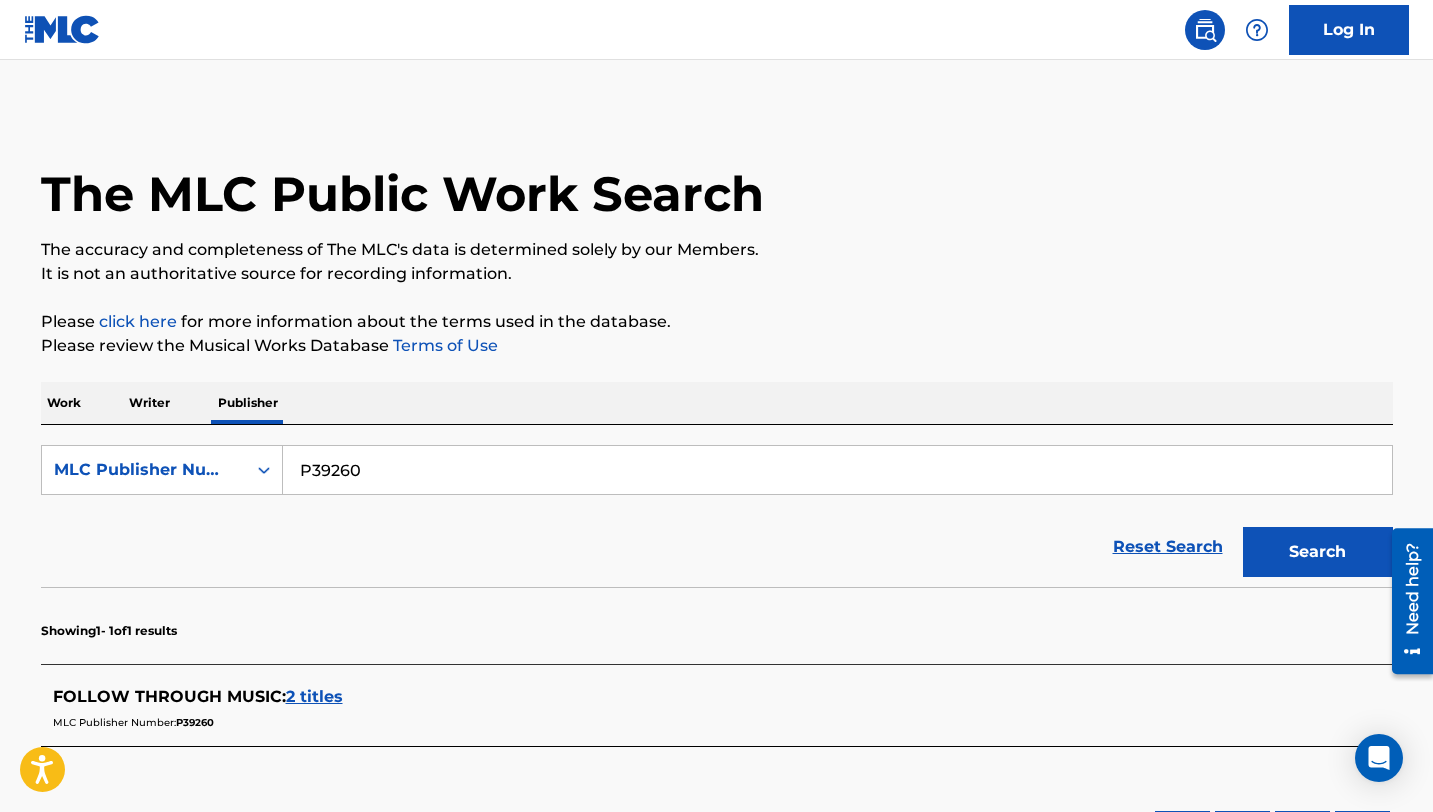paste on "189ZW" 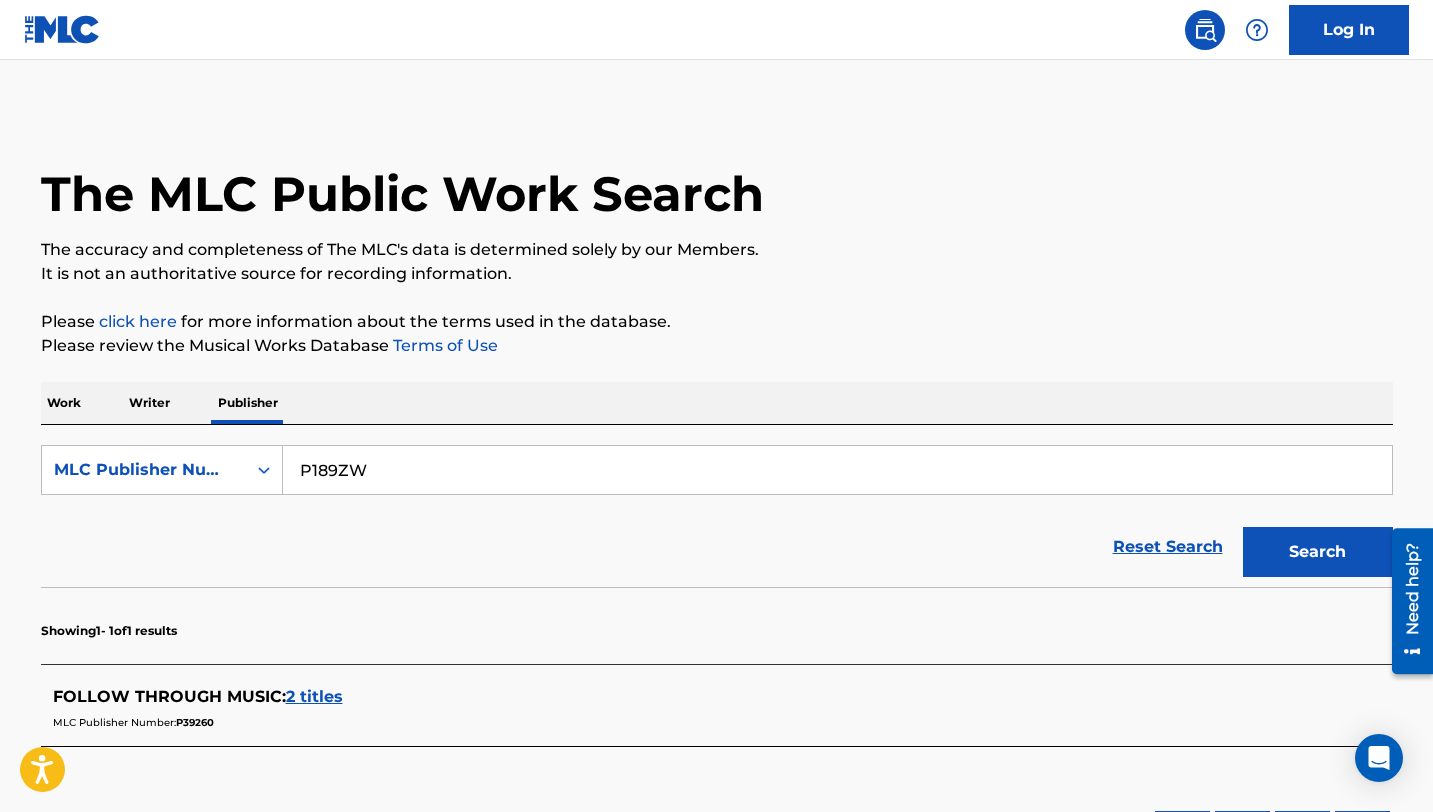 click on "Search" at bounding box center [1318, 552] 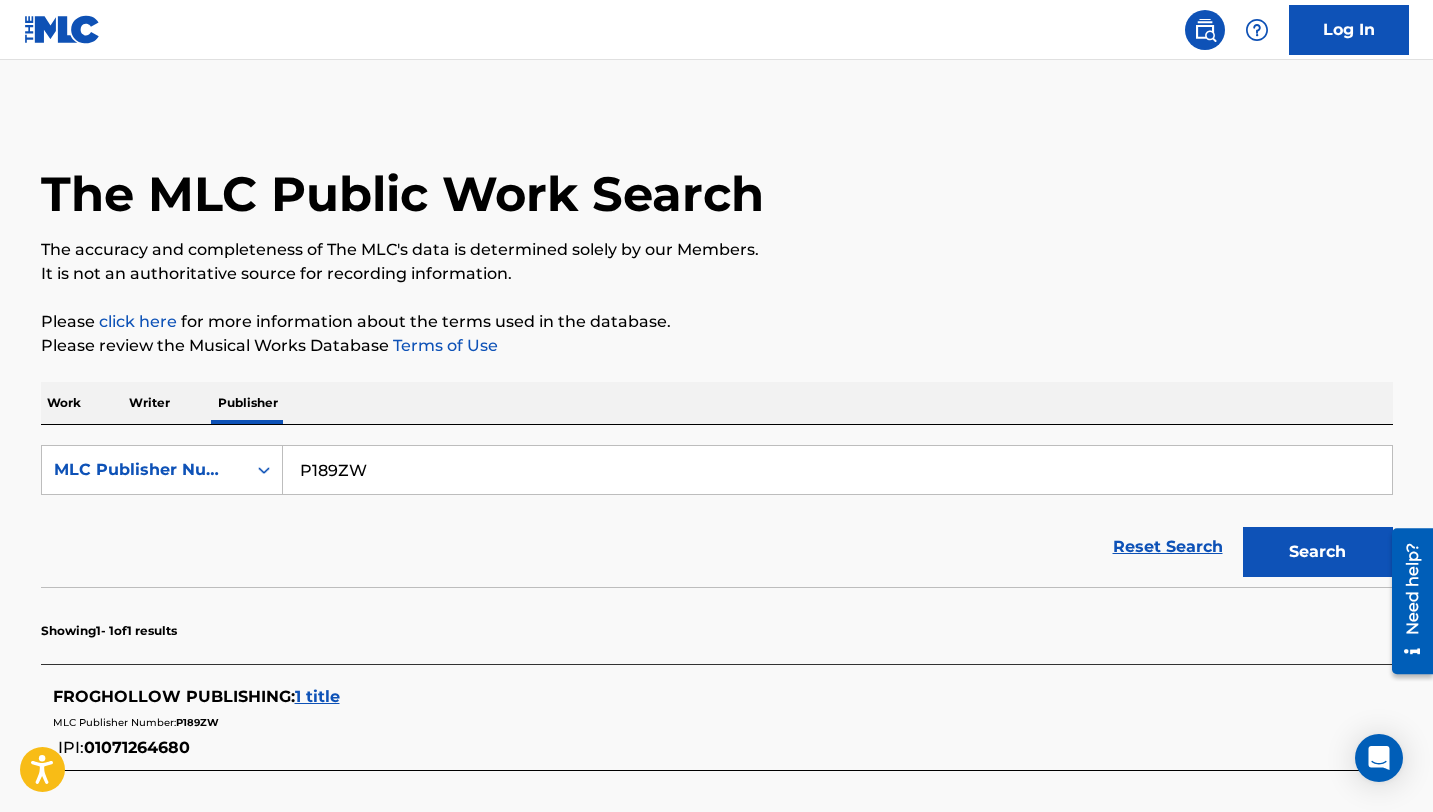 click on "P189ZW" at bounding box center (837, 470) 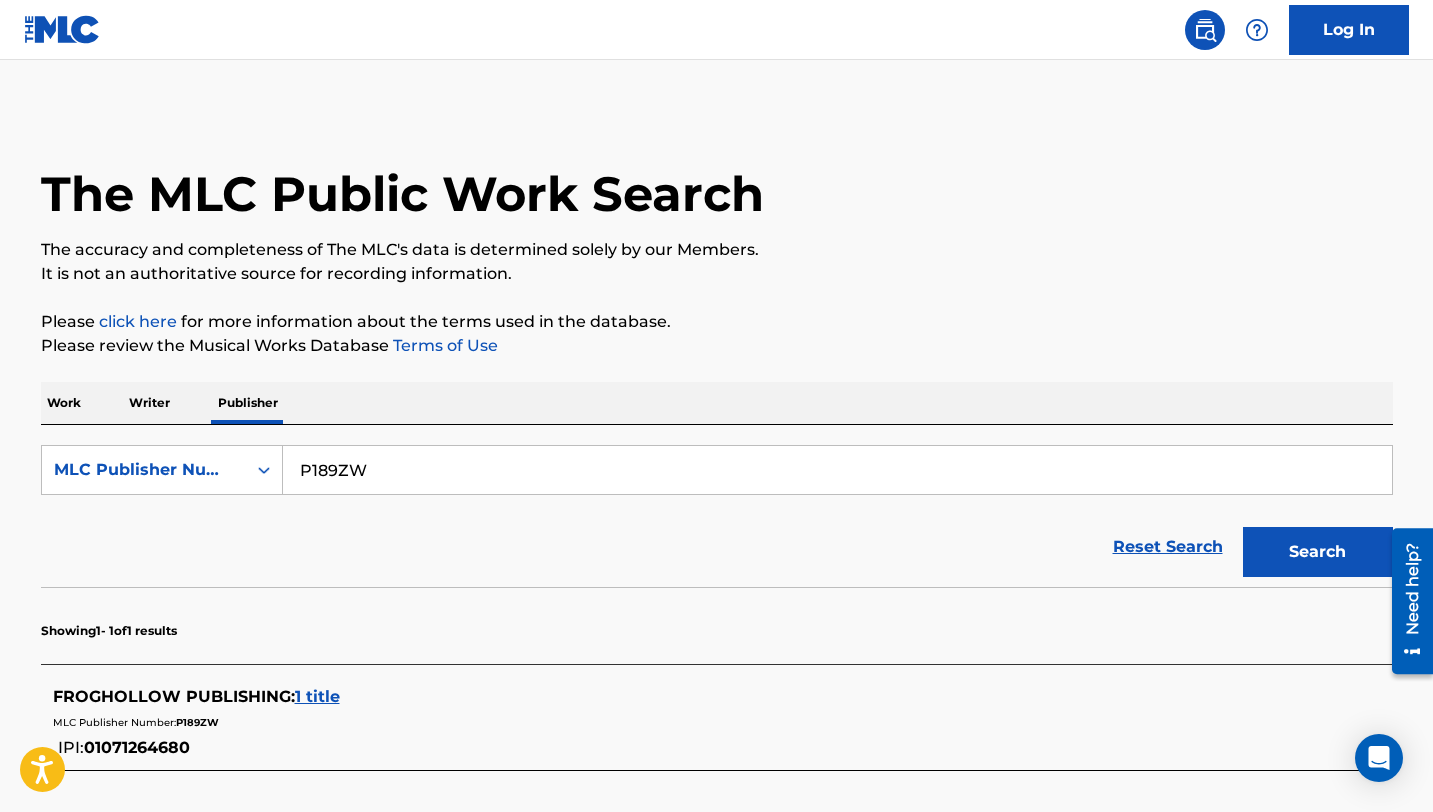 paste on "06539" 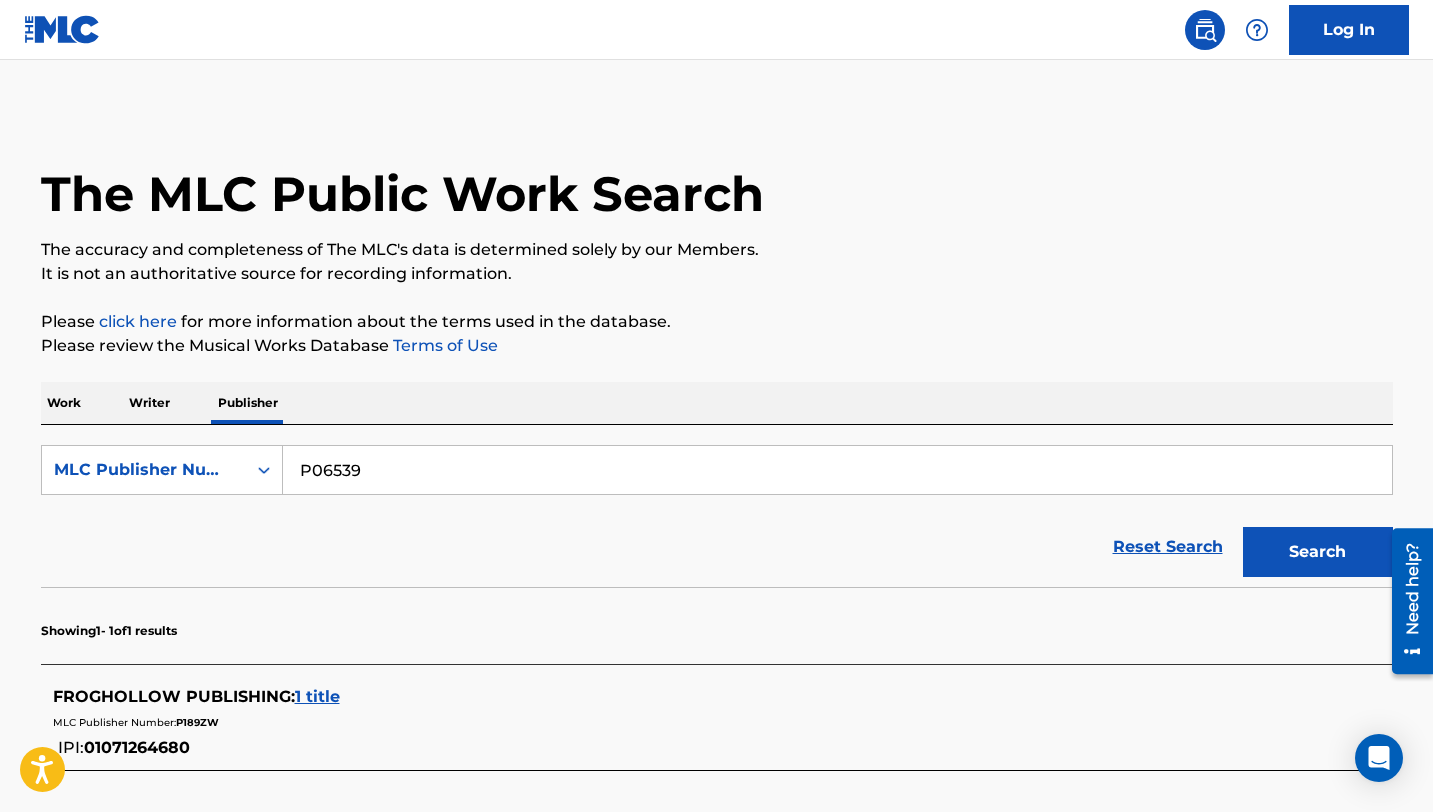 type on "P06539" 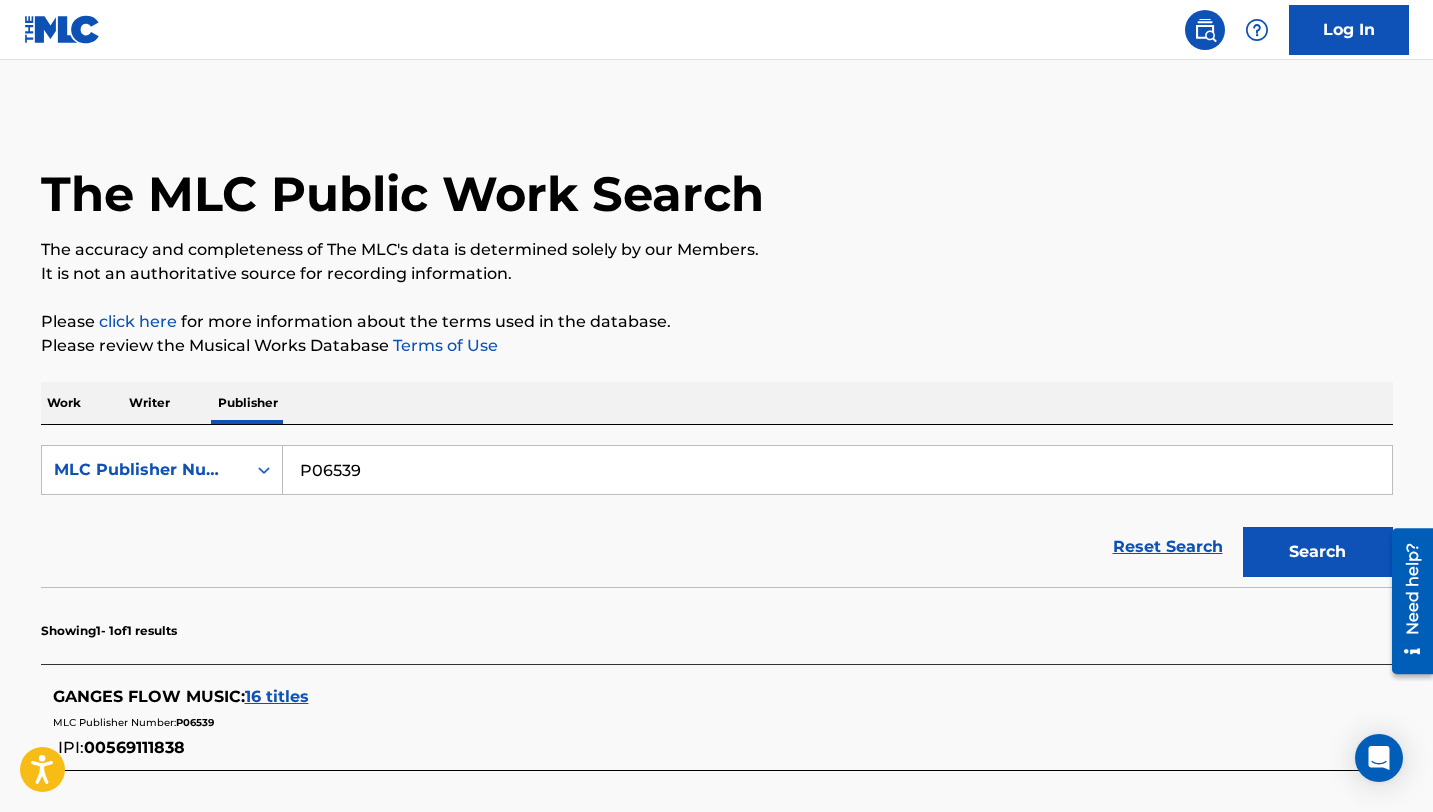 click on "16 titles" at bounding box center (277, 696) 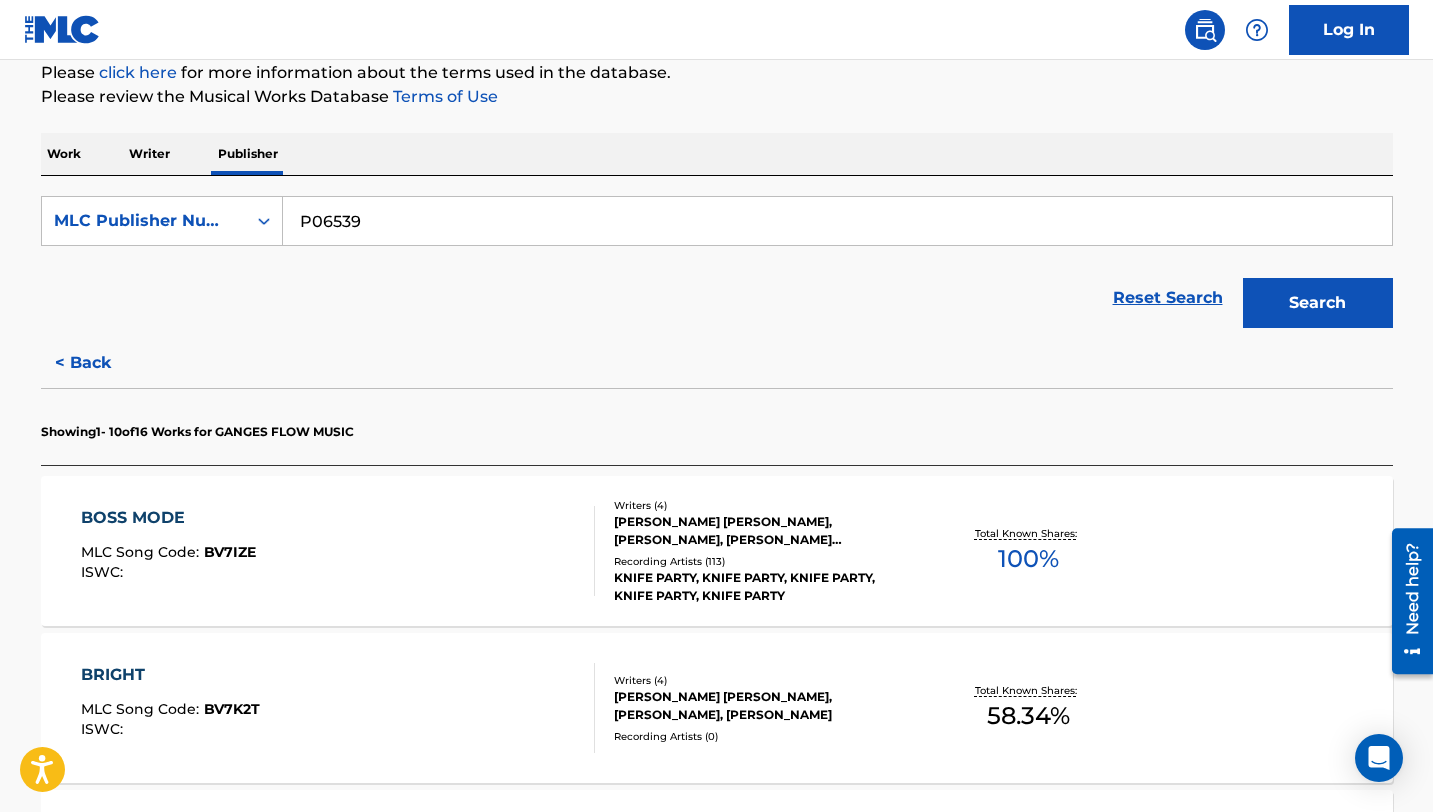 scroll, scrollTop: 250, scrollLeft: 0, axis: vertical 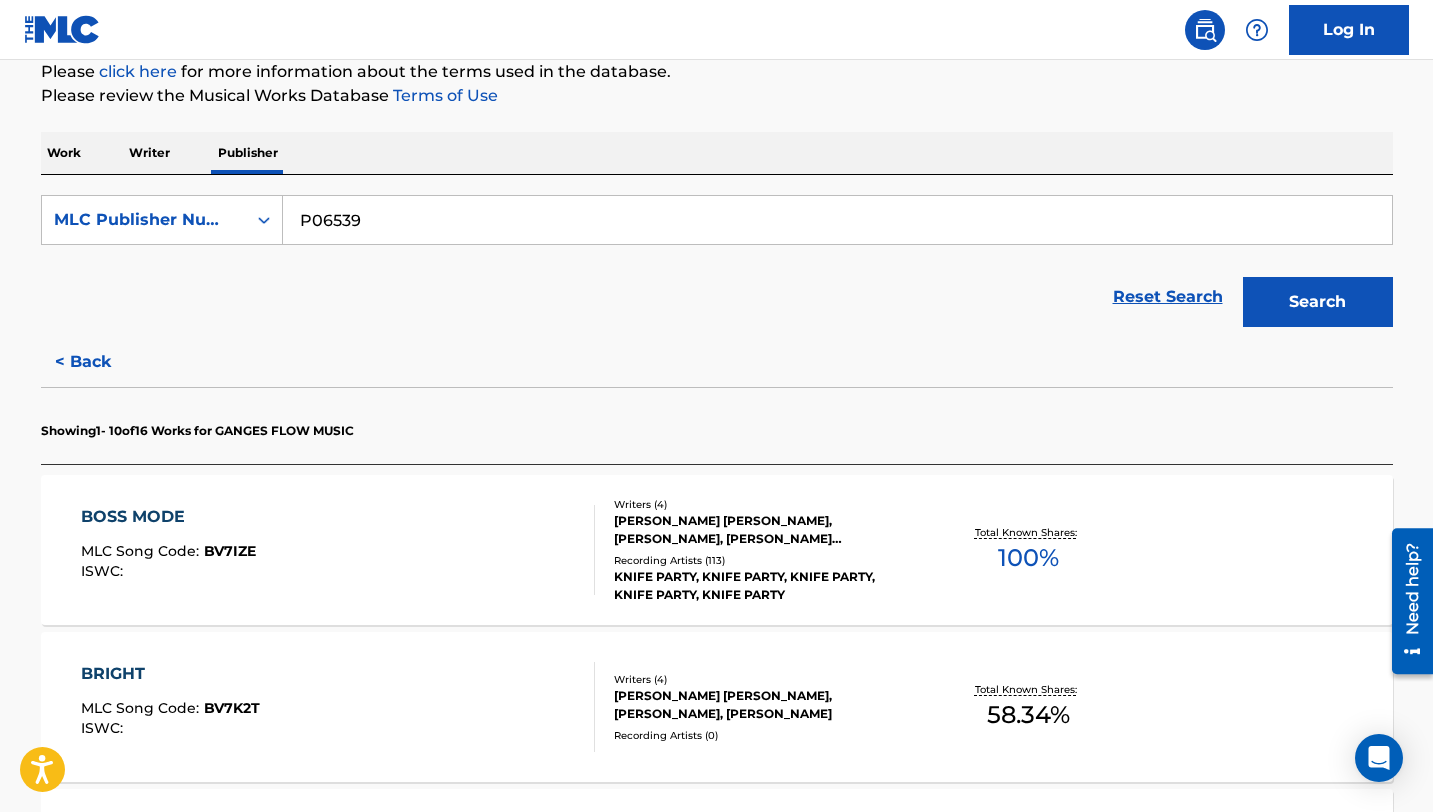 click on "BOSS MODE MLC Song Code : BV7IZE ISWC :" at bounding box center [338, 550] 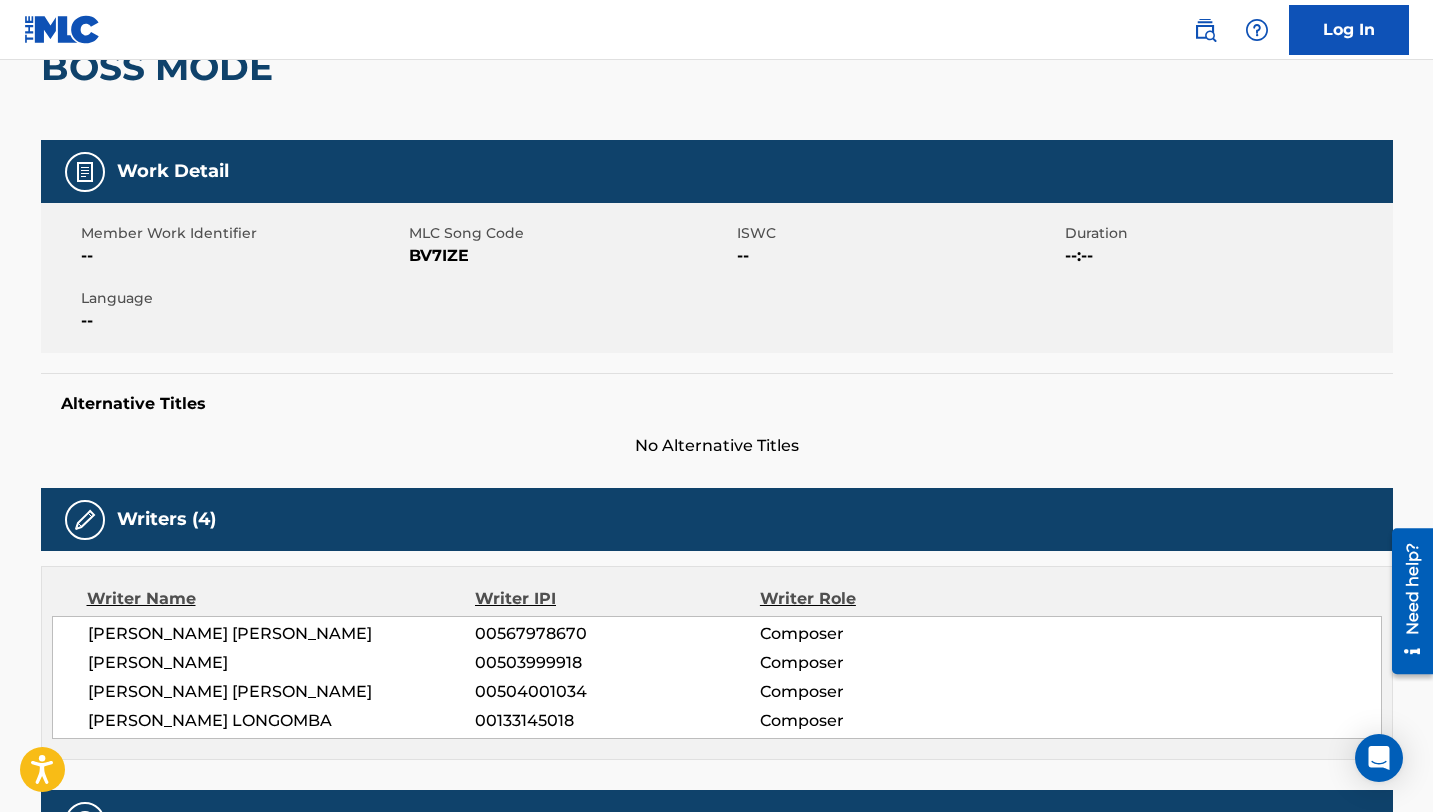 scroll, scrollTop: 0, scrollLeft: 0, axis: both 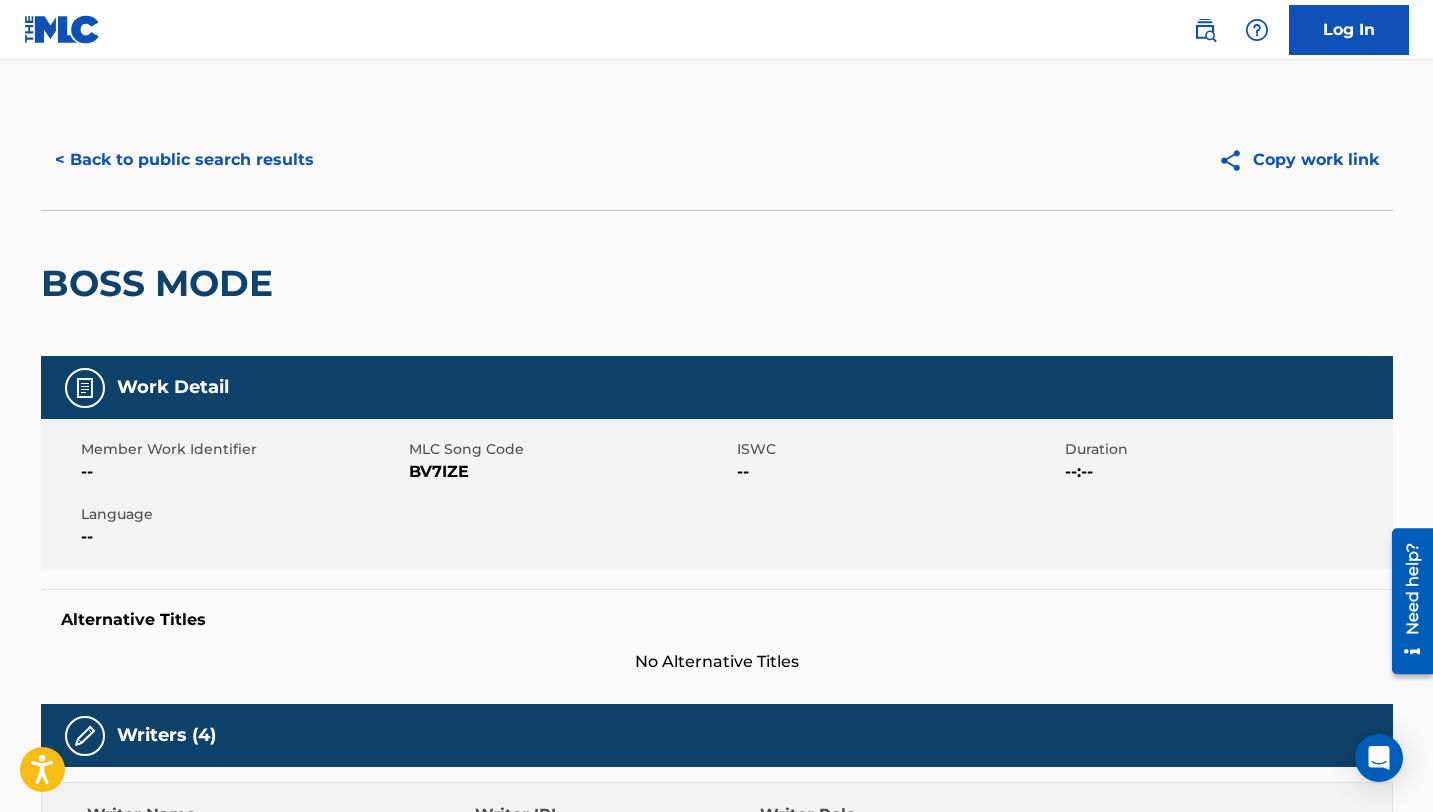 click on "< Back to public search results" at bounding box center [184, 160] 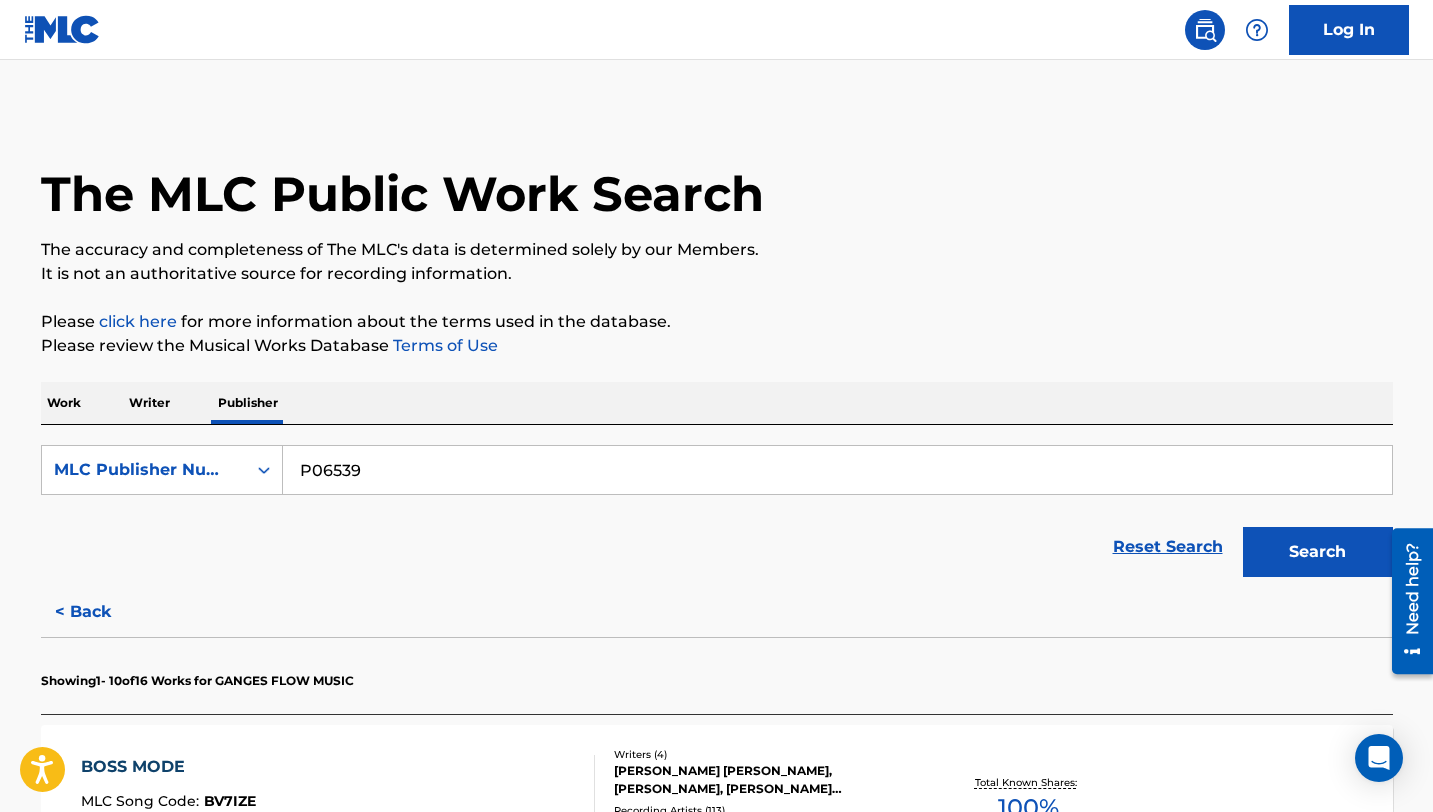 click on "P06539" at bounding box center [837, 470] 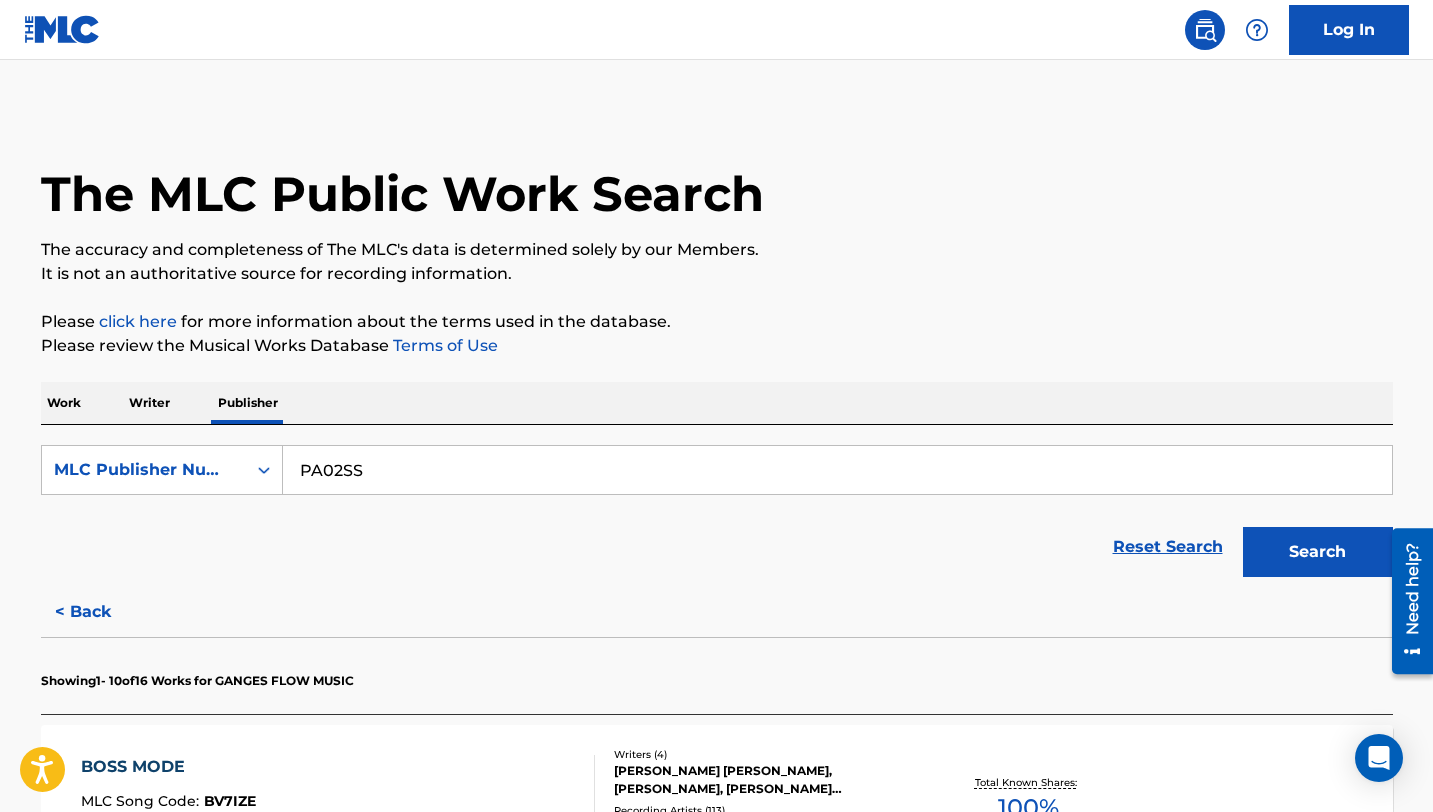 type on "PA02SS" 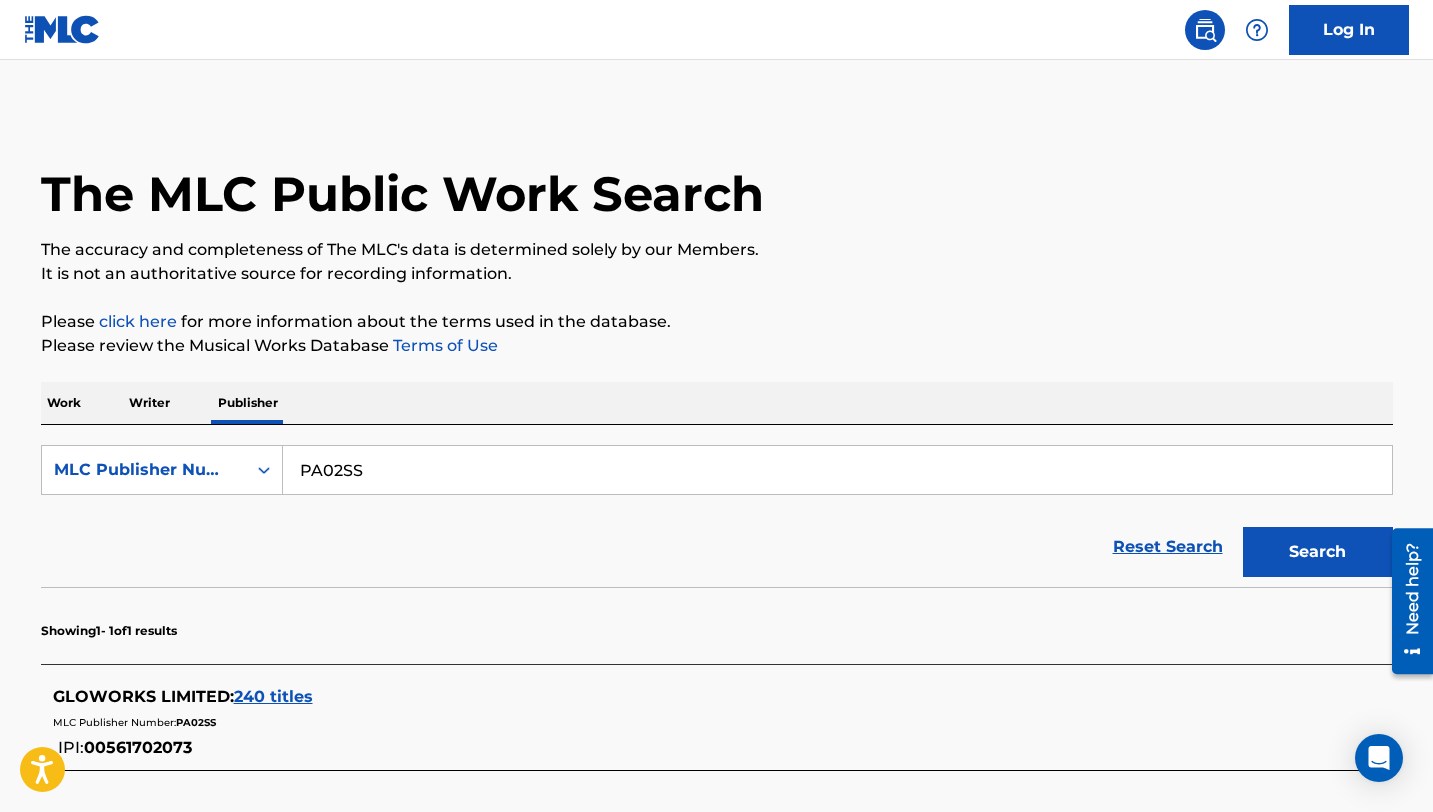 click on "240 titles" at bounding box center [273, 696] 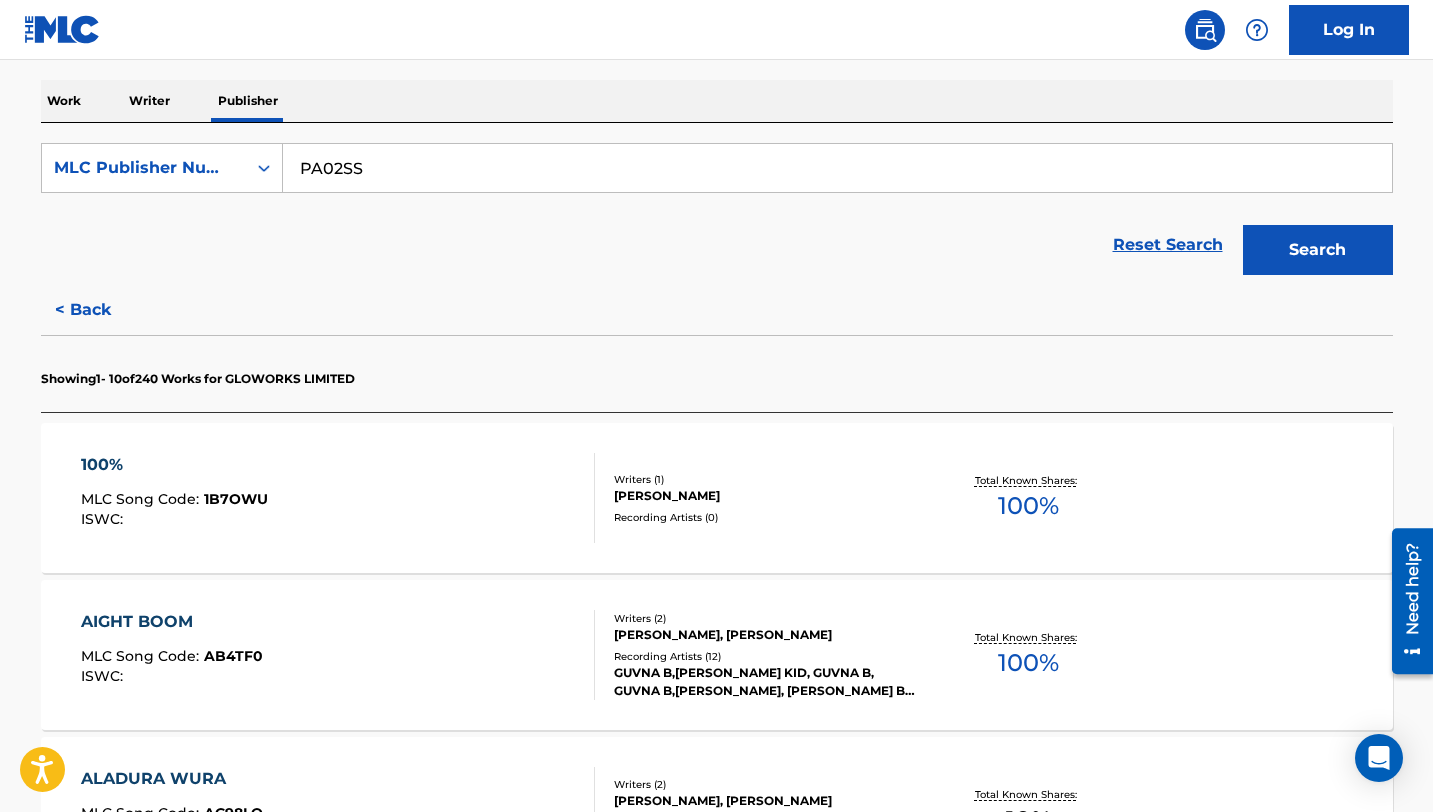 scroll, scrollTop: 303, scrollLeft: 0, axis: vertical 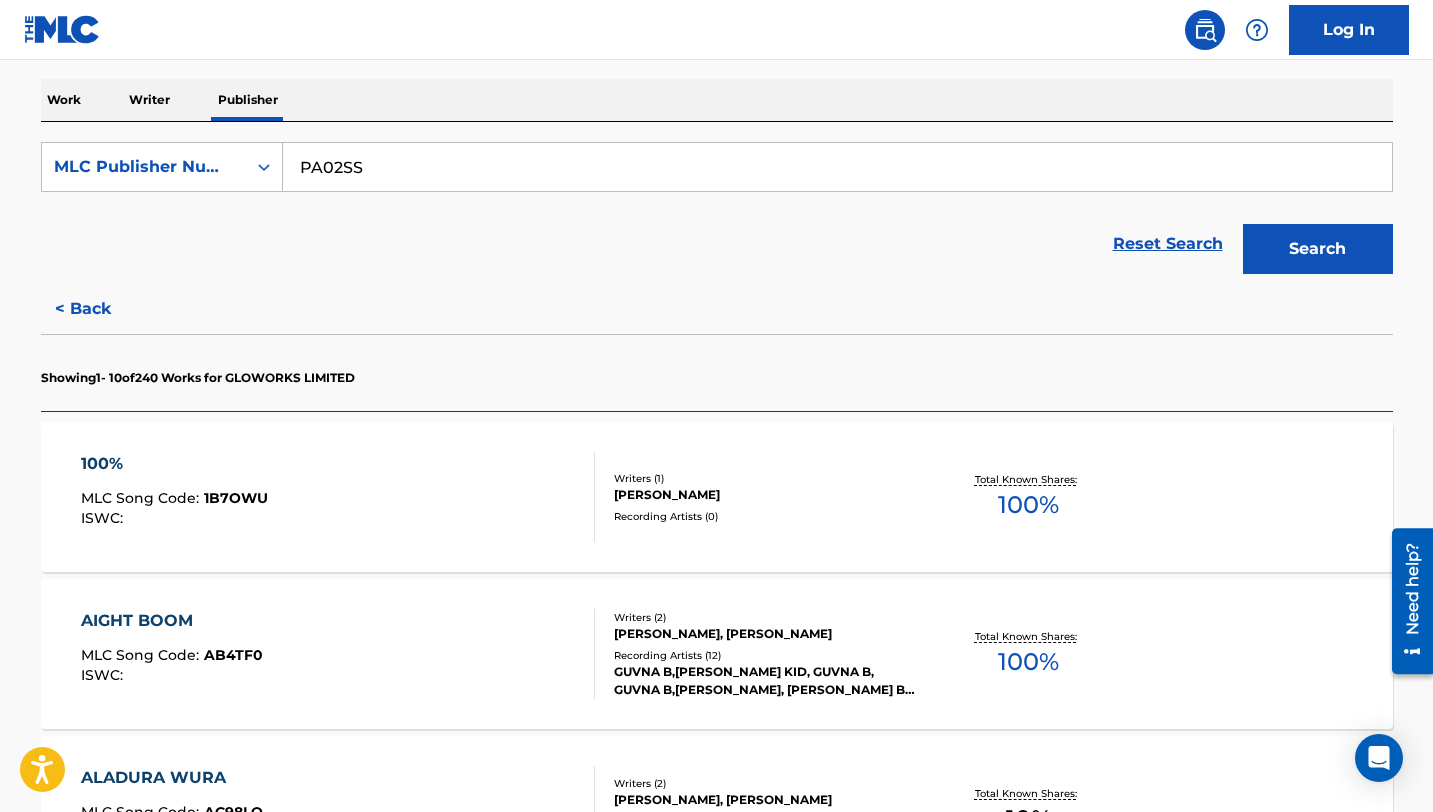 click on "100% MLC Song Code : 1B7OWU ISWC :" at bounding box center [338, 497] 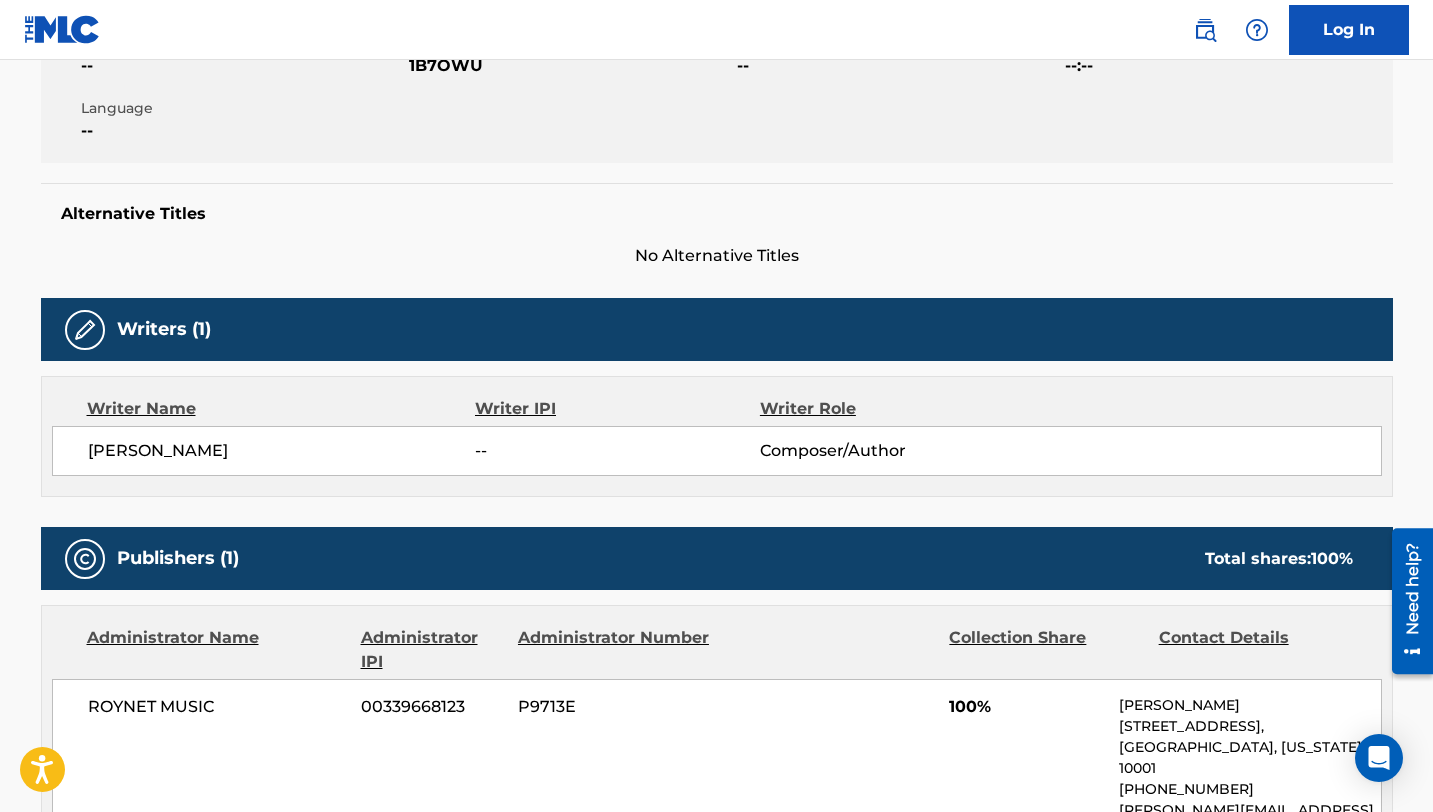 scroll, scrollTop: 0, scrollLeft: 0, axis: both 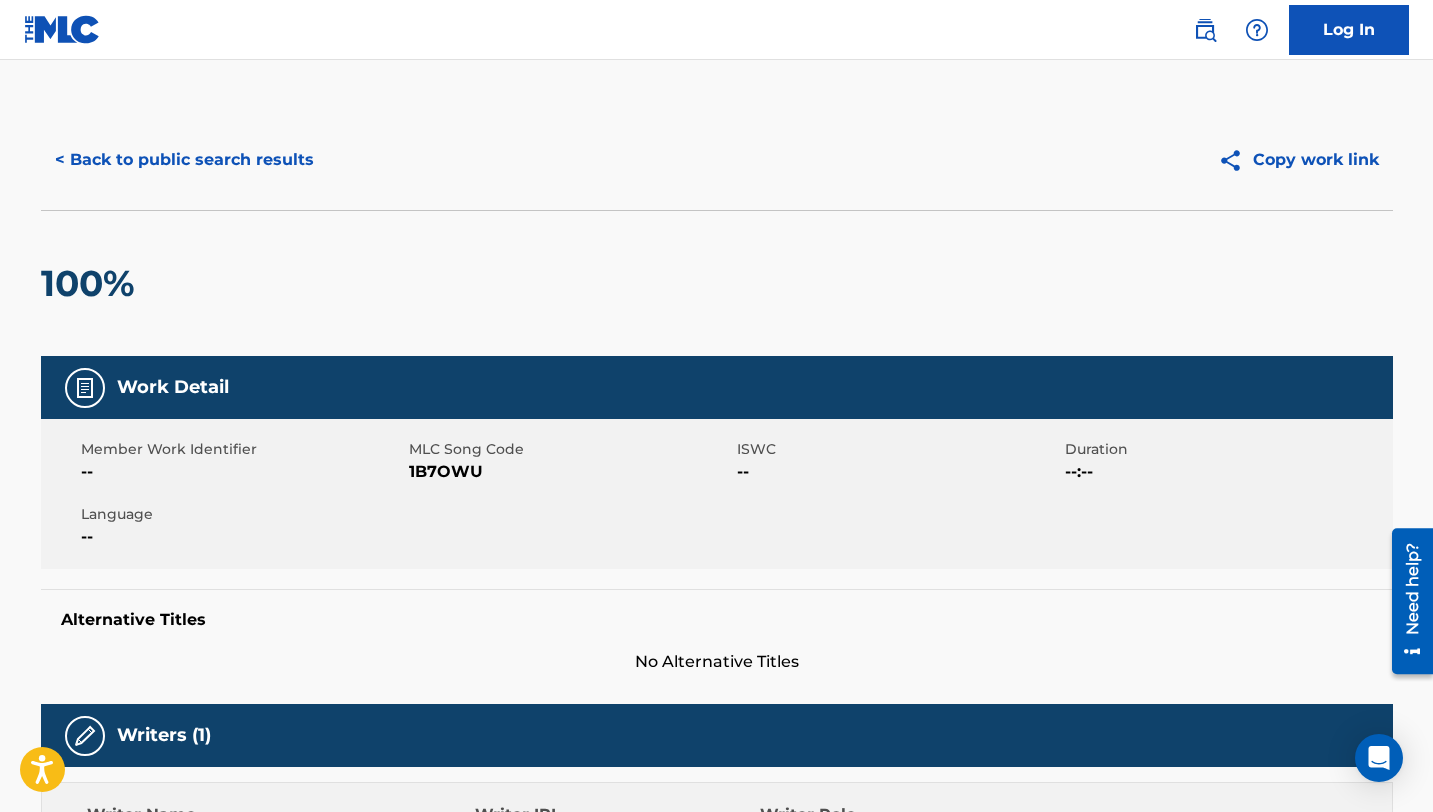 click on "< Back to public search results" at bounding box center [184, 160] 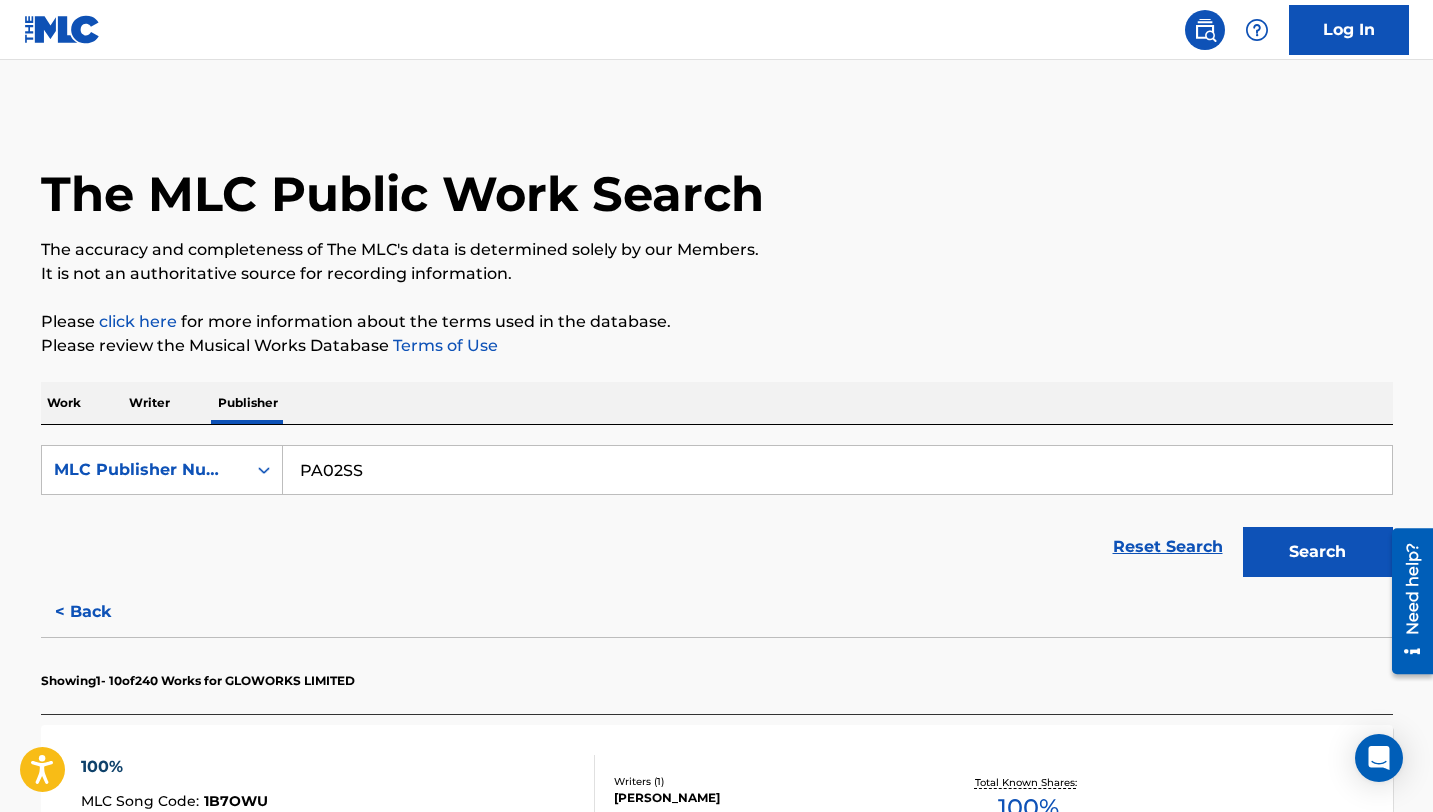 click on "PA02SS" at bounding box center (837, 470) 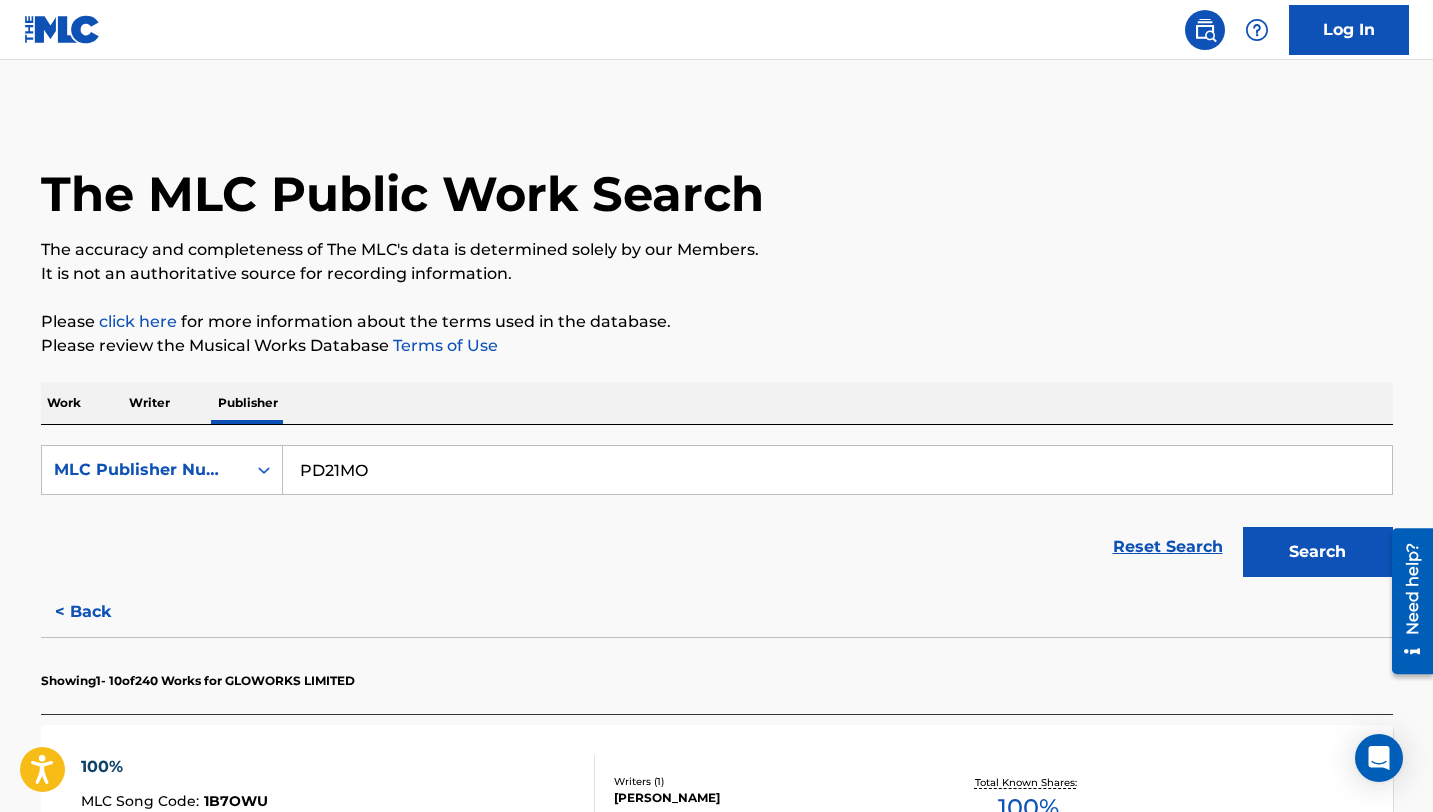 type on "PD21MO" 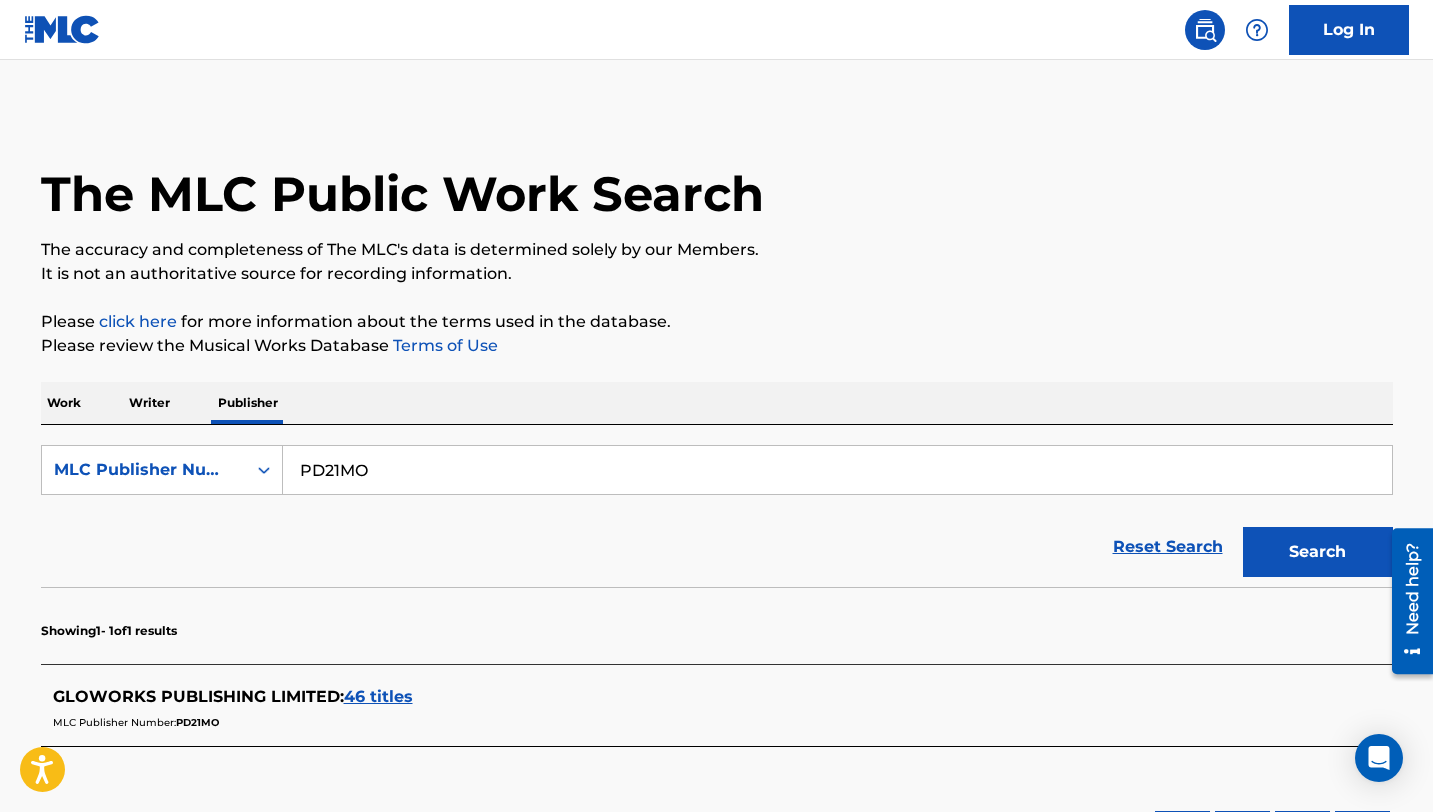 click on "46 titles" at bounding box center (378, 696) 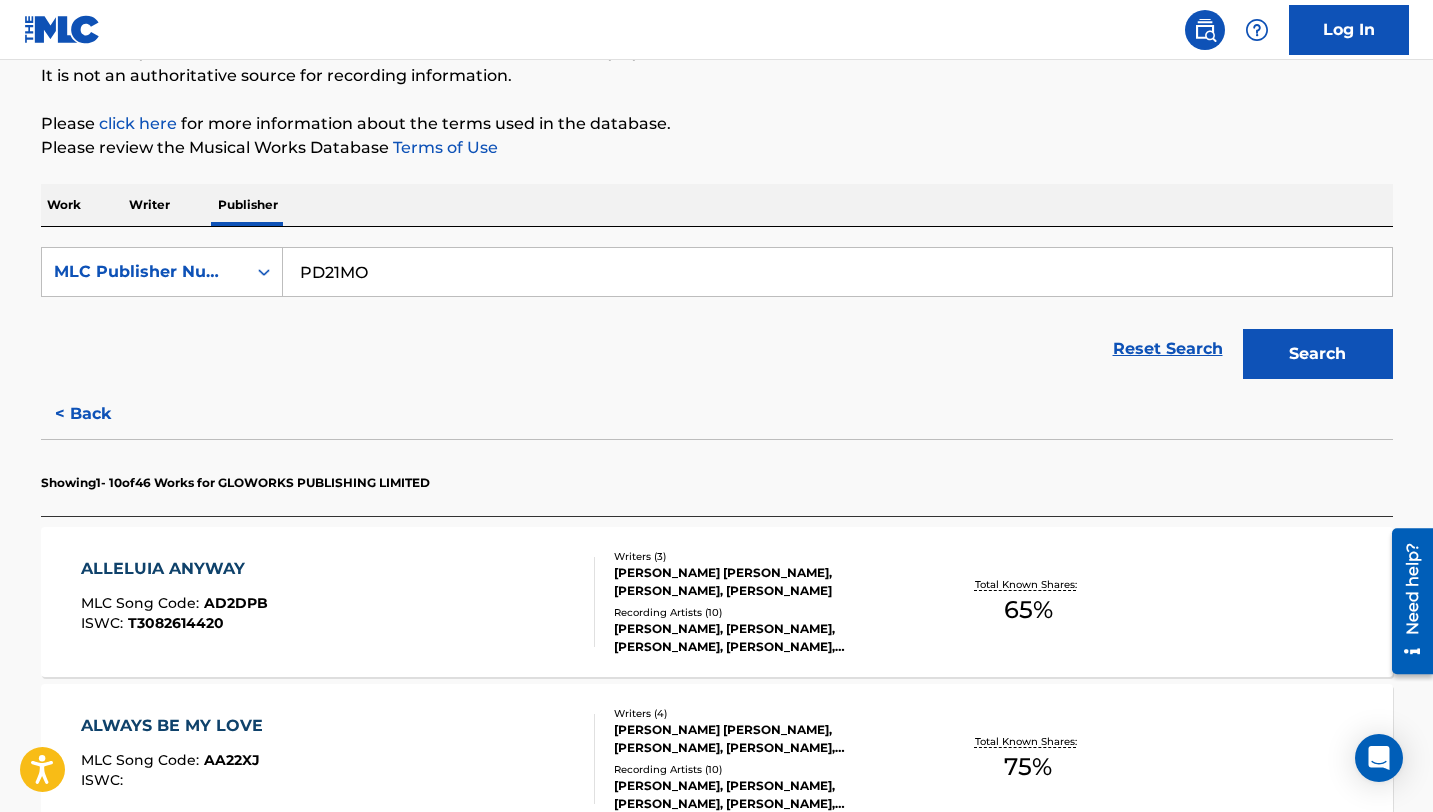 scroll, scrollTop: 210, scrollLeft: 0, axis: vertical 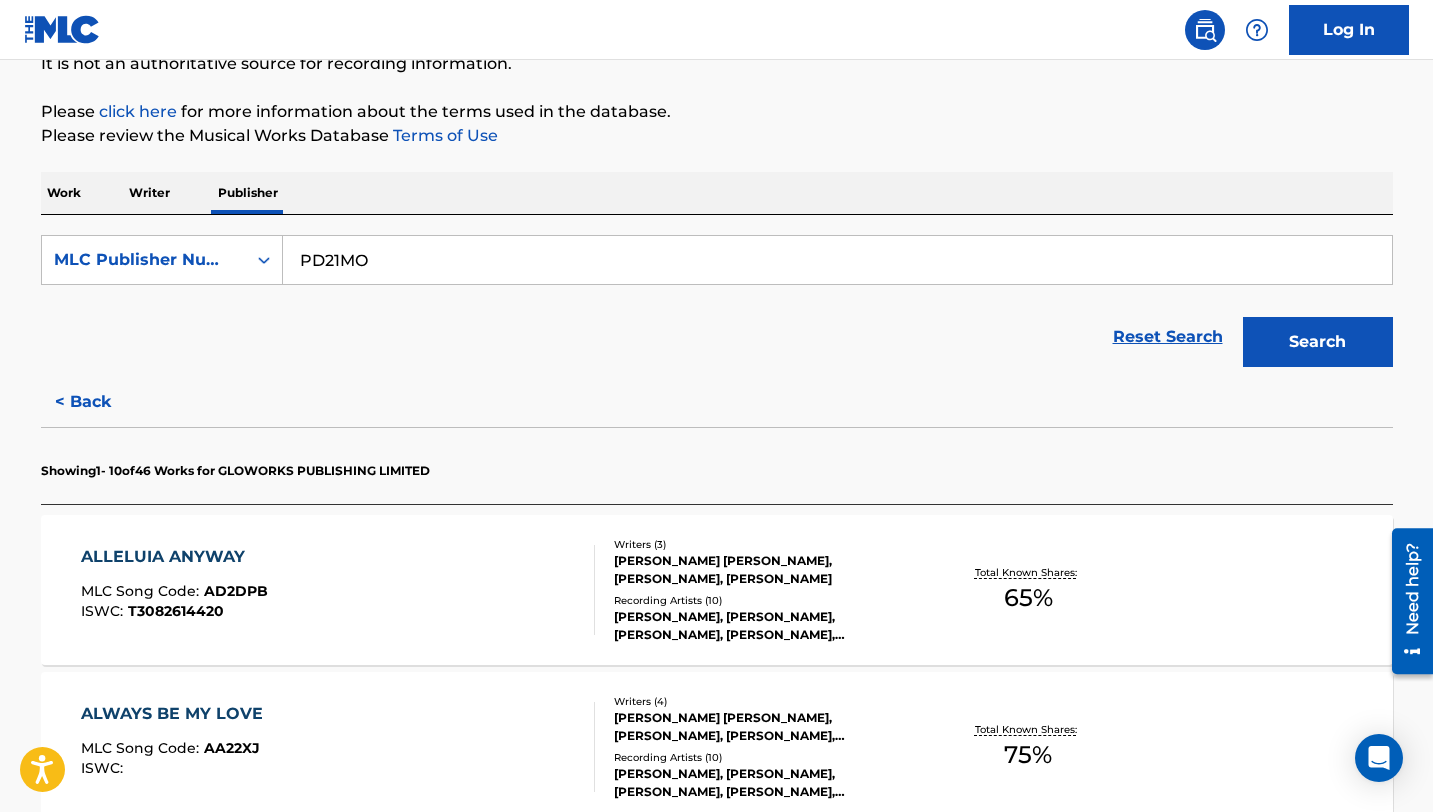 click on "ALLELUIA ANYWAY MLC Song Code : AD2DPB ISWC : T3082614420" at bounding box center [338, 590] 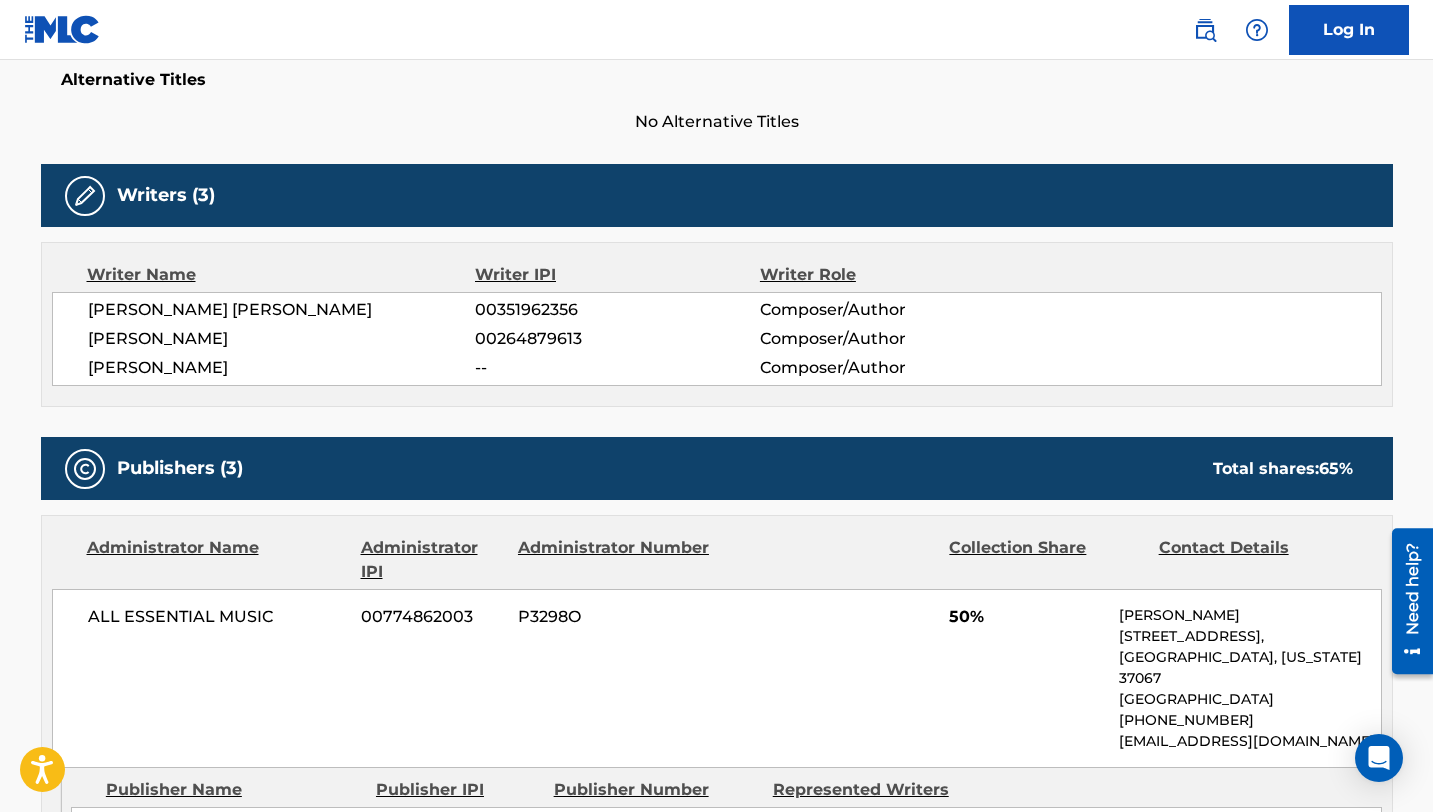 scroll, scrollTop: 0, scrollLeft: 0, axis: both 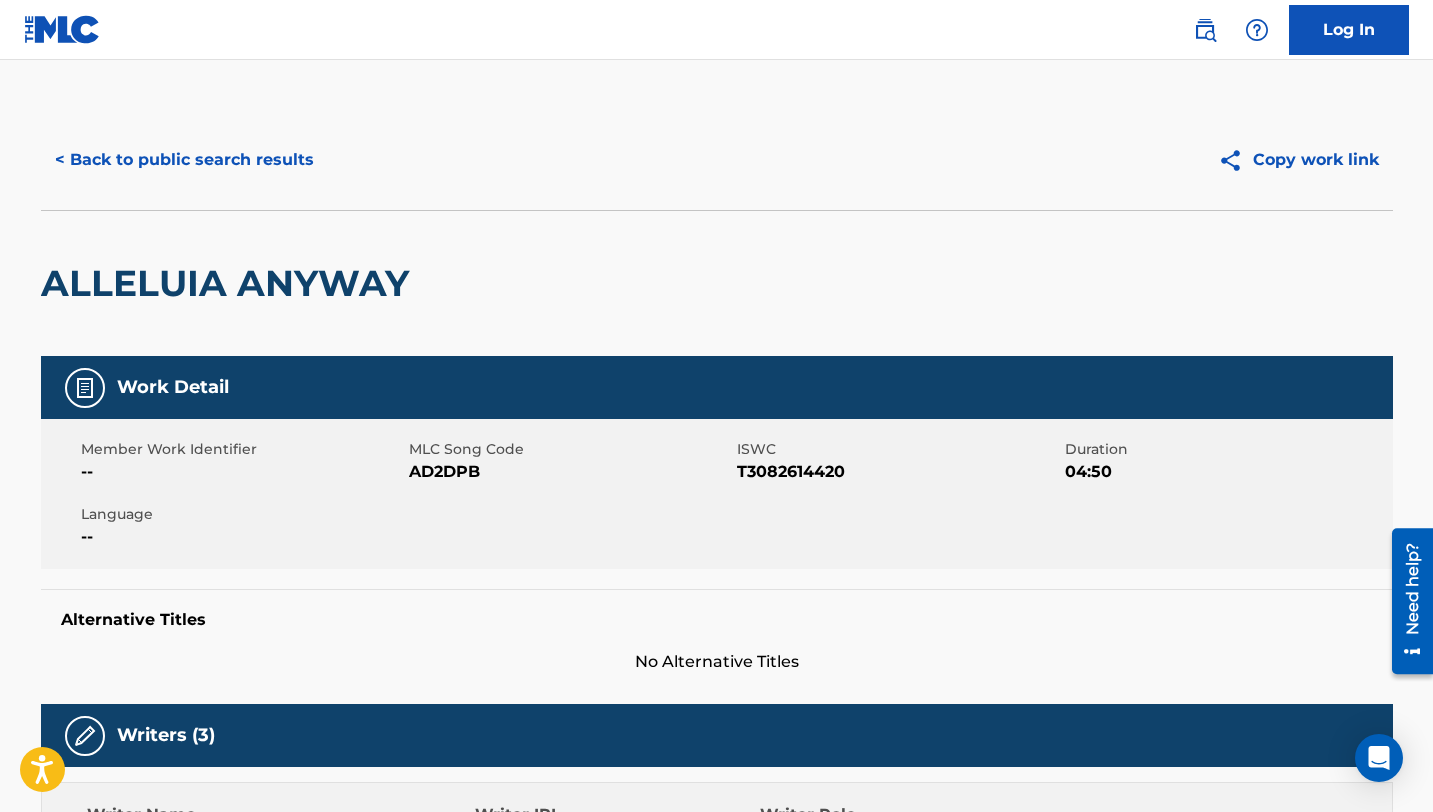 click on "< Back to public search results" at bounding box center [184, 160] 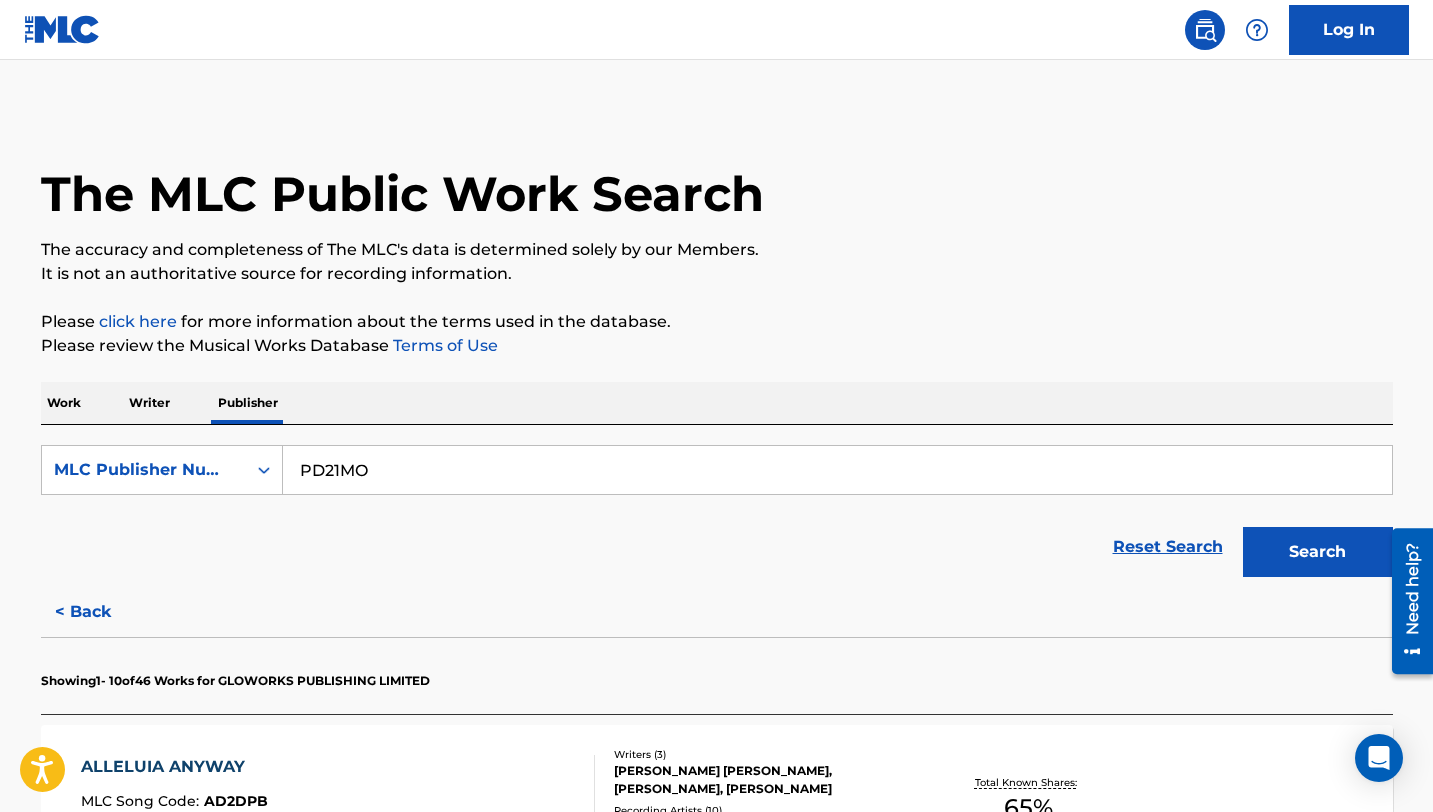 click on "PD21MO" at bounding box center (837, 470) 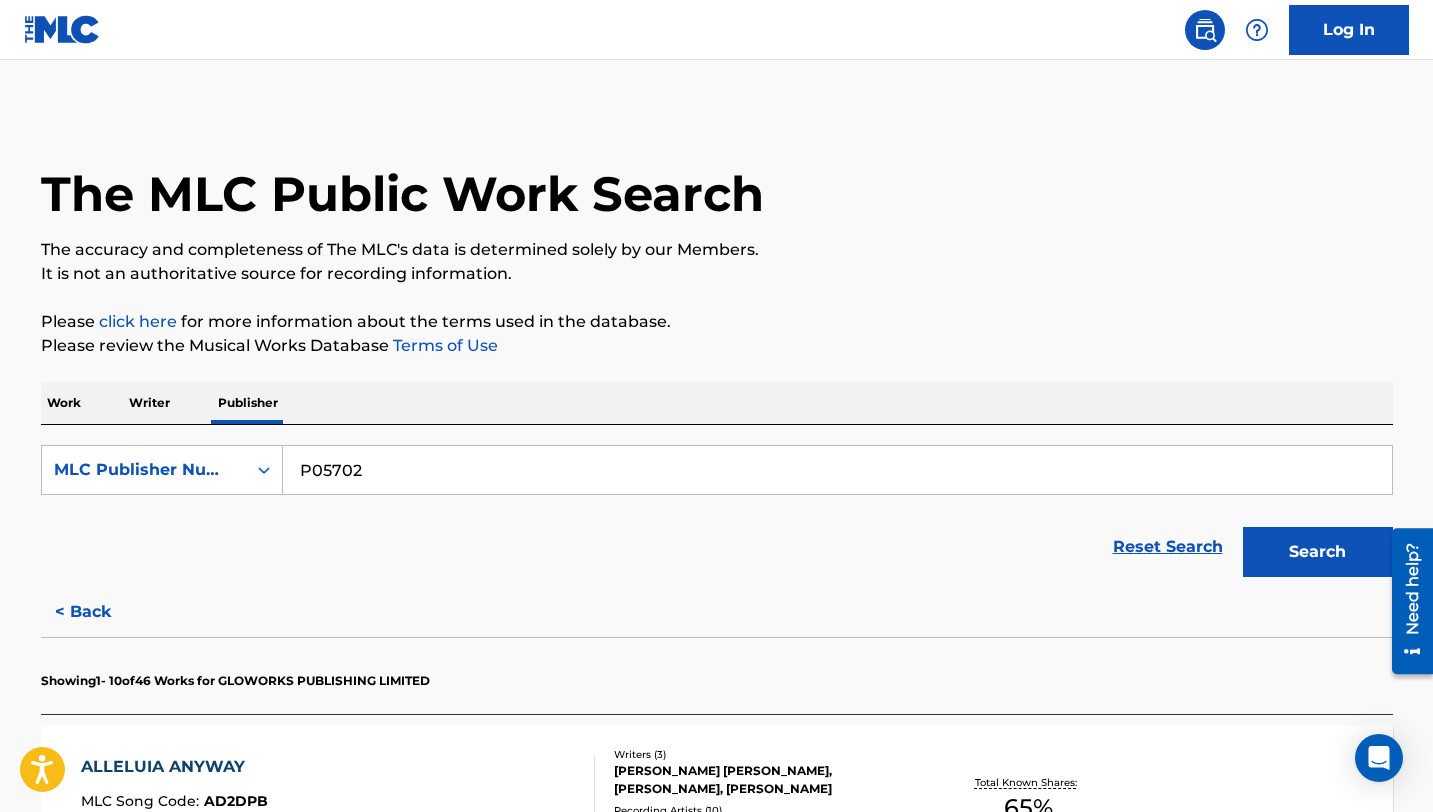 click on "Search" at bounding box center (1318, 552) 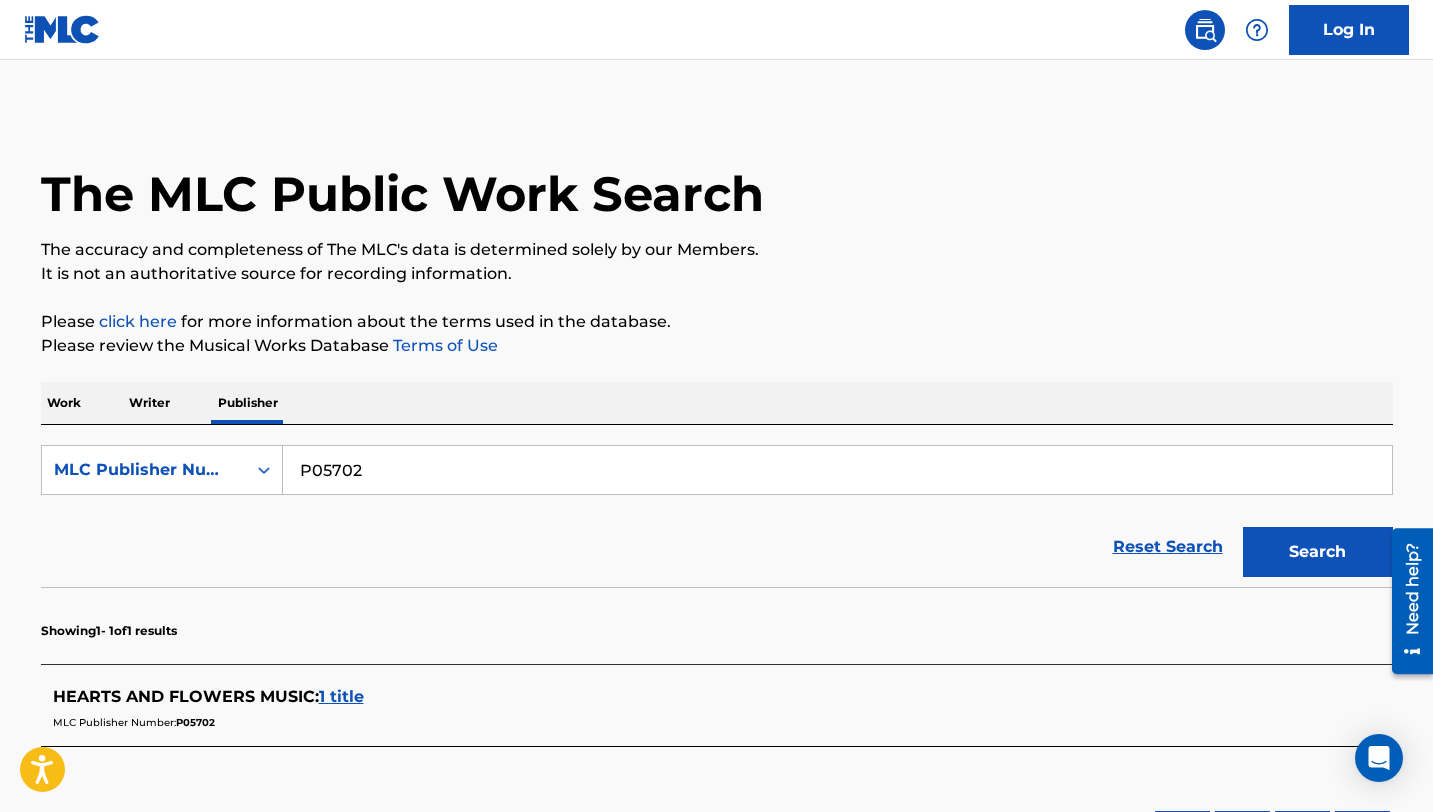 click on "P05702" at bounding box center [837, 470] 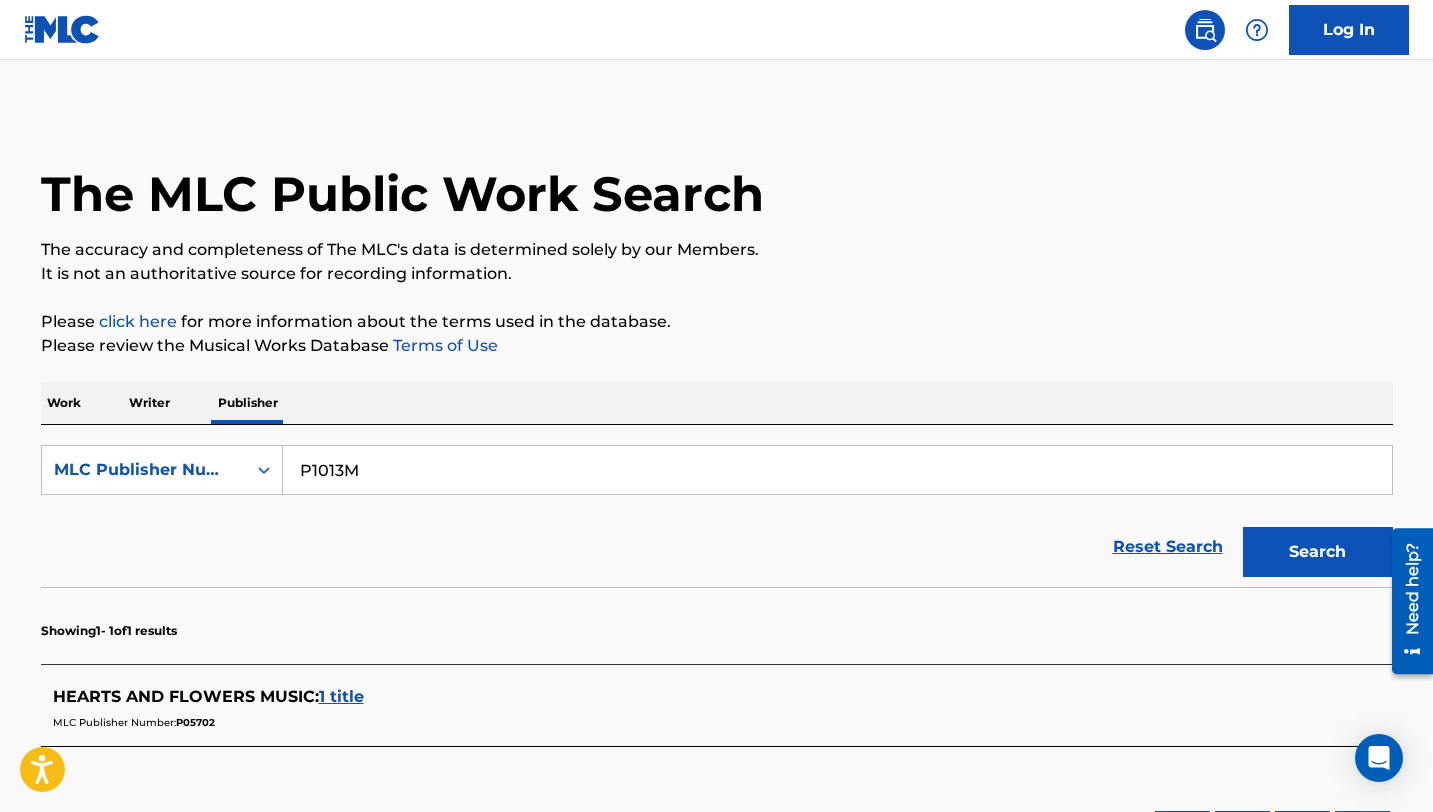 type on "P1013M" 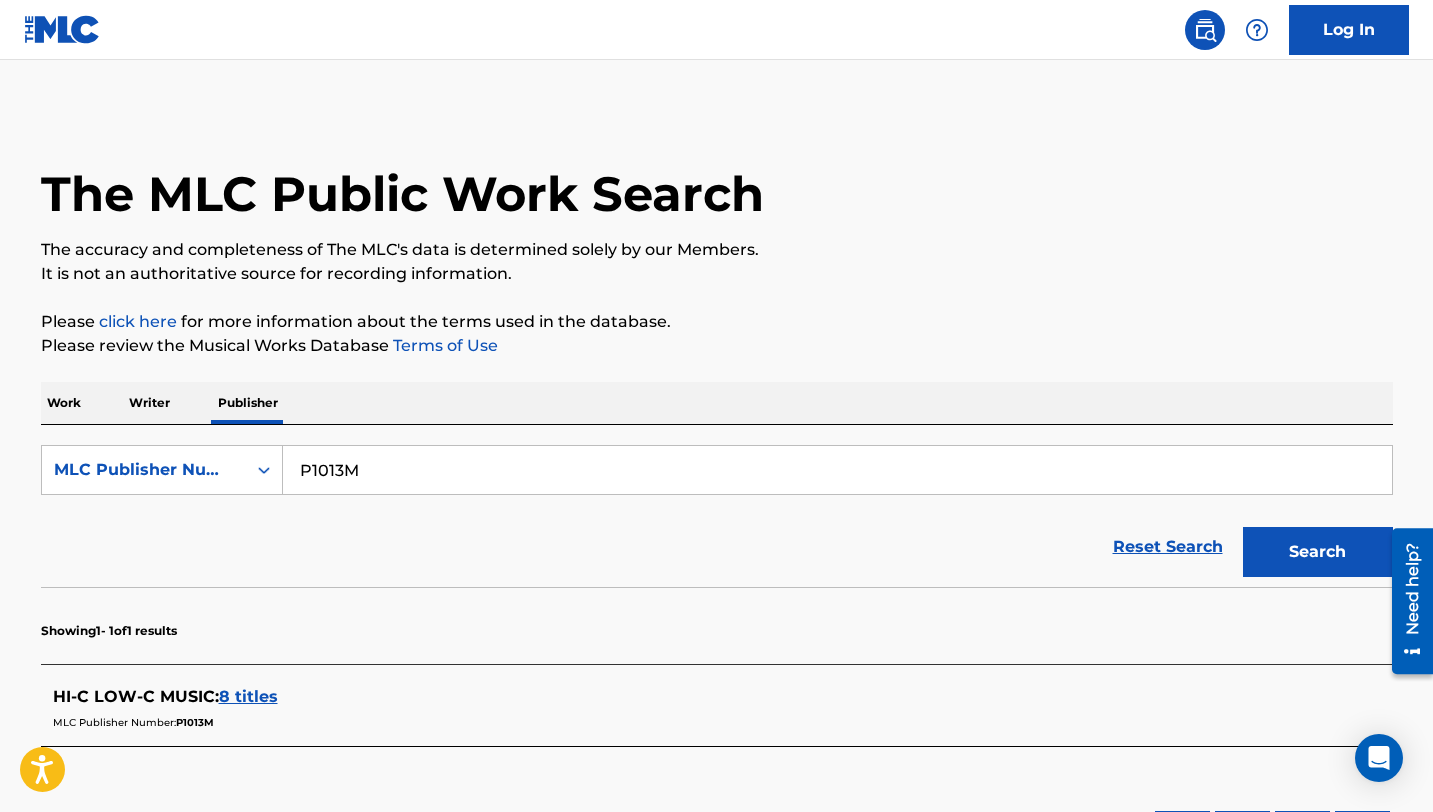 click on "8 titles" at bounding box center [248, 696] 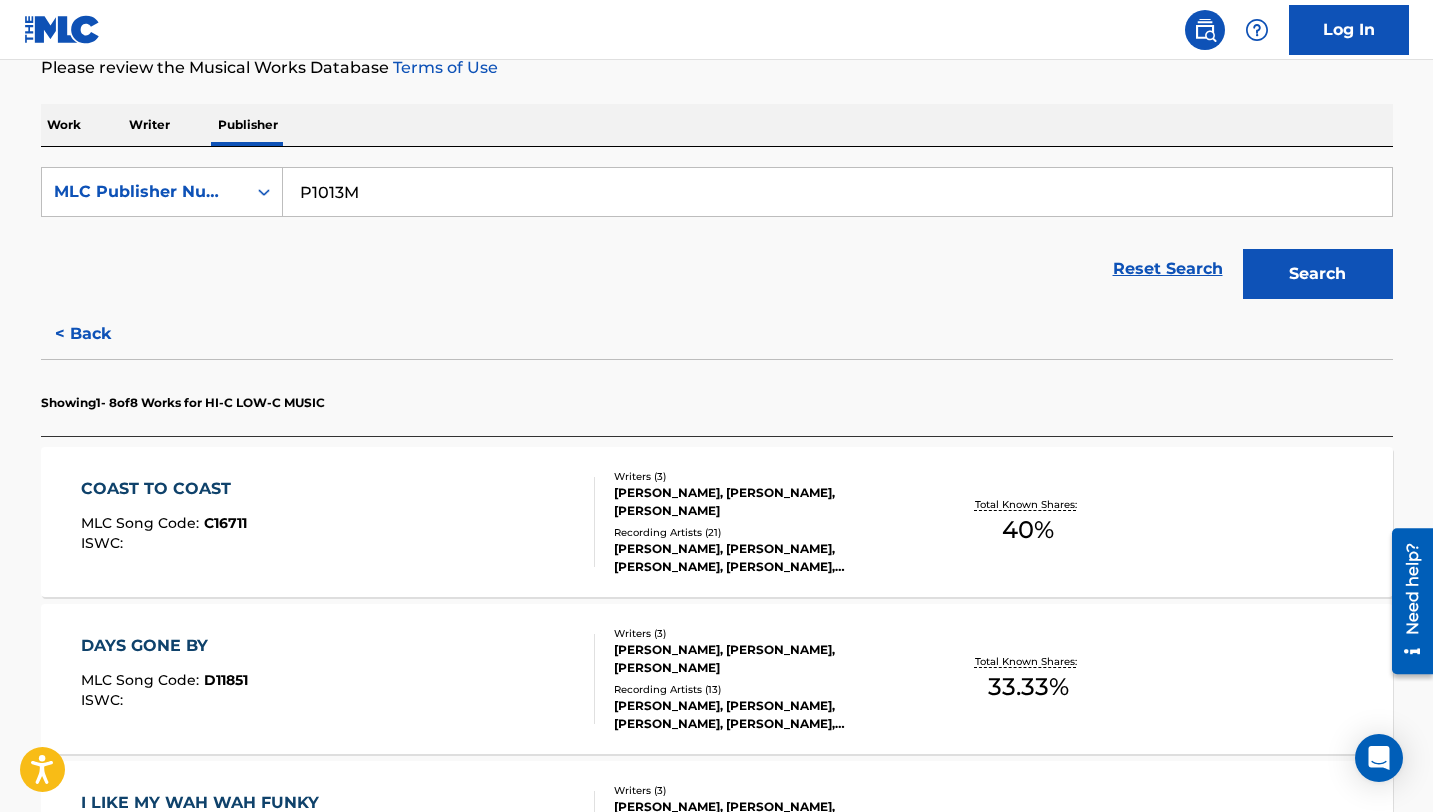 scroll, scrollTop: 279, scrollLeft: 0, axis: vertical 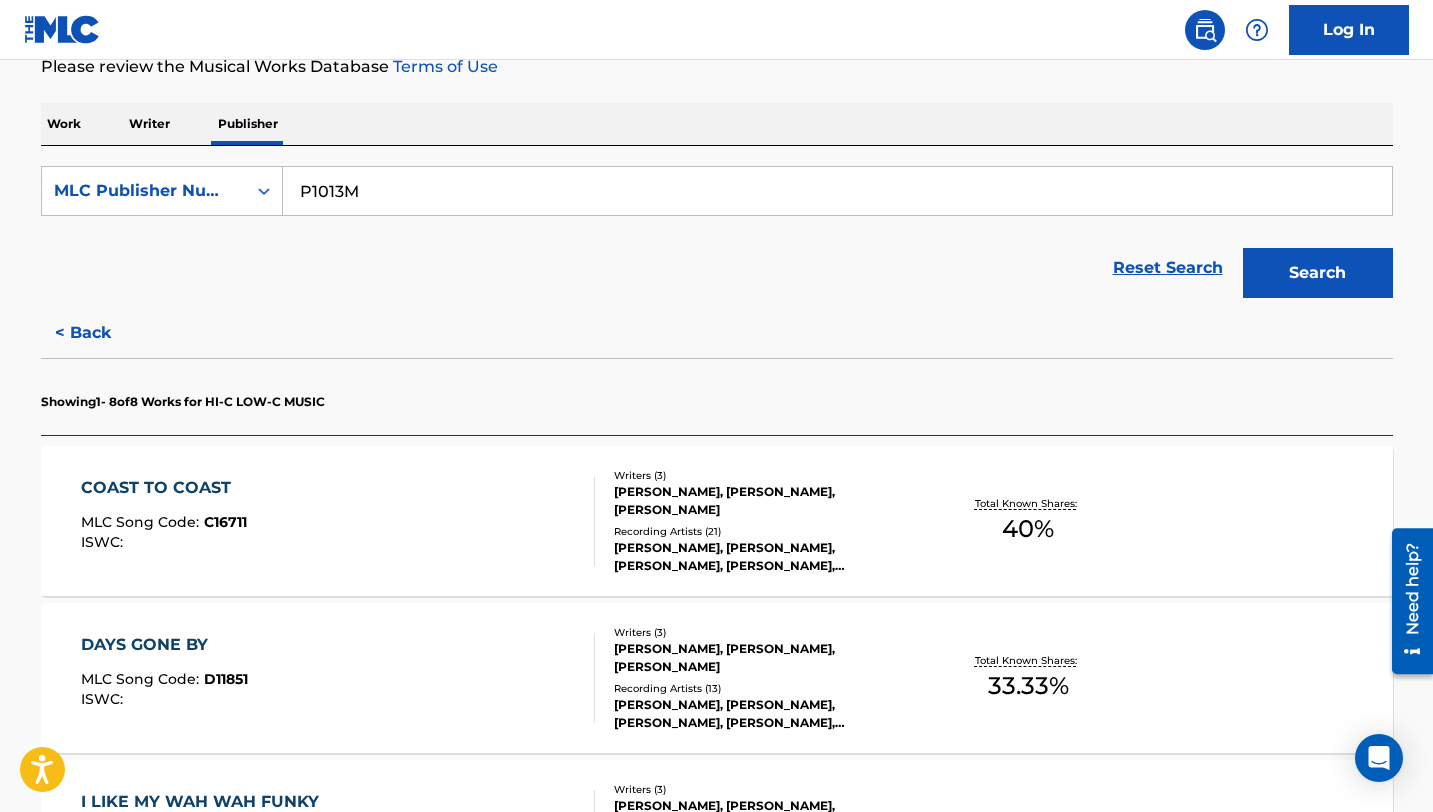 click on "COAST TO COAST MLC Song Code : C16711 ISWC :" at bounding box center (338, 521) 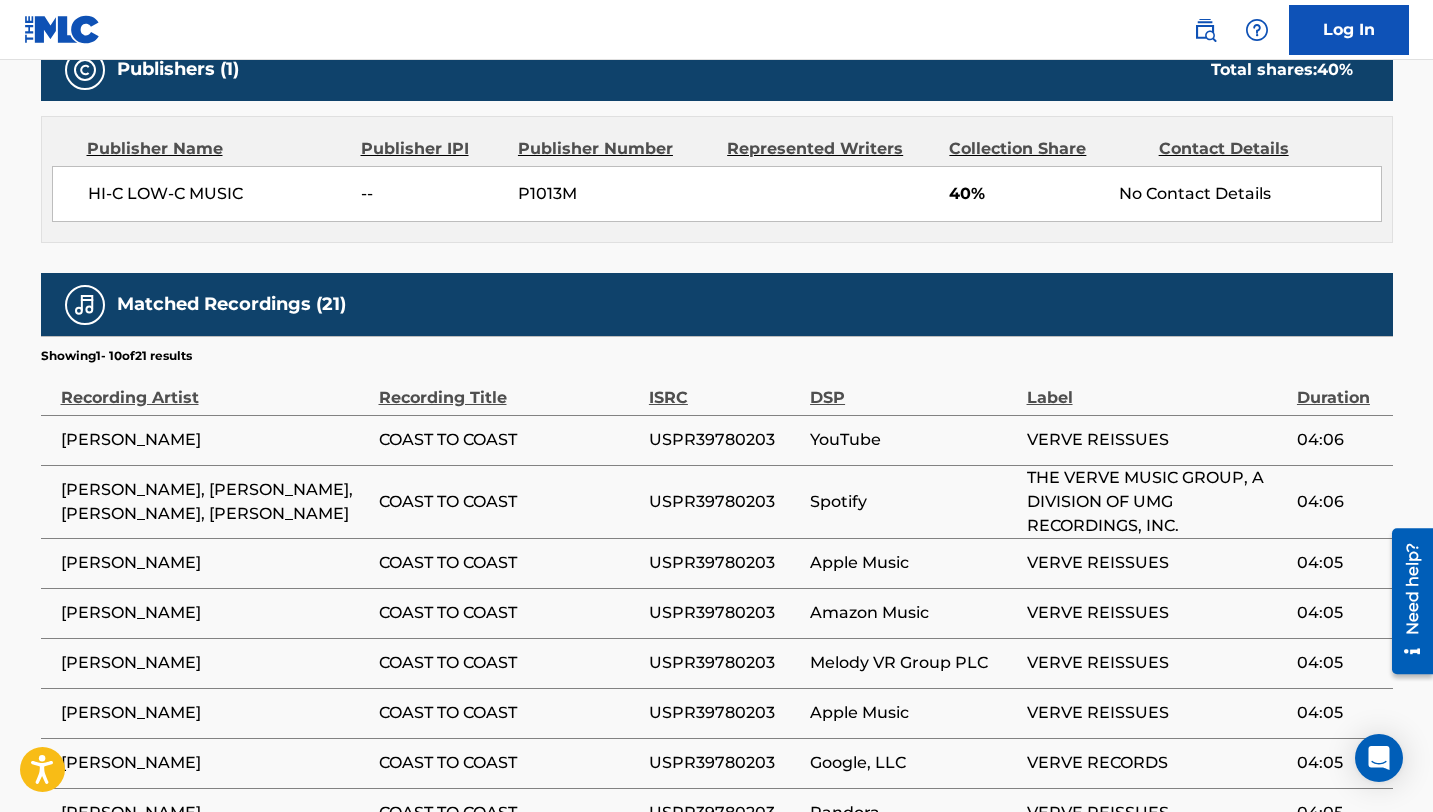 scroll, scrollTop: 940, scrollLeft: 0, axis: vertical 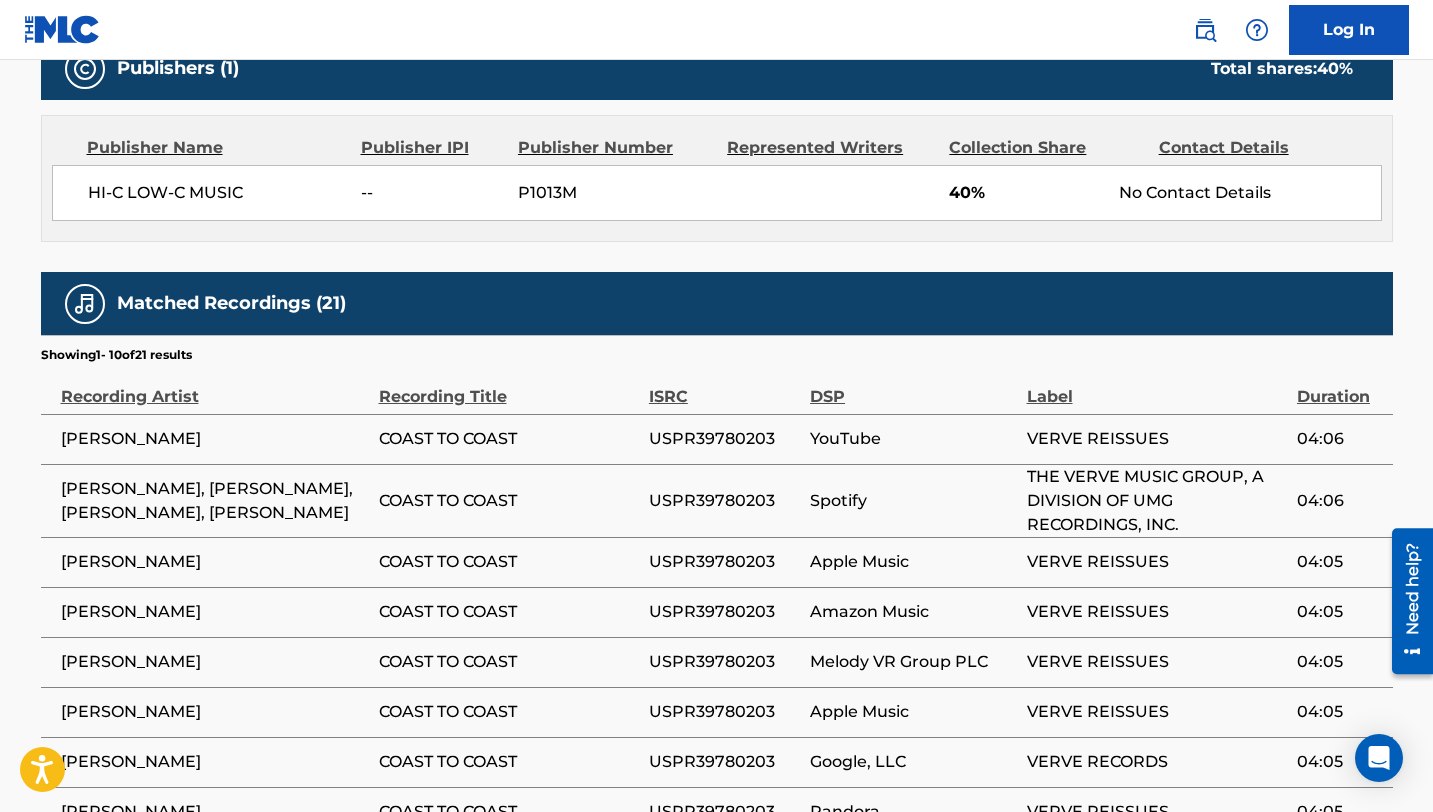 click on "[PERSON_NAME]" at bounding box center [215, 612] 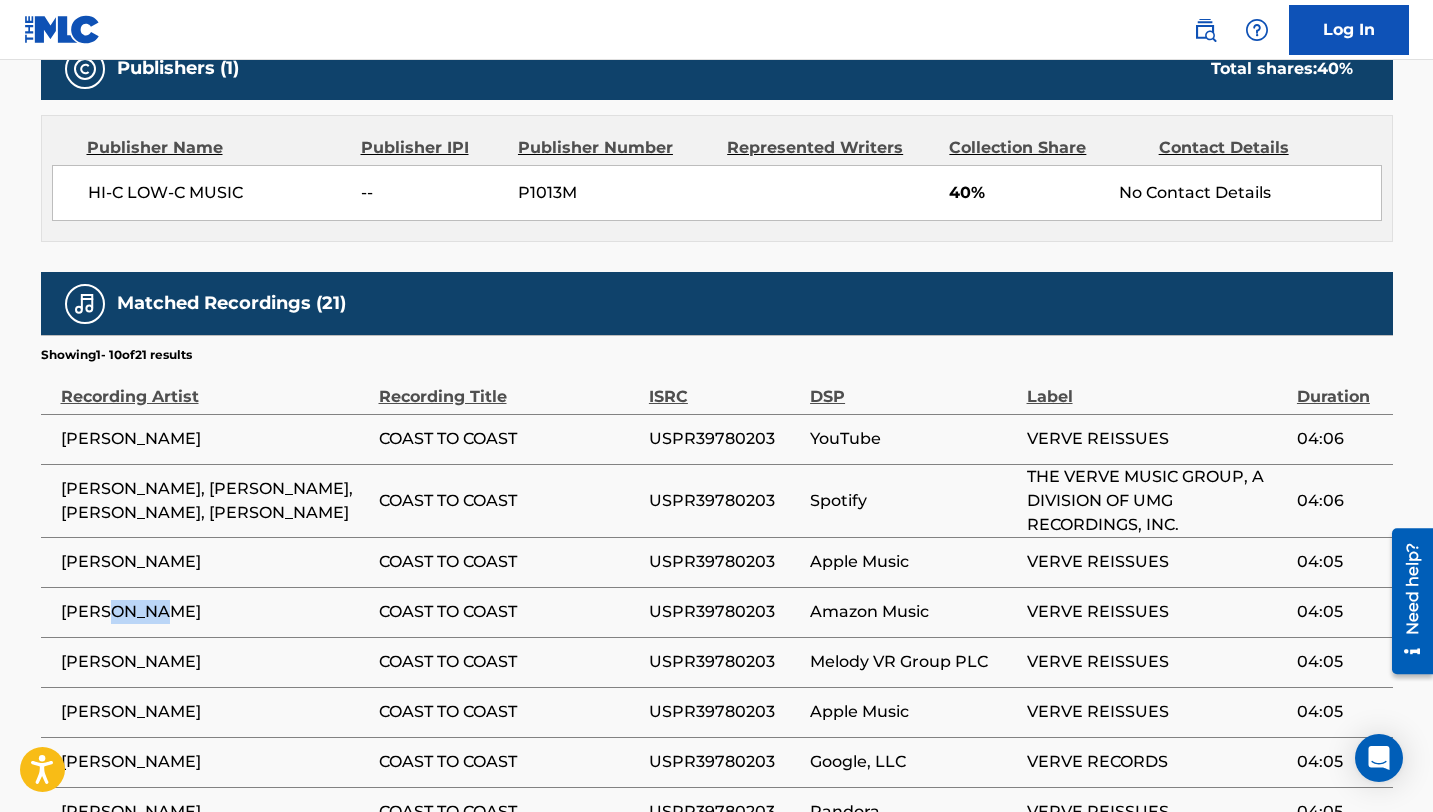 click on "[PERSON_NAME]" at bounding box center [215, 612] 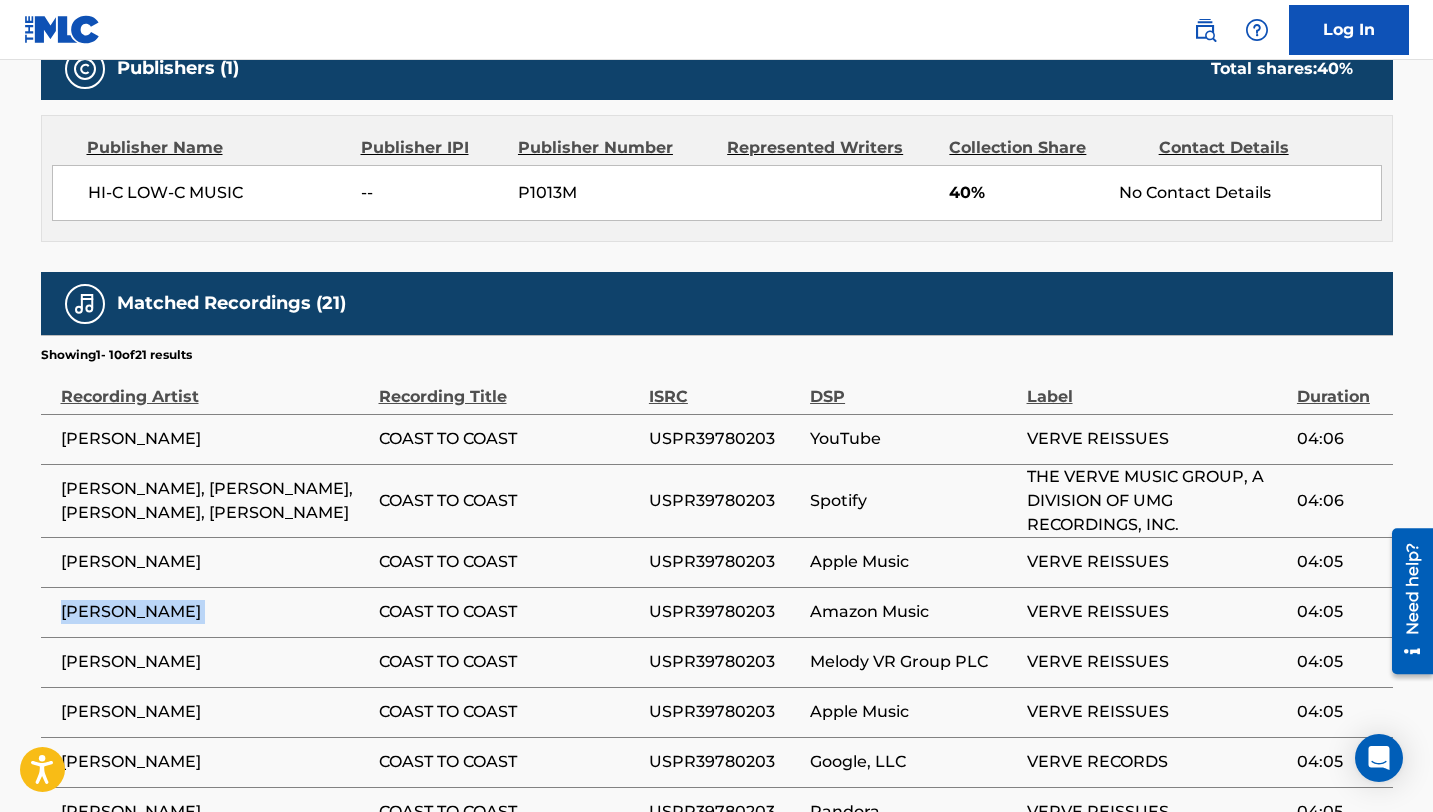 click on "[PERSON_NAME]" at bounding box center (215, 612) 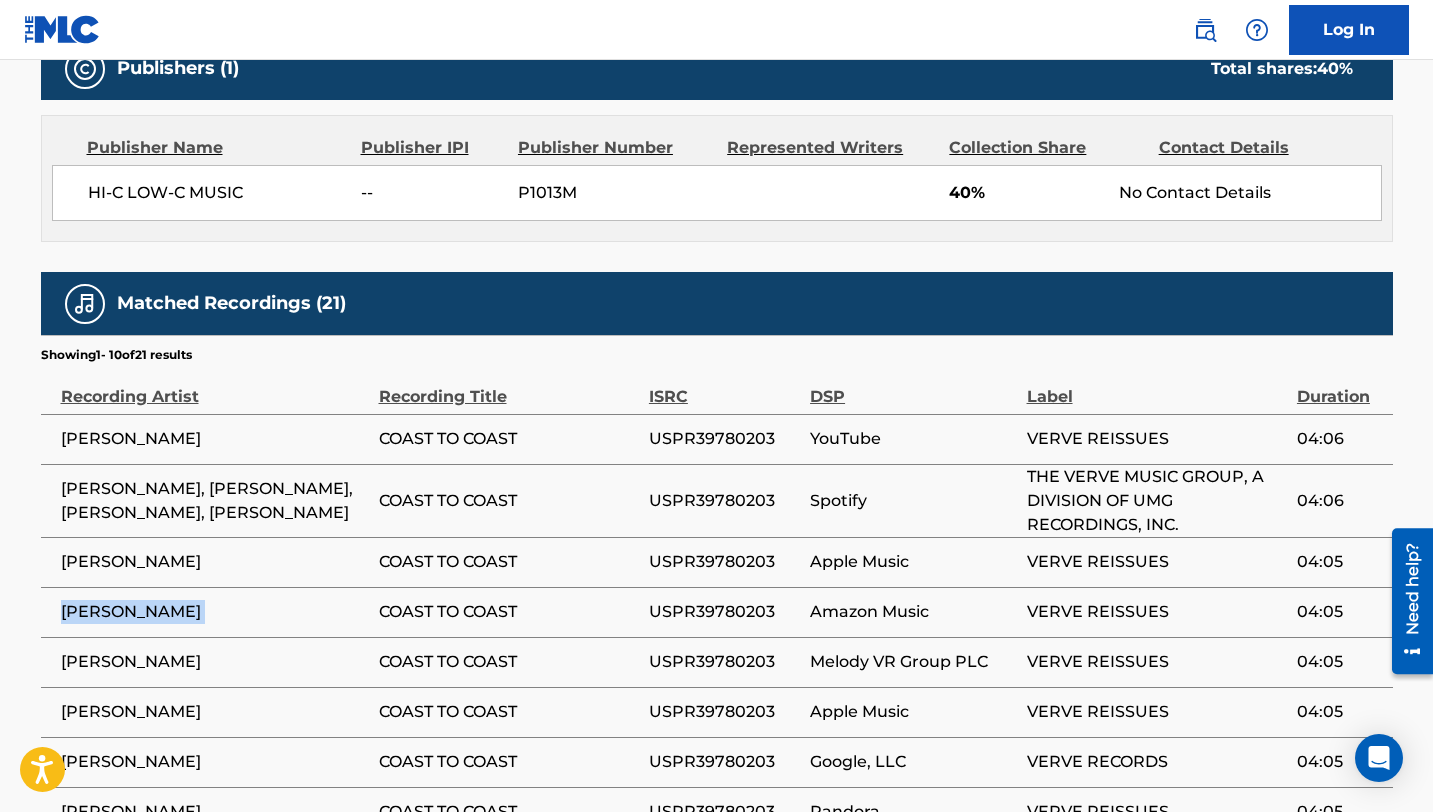 click on "[PERSON_NAME]" at bounding box center (215, 612) 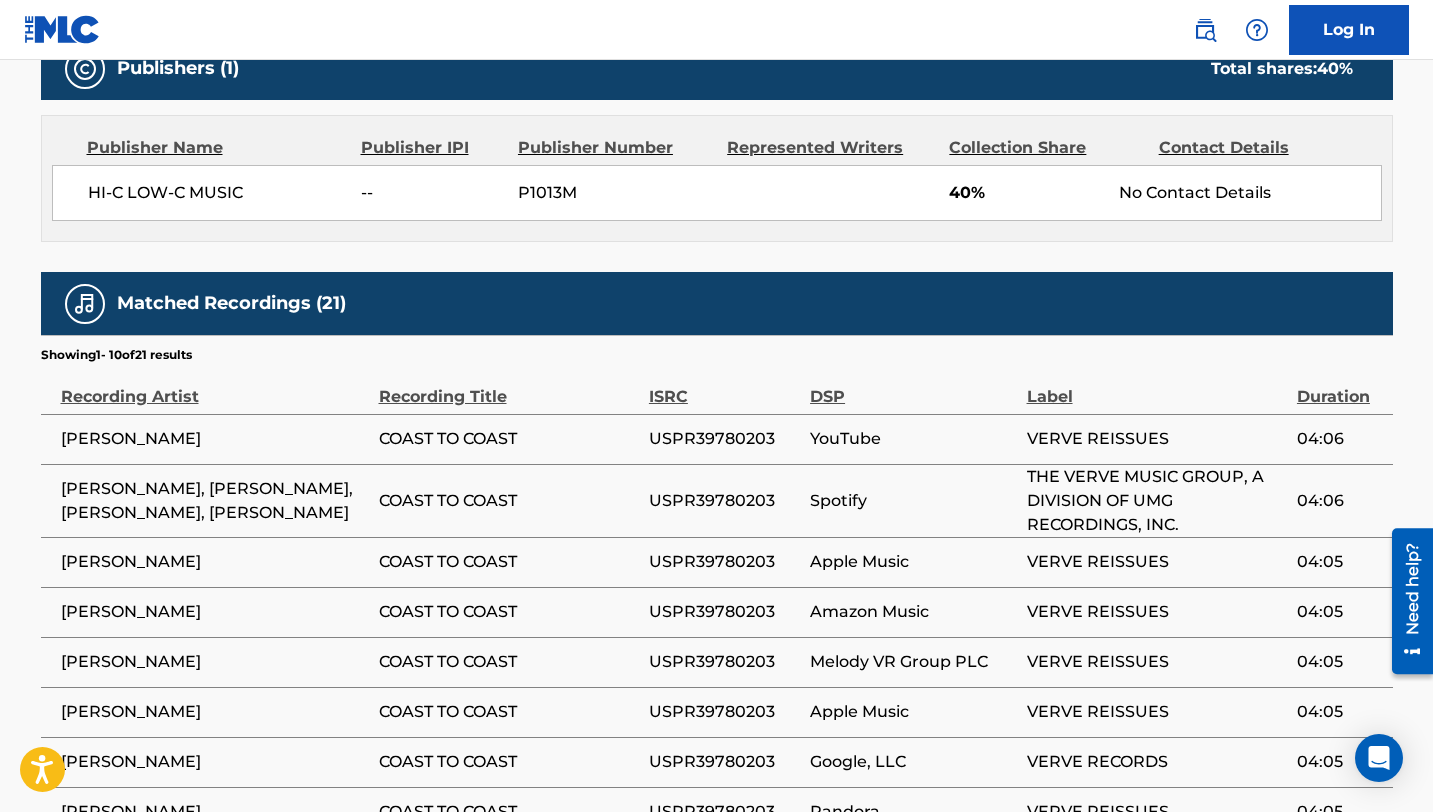 click on "[PERSON_NAME]" at bounding box center [215, 612] 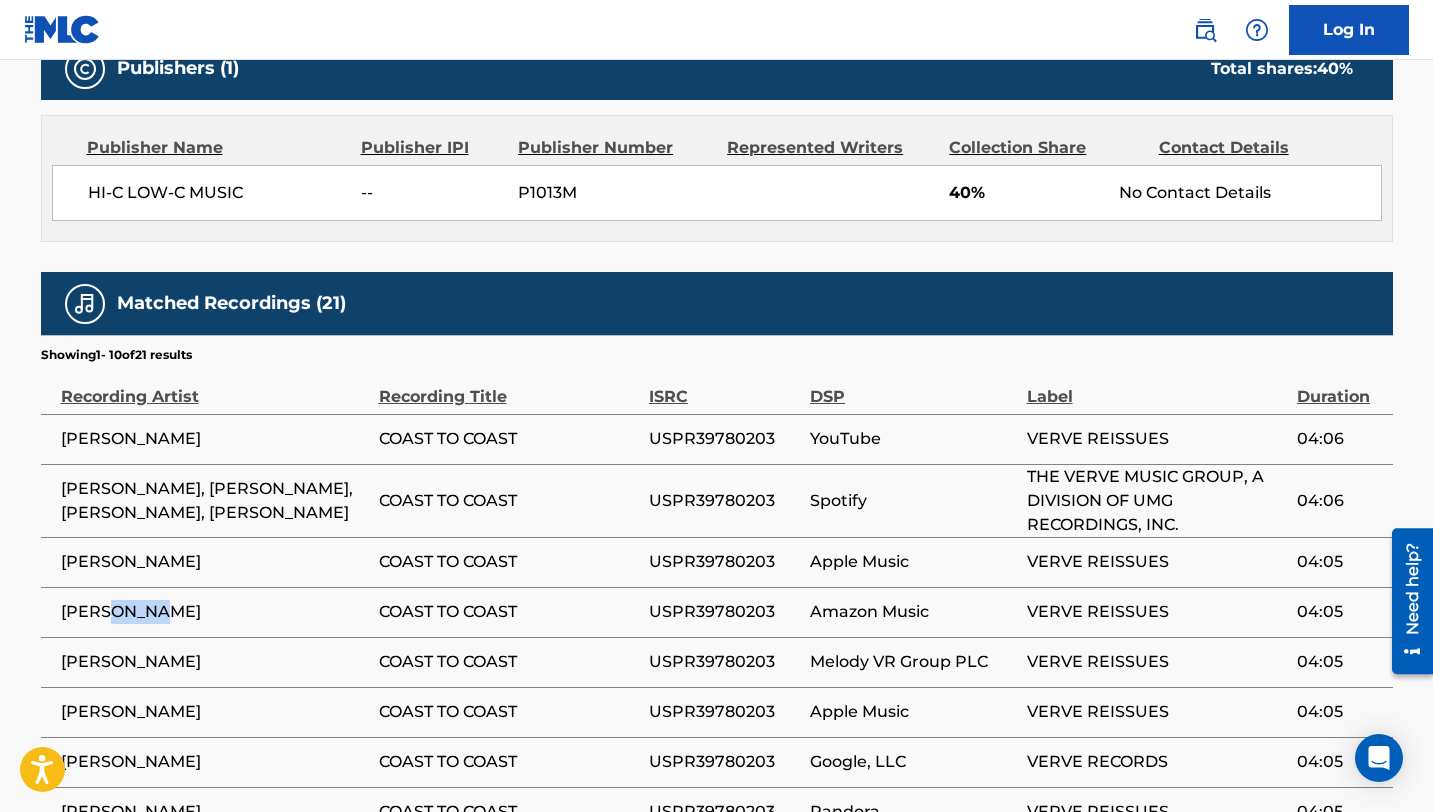 click on "[PERSON_NAME]" at bounding box center (215, 612) 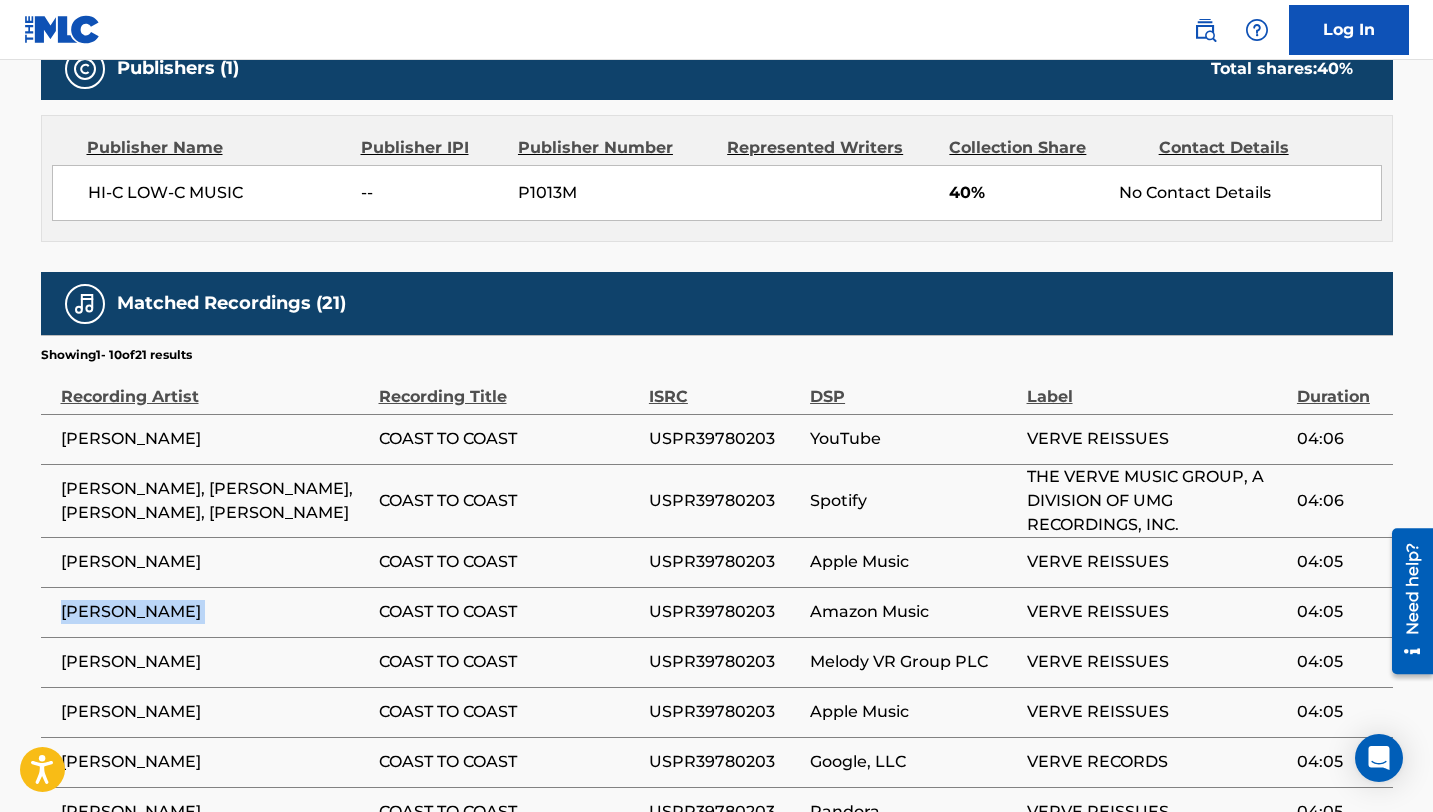 click on "[PERSON_NAME]" at bounding box center [215, 612] 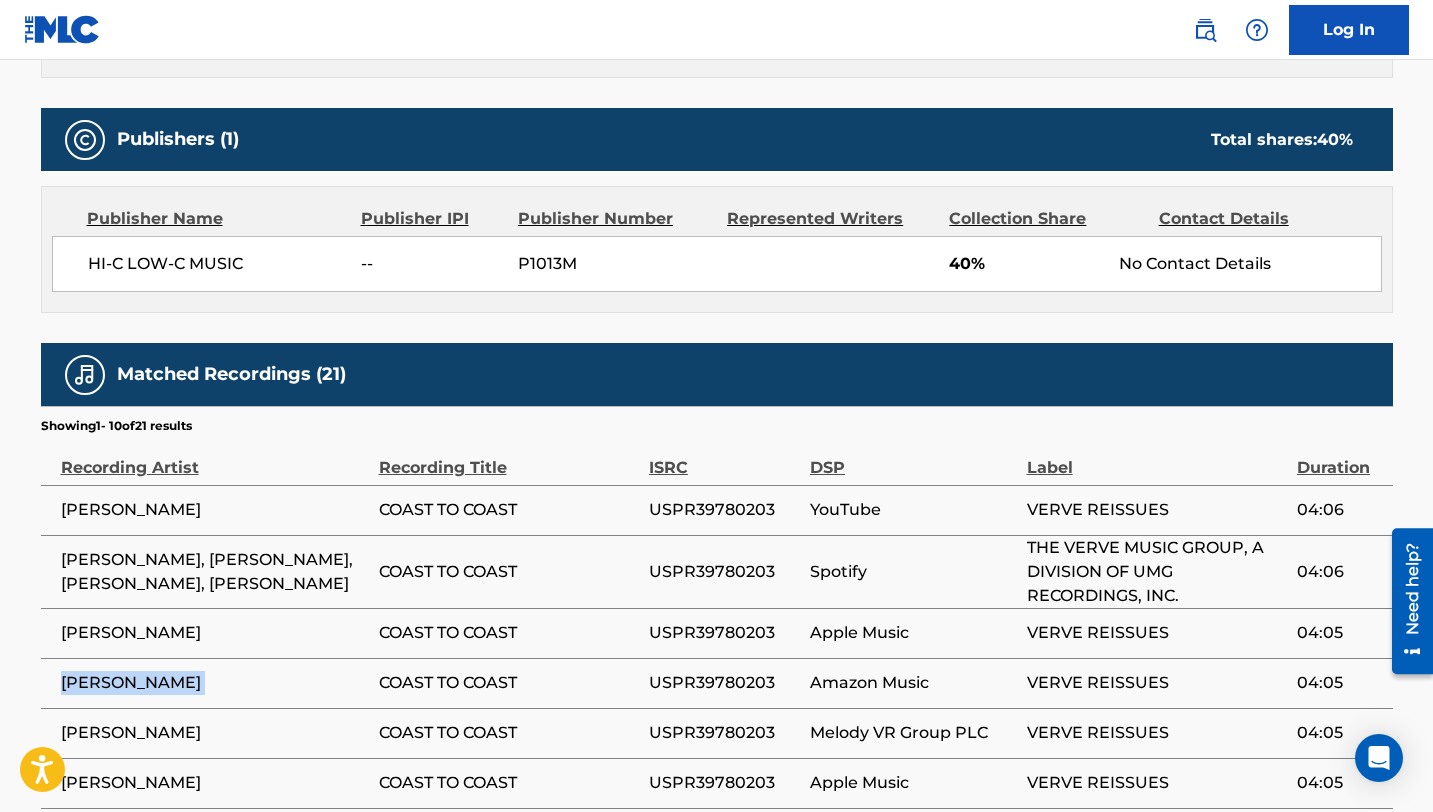 scroll, scrollTop: 862, scrollLeft: 0, axis: vertical 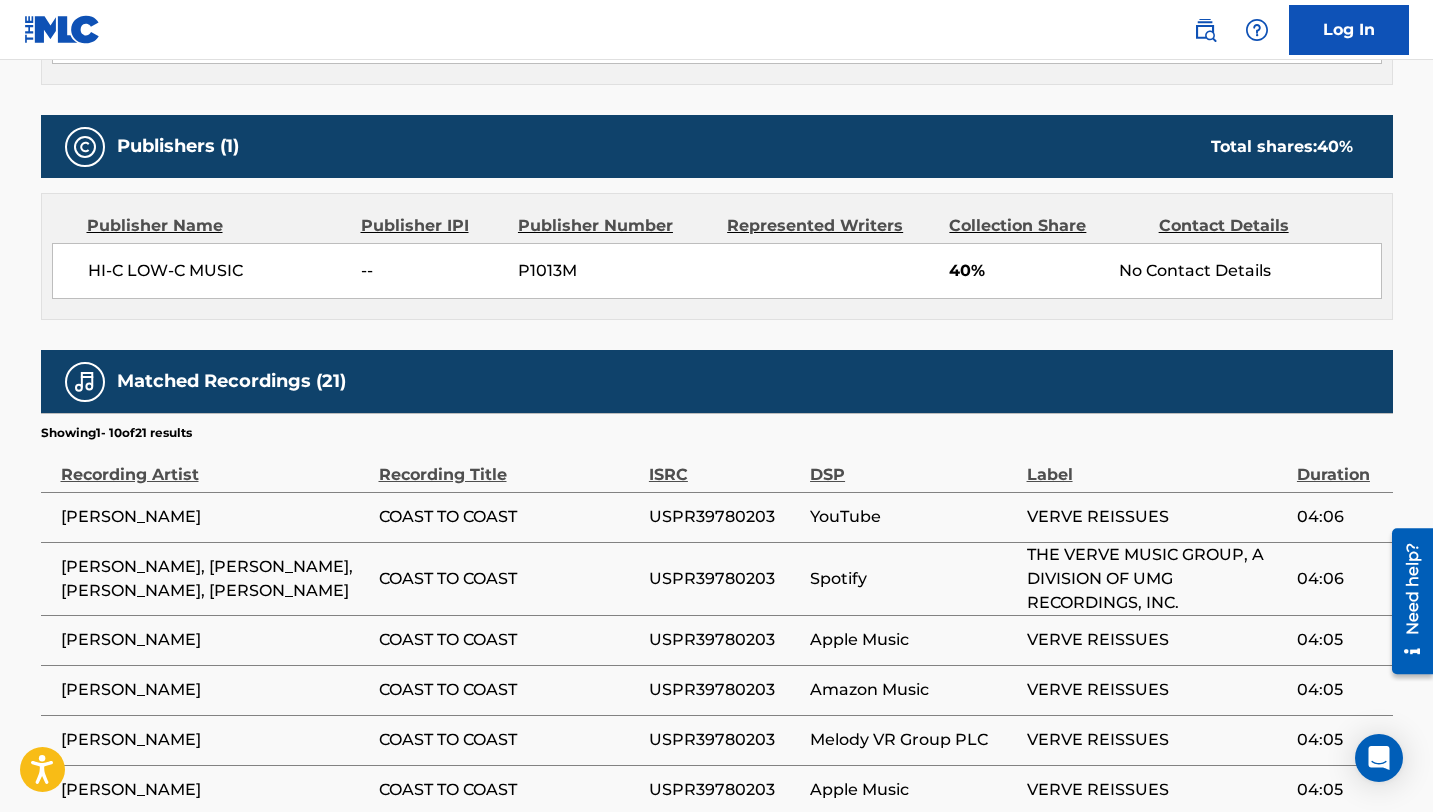 click on "HI-C LOW-C MUSIC" at bounding box center [217, 271] 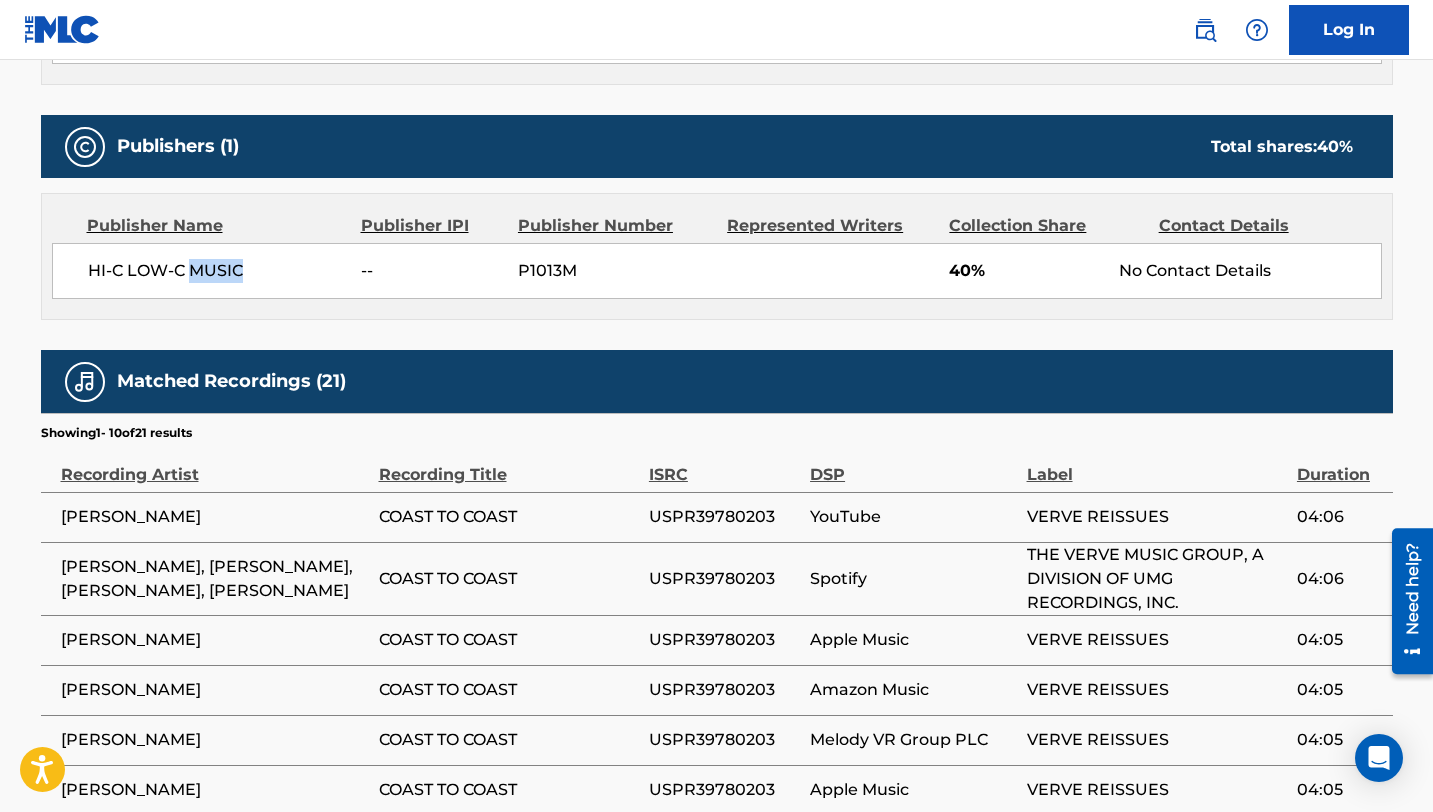 click on "HI-C LOW-C MUSIC" at bounding box center (217, 271) 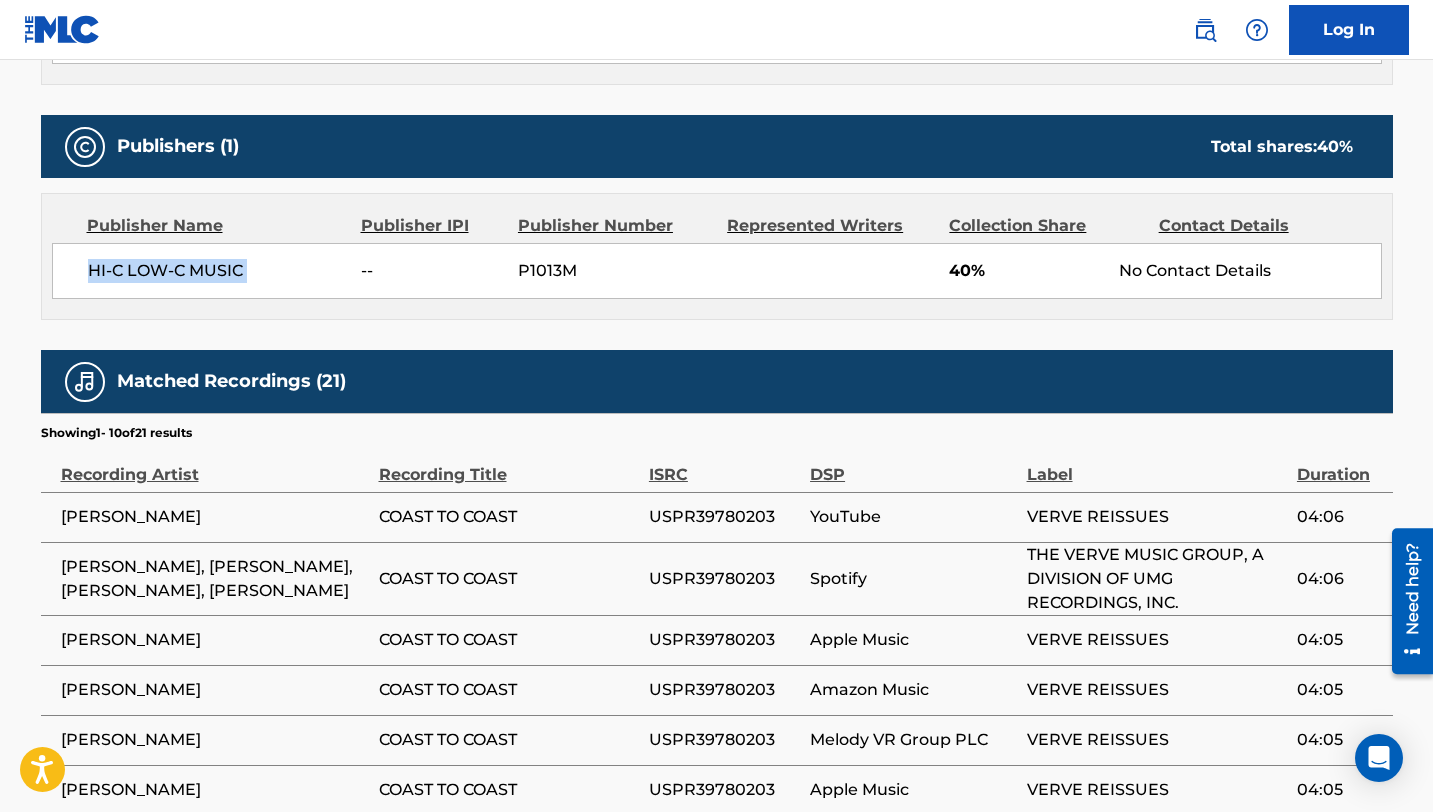 click on "HI-C LOW-C MUSIC" at bounding box center [217, 271] 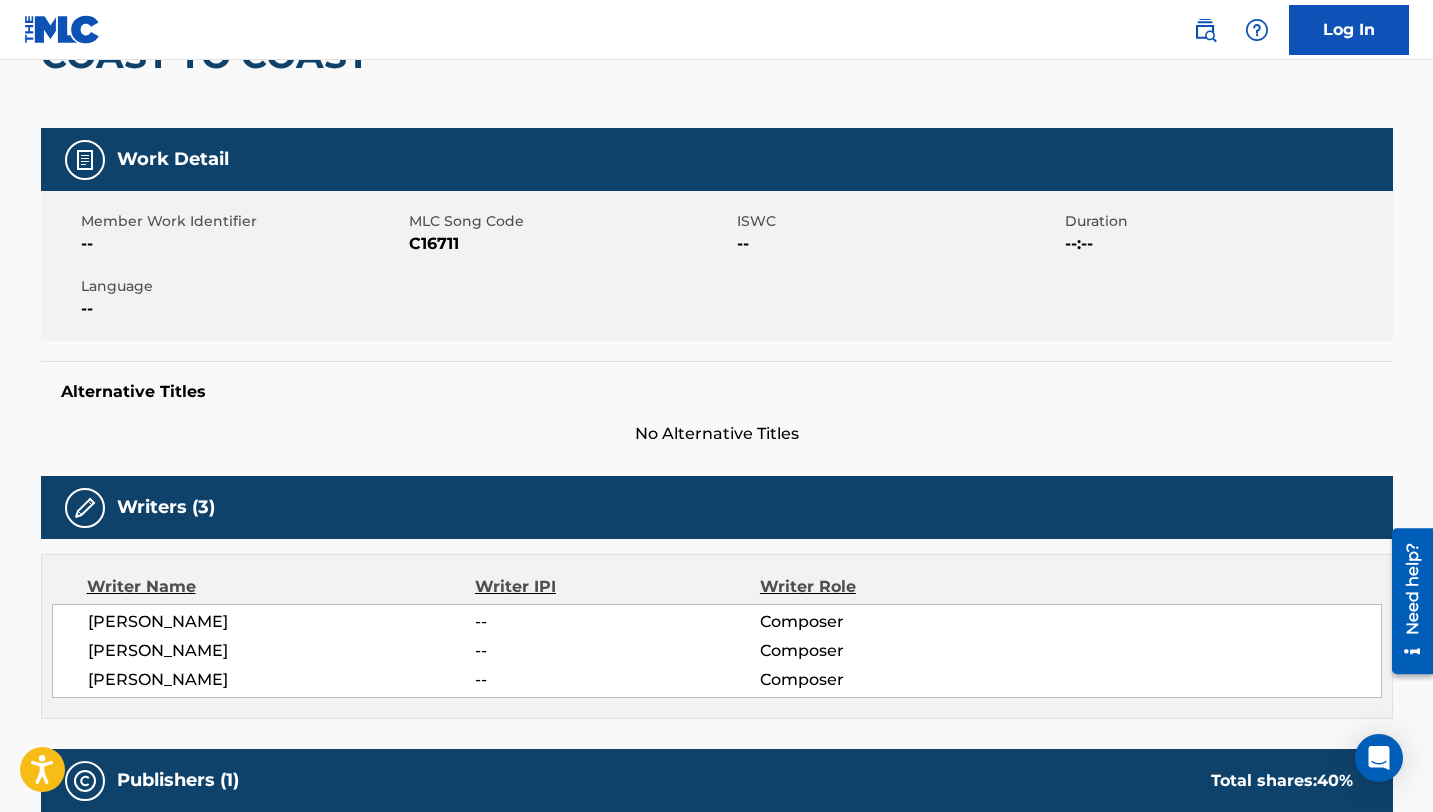 scroll, scrollTop: 0, scrollLeft: 0, axis: both 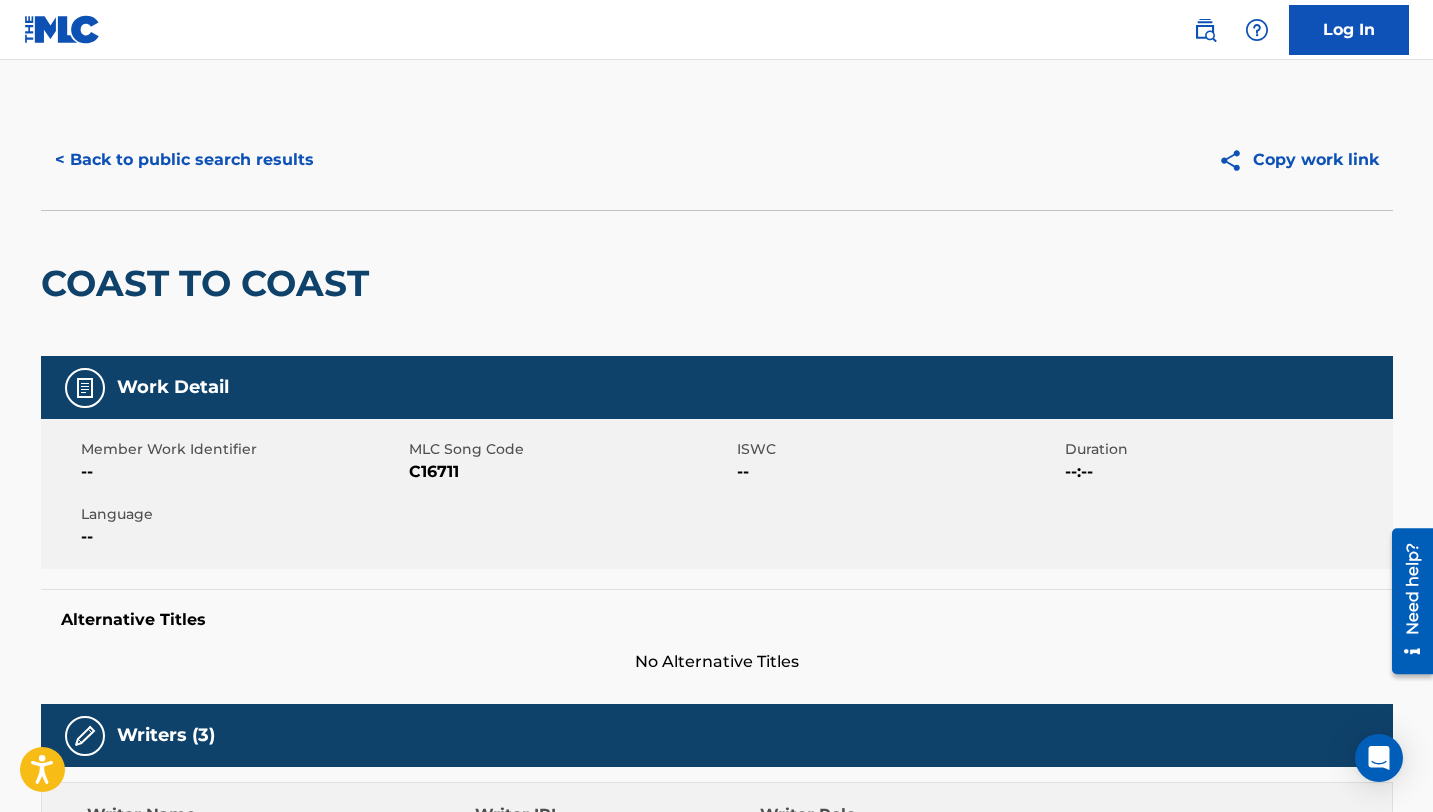 click on "< Back to public search results" at bounding box center [184, 160] 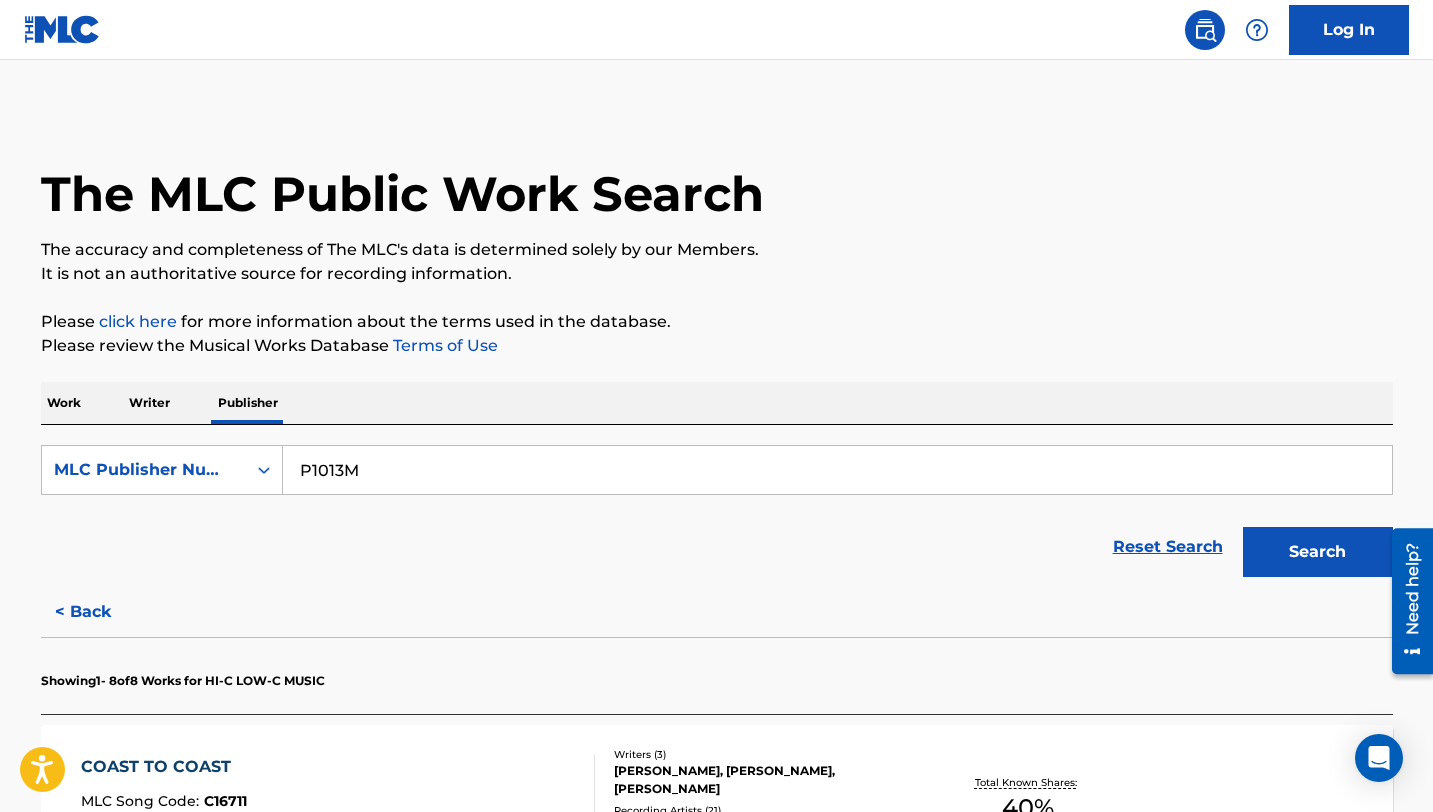 click on "P1013M" at bounding box center (837, 470) 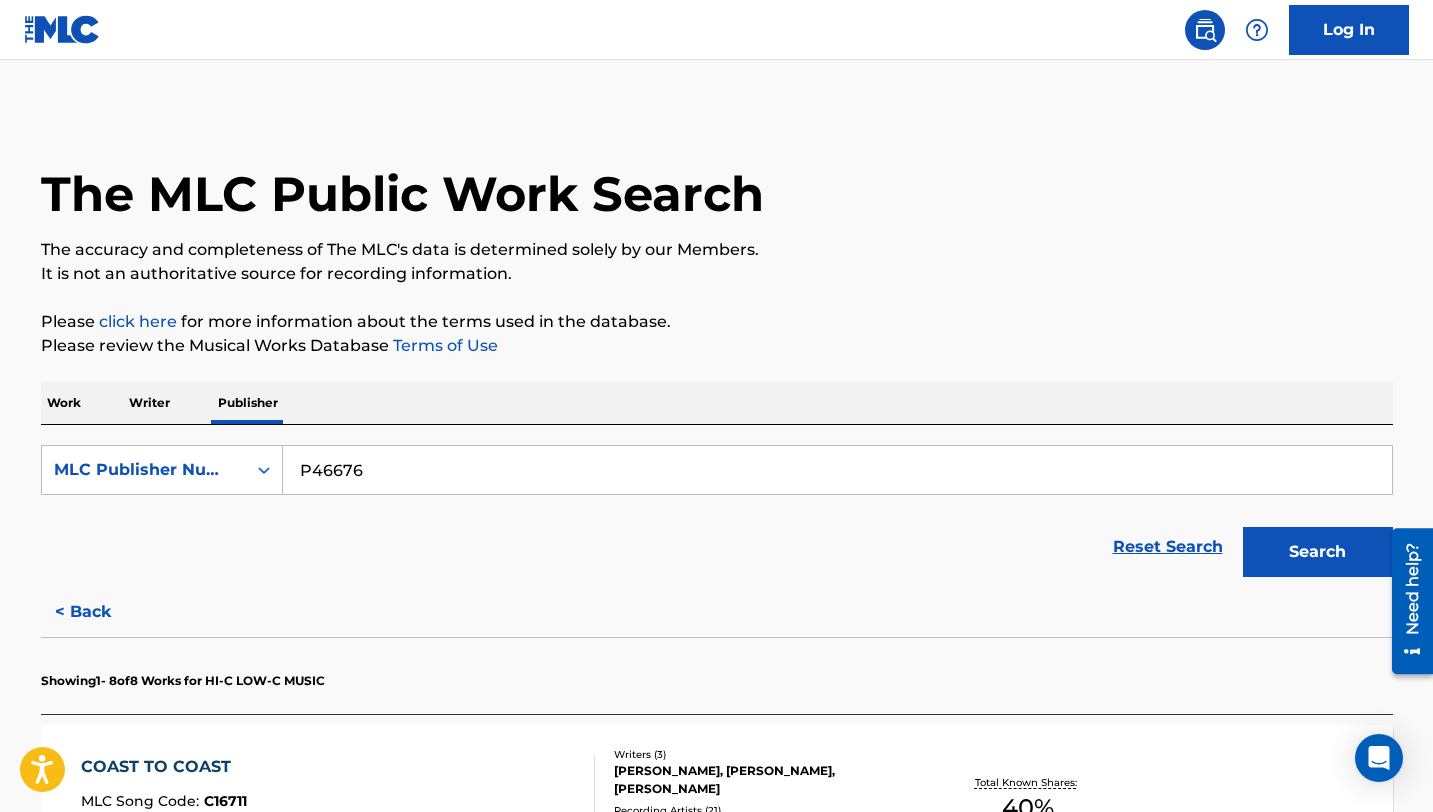 click on "Search" at bounding box center [1313, 547] 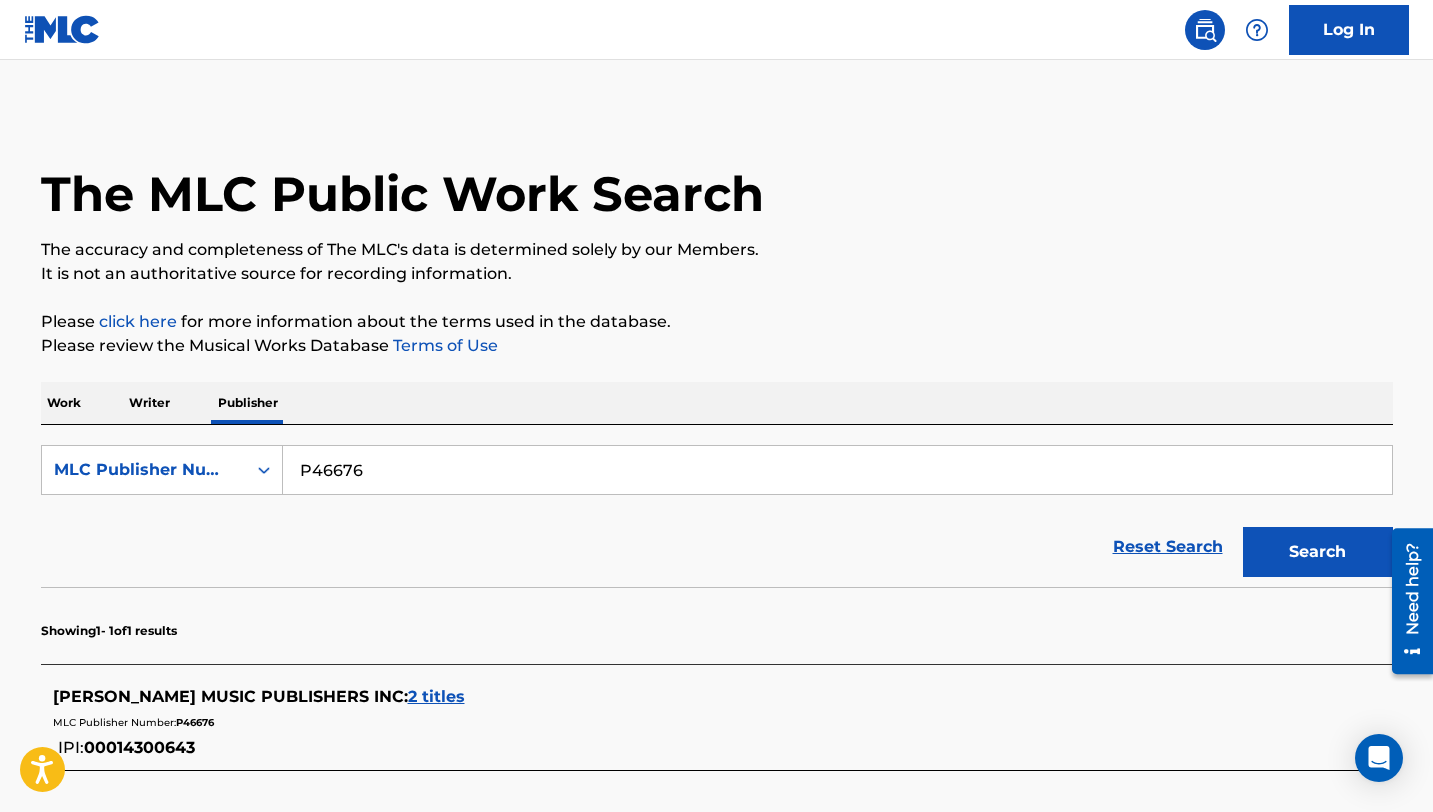 click on "P46676" at bounding box center (837, 470) 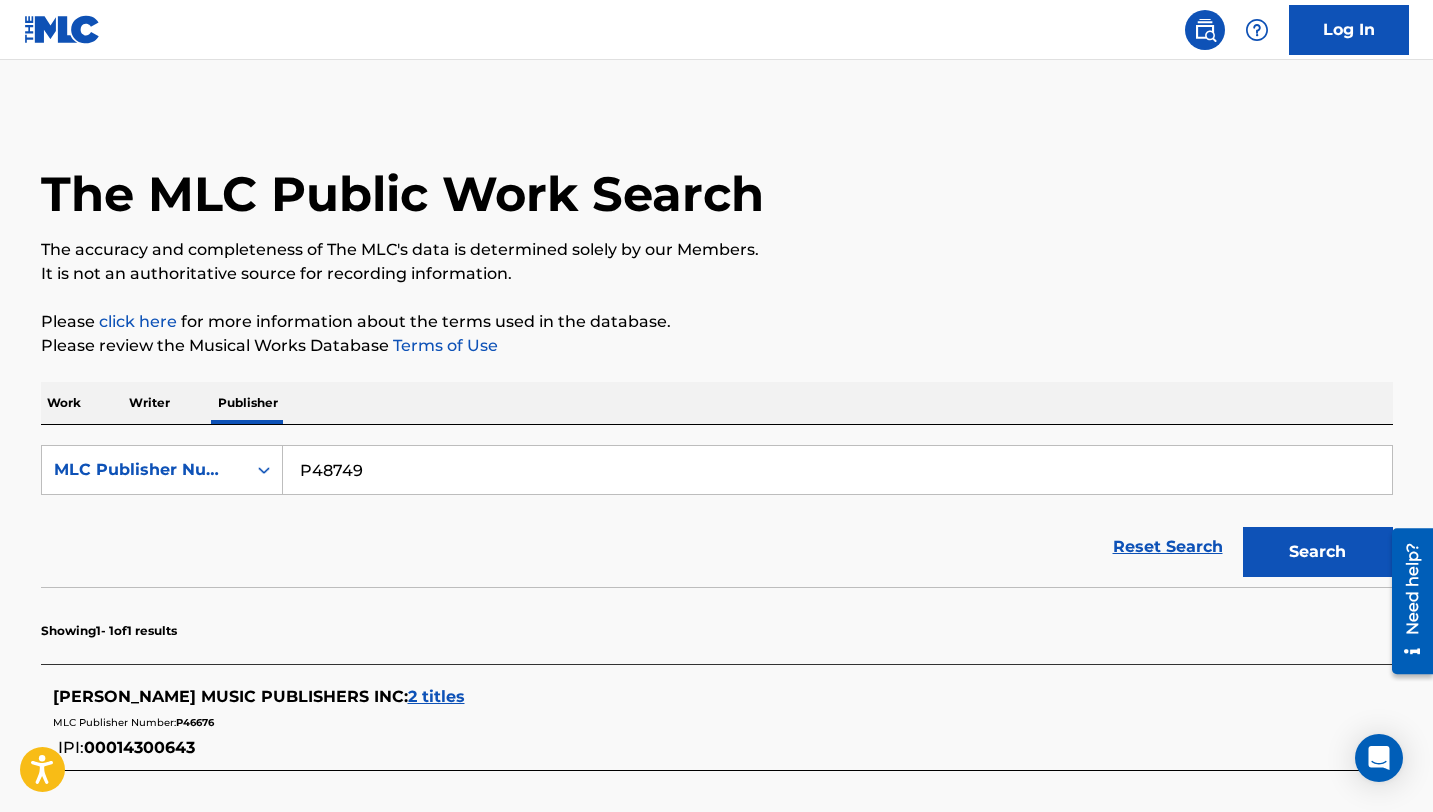 click on "Search" at bounding box center (1318, 552) 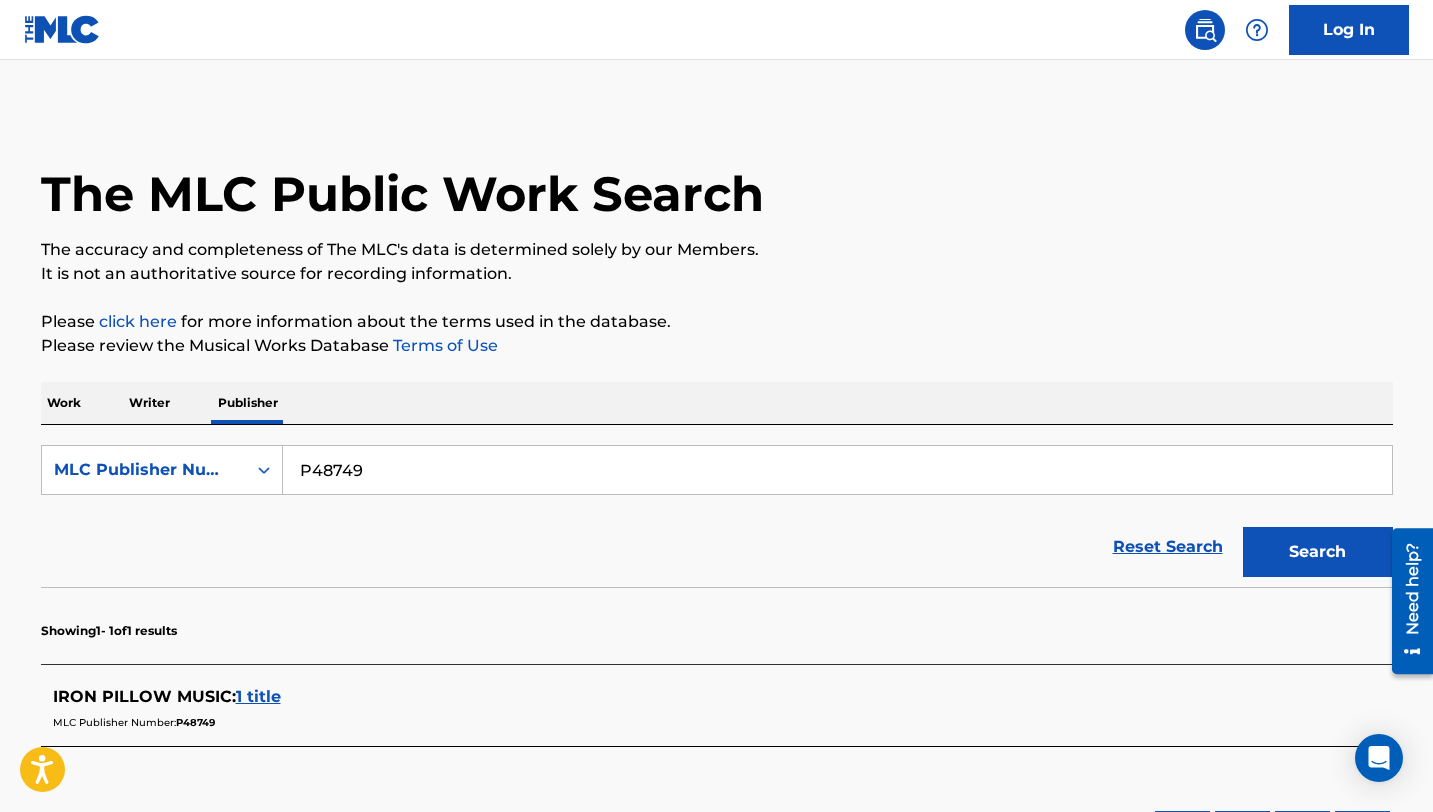 click on "P48749" at bounding box center (837, 470) 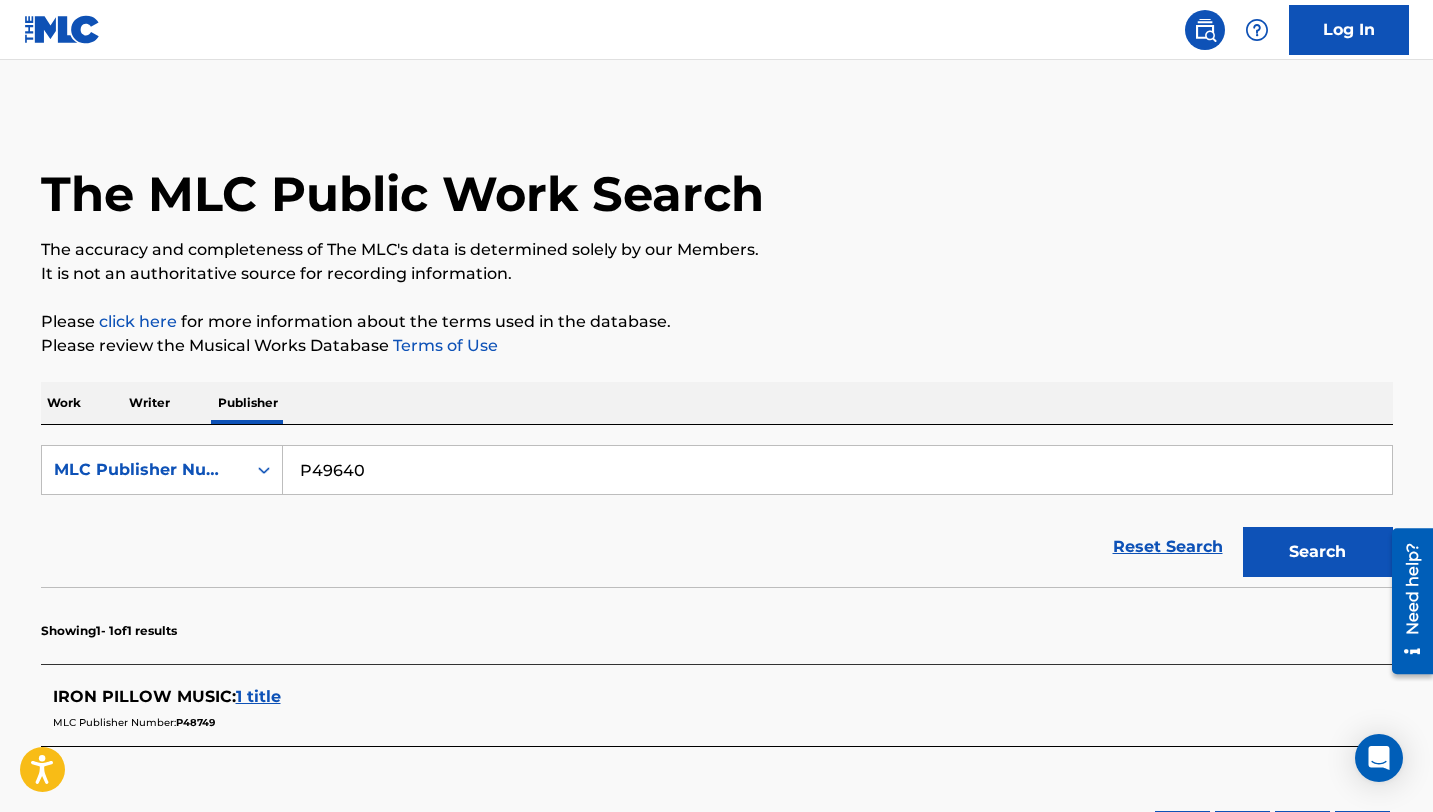click on "Search" at bounding box center [1318, 552] 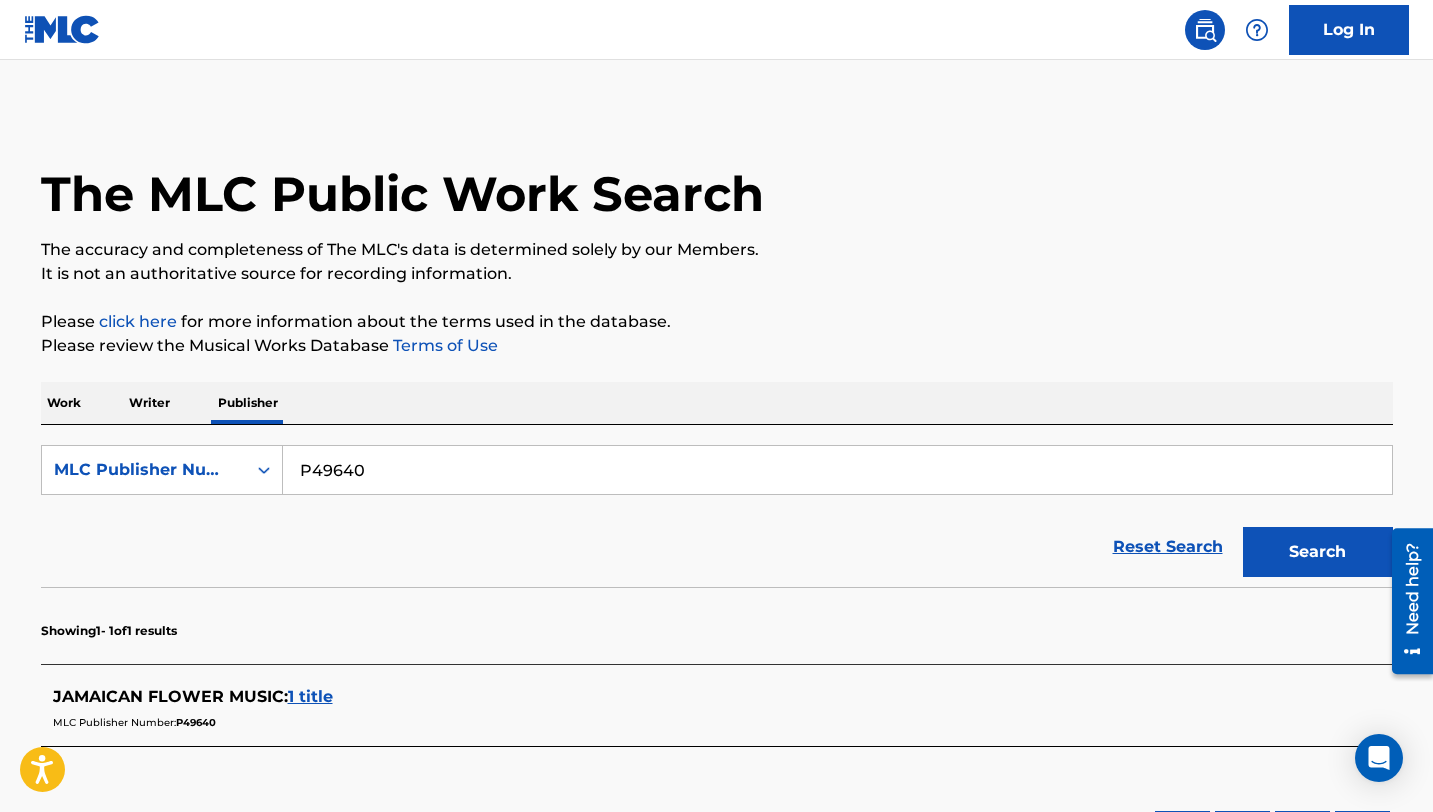 click on "P49640" at bounding box center (837, 470) 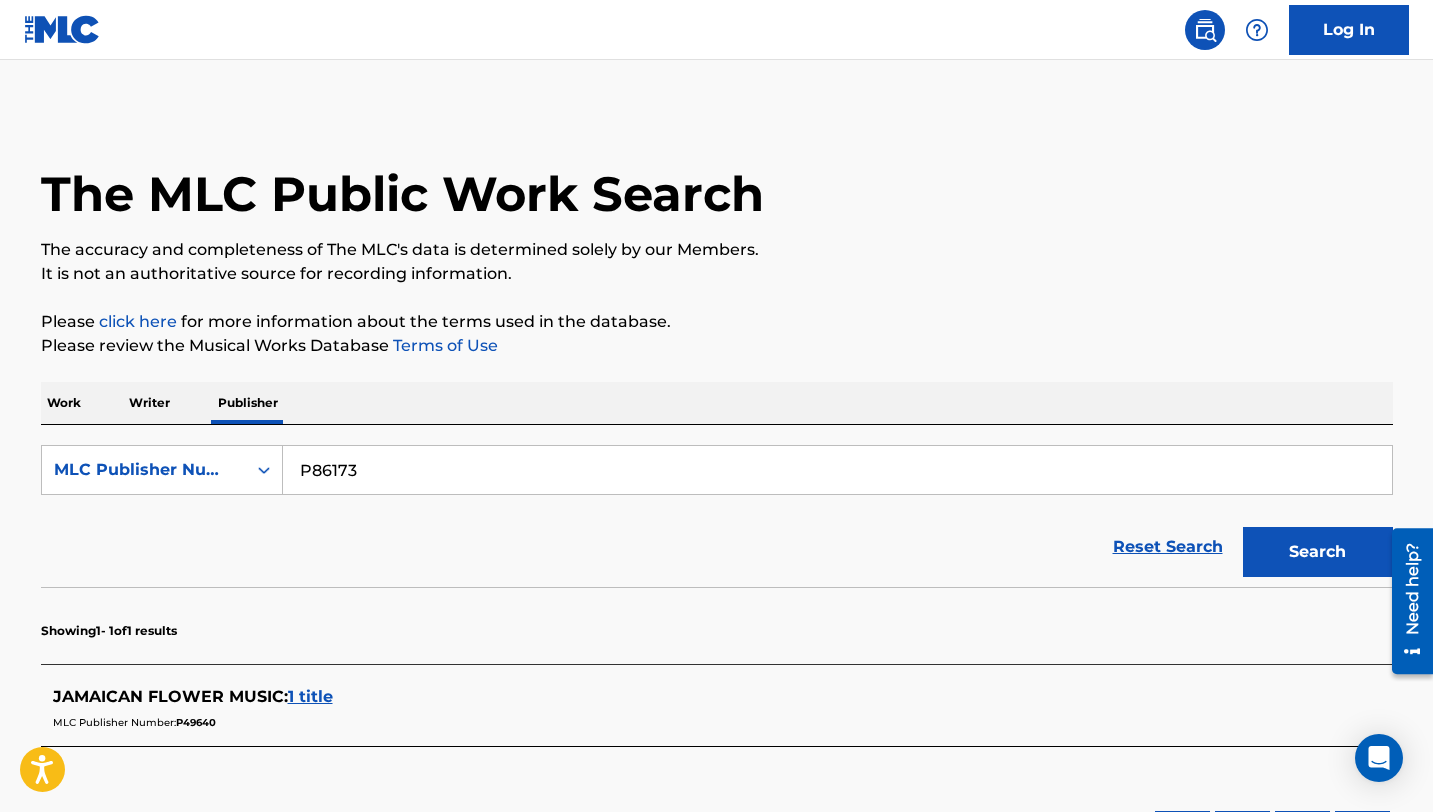 click on "Search" at bounding box center (1318, 552) 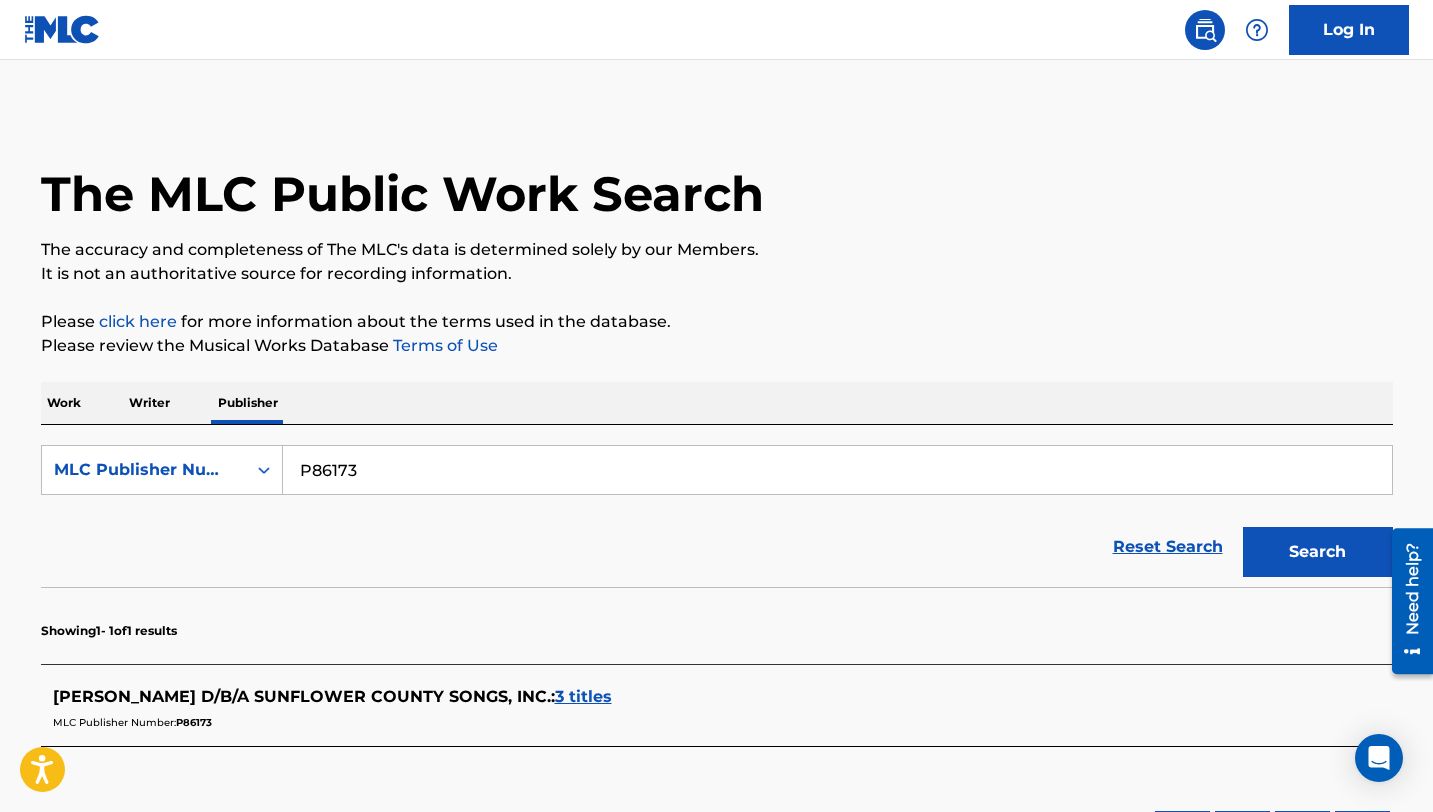 click on "P86173" at bounding box center [837, 470] 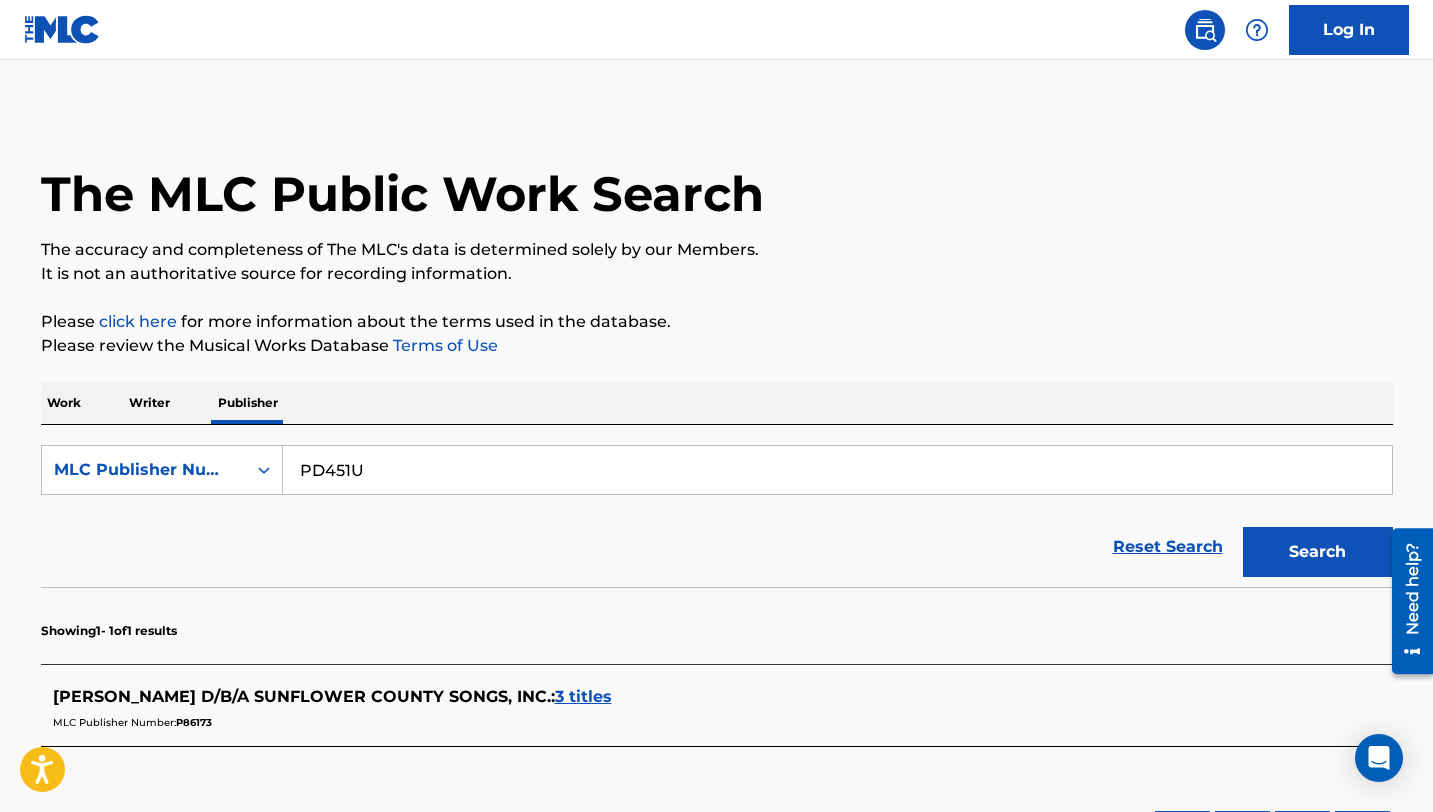 click on "Search" at bounding box center (1318, 552) 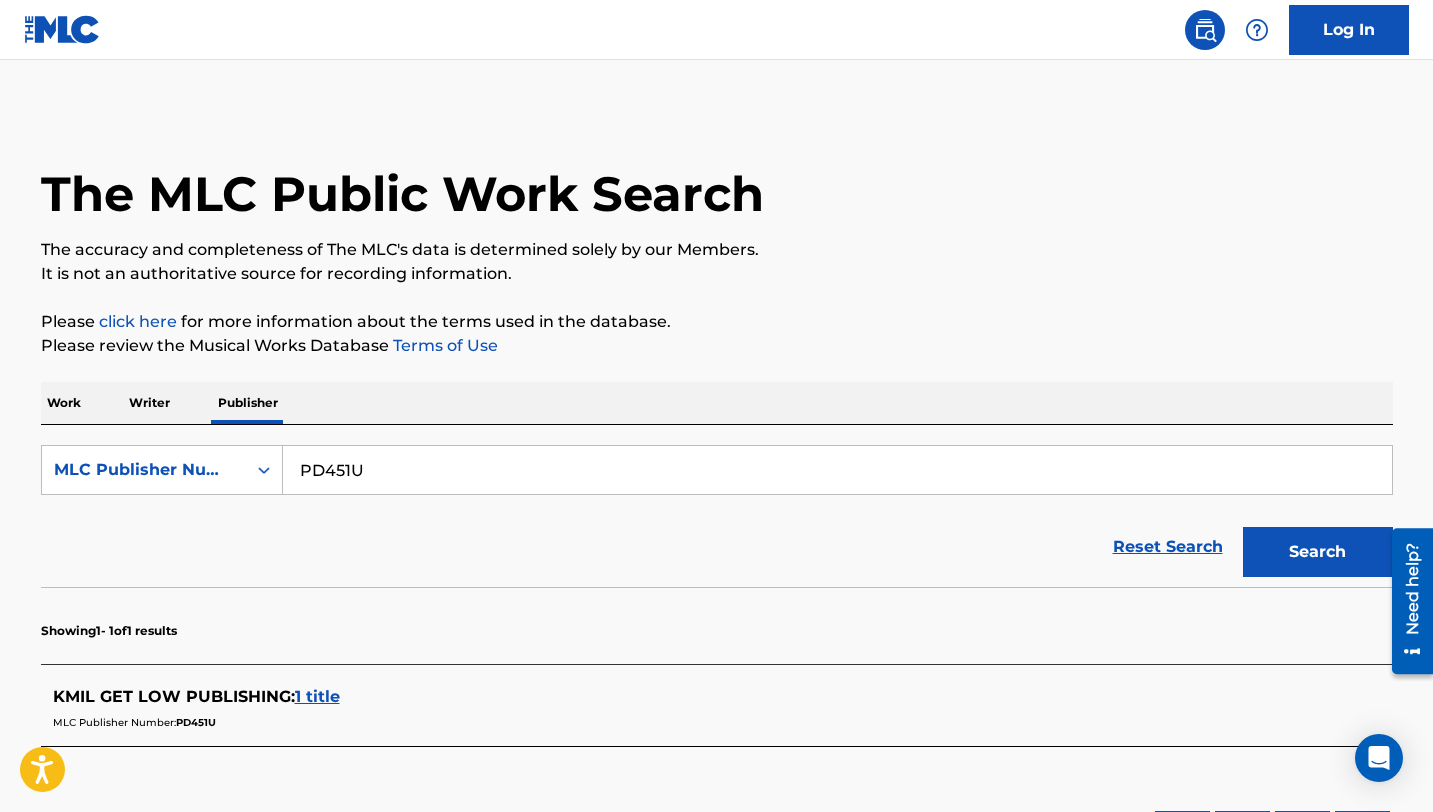 click on "PD451U" at bounding box center (837, 470) 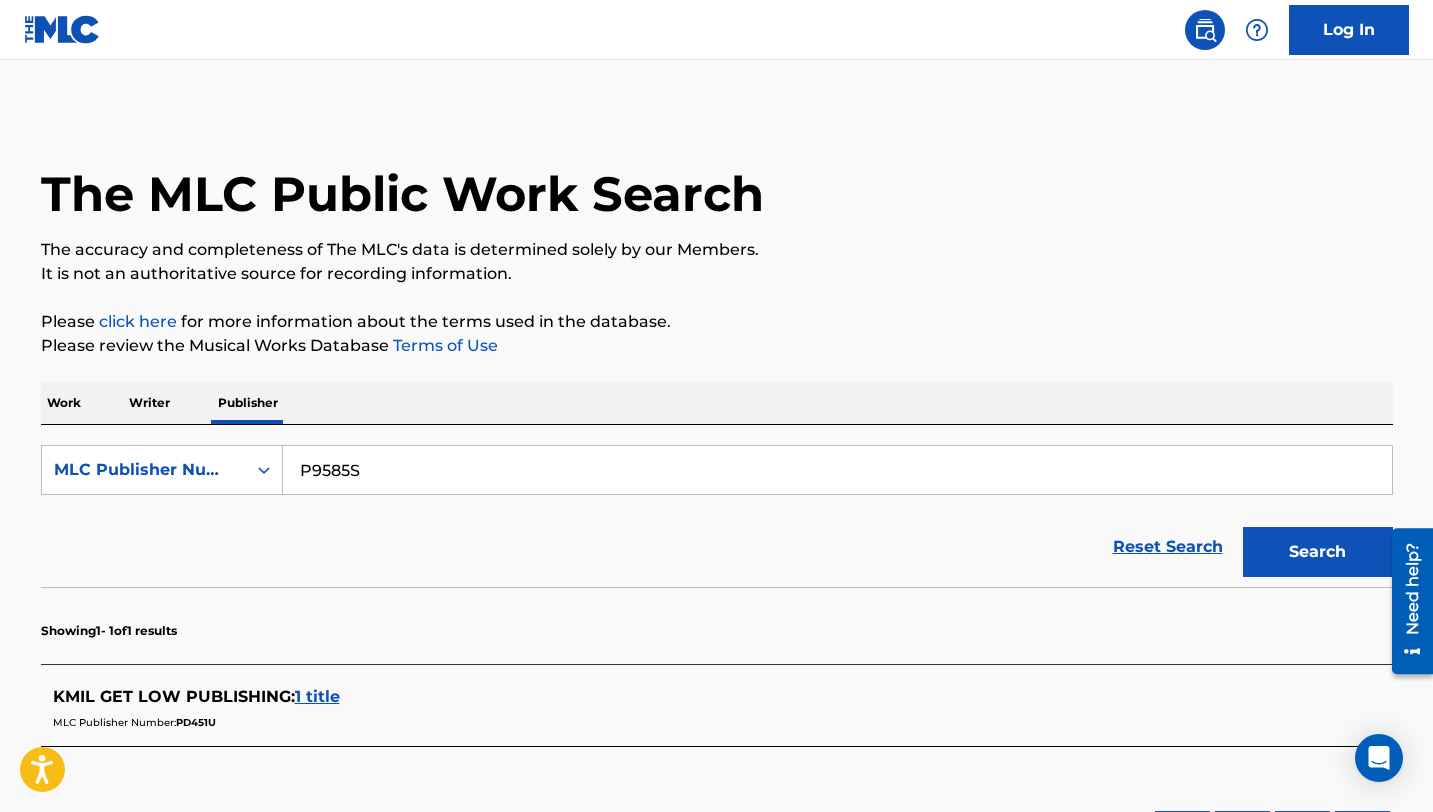 type on "P9585S" 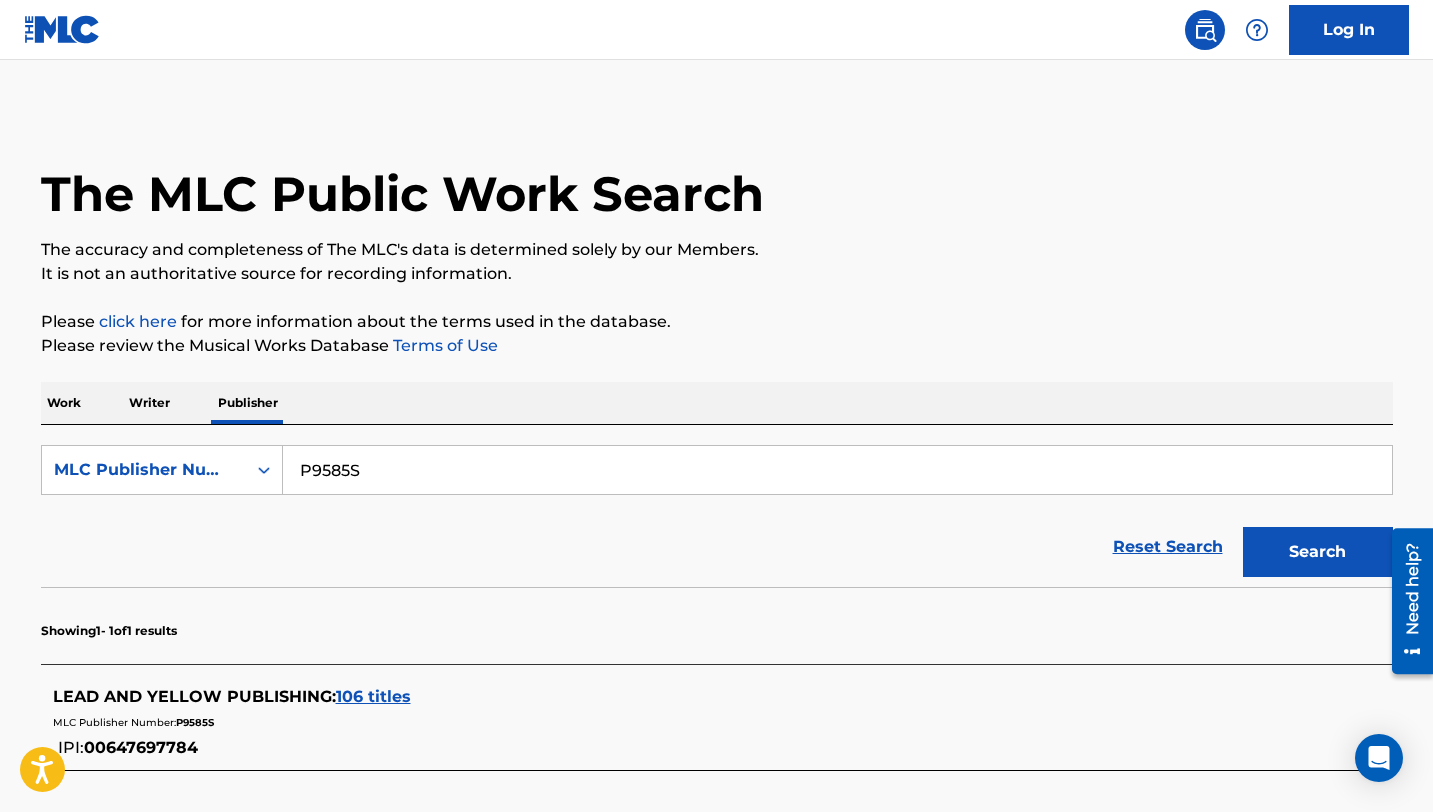 click on "106 titles" at bounding box center (373, 696) 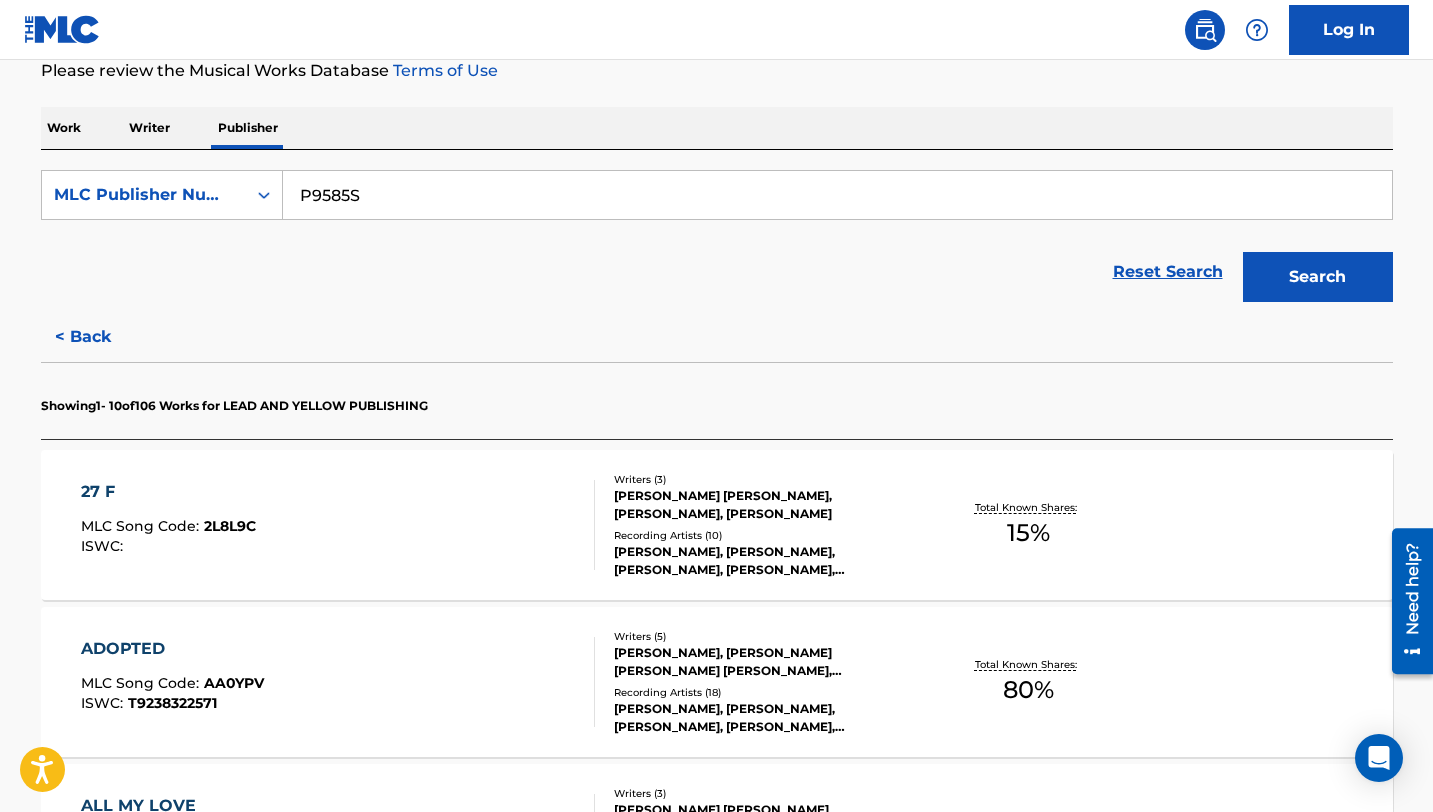 scroll, scrollTop: 281, scrollLeft: 0, axis: vertical 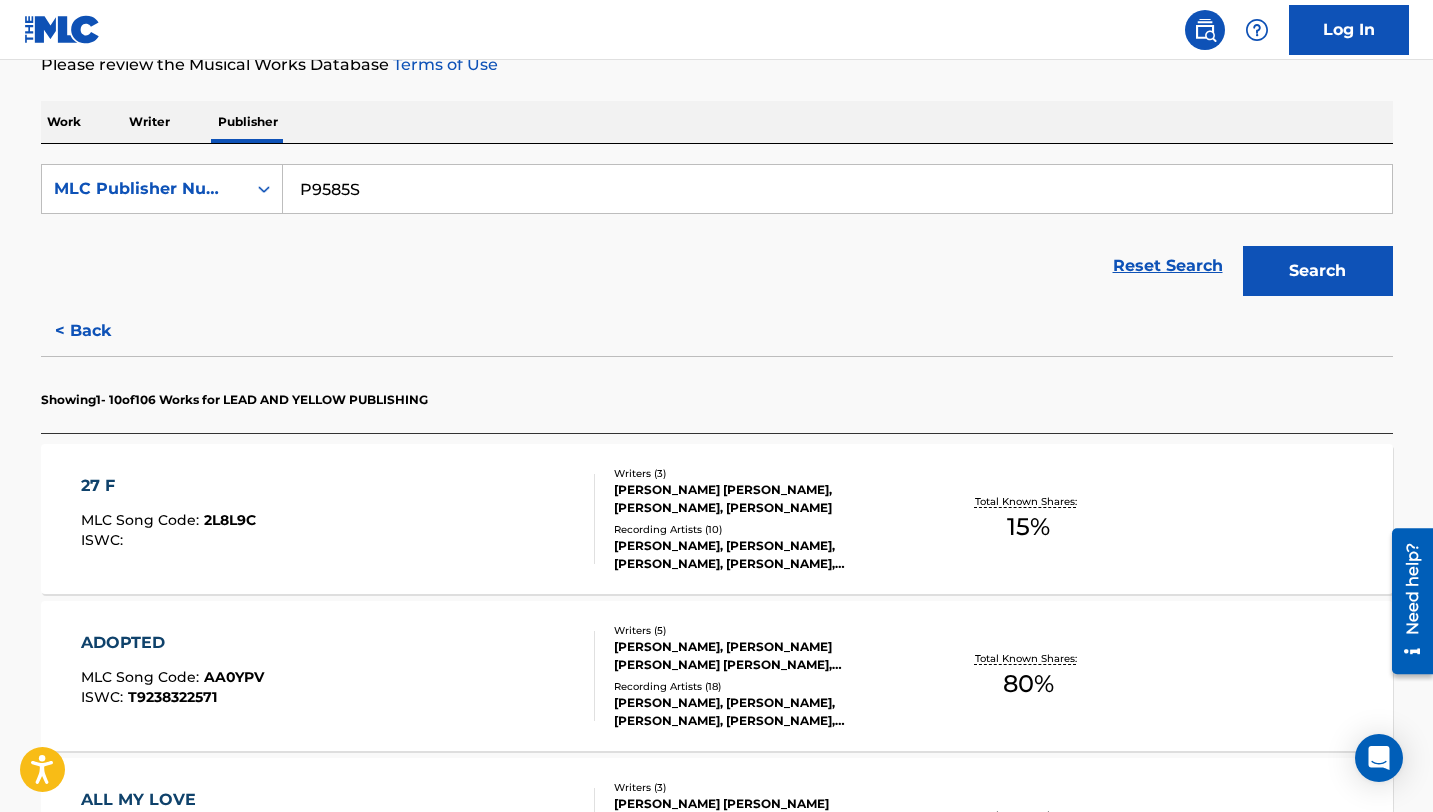 click on "27 F MLC Song Code : 2L8L9C ISWC :" at bounding box center (338, 519) 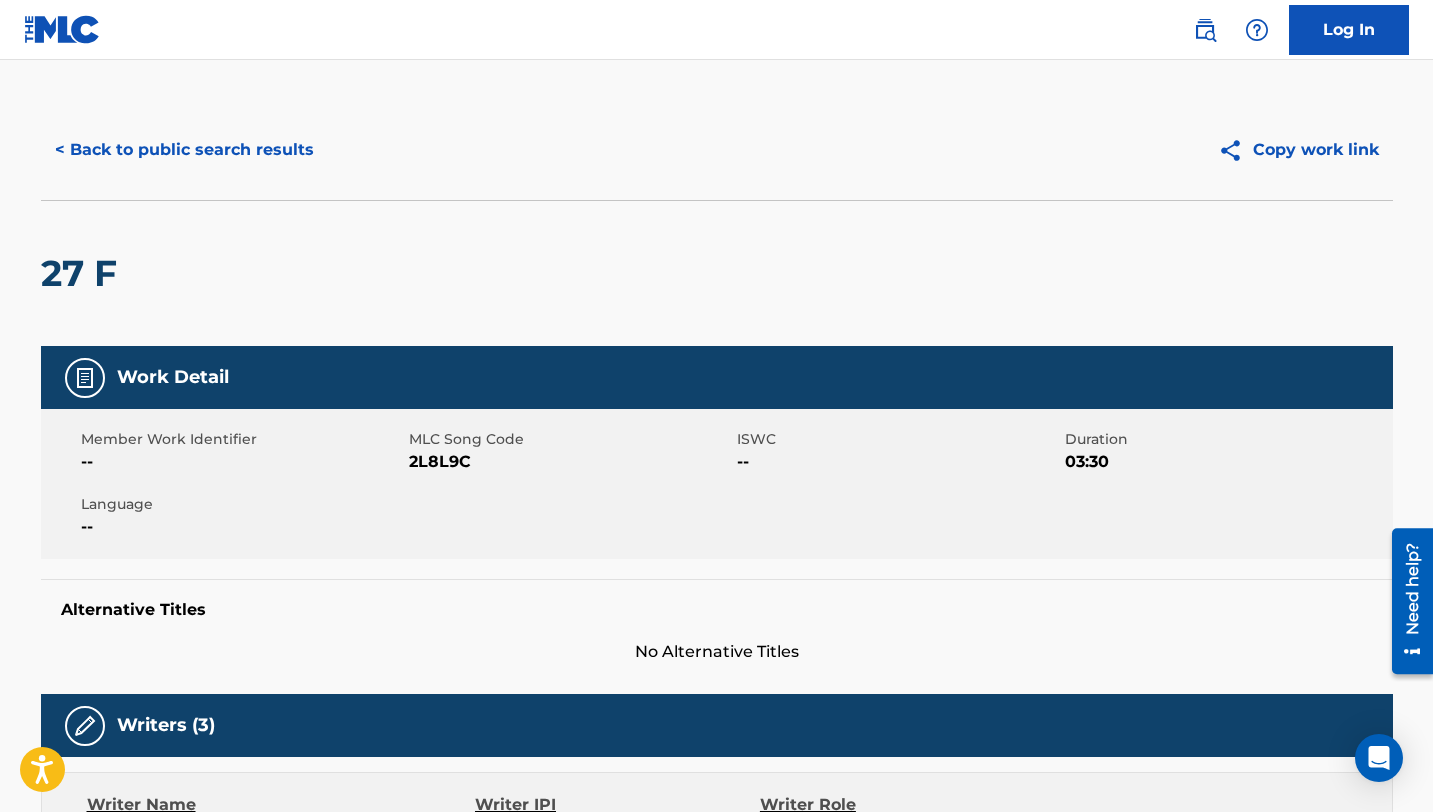 scroll, scrollTop: 0, scrollLeft: 0, axis: both 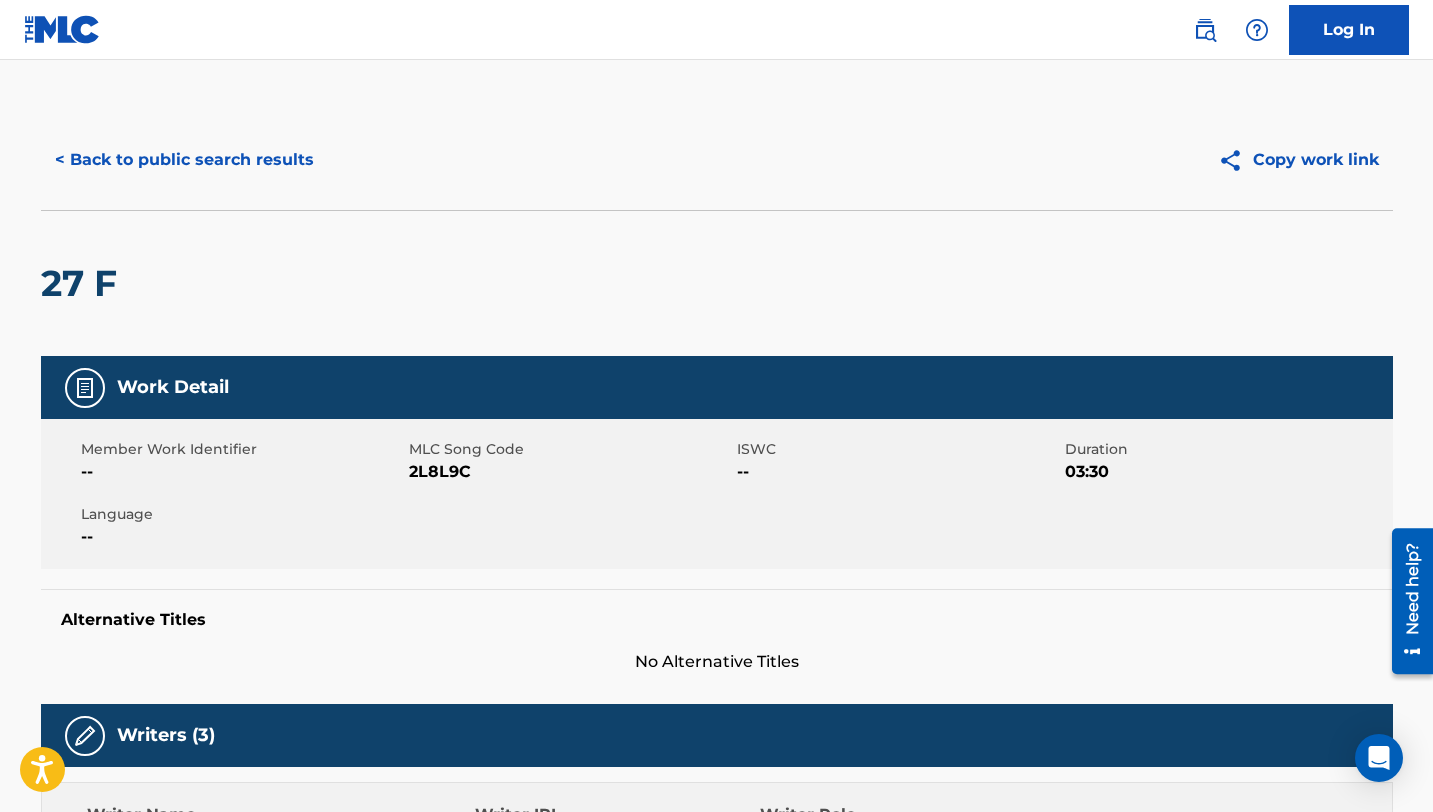 click on "< Back to public search results" at bounding box center [184, 160] 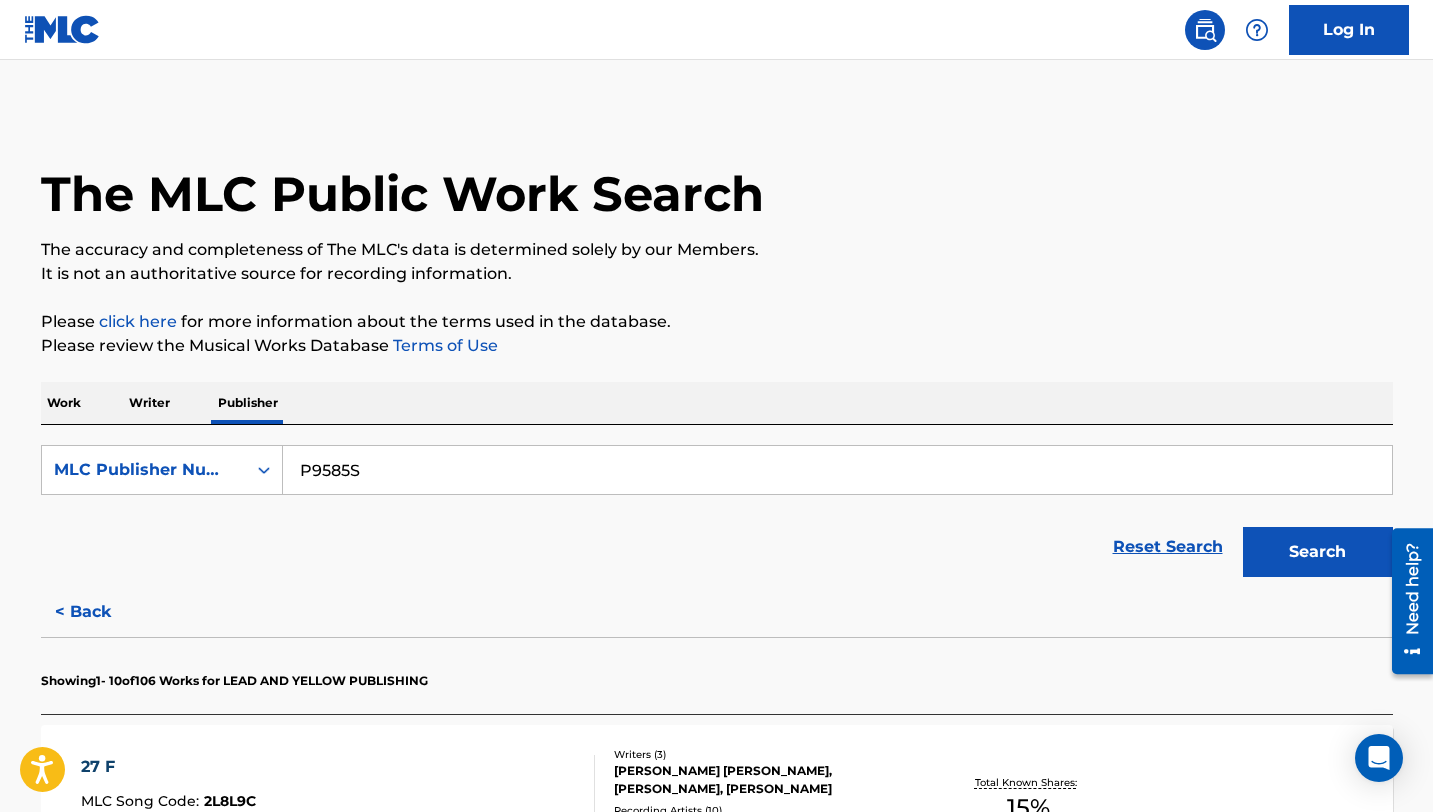 click on "P9585S" at bounding box center (837, 470) 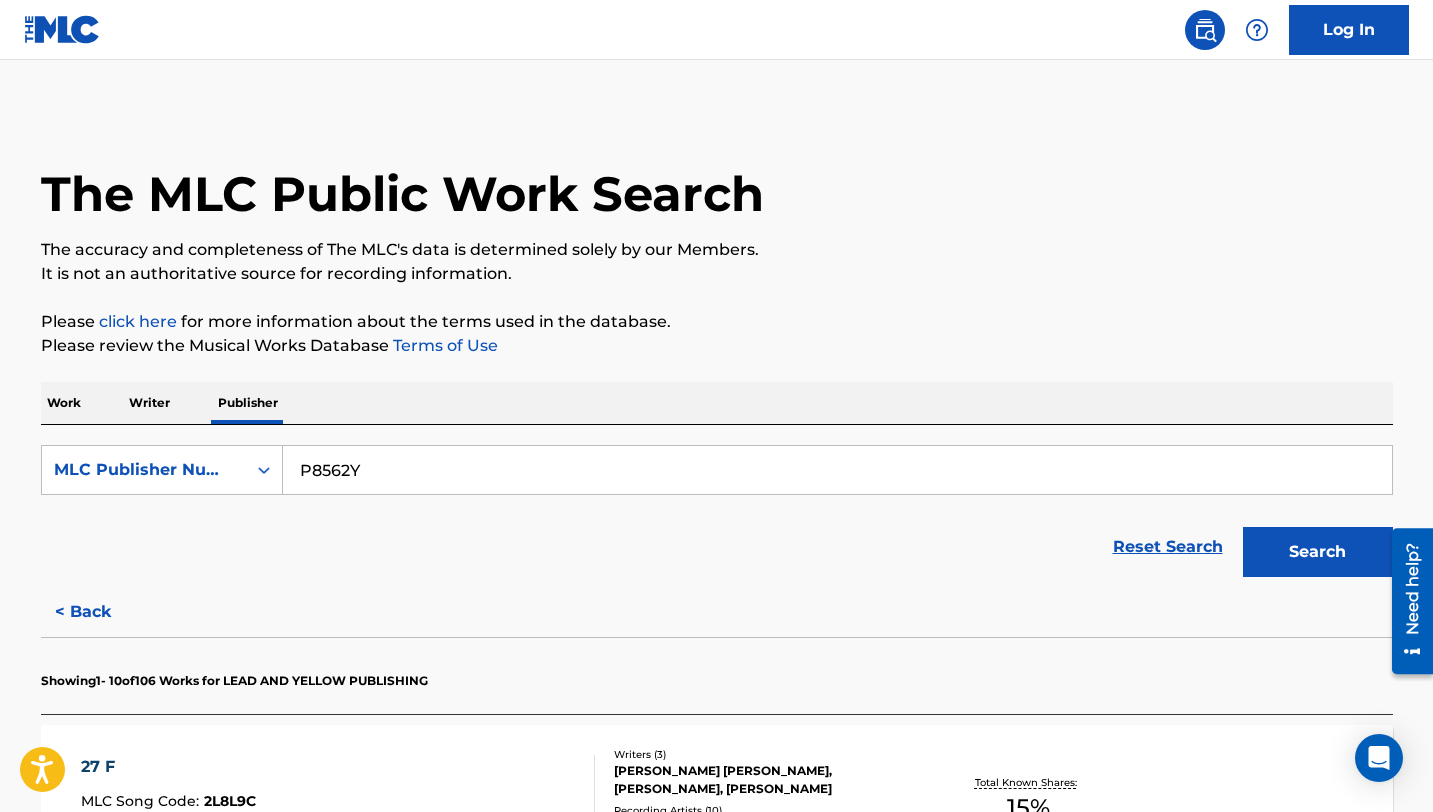 type on "P8562Y" 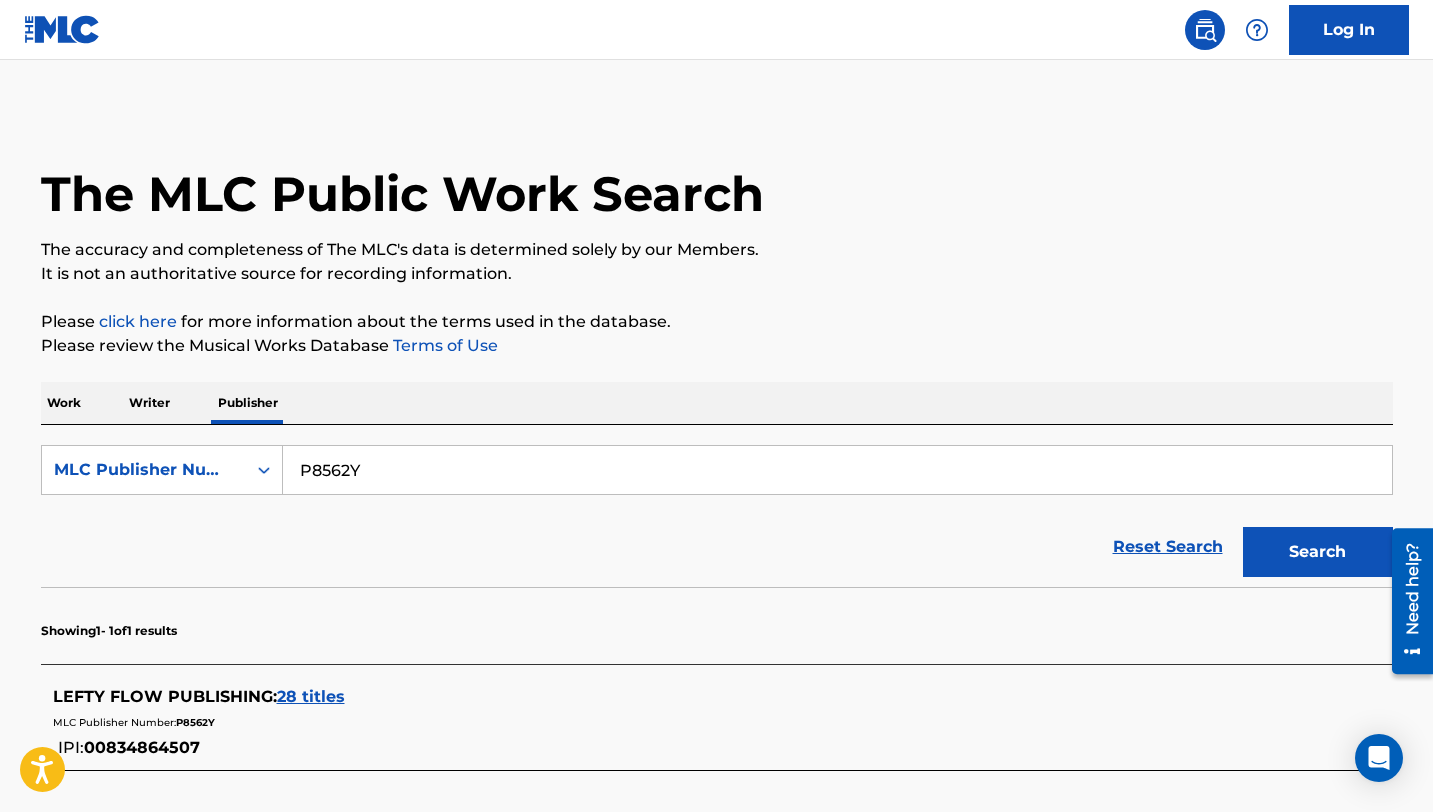 click on "28 titles" at bounding box center (311, 696) 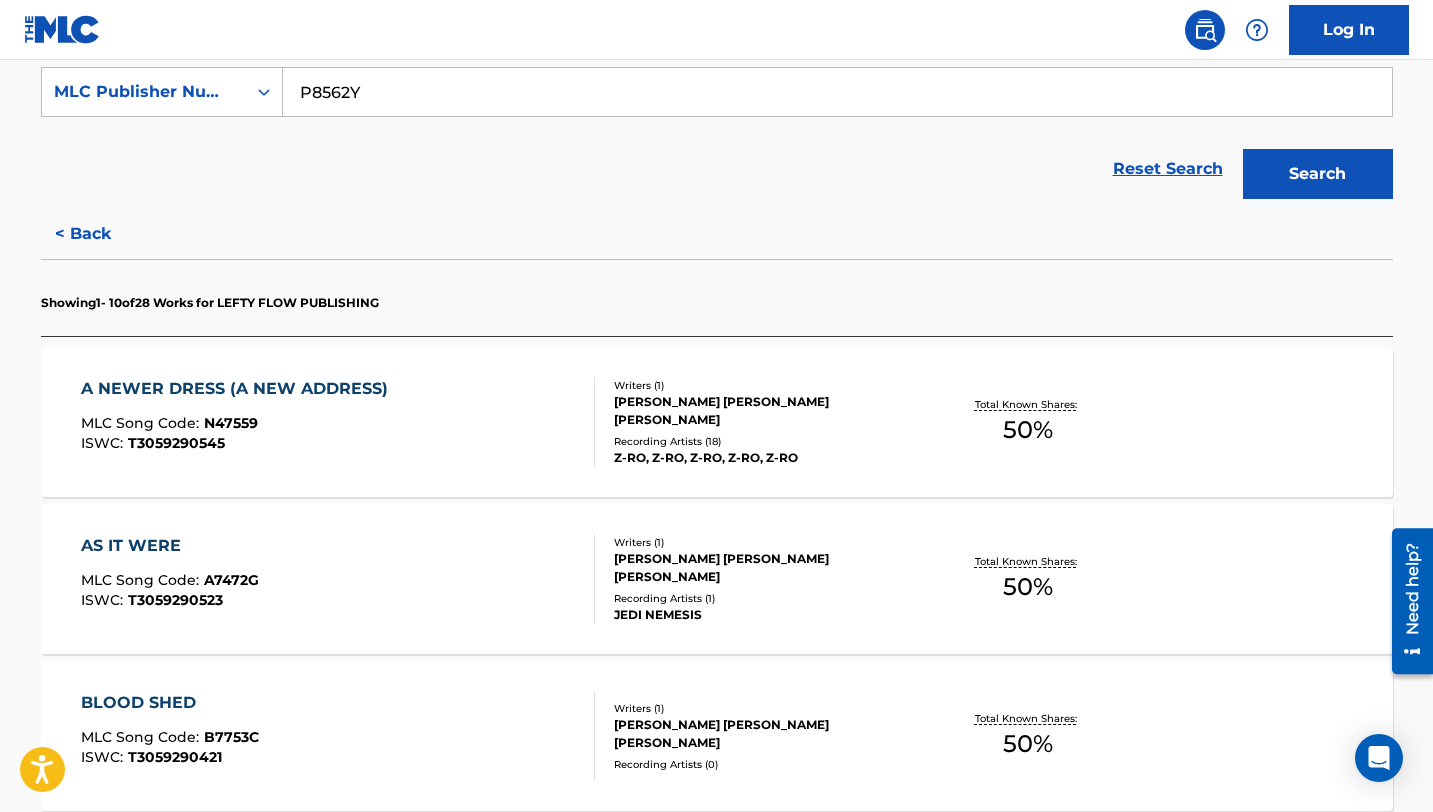 scroll, scrollTop: 380, scrollLeft: 0, axis: vertical 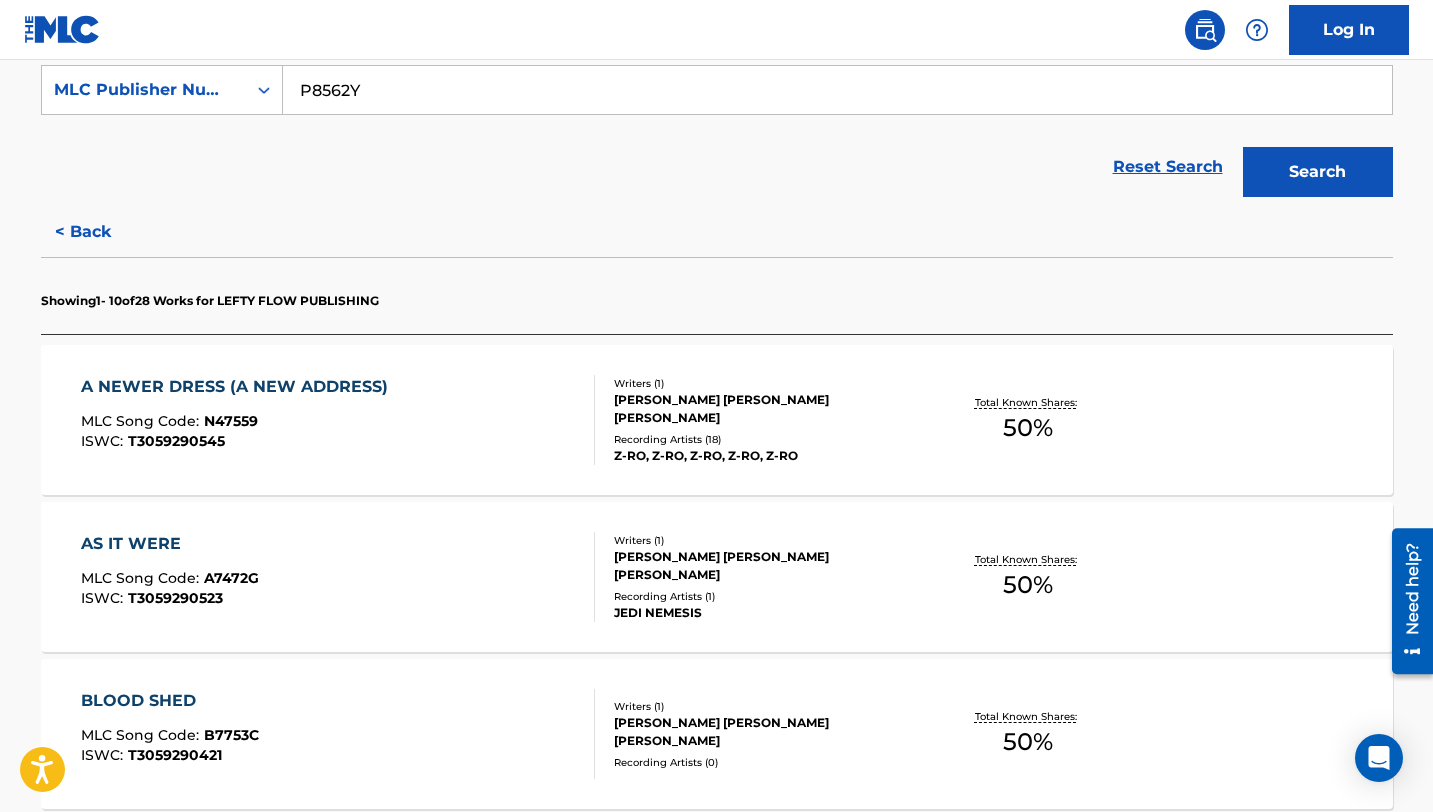 click on "A NEWER DRESS (A NEW ADDRESS) MLC Song Code : N47559 ISWC : T3059290545" at bounding box center (338, 420) 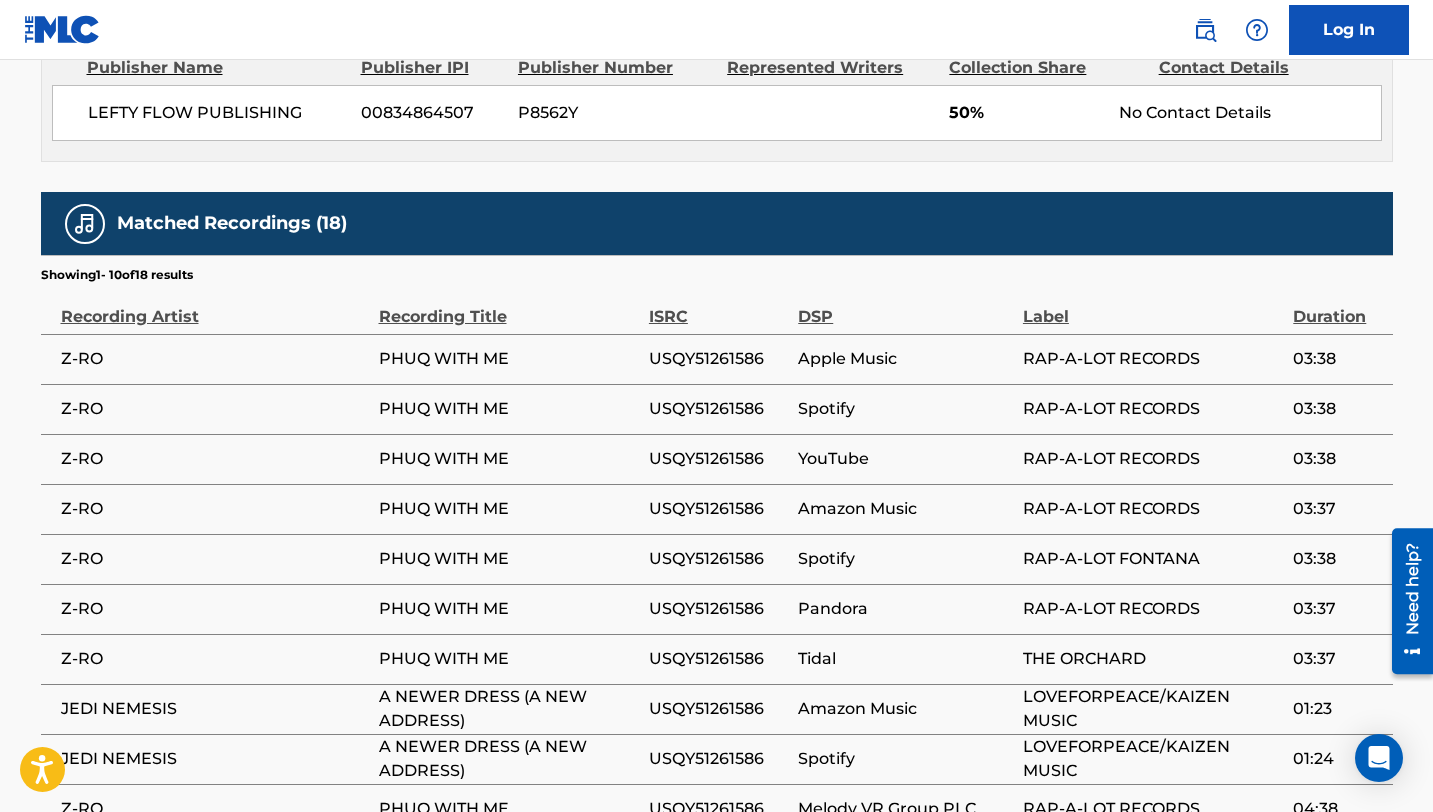 scroll, scrollTop: 1247, scrollLeft: 0, axis: vertical 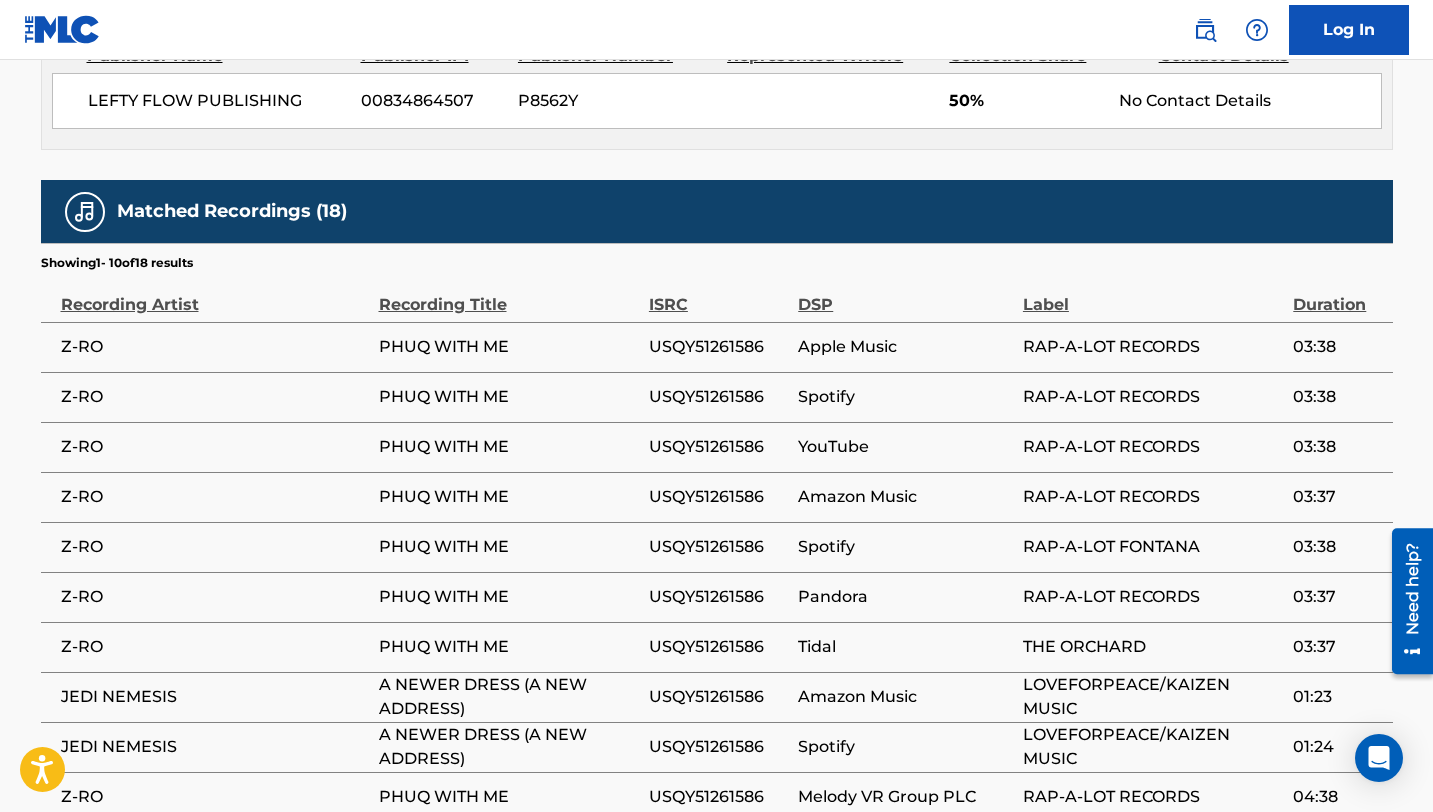 click on "Z-RO" at bounding box center [215, 347] 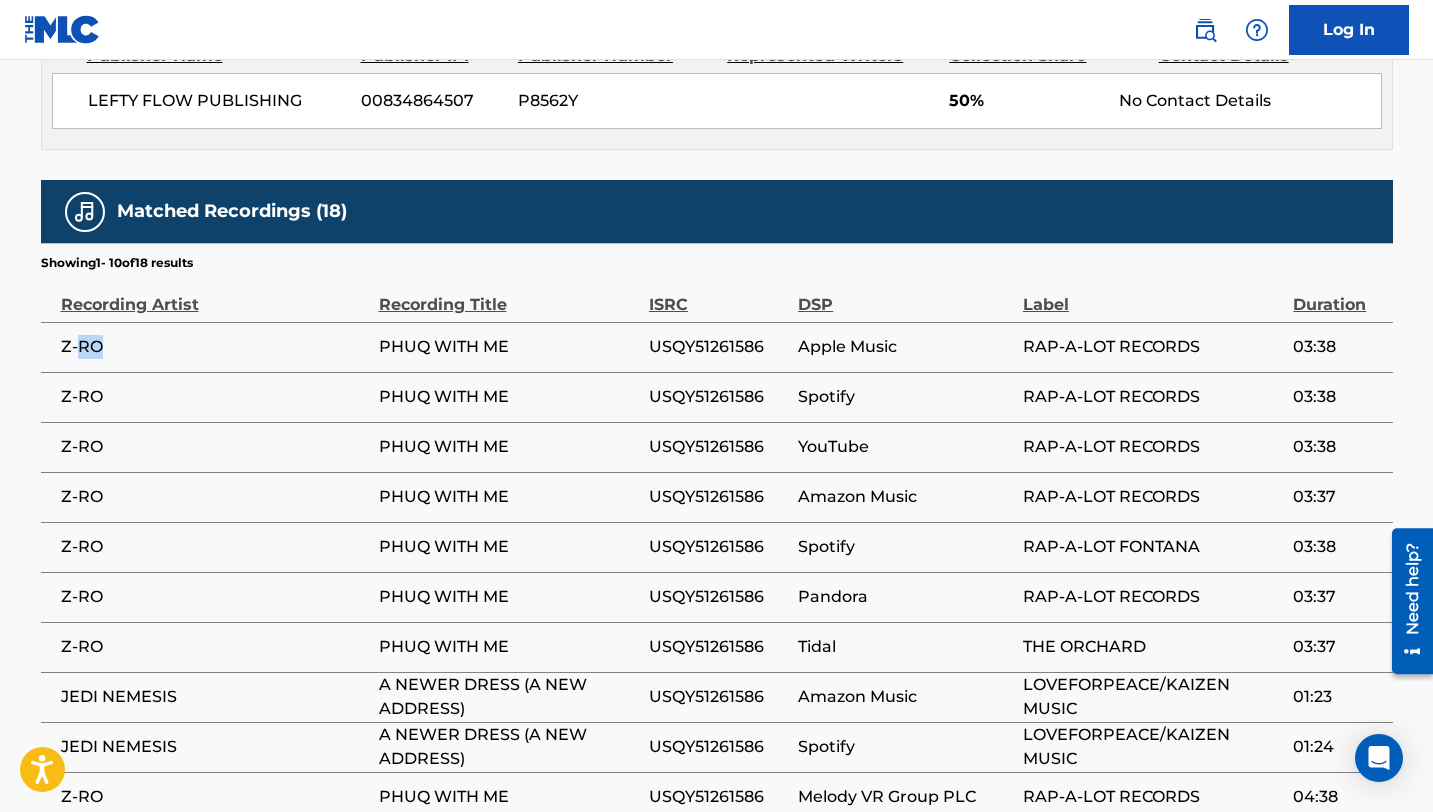 click on "Z-RO" at bounding box center [215, 347] 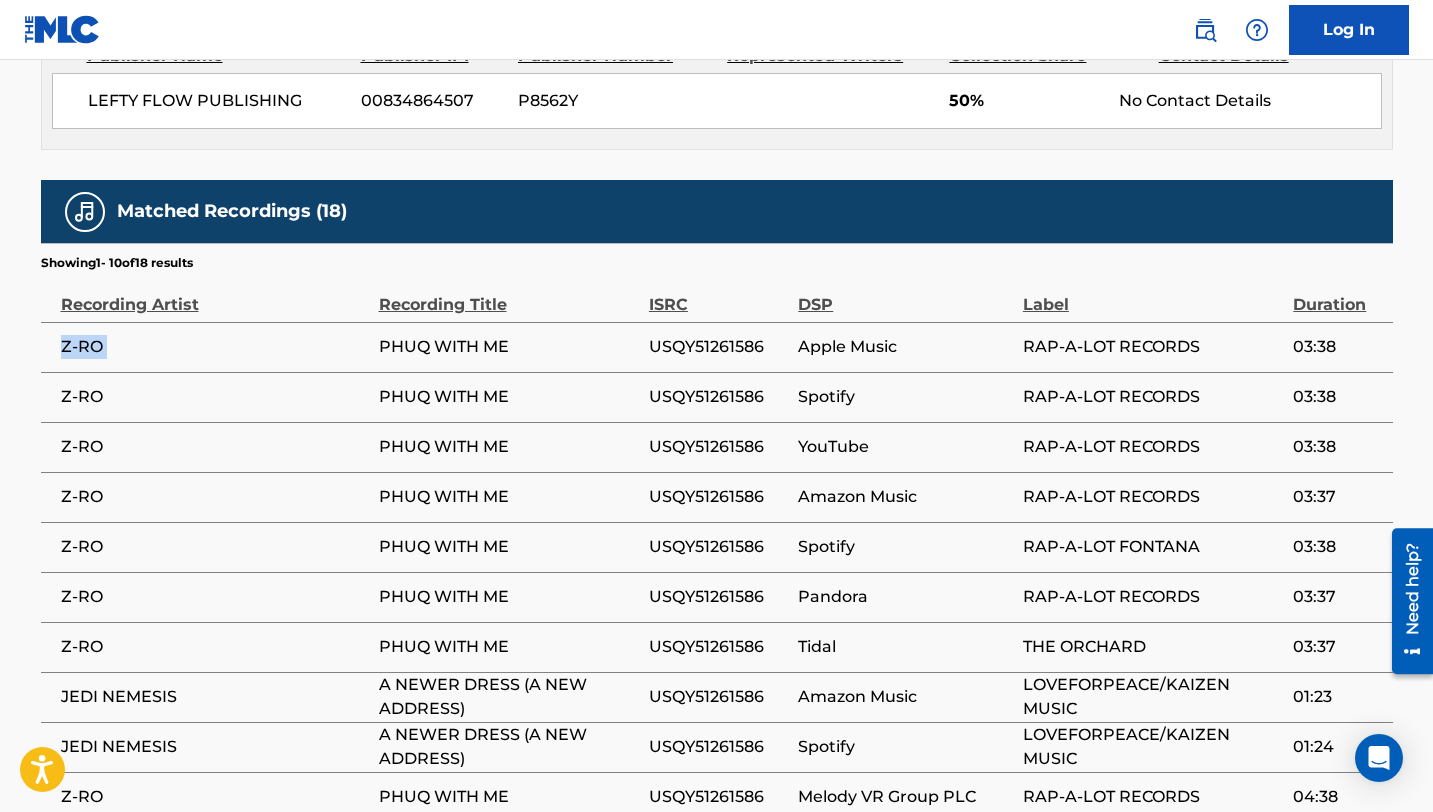 click on "Z-RO" at bounding box center [215, 347] 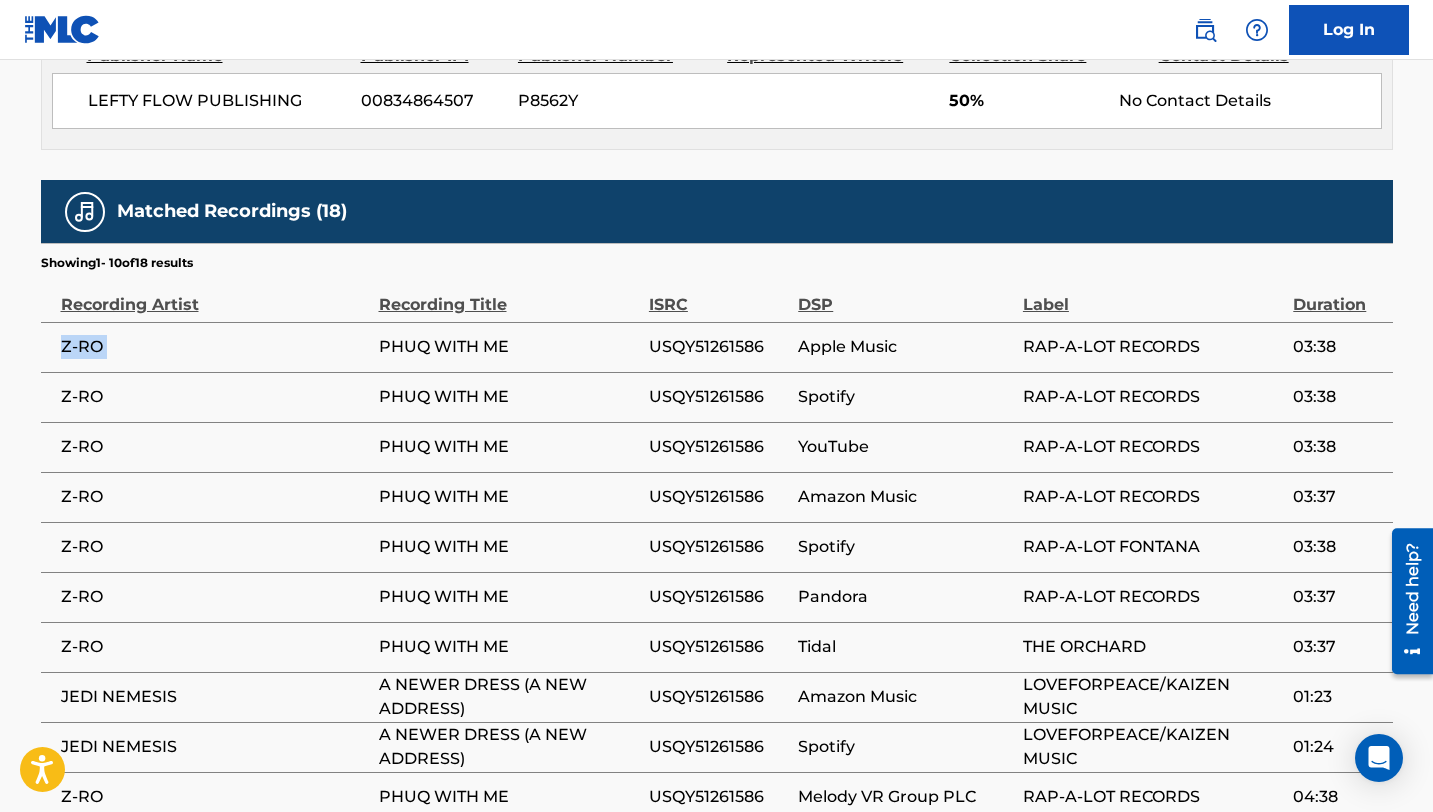 copy on "Z-RO" 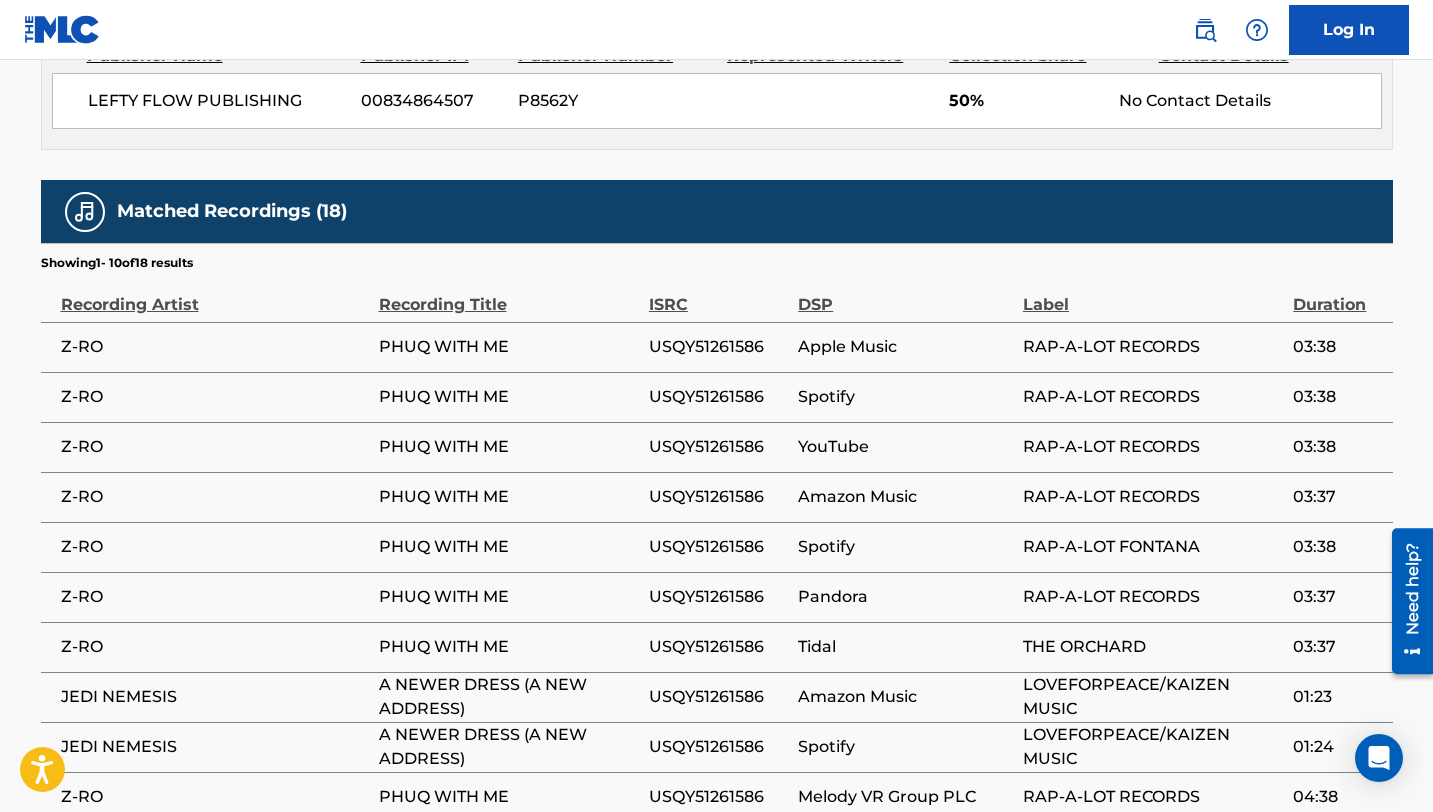 click on "PHUQ WITH ME" at bounding box center (509, 347) 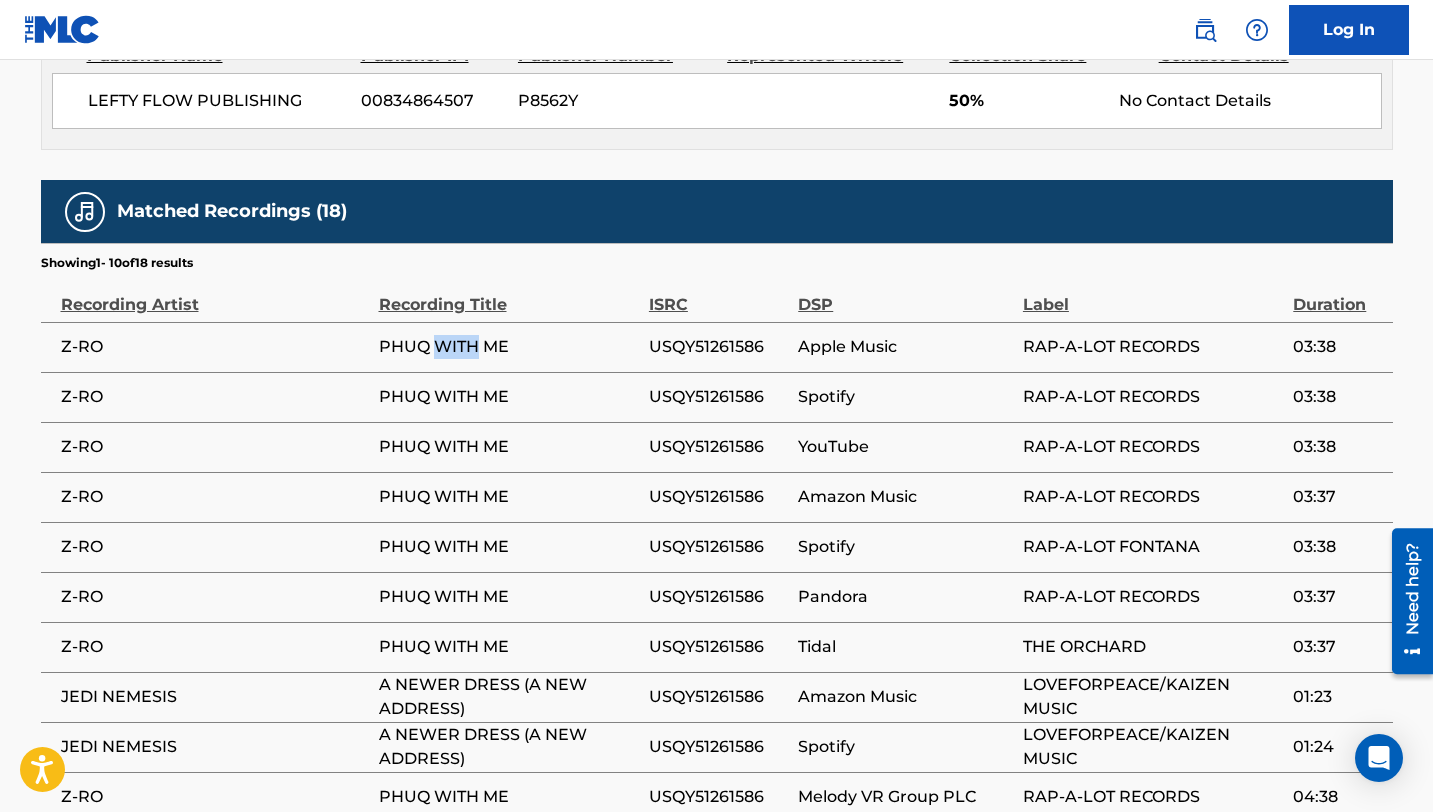 click on "PHUQ WITH ME" at bounding box center [509, 347] 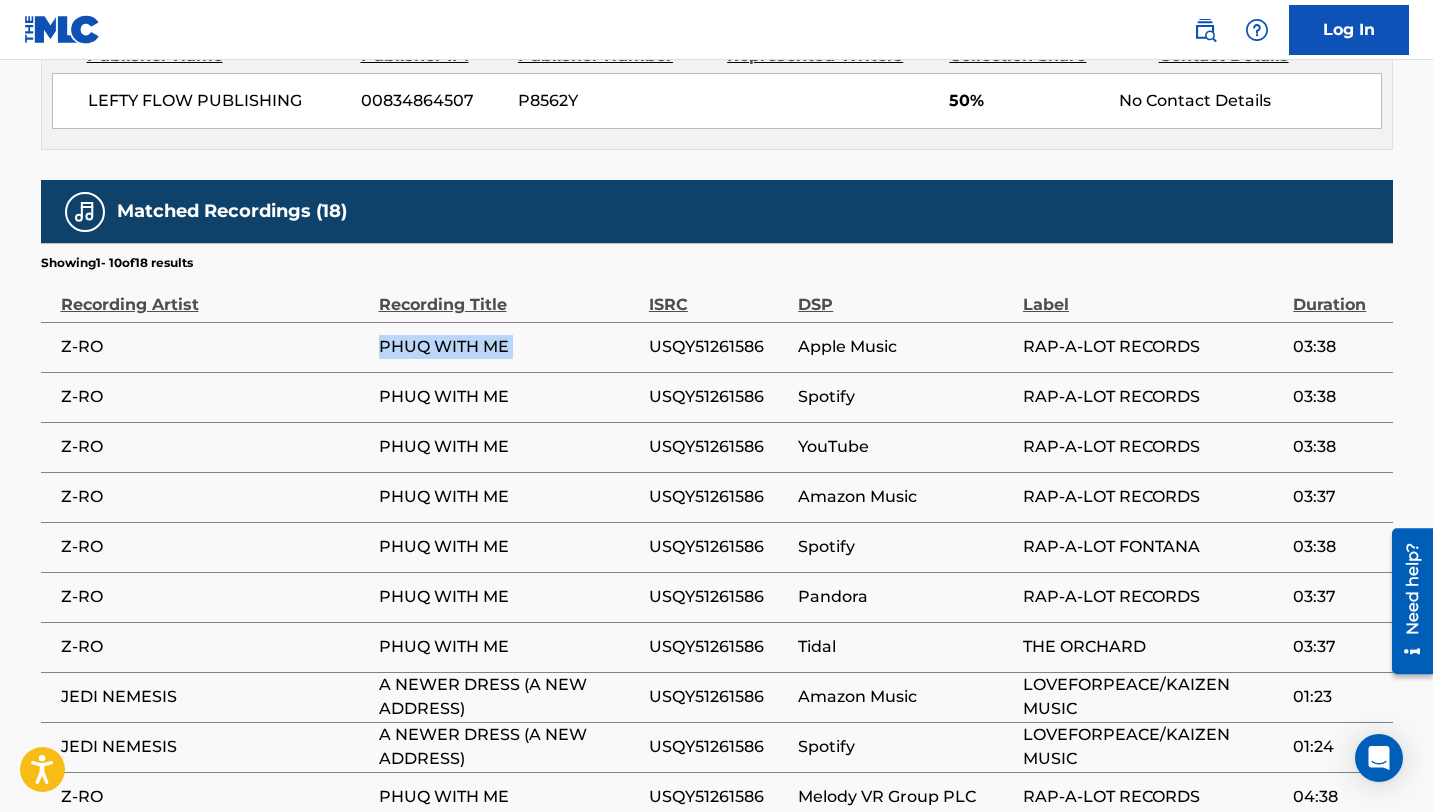 click on "PHUQ WITH ME" at bounding box center [509, 347] 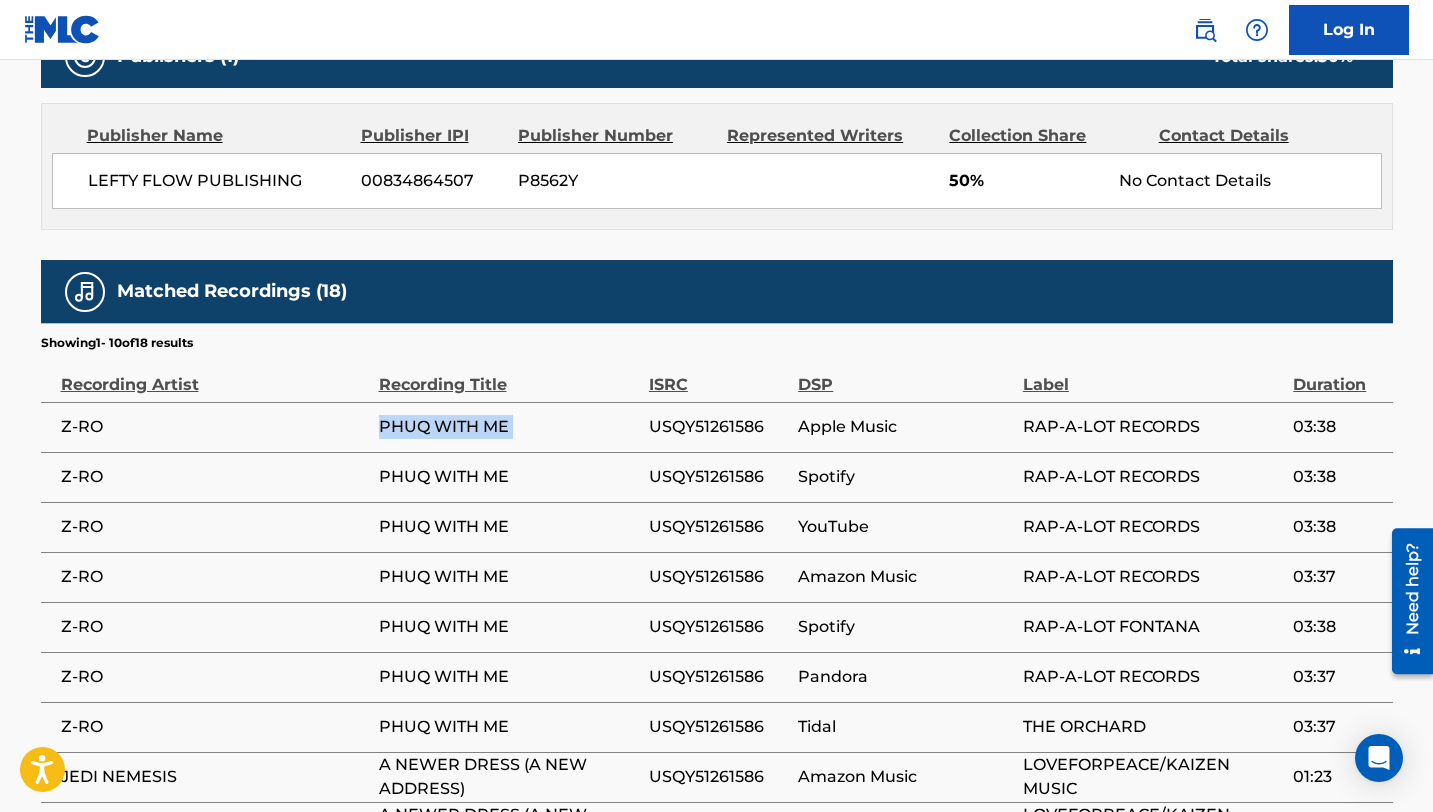 scroll, scrollTop: 1092, scrollLeft: 0, axis: vertical 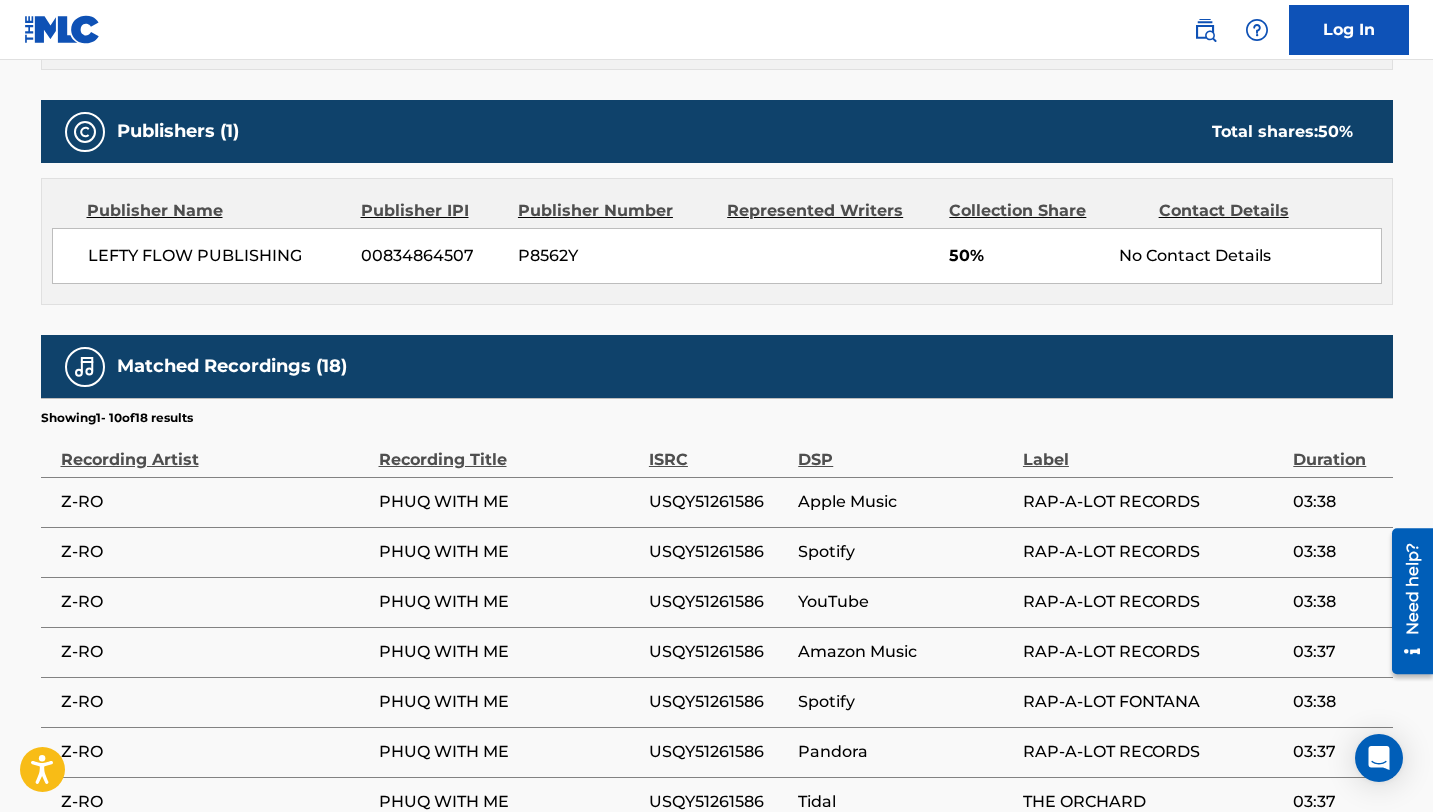 click on "LEFTY FLOW PUBLISHING" at bounding box center (217, 256) 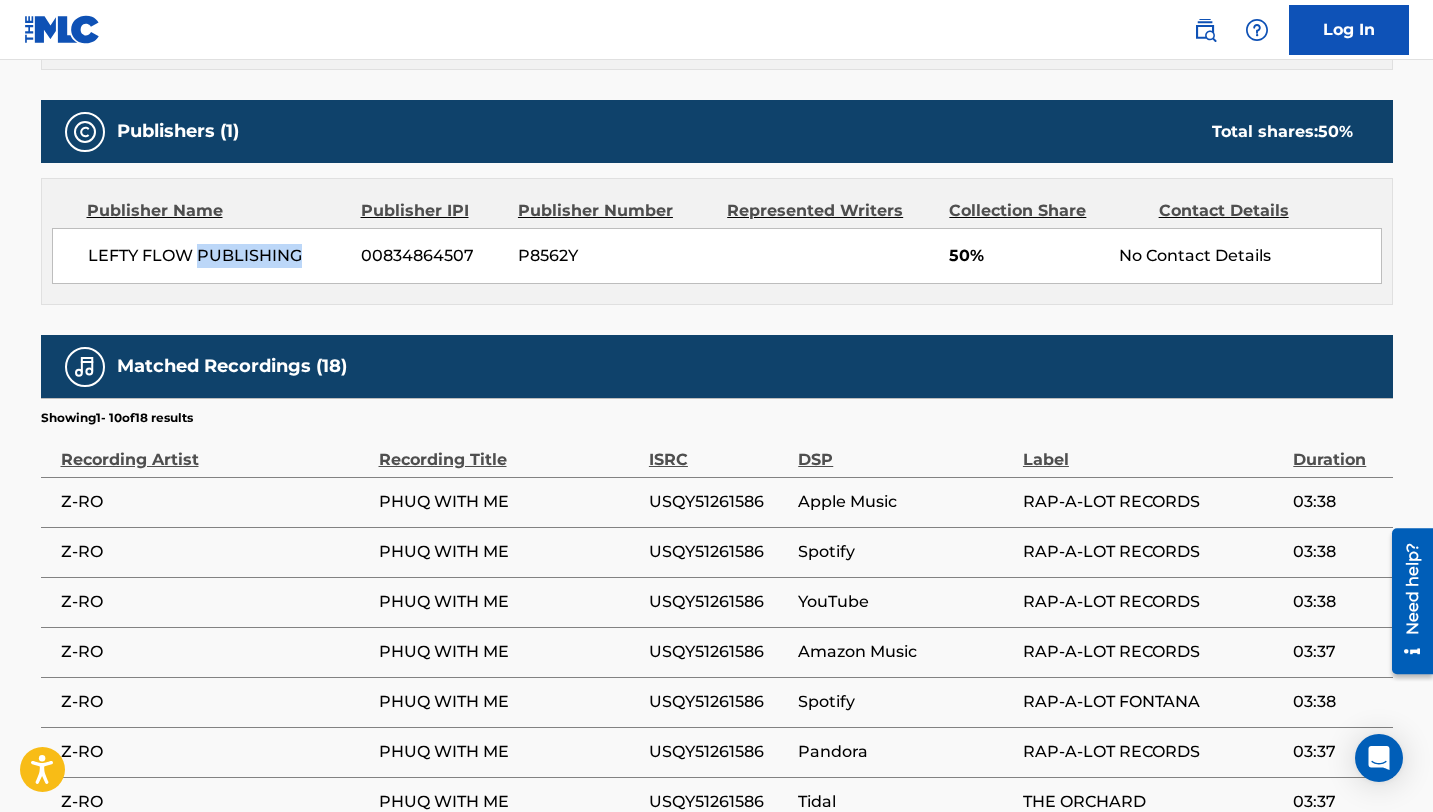 click on "LEFTY FLOW PUBLISHING" at bounding box center [217, 256] 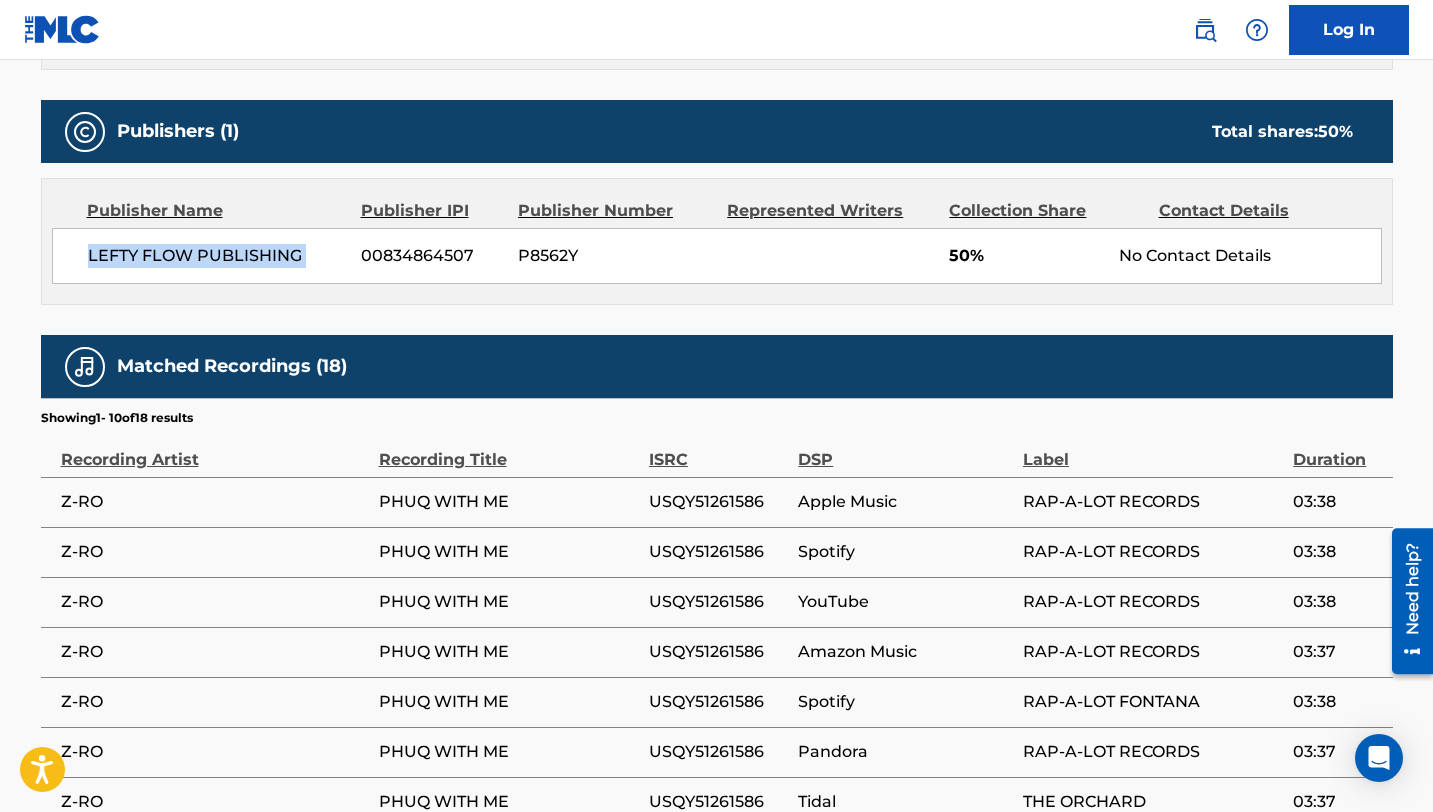 click on "LEFTY FLOW PUBLISHING" at bounding box center [217, 256] 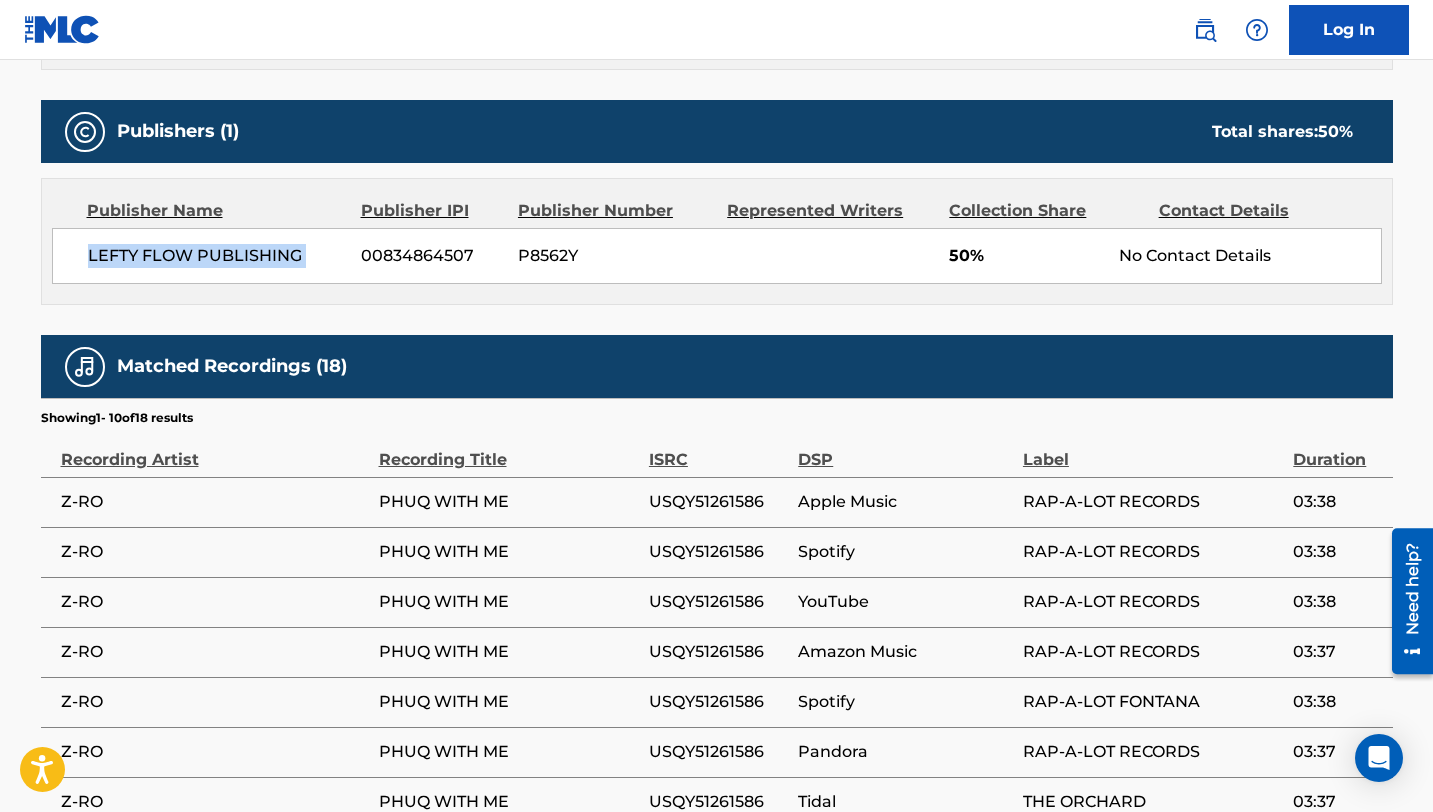 copy on "LEFTY FLOW PUBLISHING" 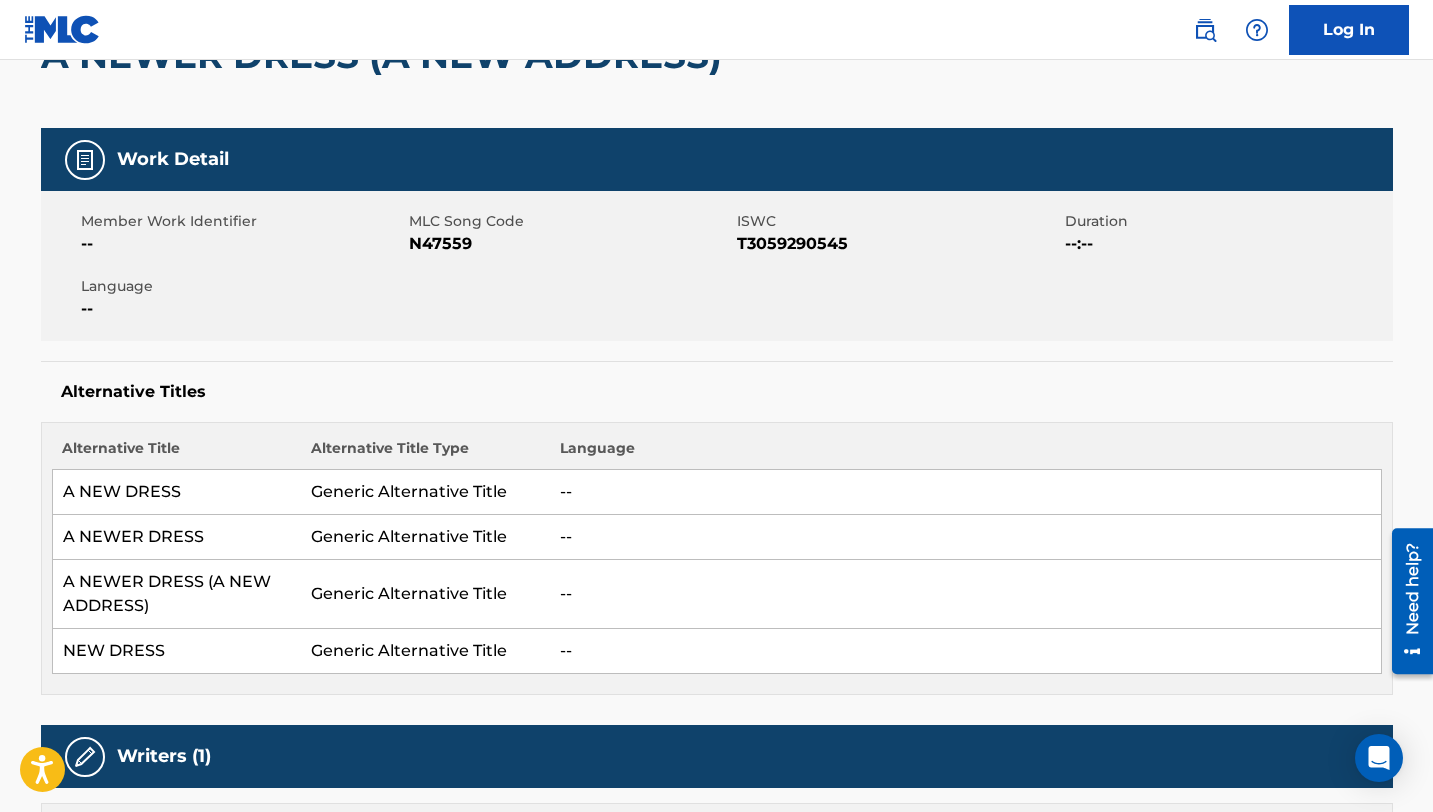 scroll, scrollTop: 0, scrollLeft: 0, axis: both 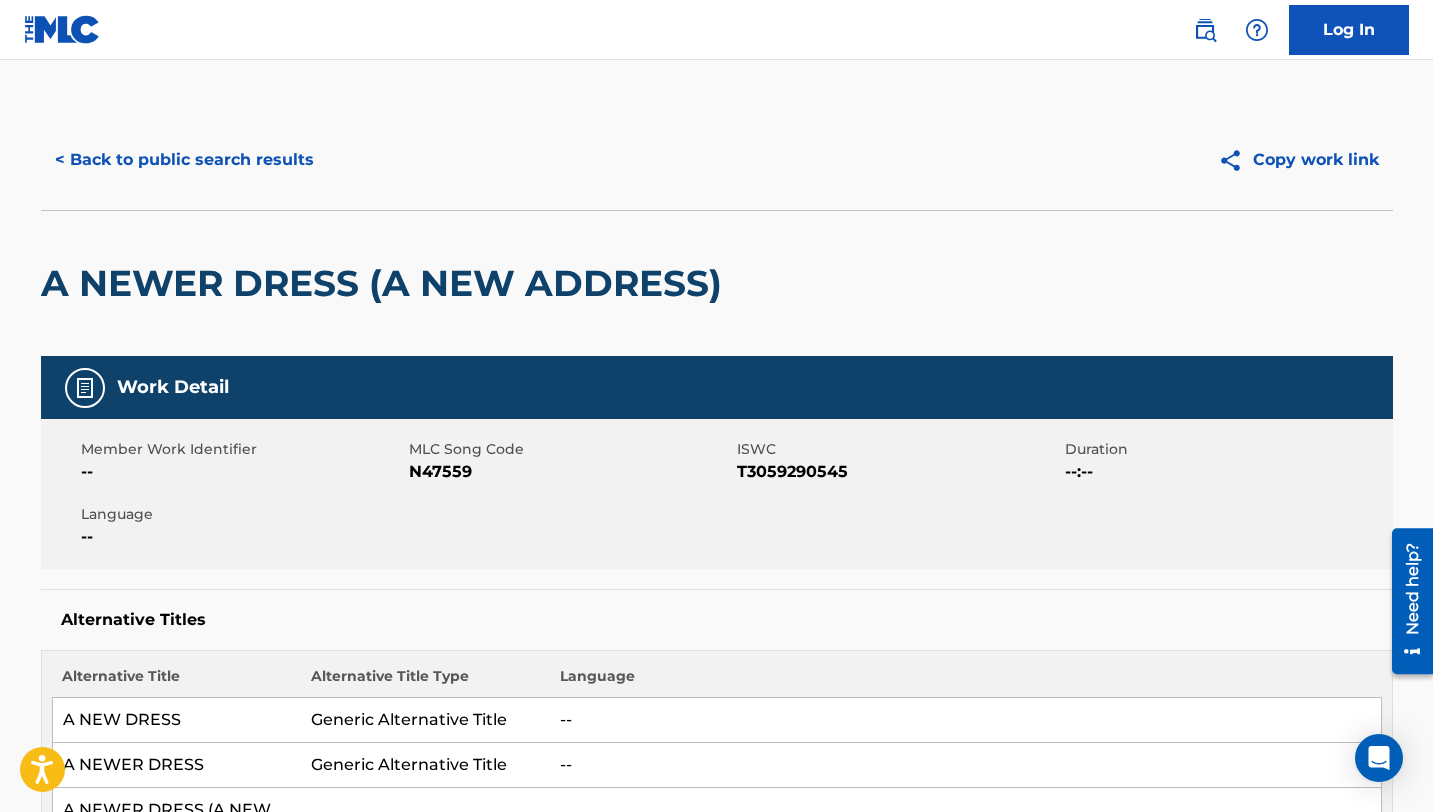 click on "< Back to public search results" at bounding box center (184, 160) 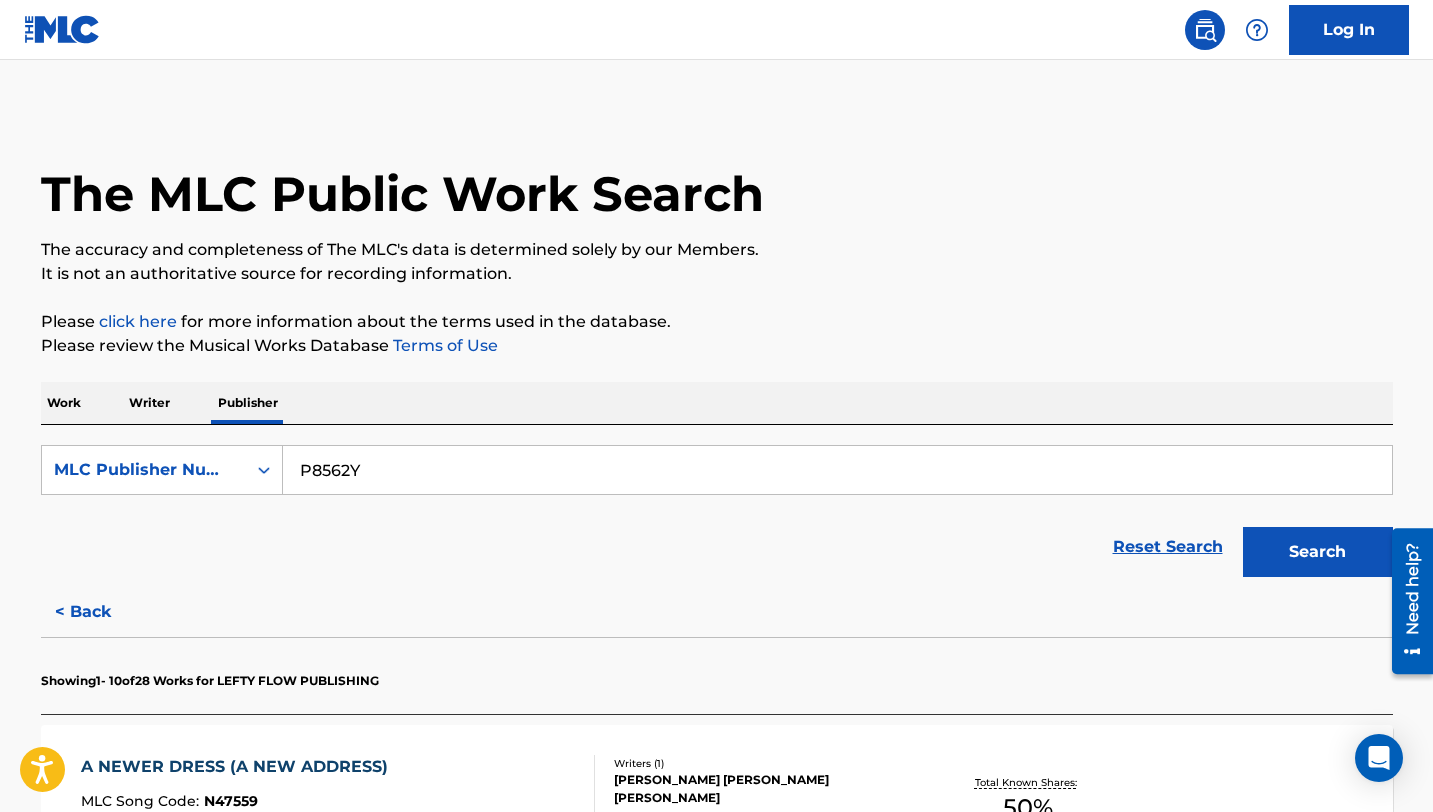 click on "P8562Y" at bounding box center (837, 470) 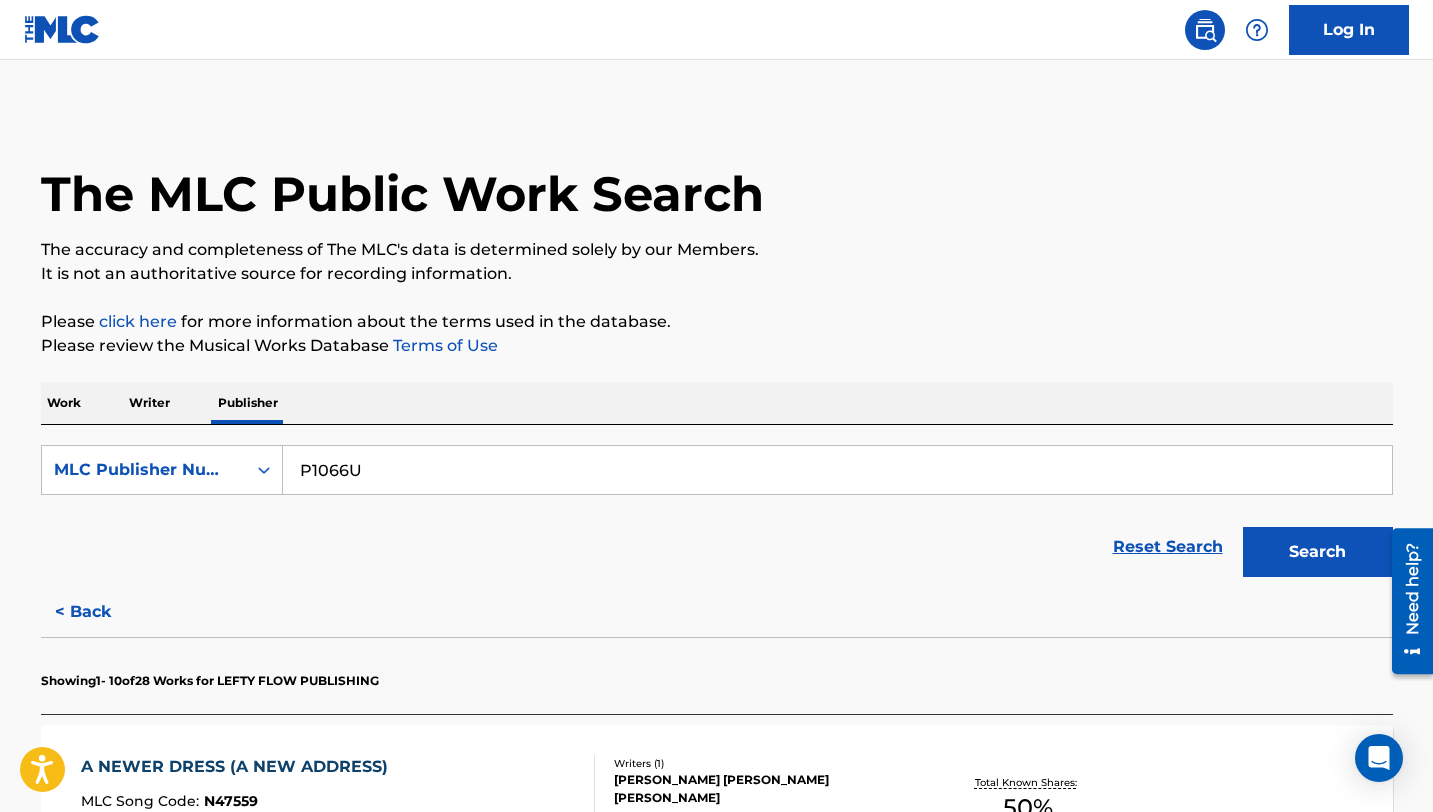 click on "P1066U" at bounding box center [837, 470] 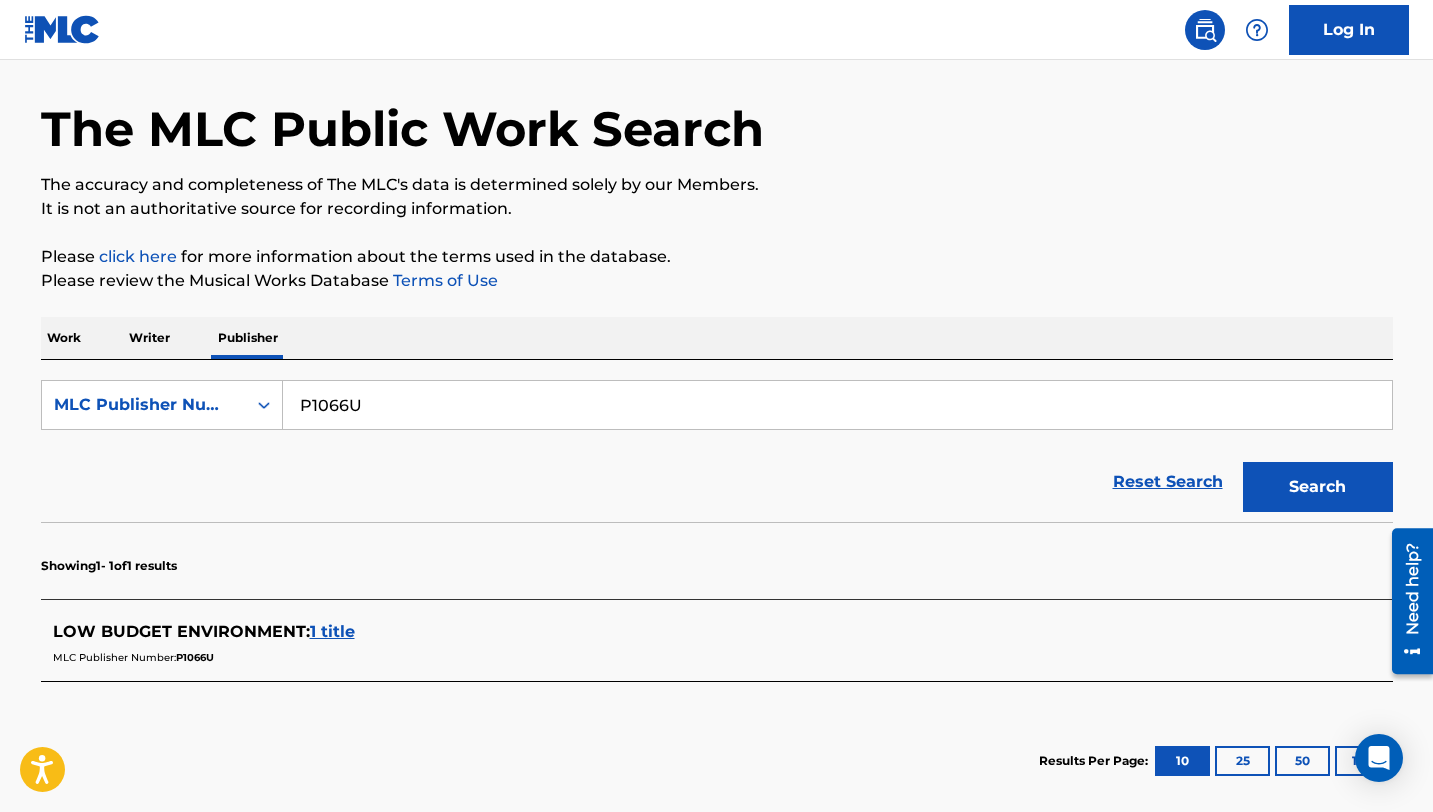 scroll, scrollTop: 69, scrollLeft: 0, axis: vertical 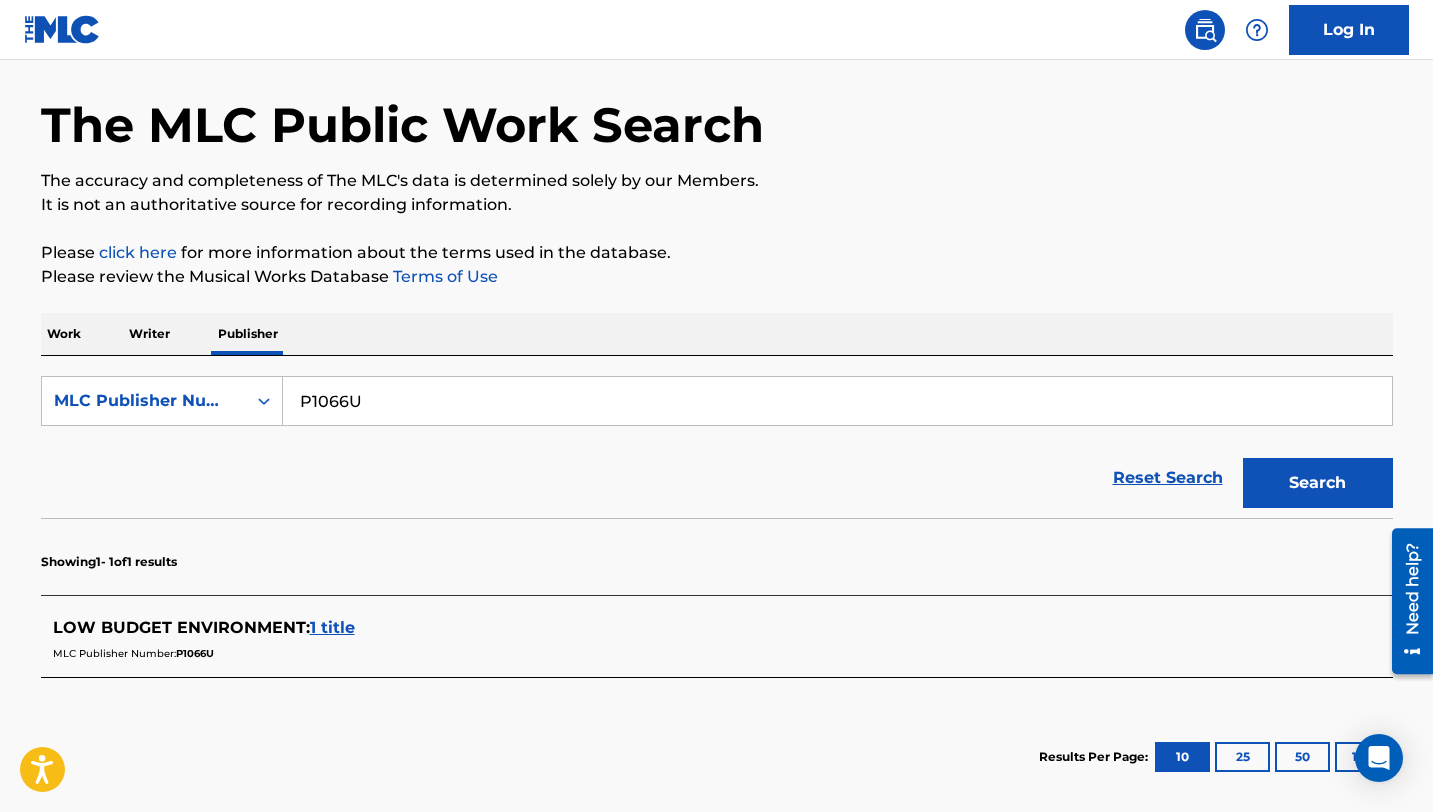 click on "P1066U" at bounding box center [837, 401] 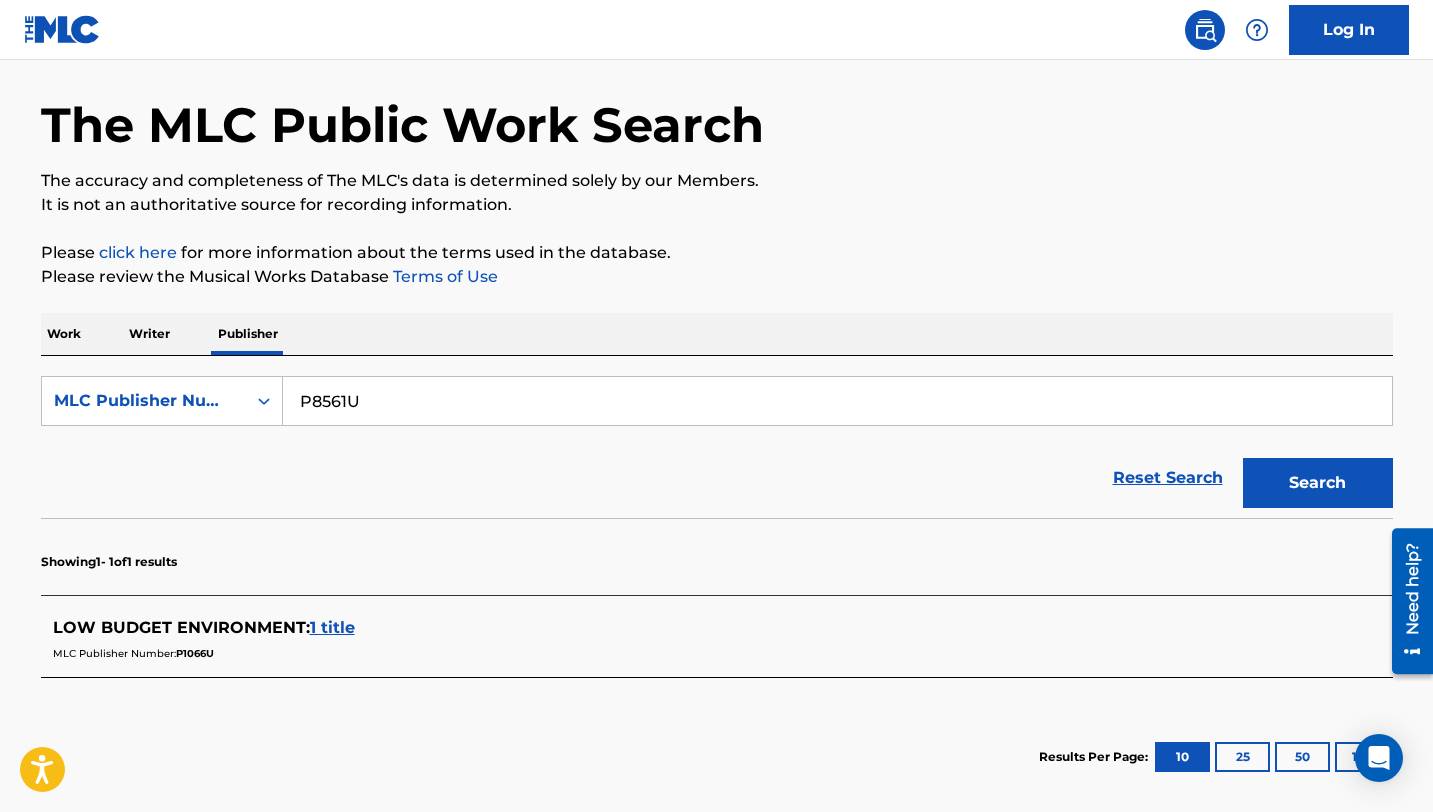 type on "P8561U" 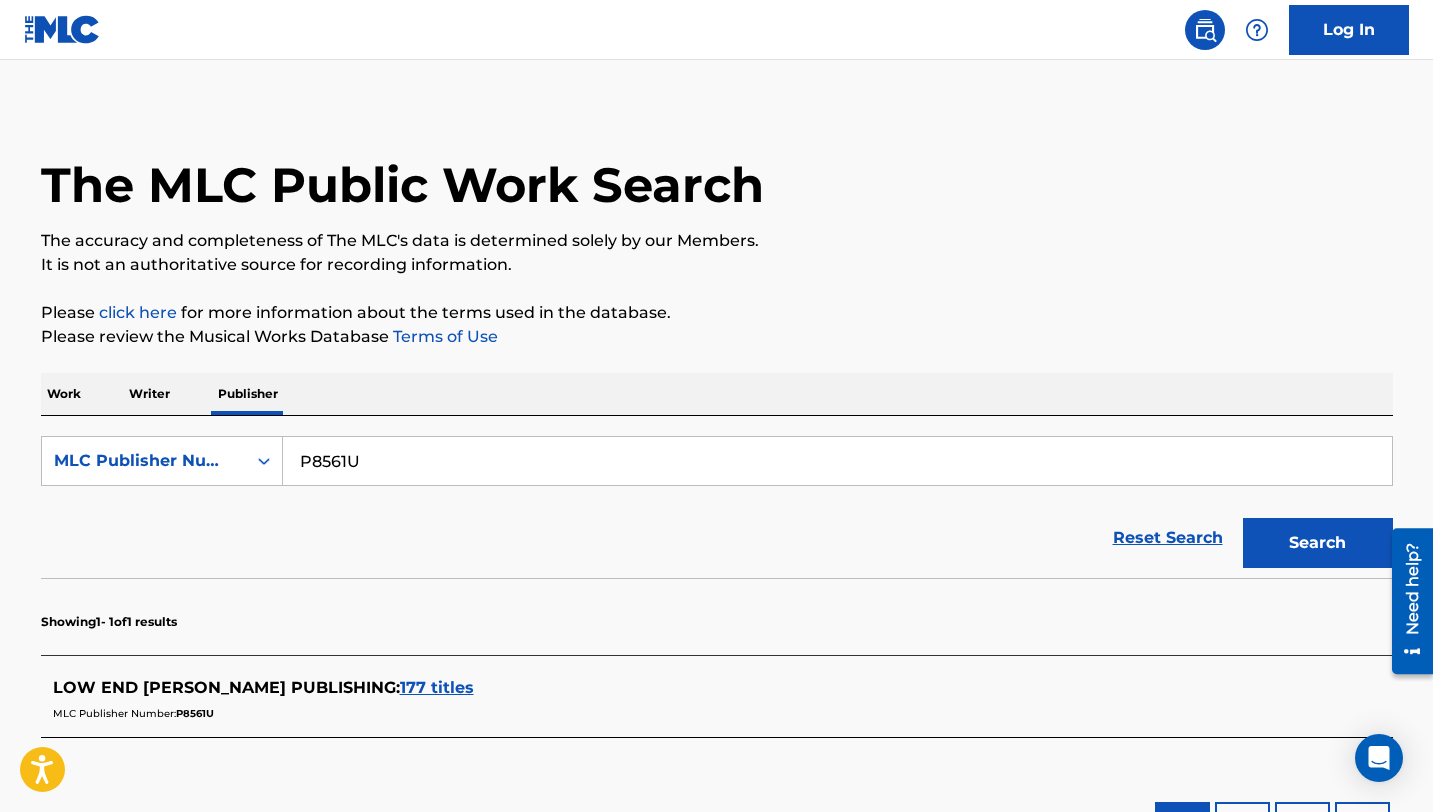 scroll, scrollTop: 69, scrollLeft: 0, axis: vertical 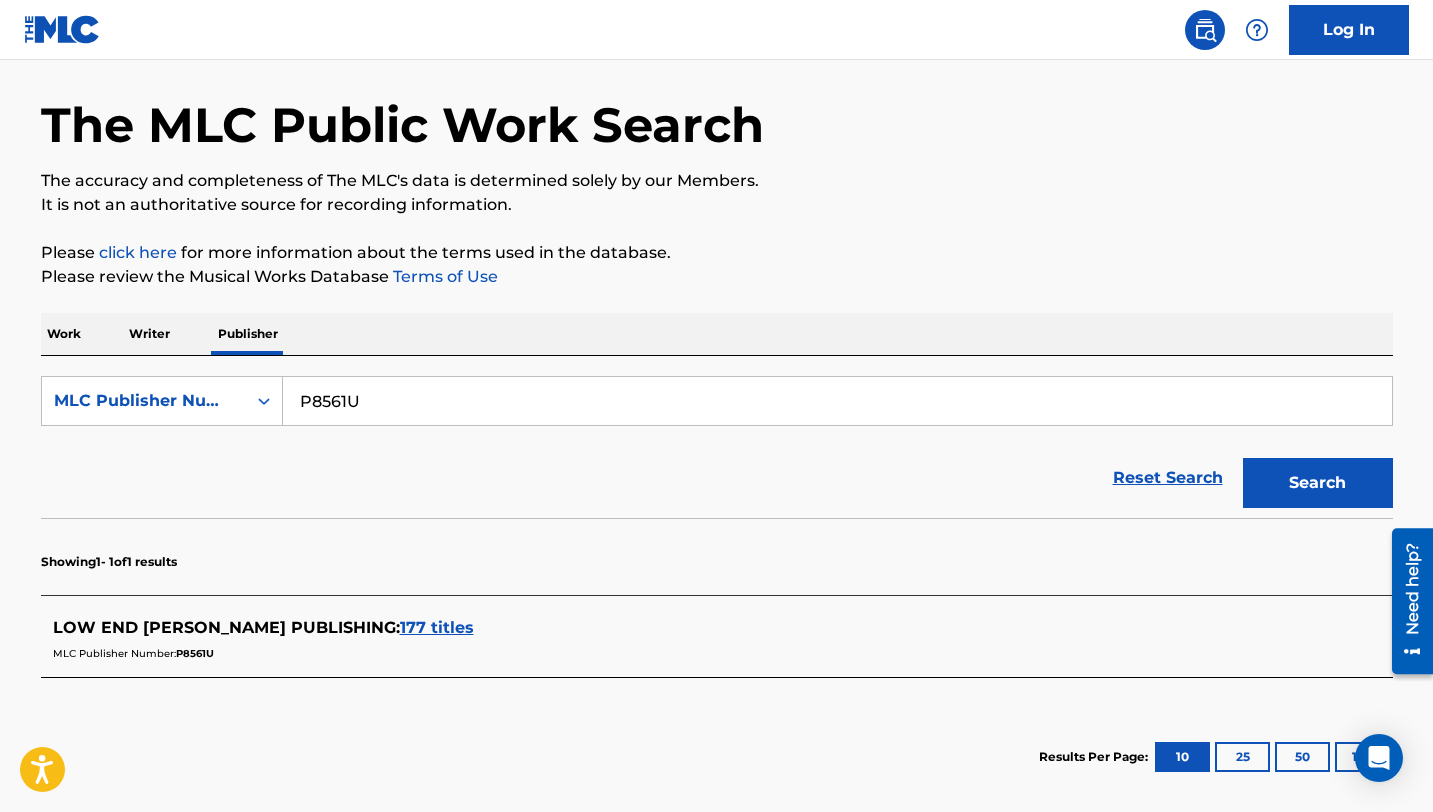 click on "177 titles" at bounding box center (437, 627) 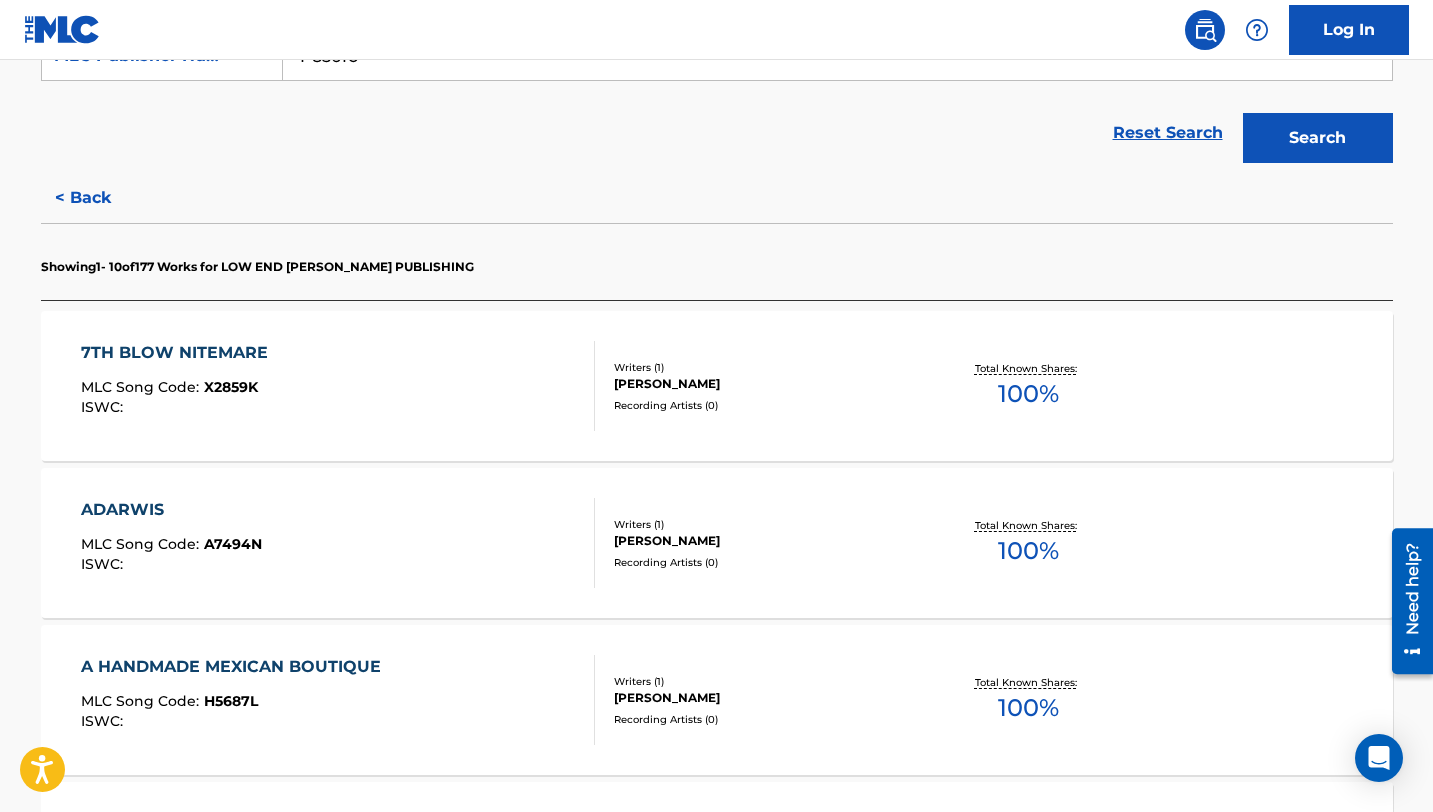 scroll, scrollTop: 437, scrollLeft: 0, axis: vertical 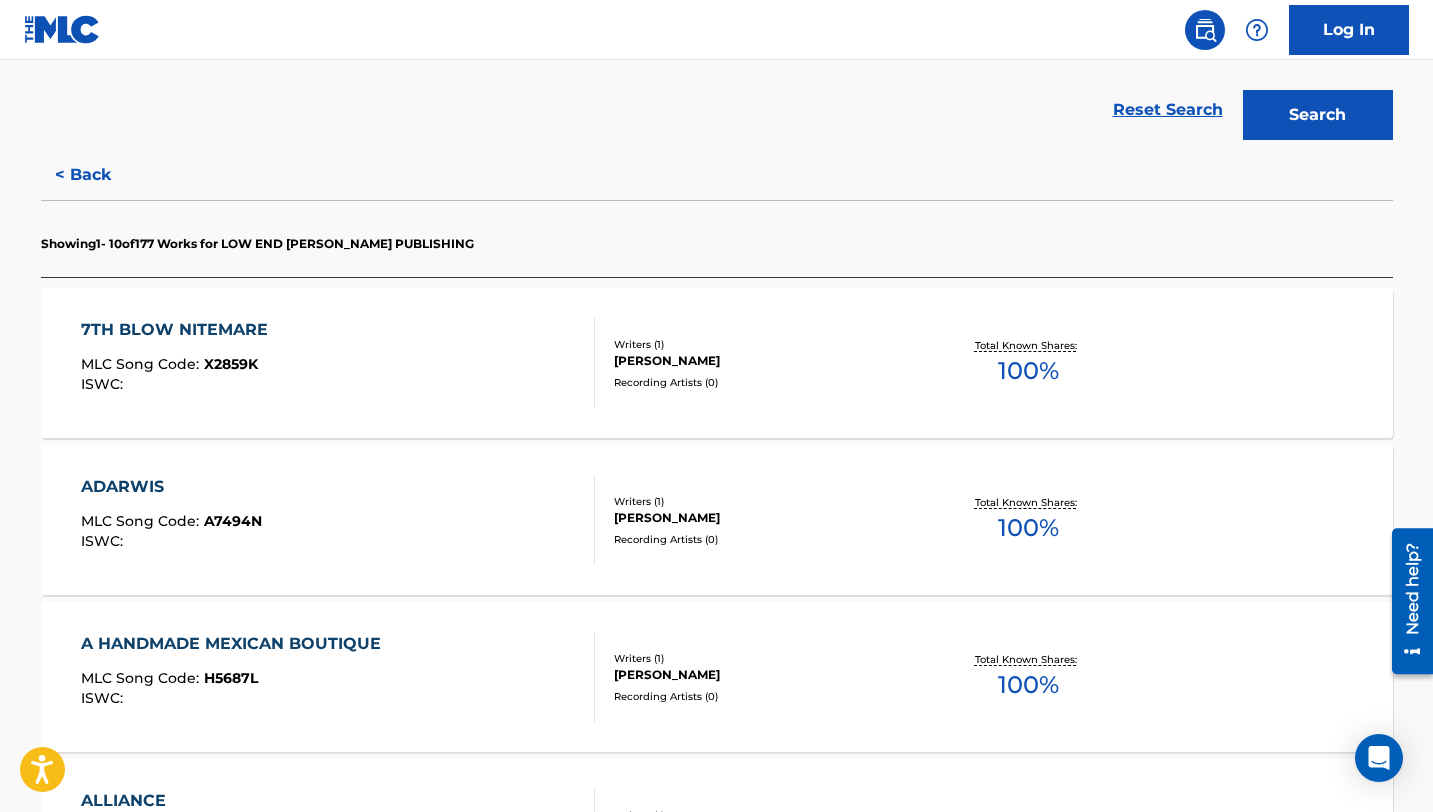 click on "7TH BLOW NITEMARE MLC Song Code : X2859K ISWC :" at bounding box center (338, 363) 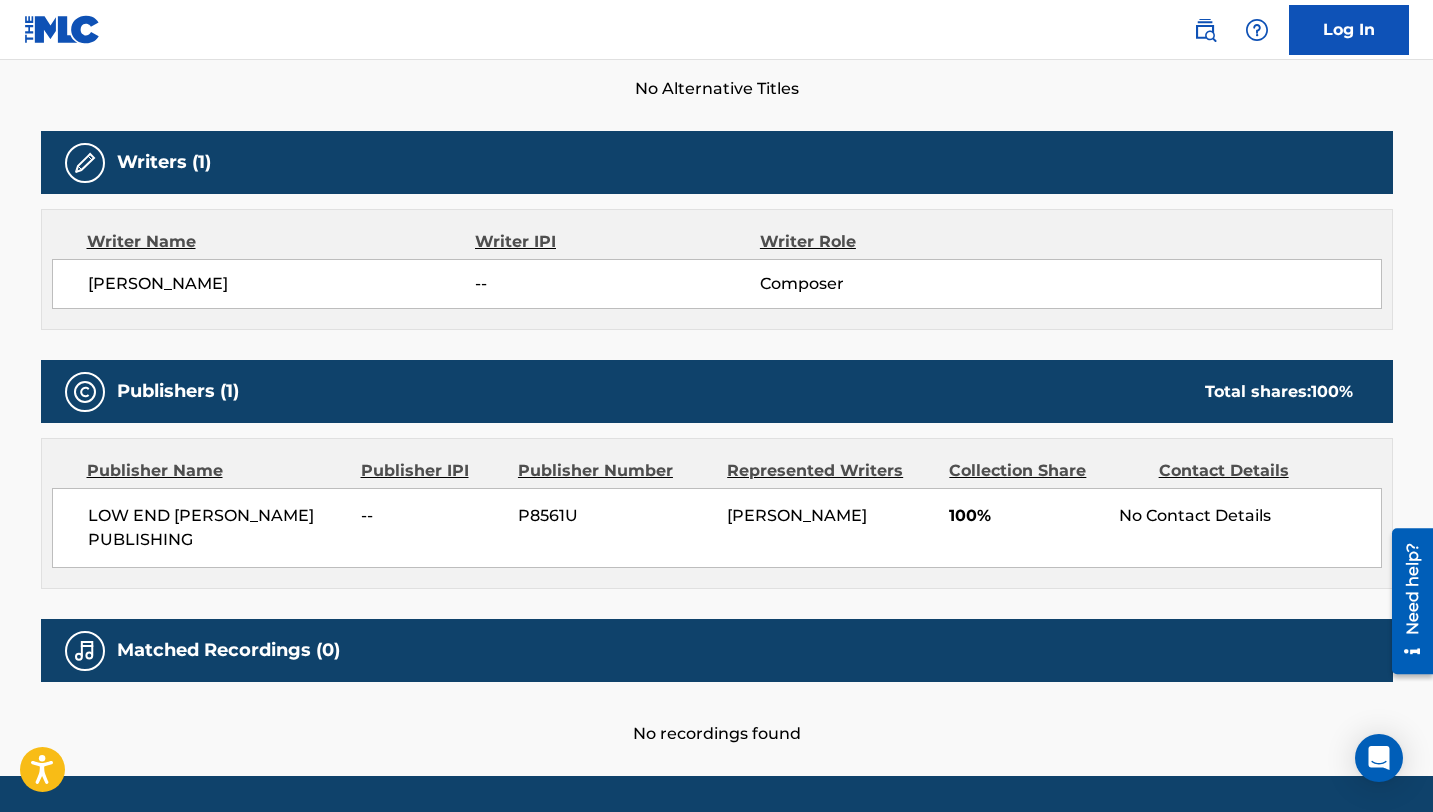 scroll, scrollTop: 574, scrollLeft: 0, axis: vertical 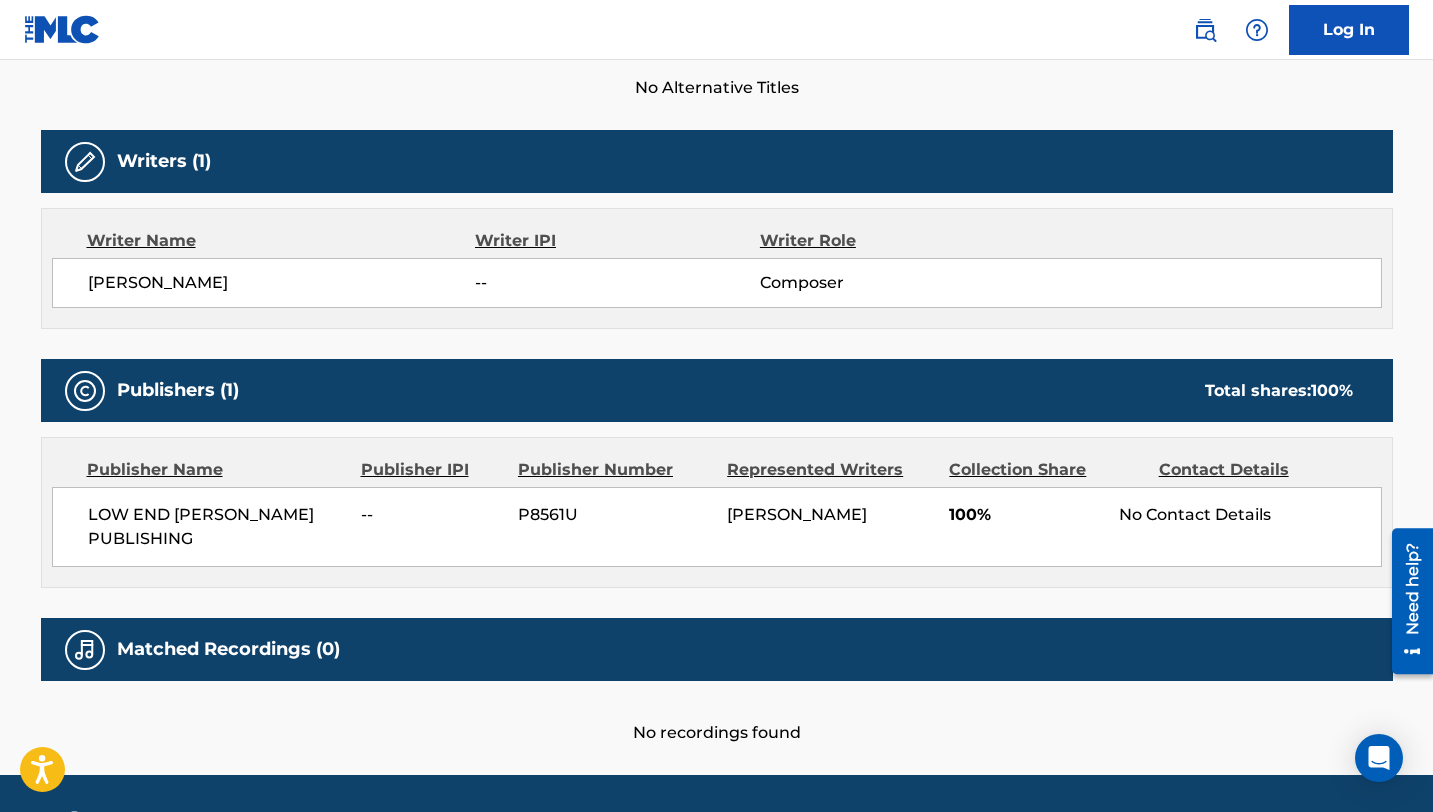 click on "LOW END [PERSON_NAME] PUBLISHING" at bounding box center (217, 527) 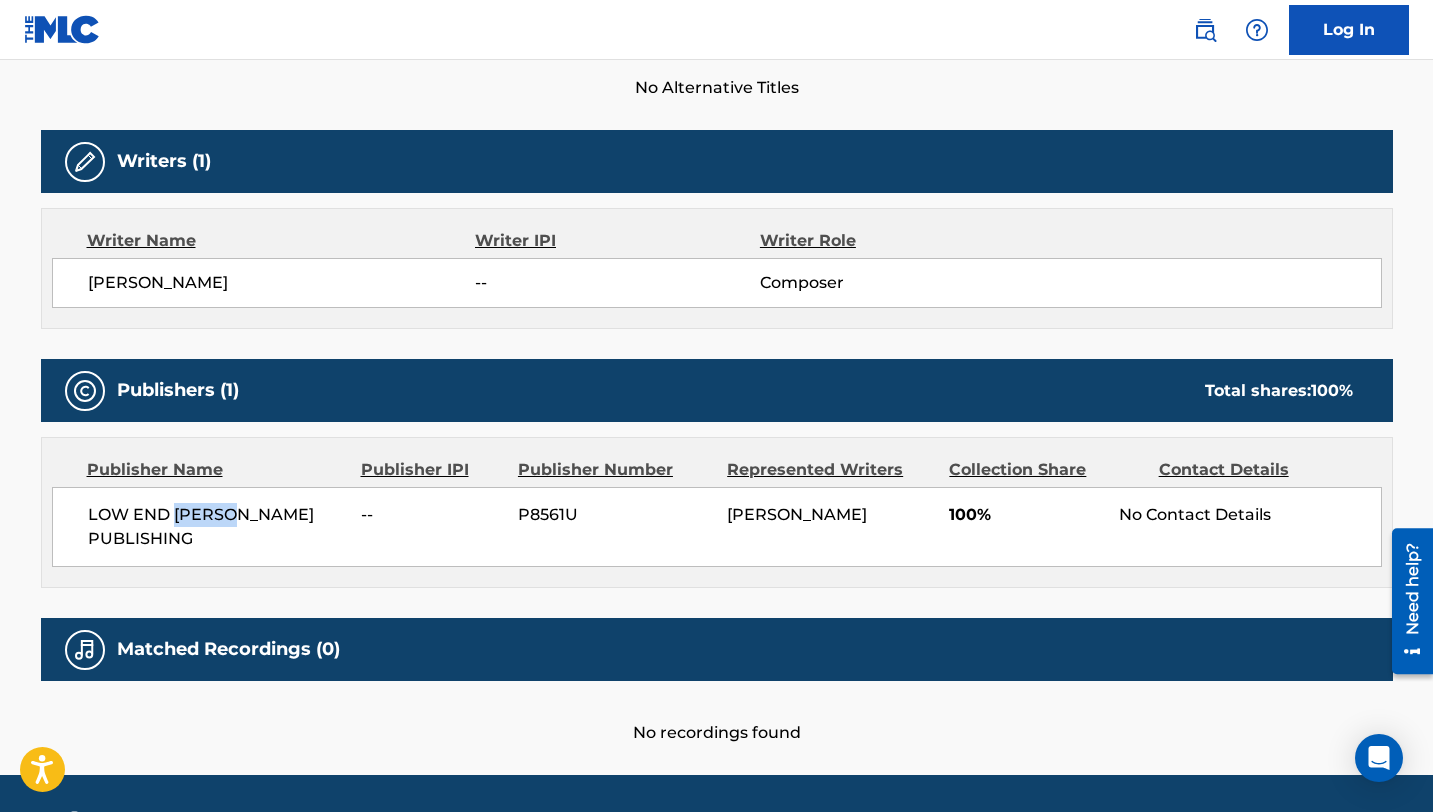 click on "LOW END [PERSON_NAME] PUBLISHING" at bounding box center [217, 527] 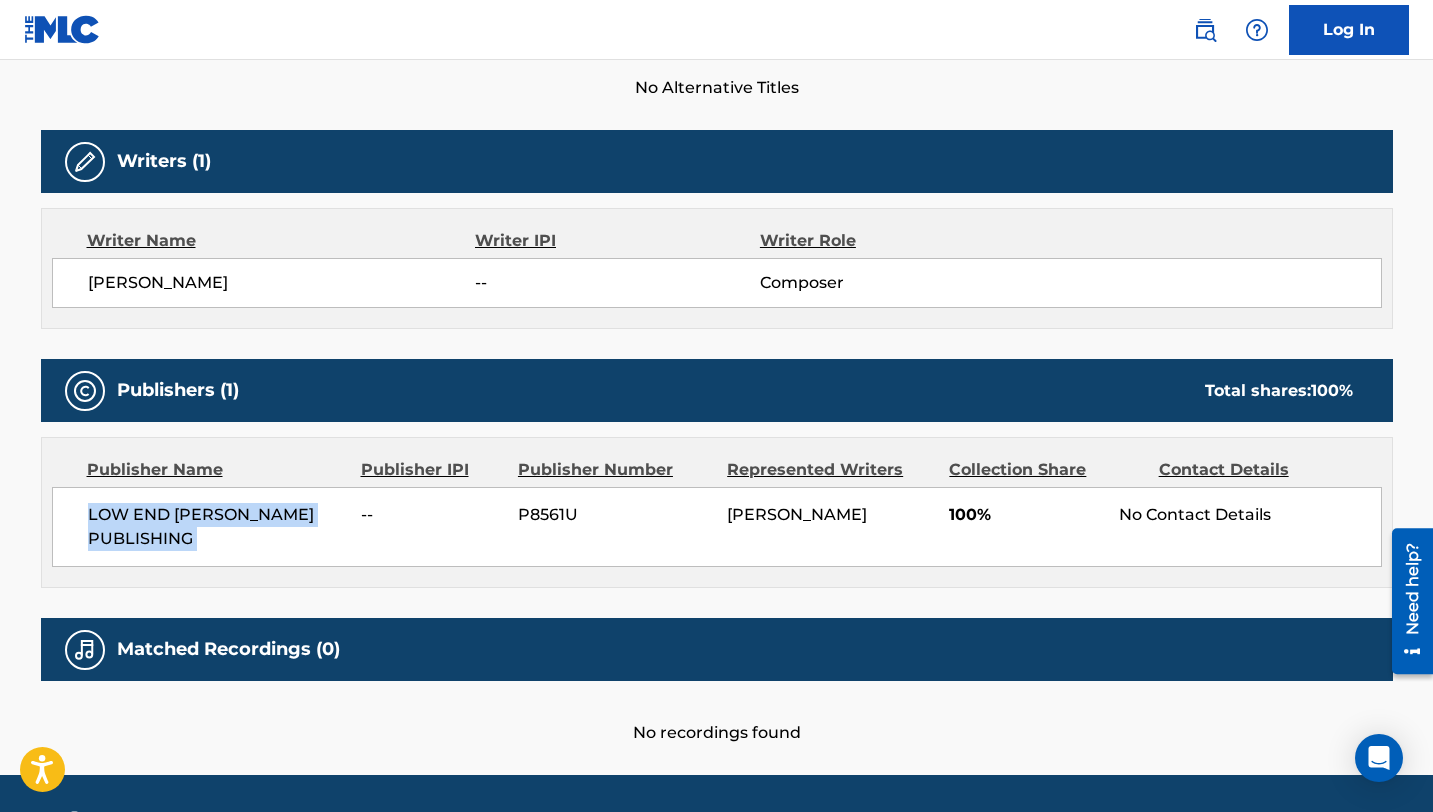 click on "LOW END [PERSON_NAME] PUBLISHING" at bounding box center [217, 527] 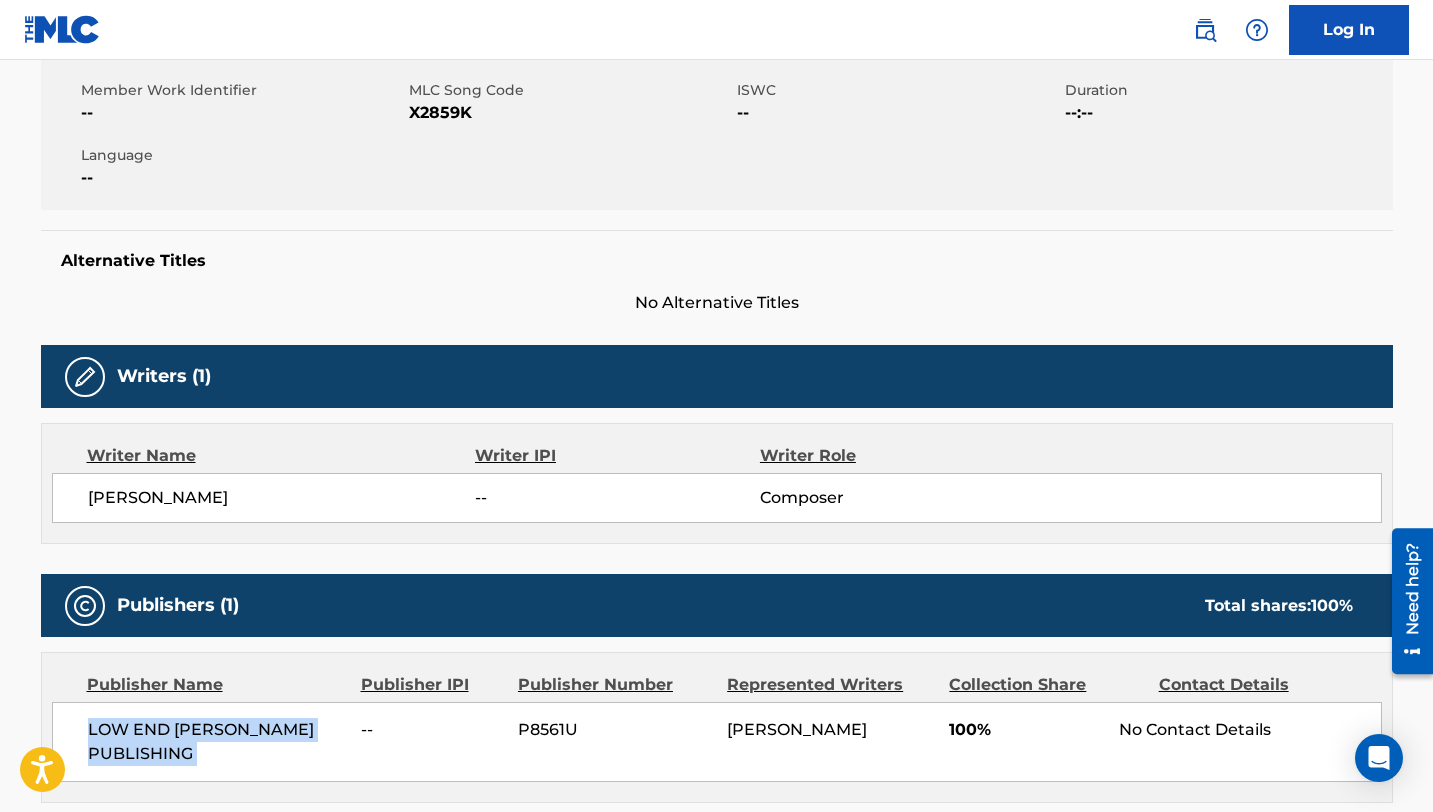 scroll, scrollTop: 0, scrollLeft: 0, axis: both 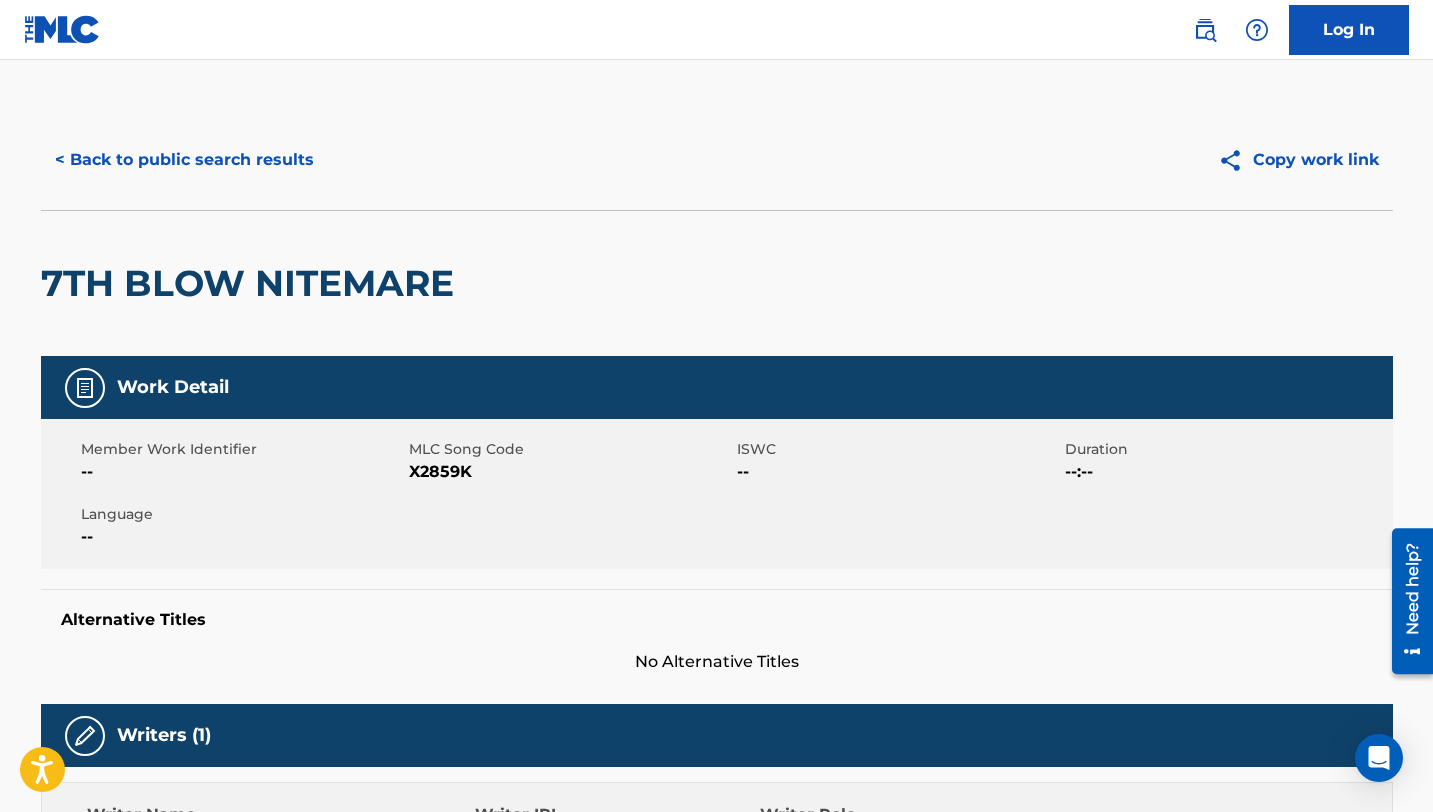 click on "< Back to public search results" at bounding box center [184, 160] 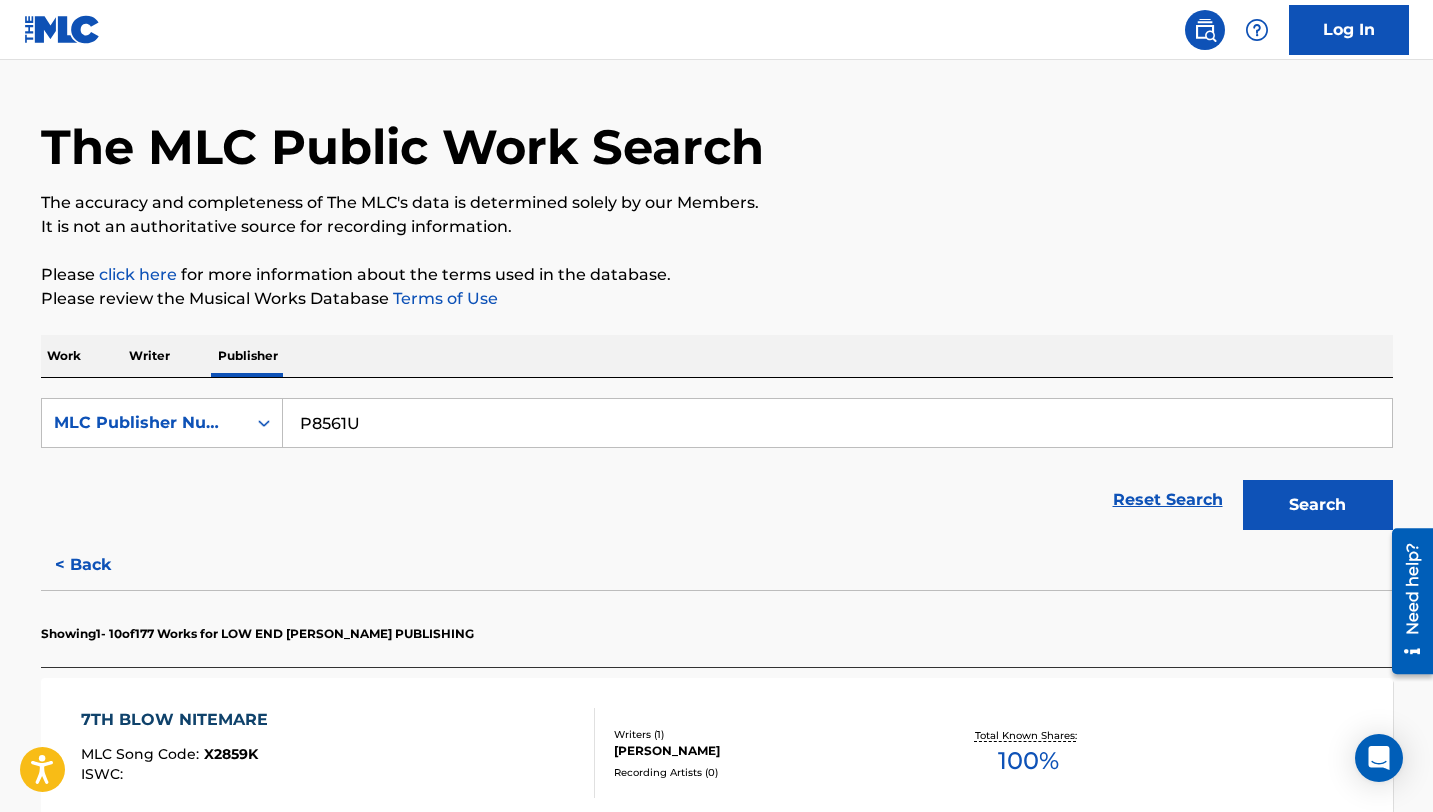 scroll, scrollTop: 0, scrollLeft: 0, axis: both 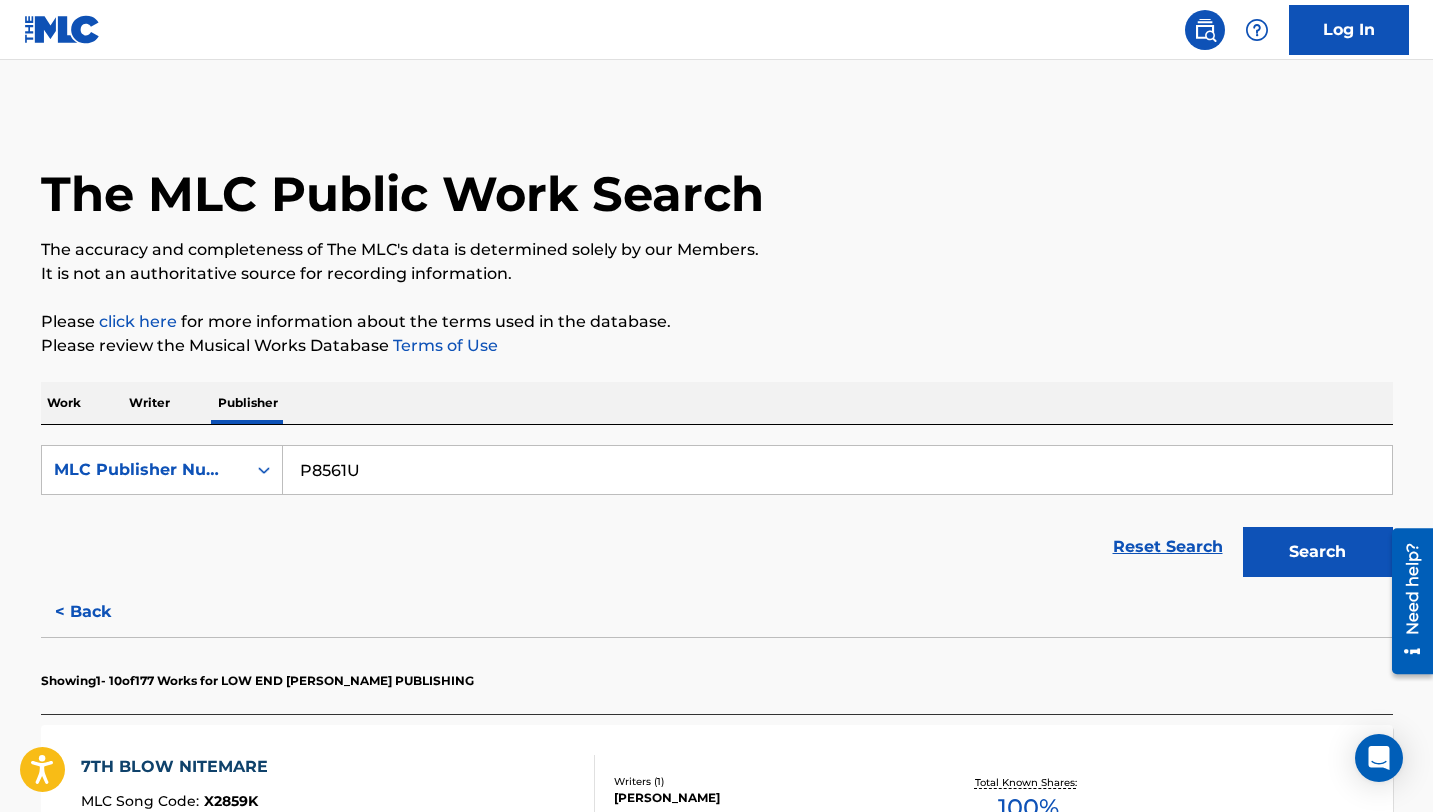 click on "P8561U" at bounding box center [837, 470] 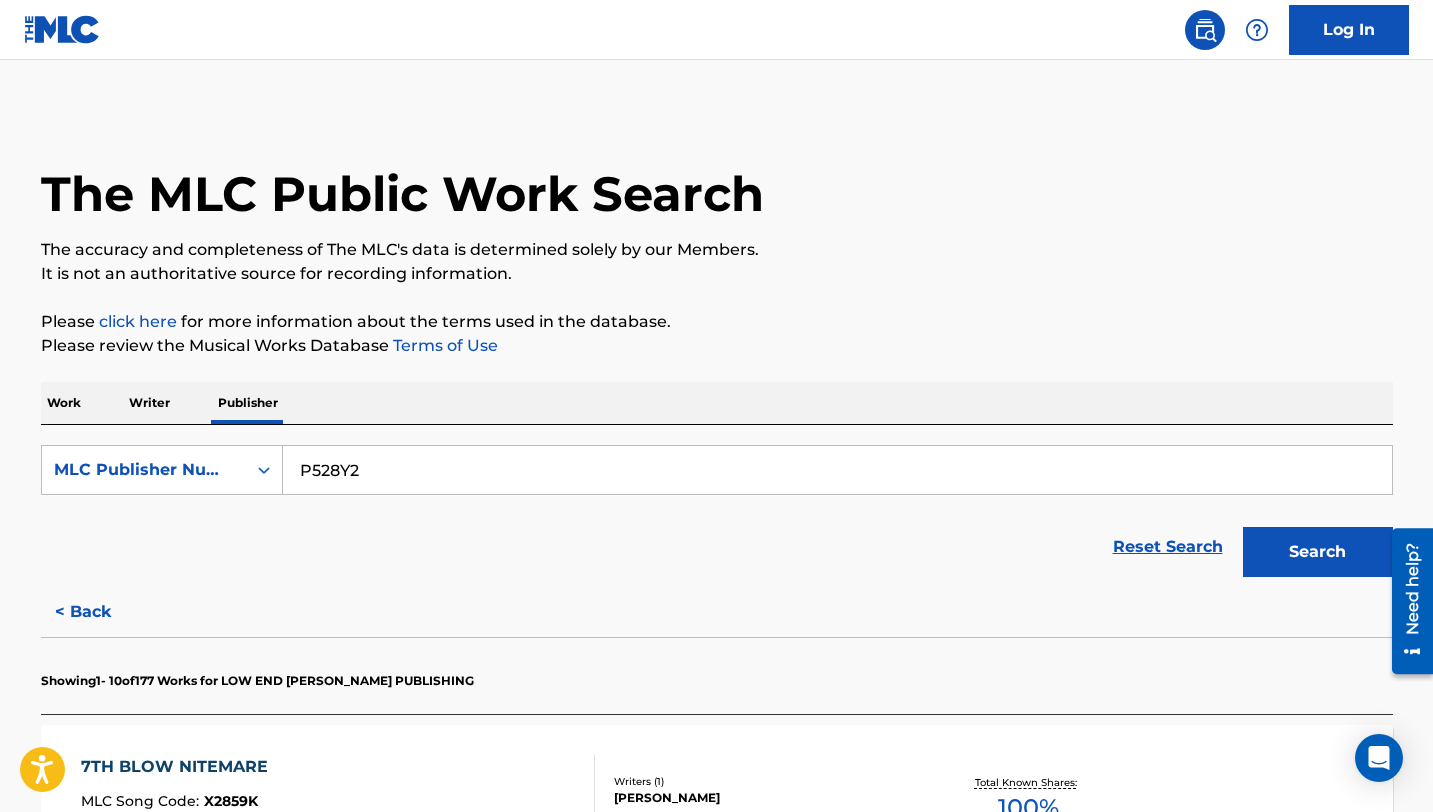 type on "P528Y2" 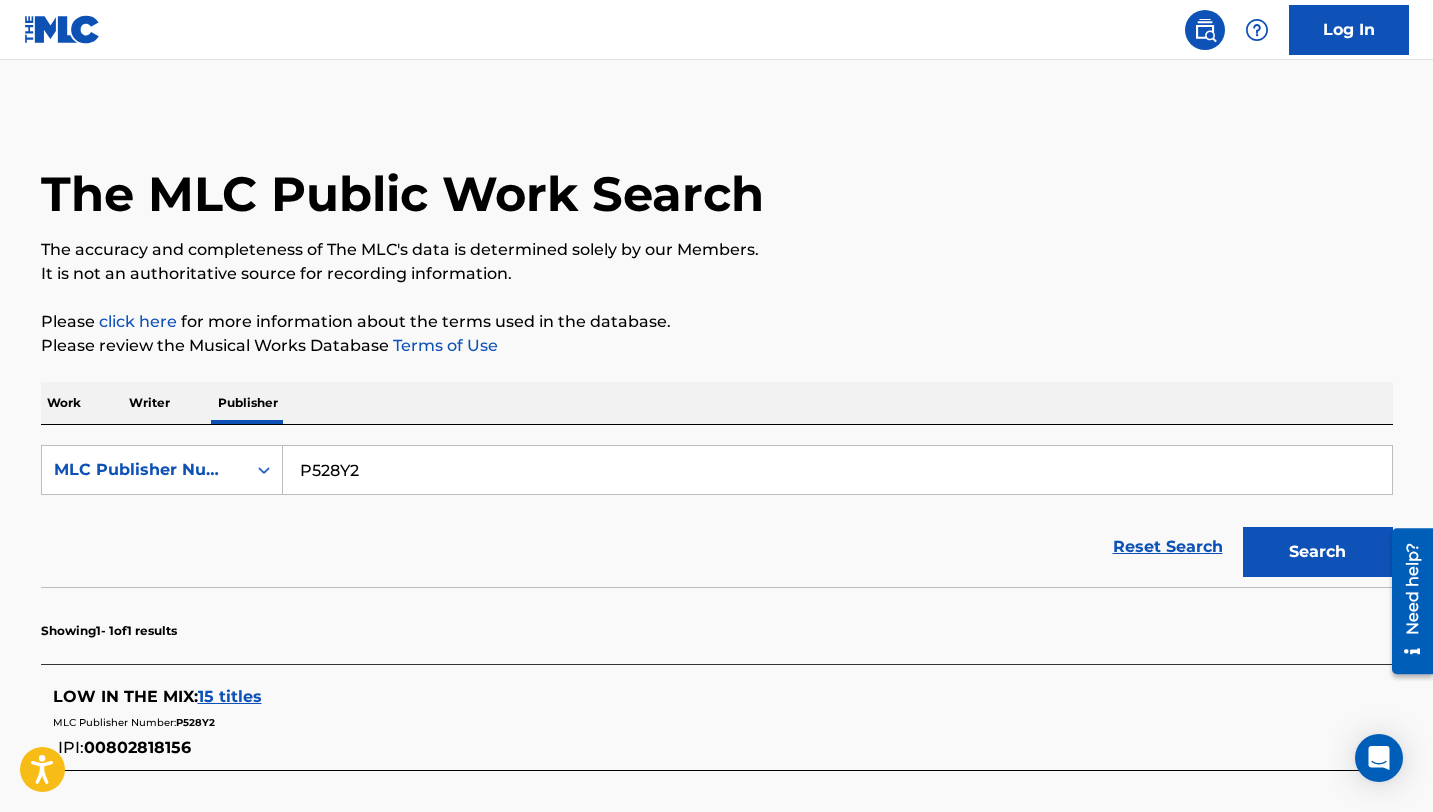 click on "15 titles" at bounding box center [230, 696] 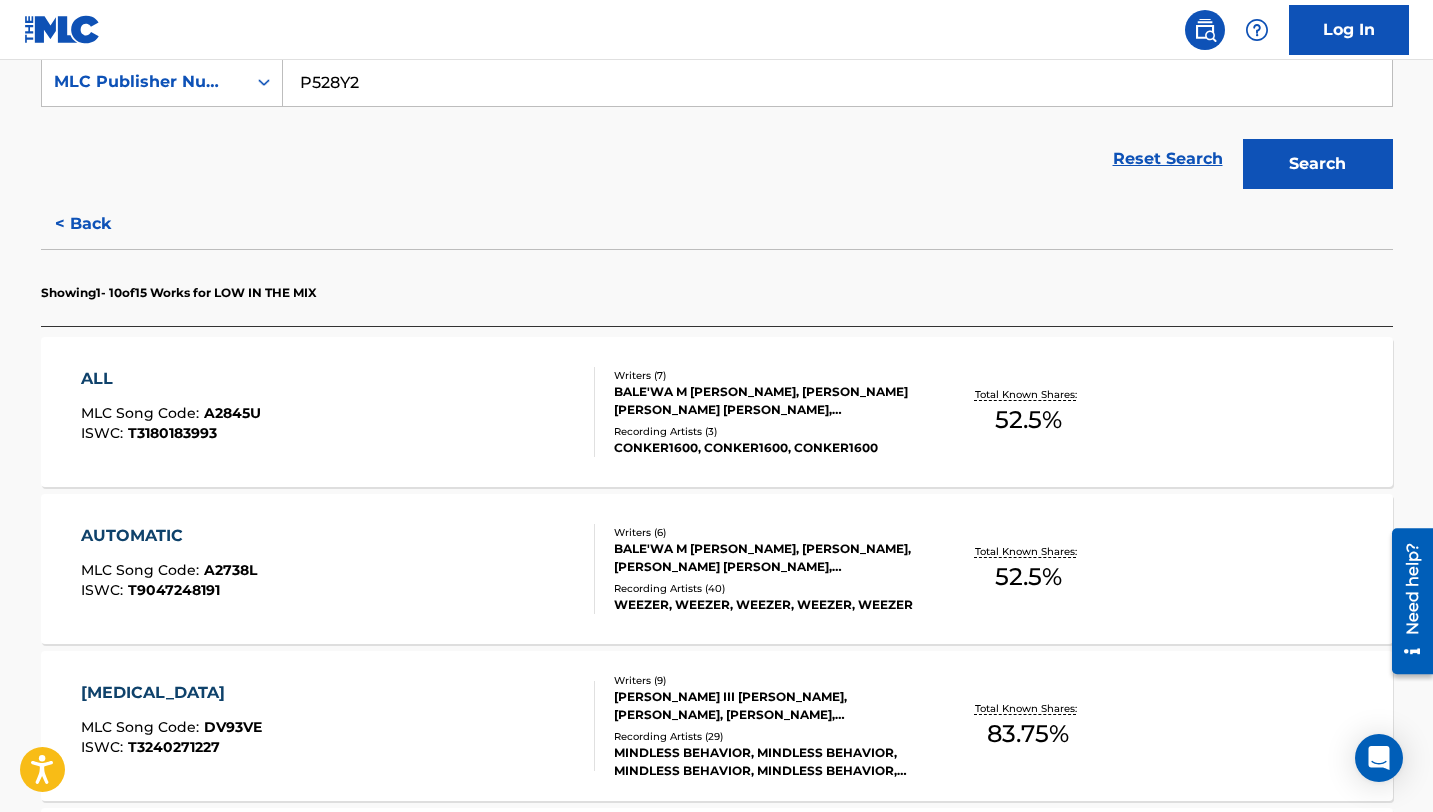 scroll, scrollTop: 403, scrollLeft: 0, axis: vertical 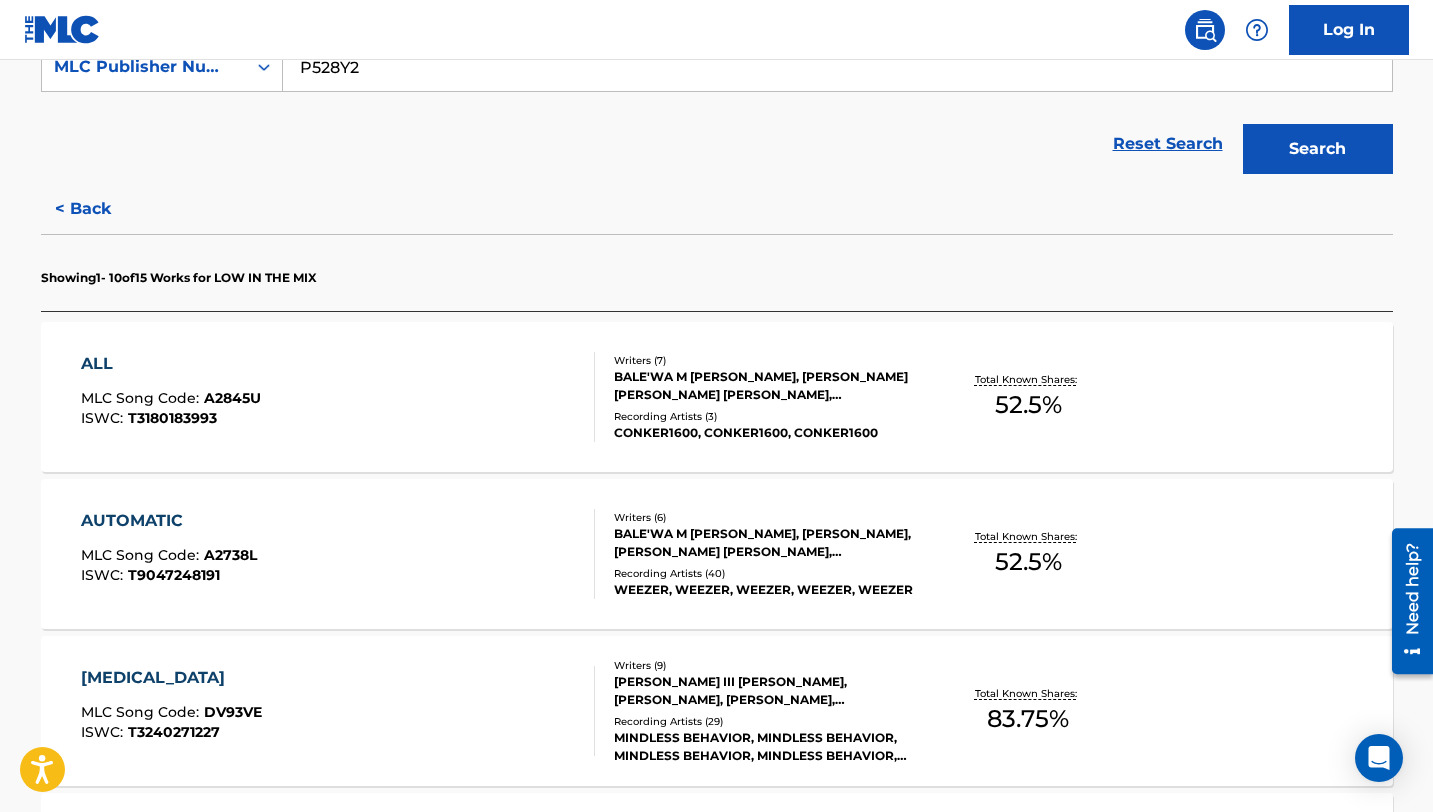 click on "ALL MLC Song Code : A2845U ISWC : T3180183993" at bounding box center (338, 397) 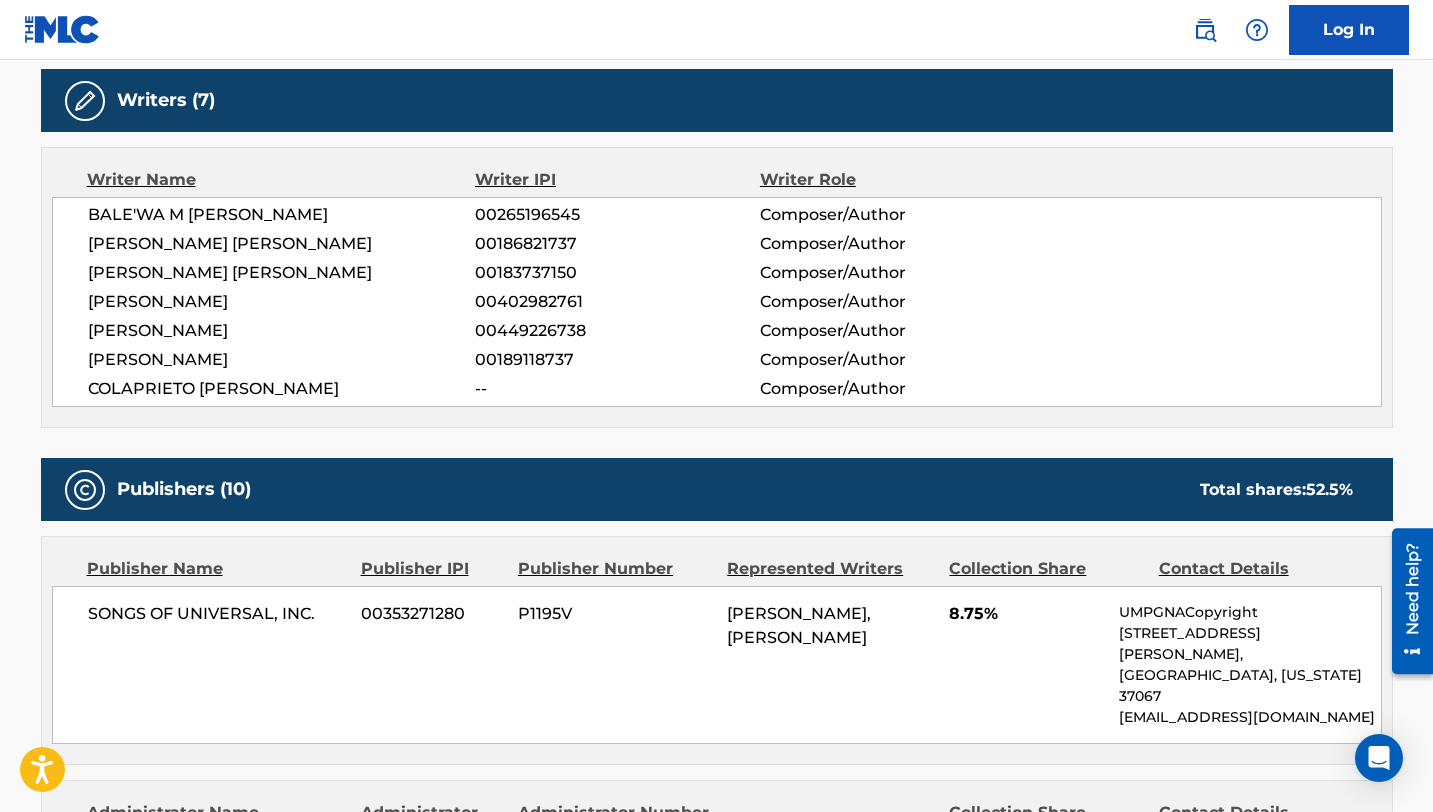 scroll, scrollTop: 0, scrollLeft: 0, axis: both 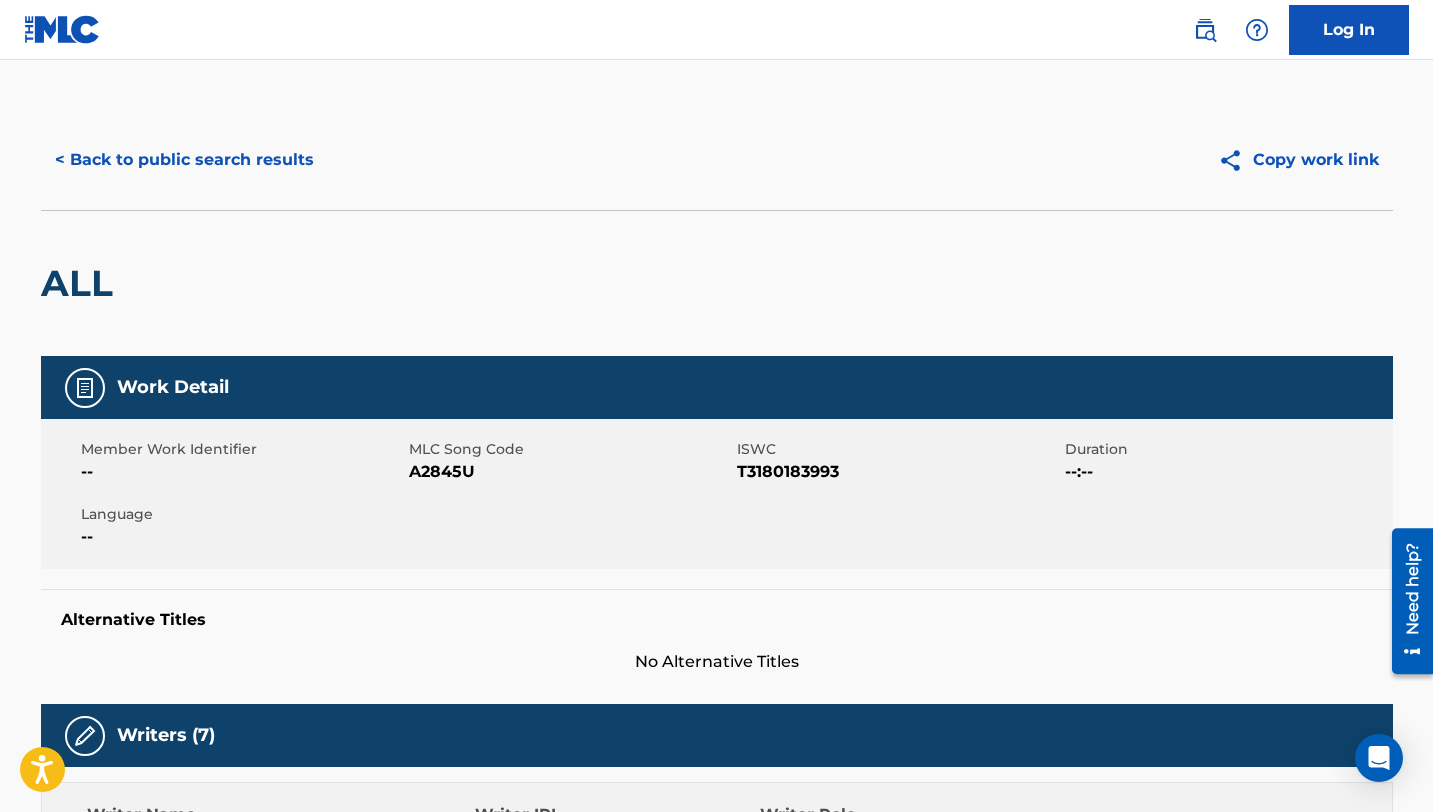 click on "< Back to public search results" at bounding box center [184, 160] 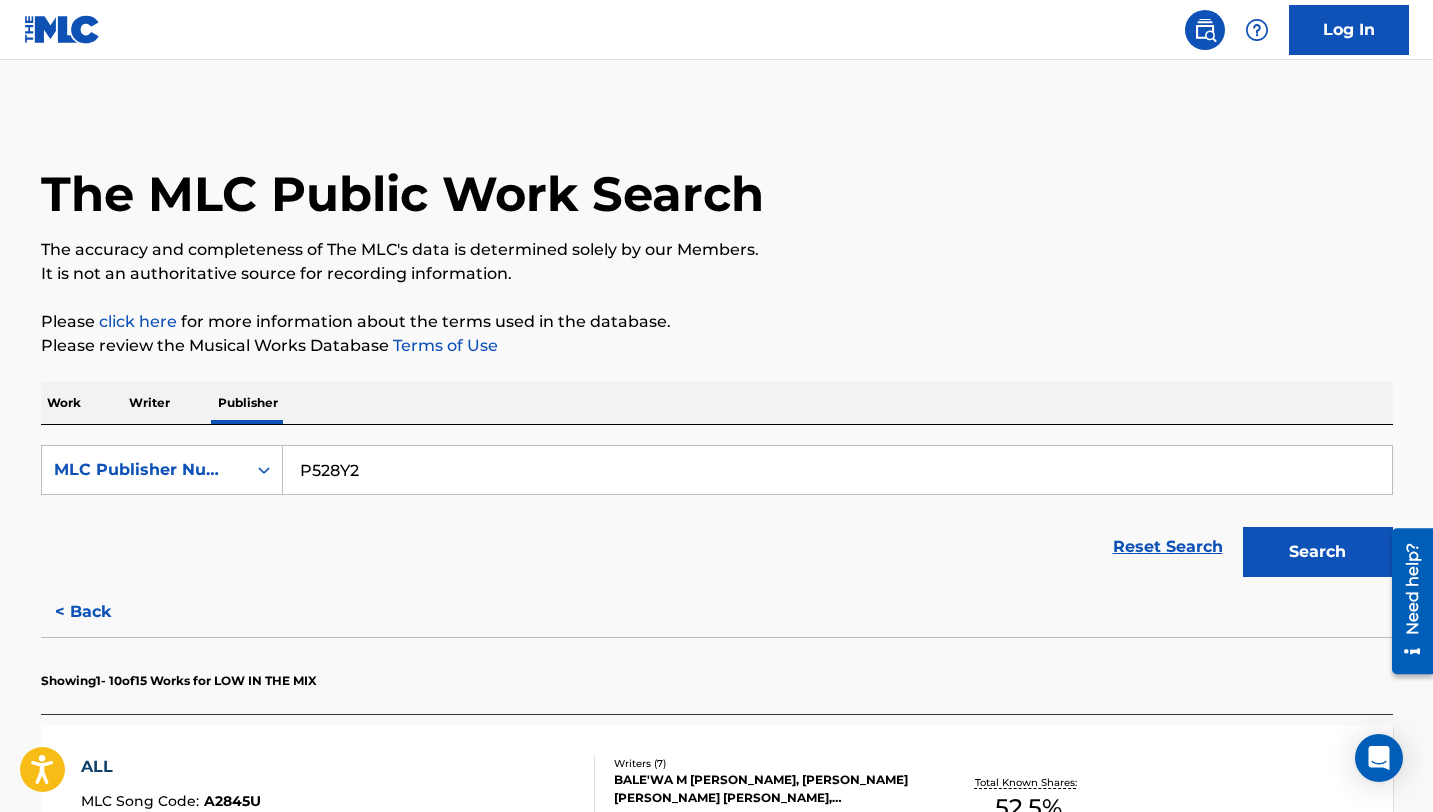 click on "P528Y2" at bounding box center [837, 470] 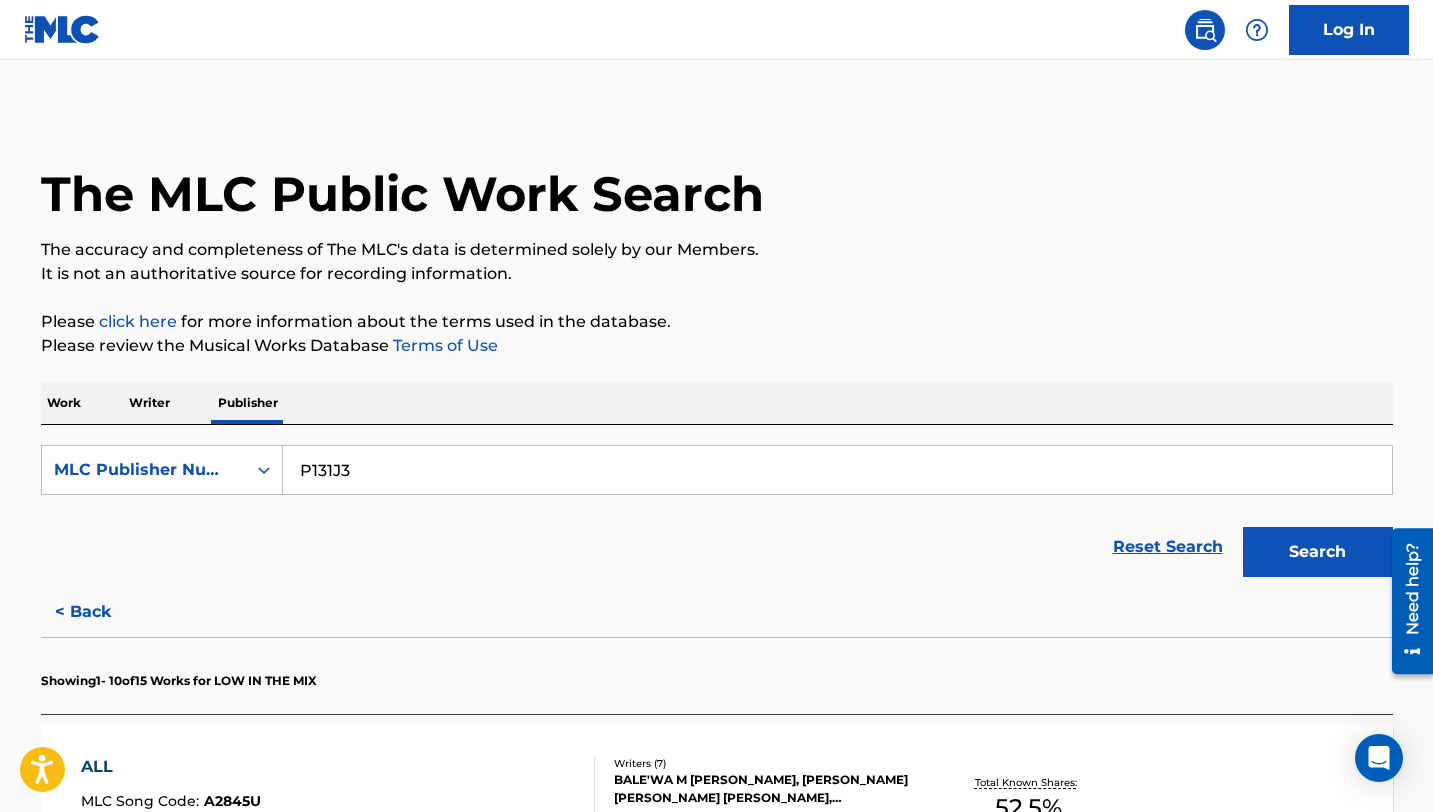 type on "P131J3" 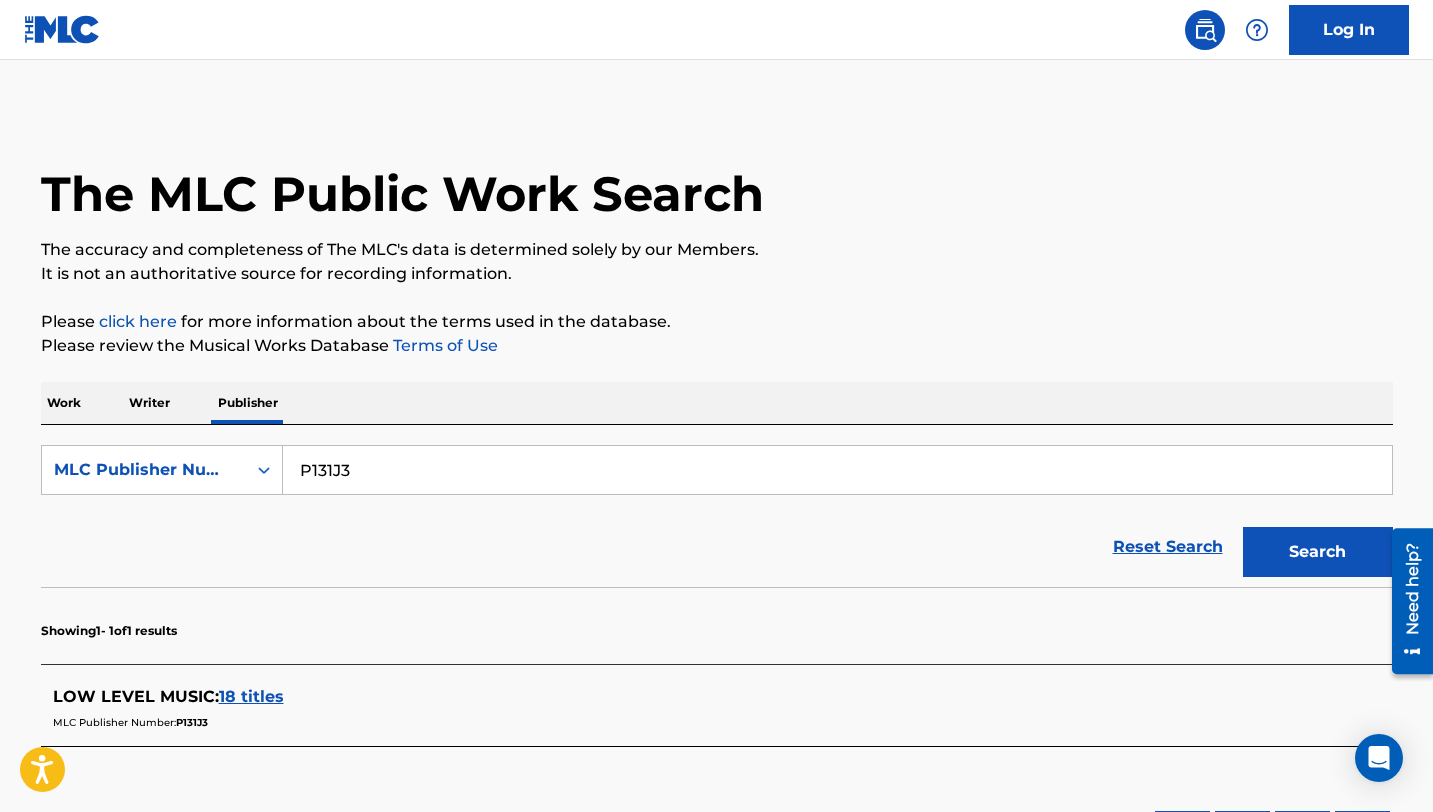 click on "18 titles" at bounding box center [251, 696] 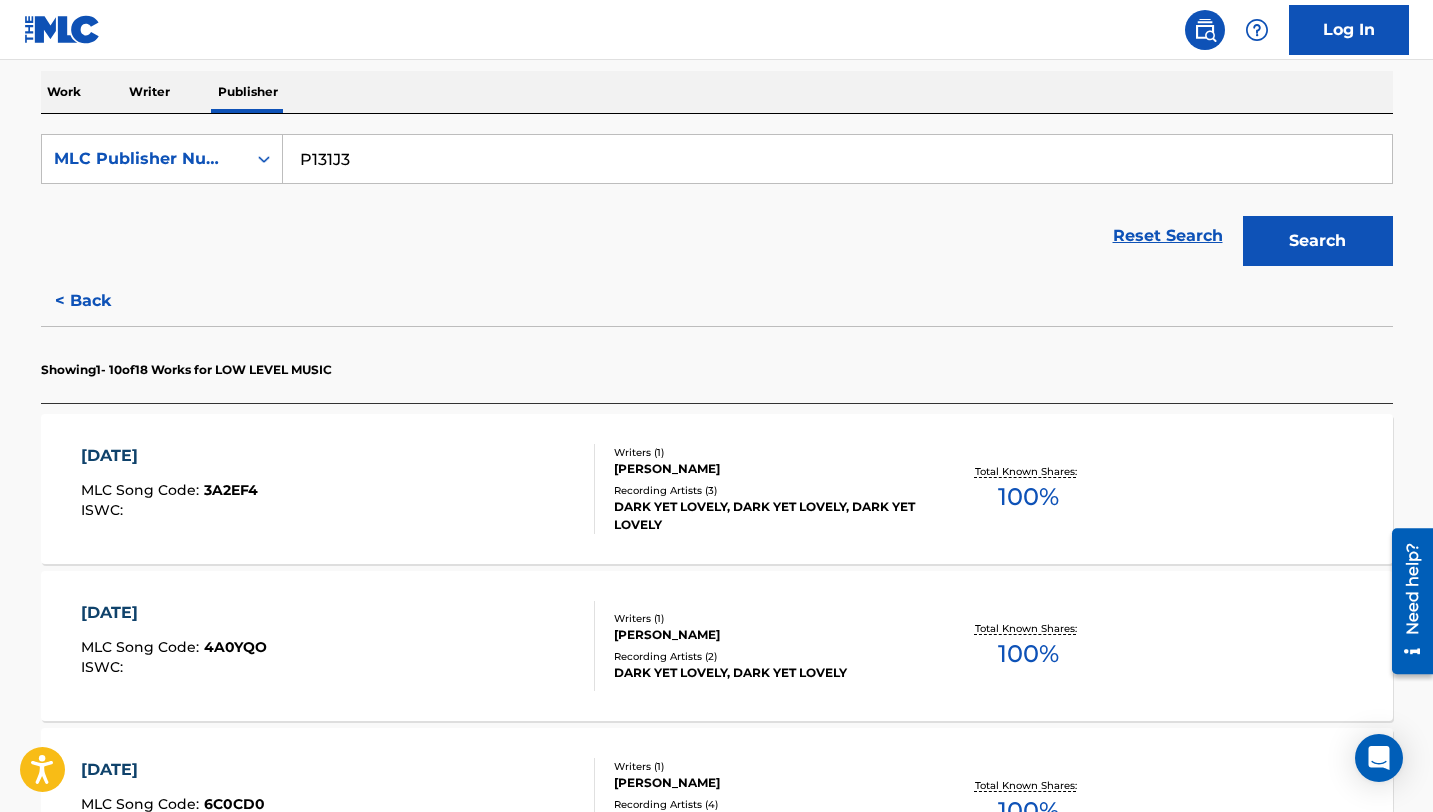 scroll, scrollTop: 313, scrollLeft: 0, axis: vertical 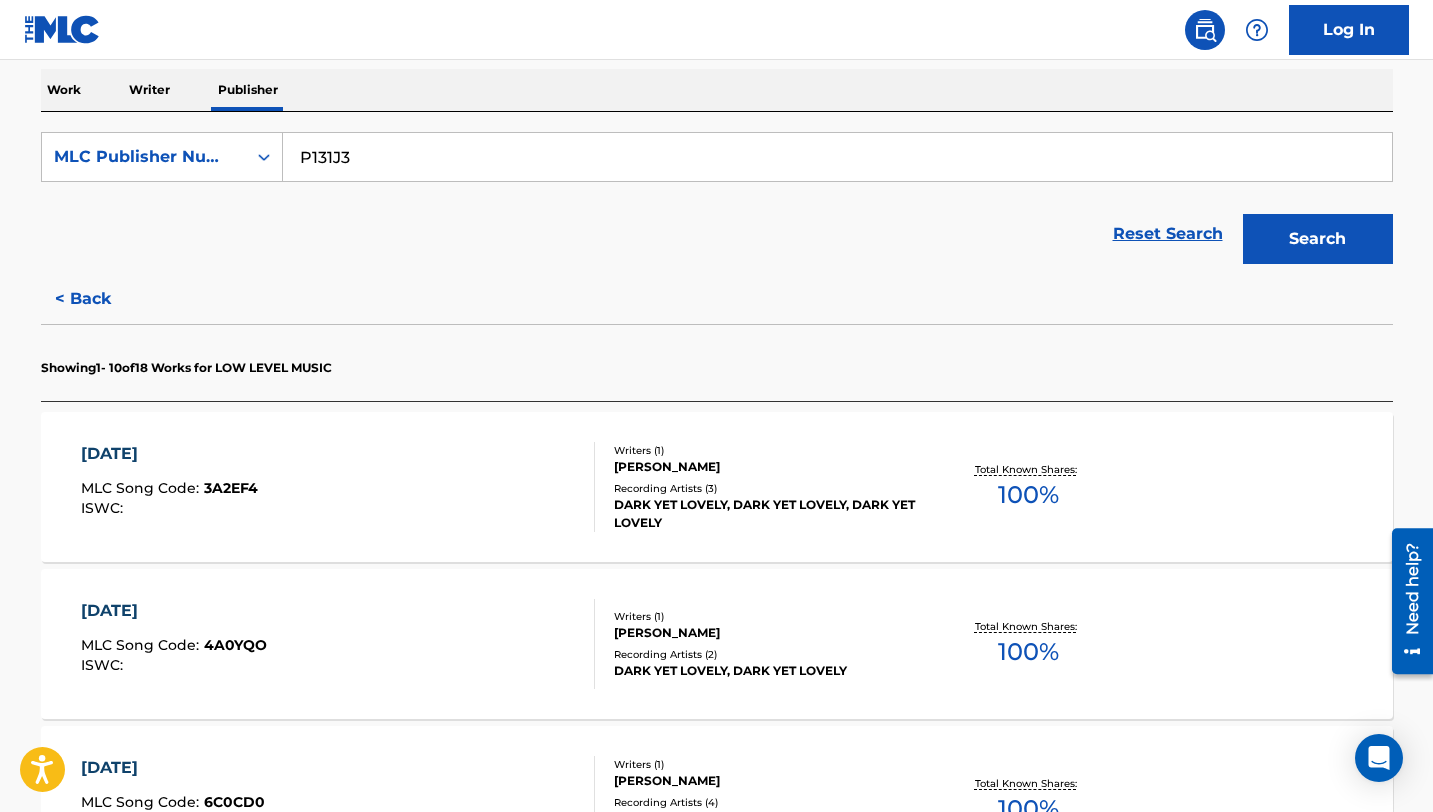 click on "[DATE] MLC Song Code : 3A2EF4 ISWC :" at bounding box center (338, 487) 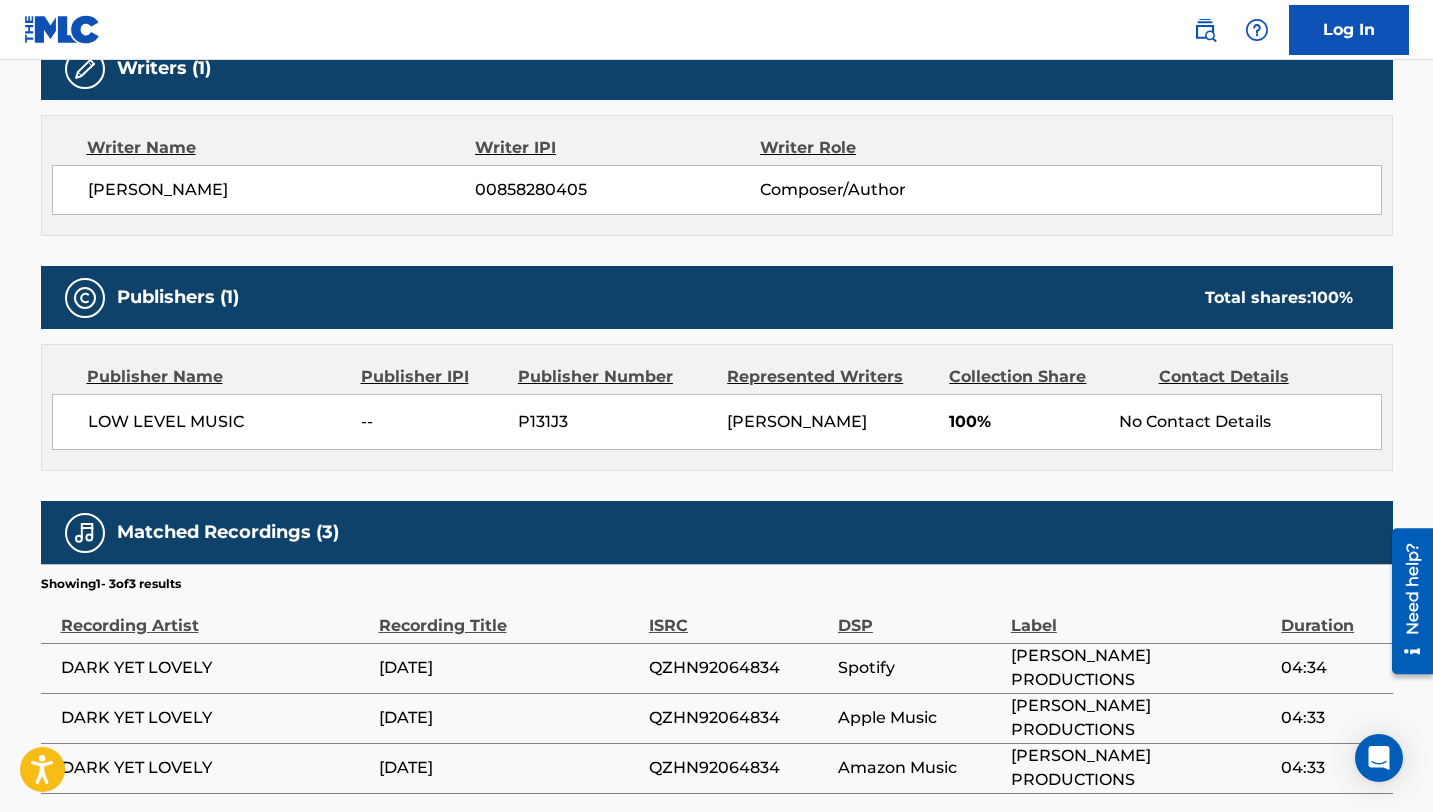 scroll, scrollTop: 673, scrollLeft: 0, axis: vertical 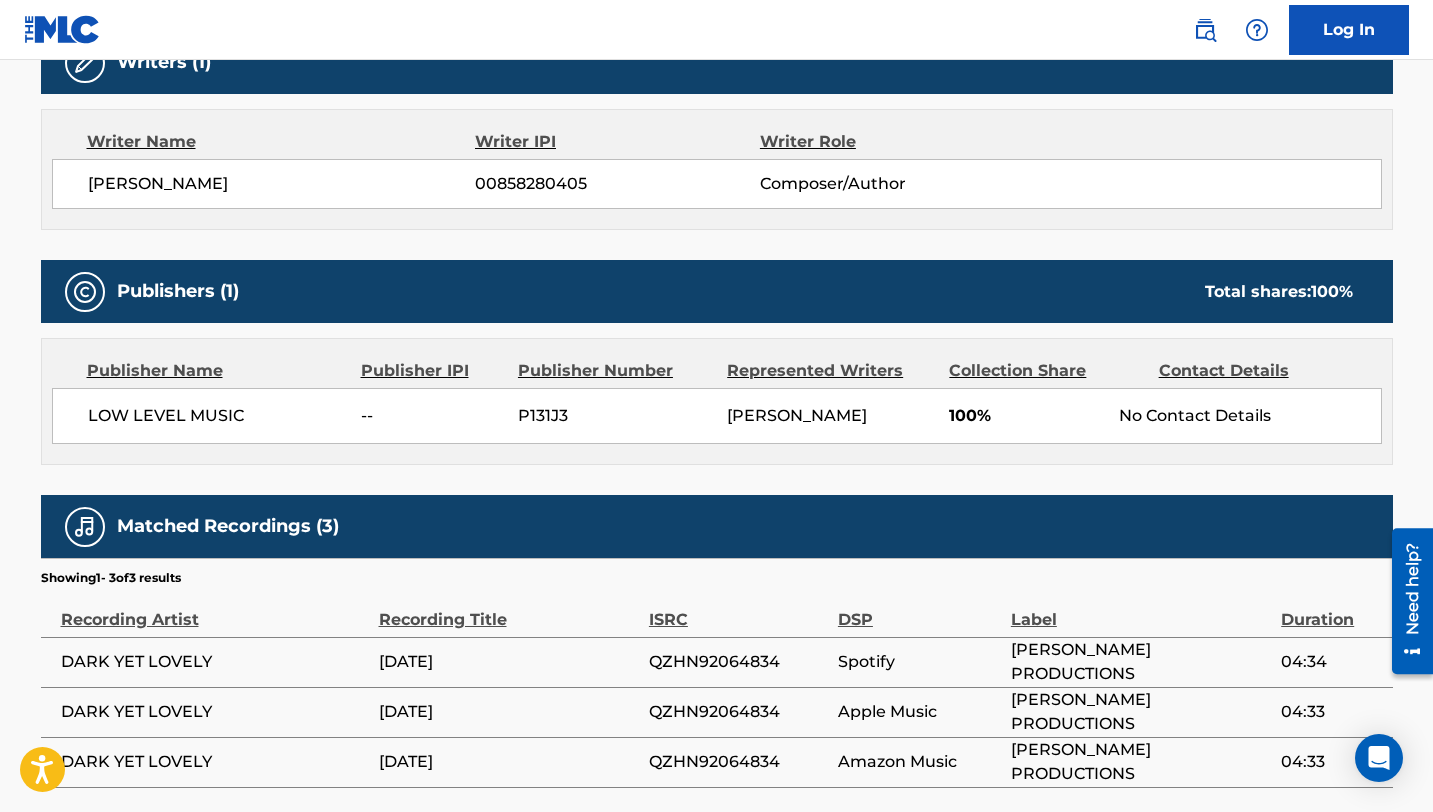 click on "DARK YET LOVELY" at bounding box center (215, 662) 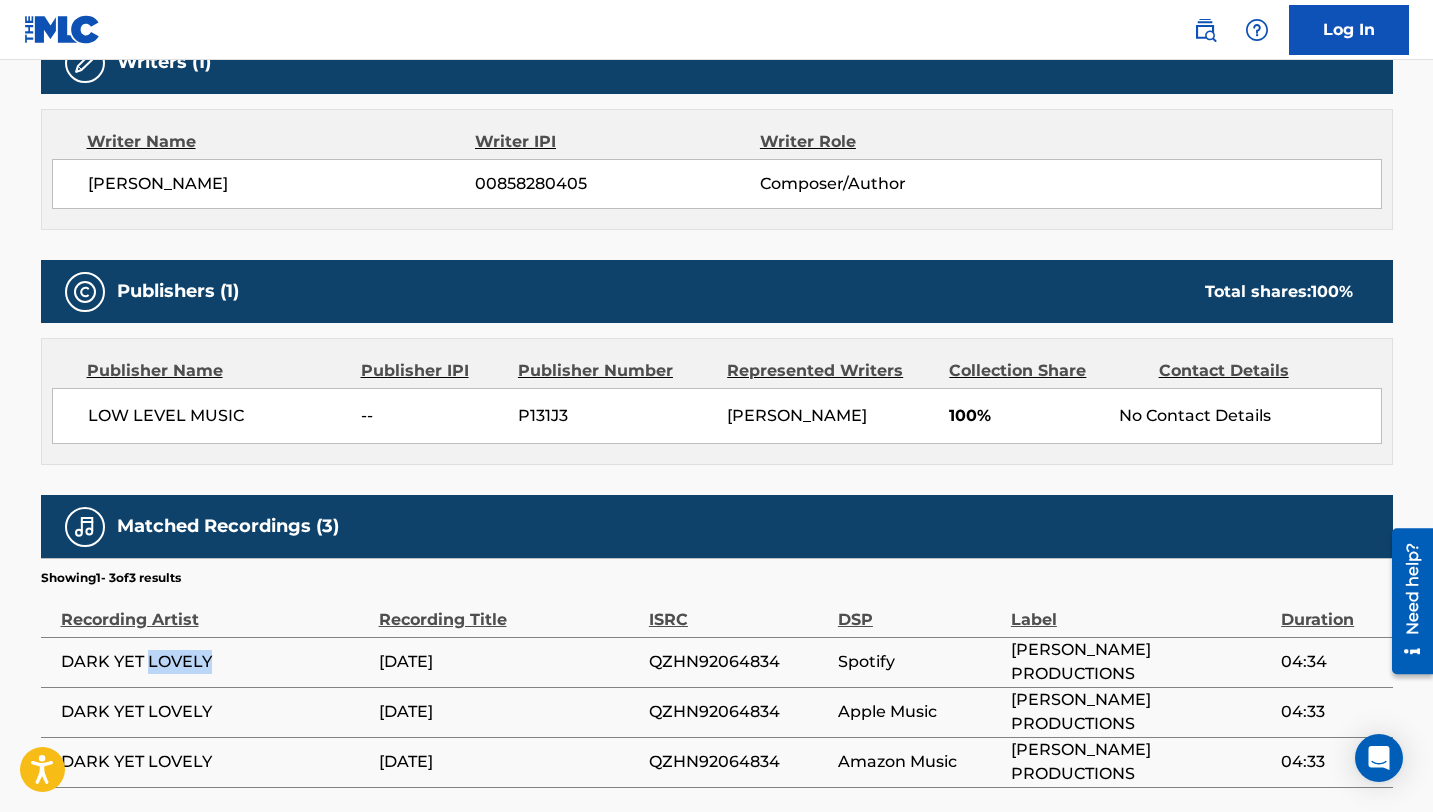 click on "DARK YET LOVELY" at bounding box center (215, 662) 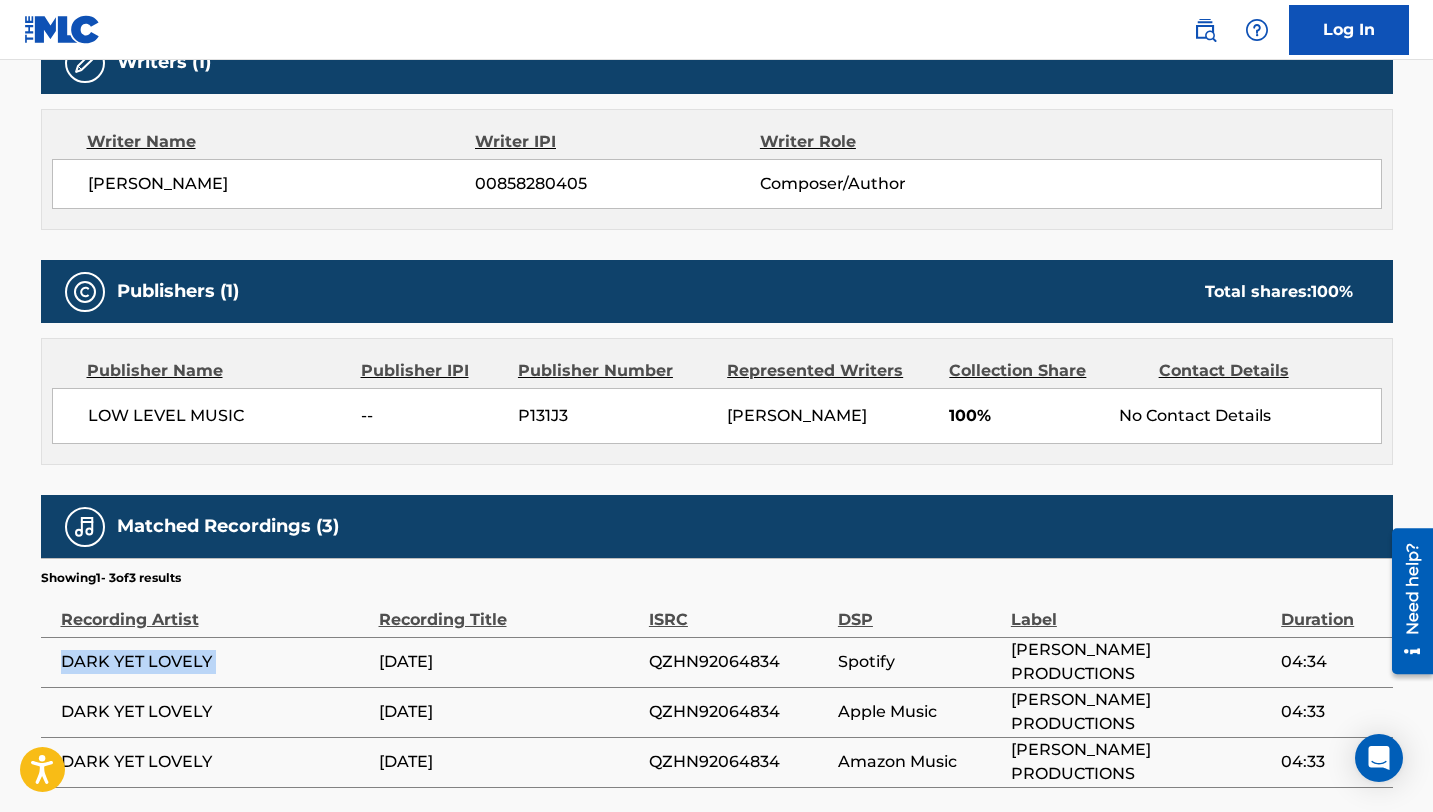 click on "DARK YET LOVELY" at bounding box center [215, 662] 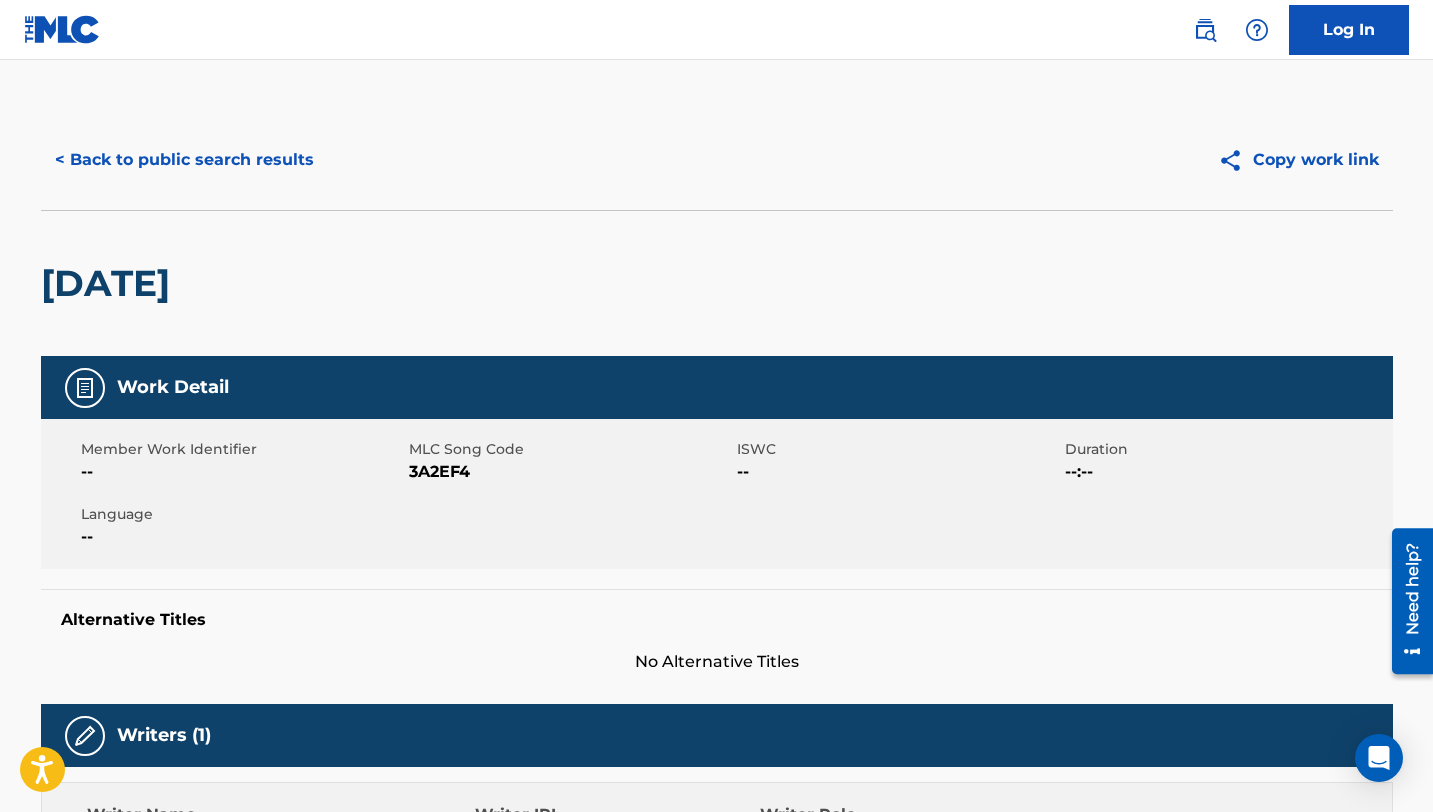 click on "< Back to public search results" at bounding box center (184, 160) 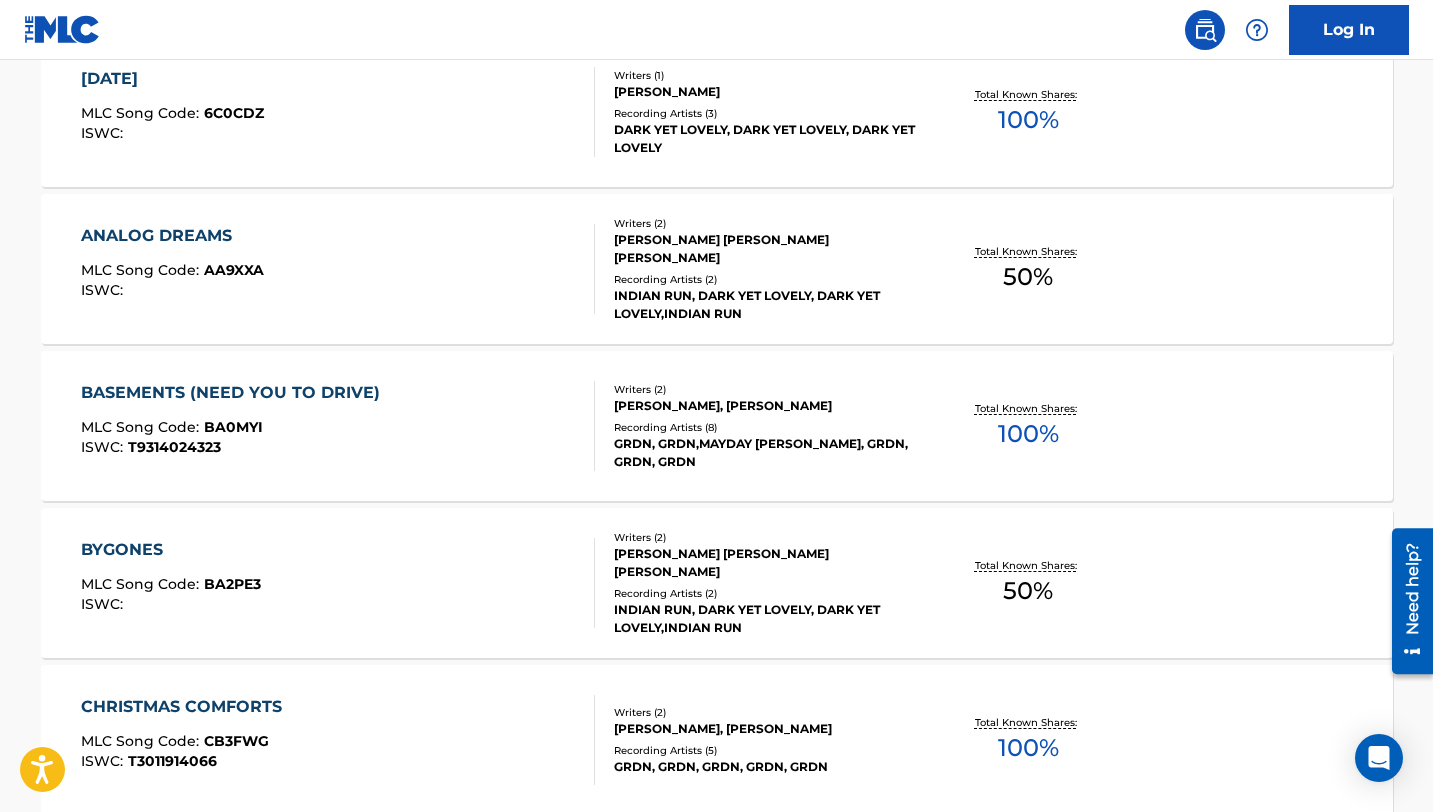 scroll, scrollTop: 1162, scrollLeft: 0, axis: vertical 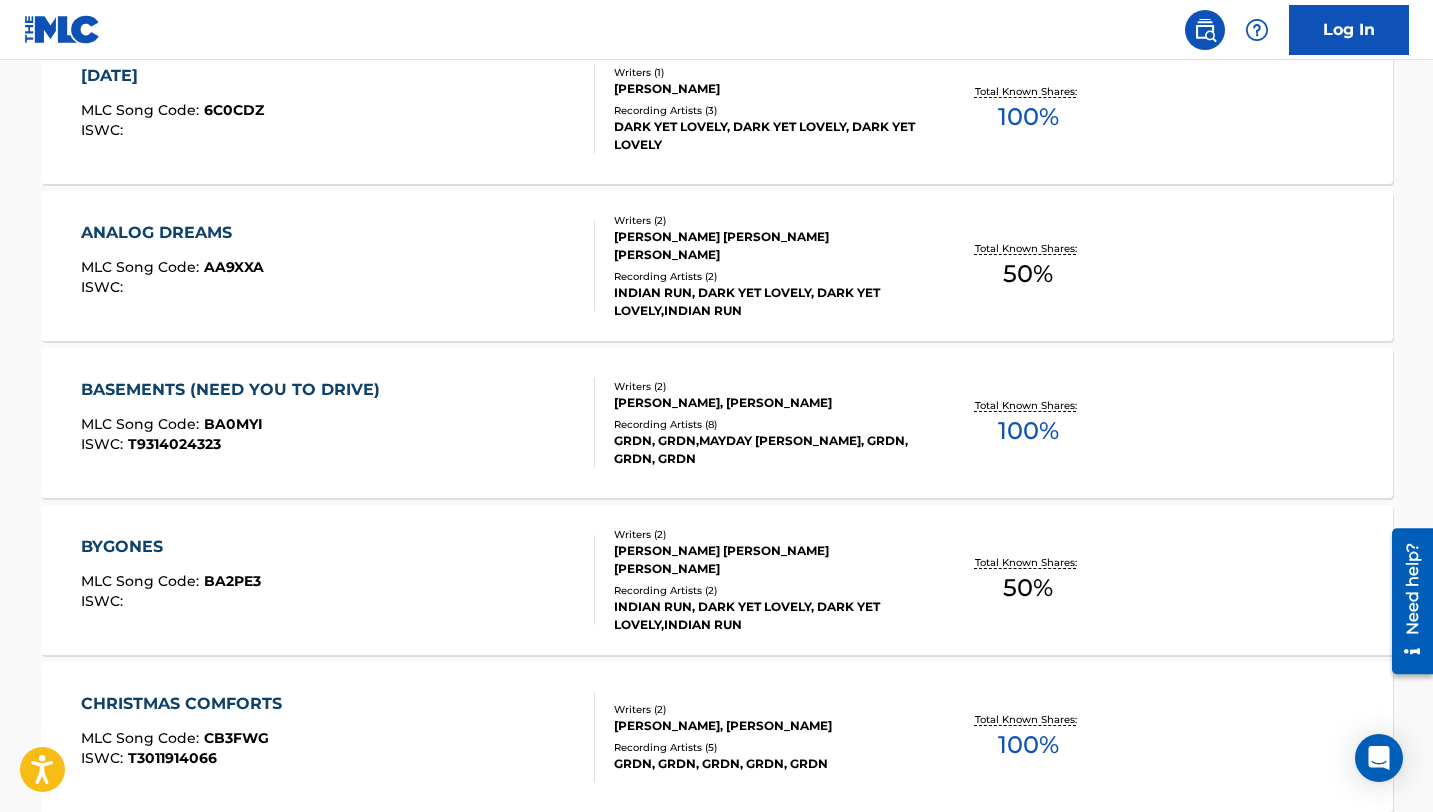 click on "ANALOG DREAMS MLC Song Code : AA9XXA ISWC :" at bounding box center [338, 266] 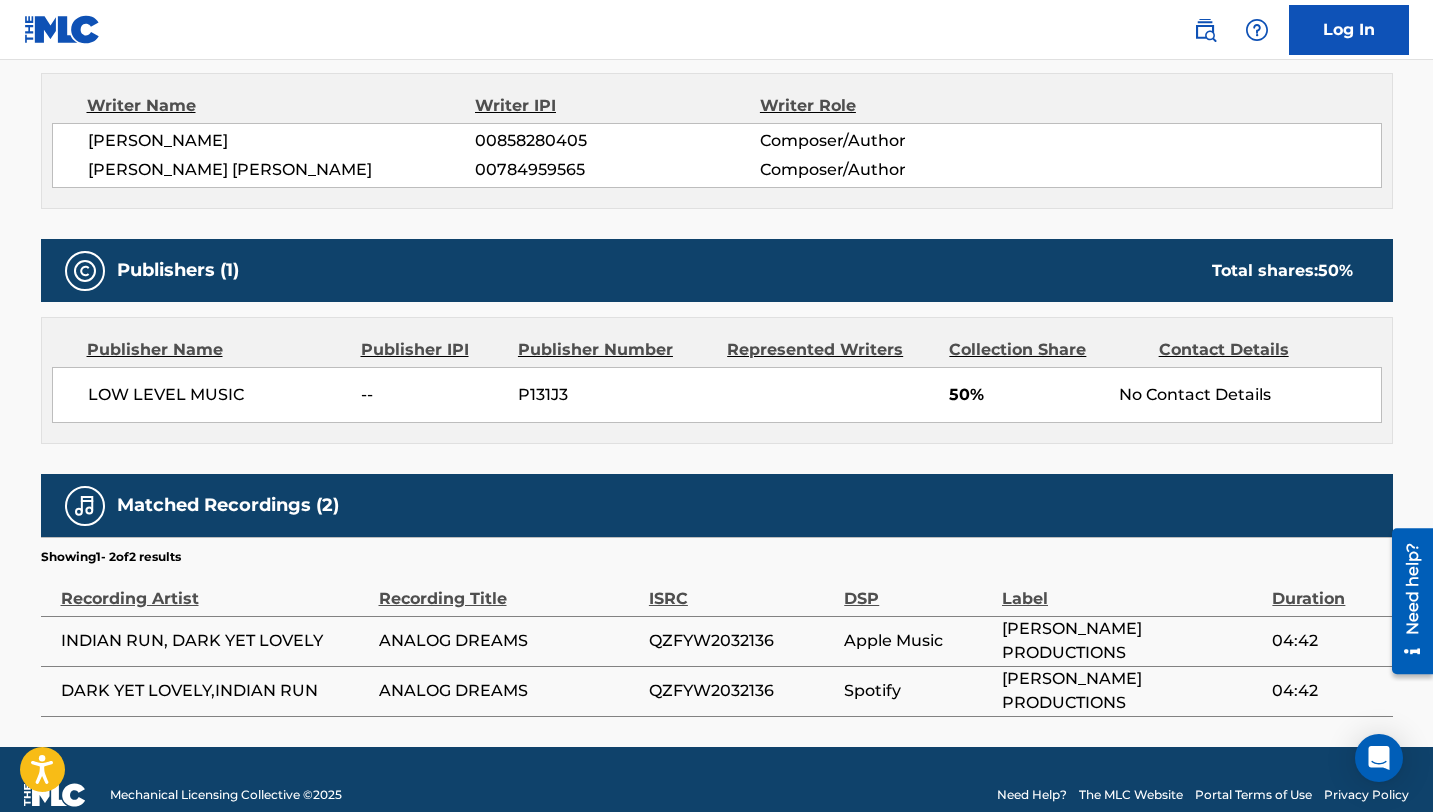 scroll, scrollTop: 737, scrollLeft: 0, axis: vertical 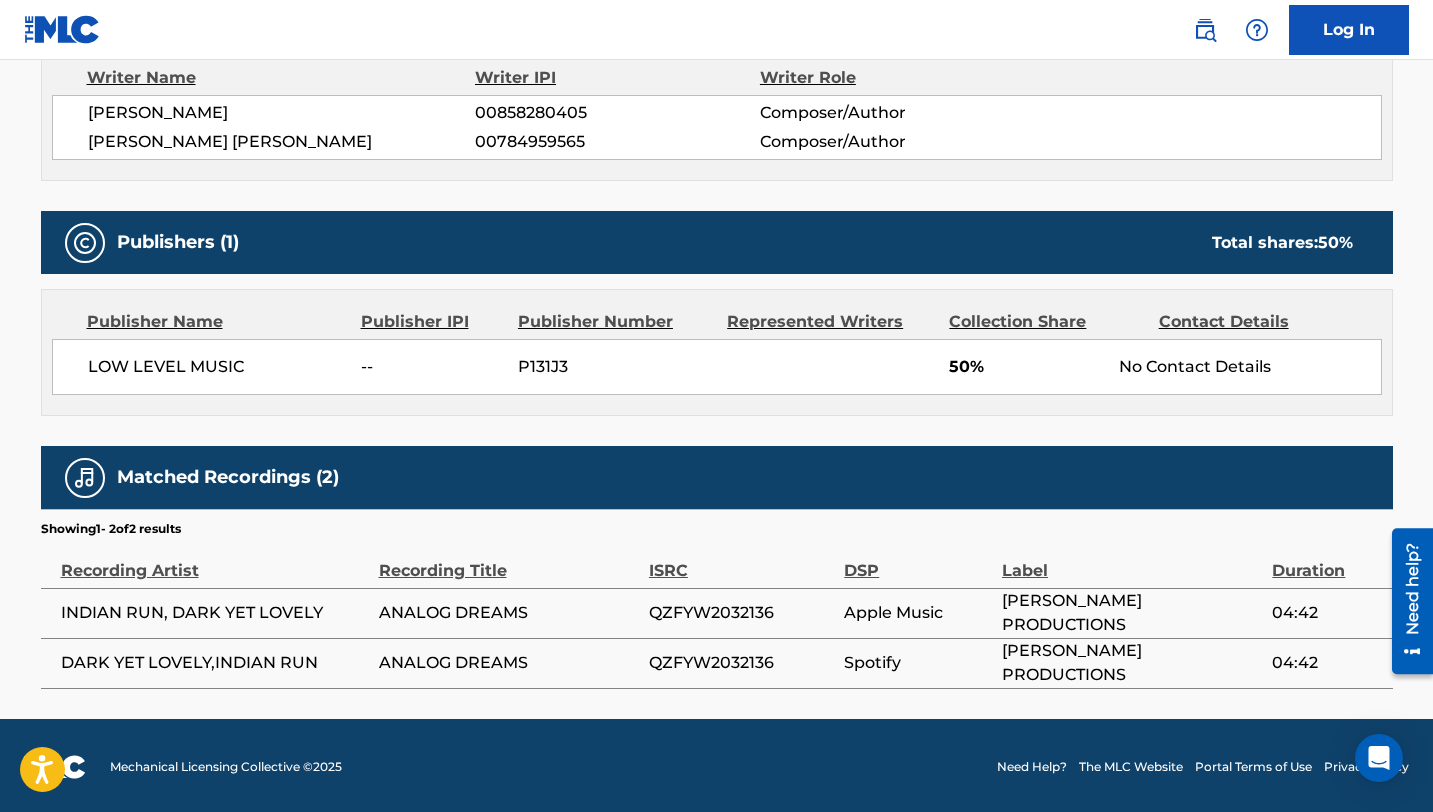 click on "INDIAN RUN, DARK YET LOVELY" at bounding box center (215, 613) 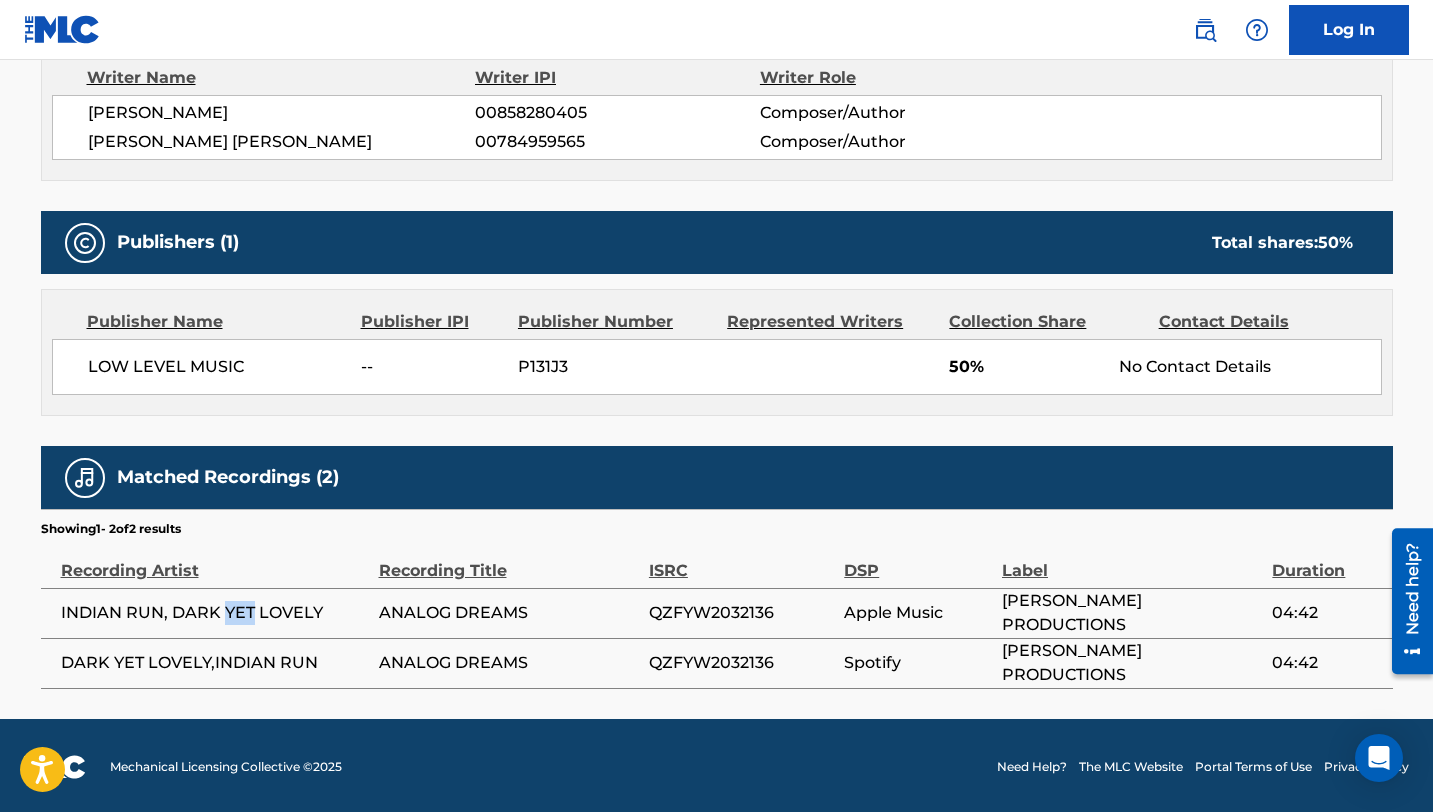 click on "INDIAN RUN, DARK YET LOVELY" at bounding box center [215, 613] 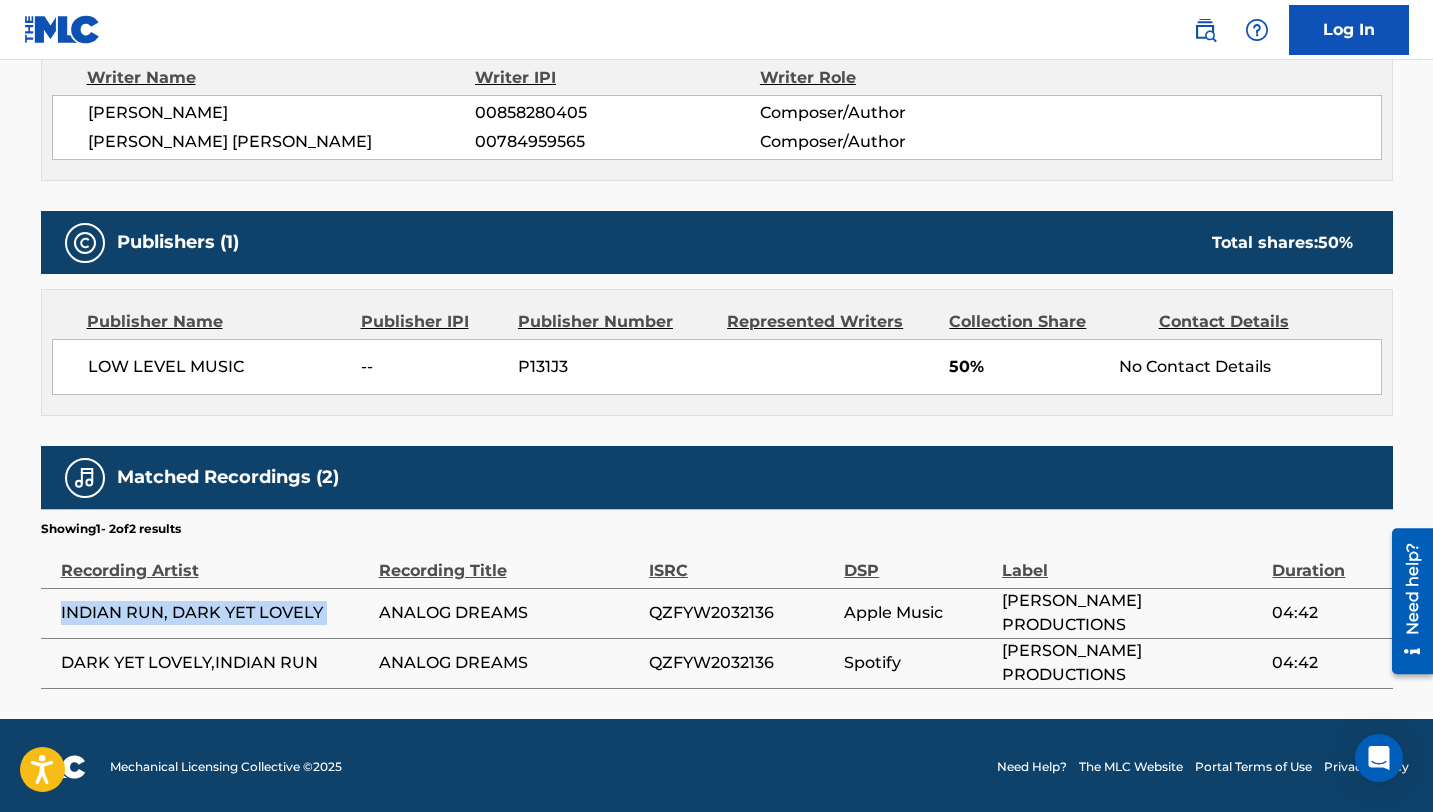click on "INDIAN RUN, DARK YET LOVELY" at bounding box center [215, 613] 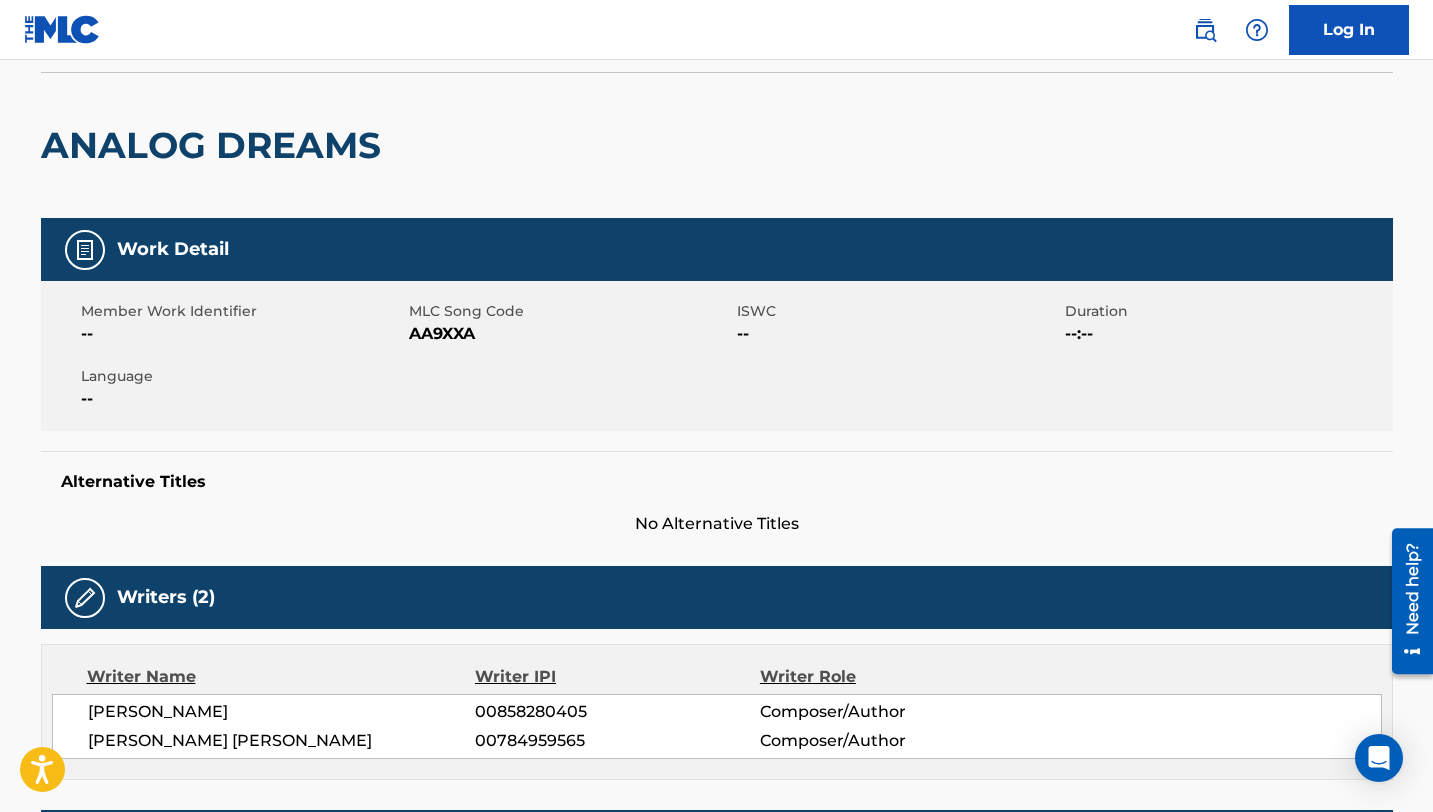 scroll, scrollTop: 0, scrollLeft: 0, axis: both 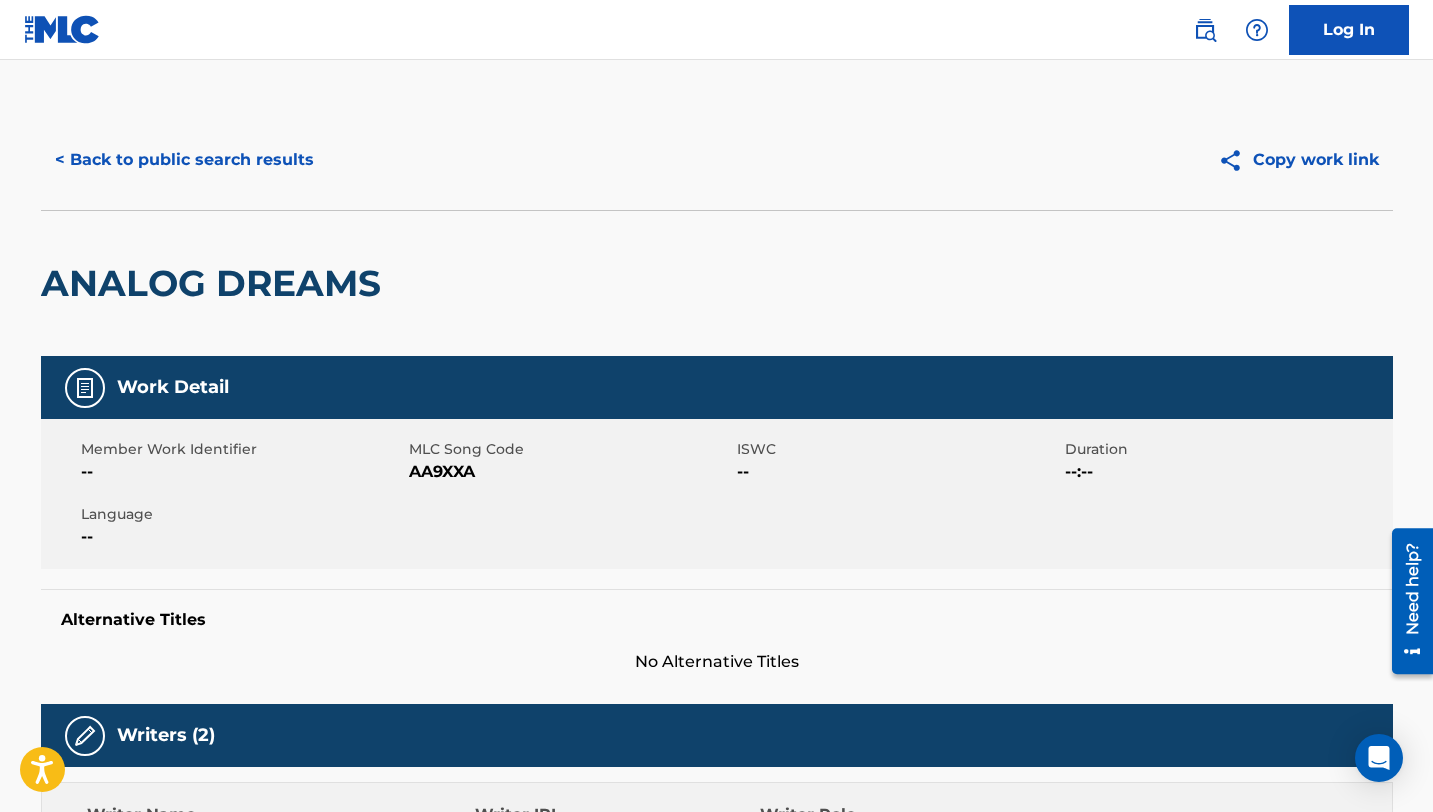 click on "< Back to public search results" at bounding box center (184, 160) 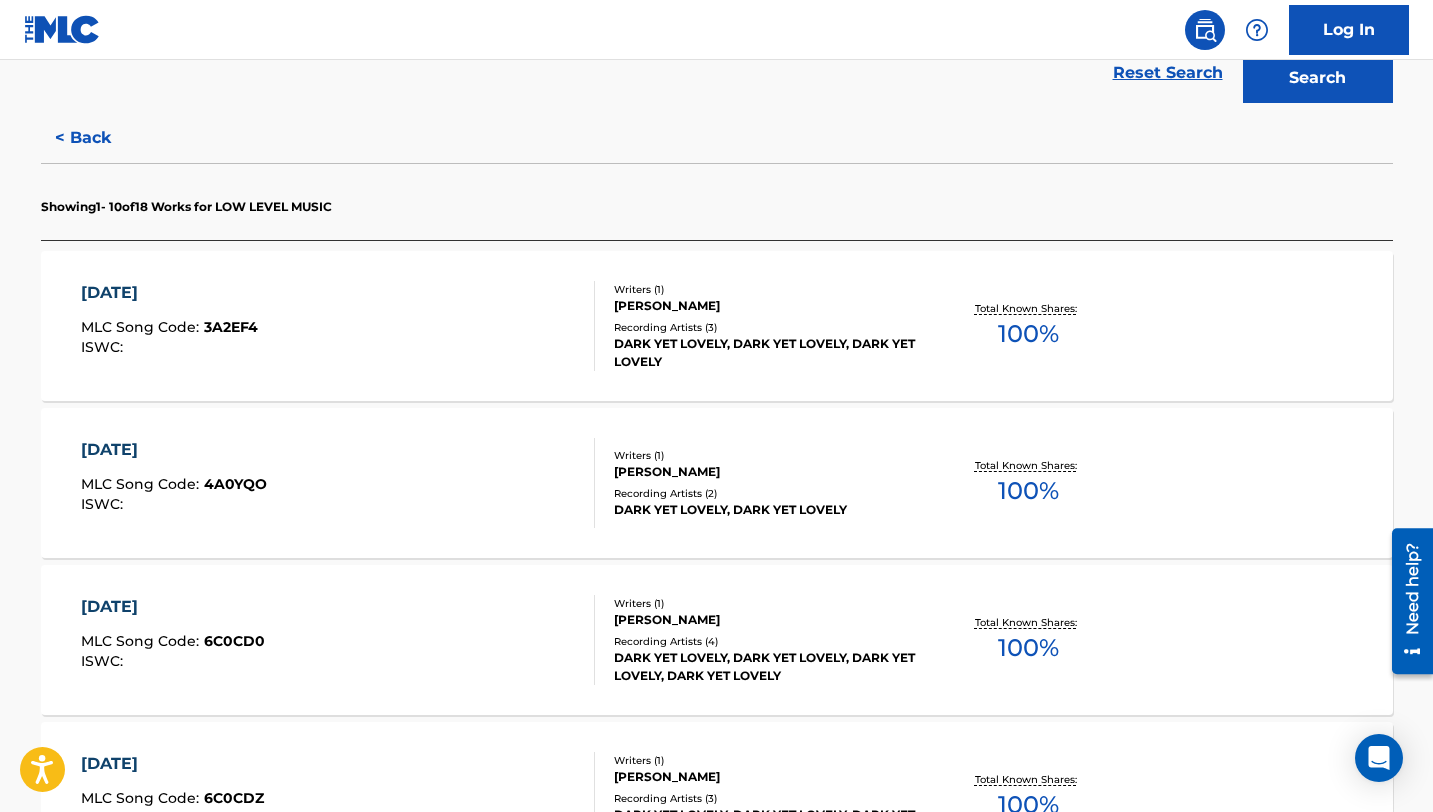 scroll, scrollTop: 0, scrollLeft: 0, axis: both 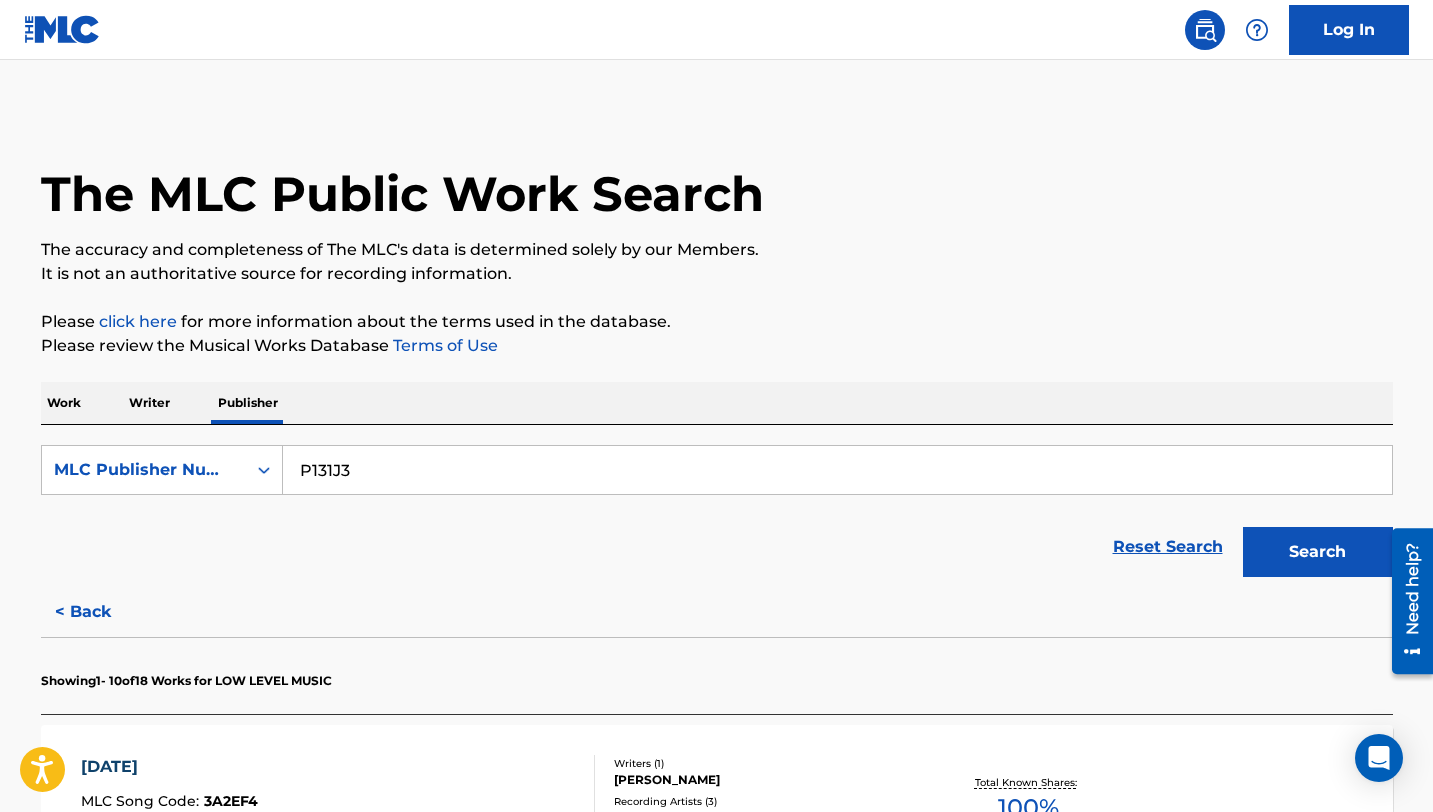click on "P131J3" at bounding box center (837, 470) 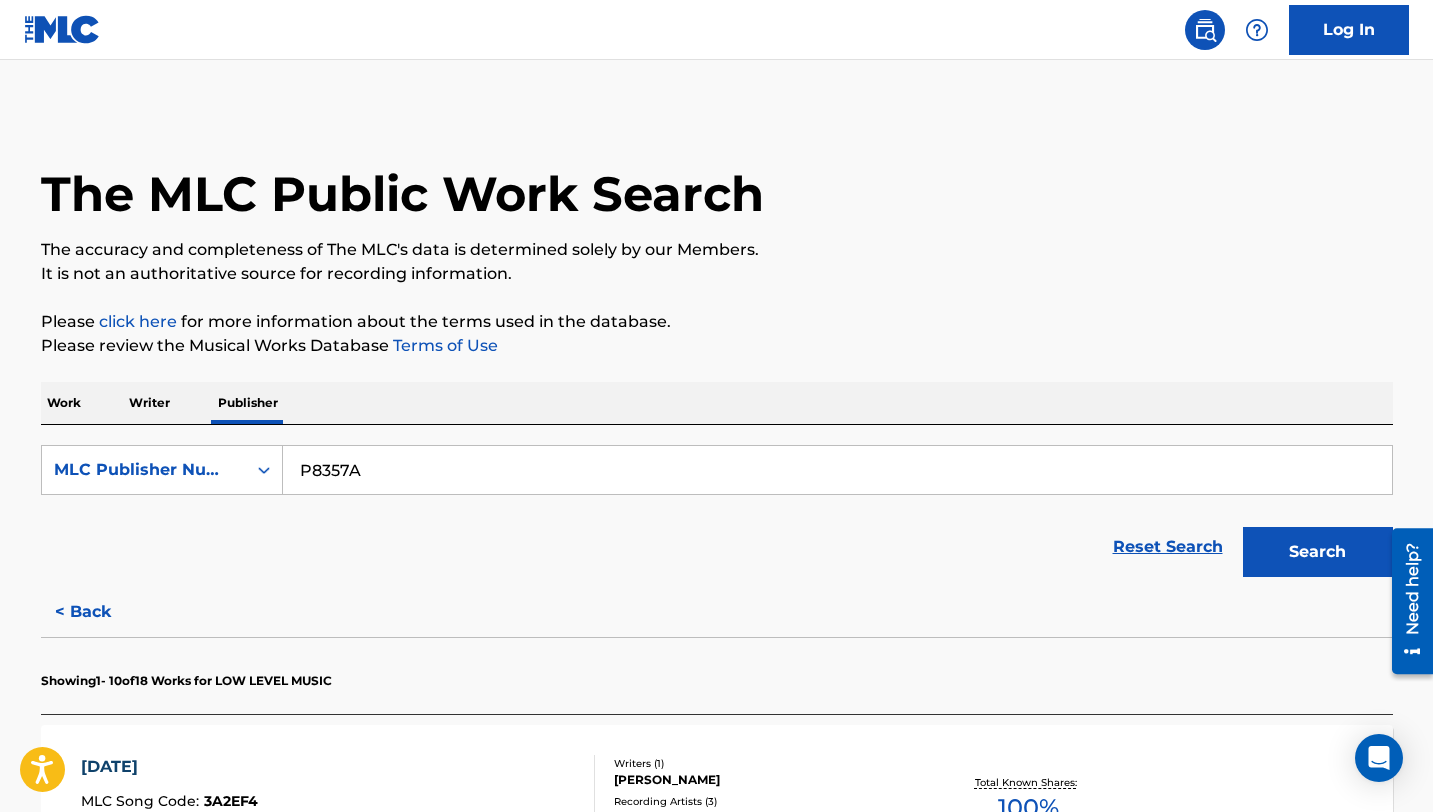 click on "Search" at bounding box center [1318, 552] 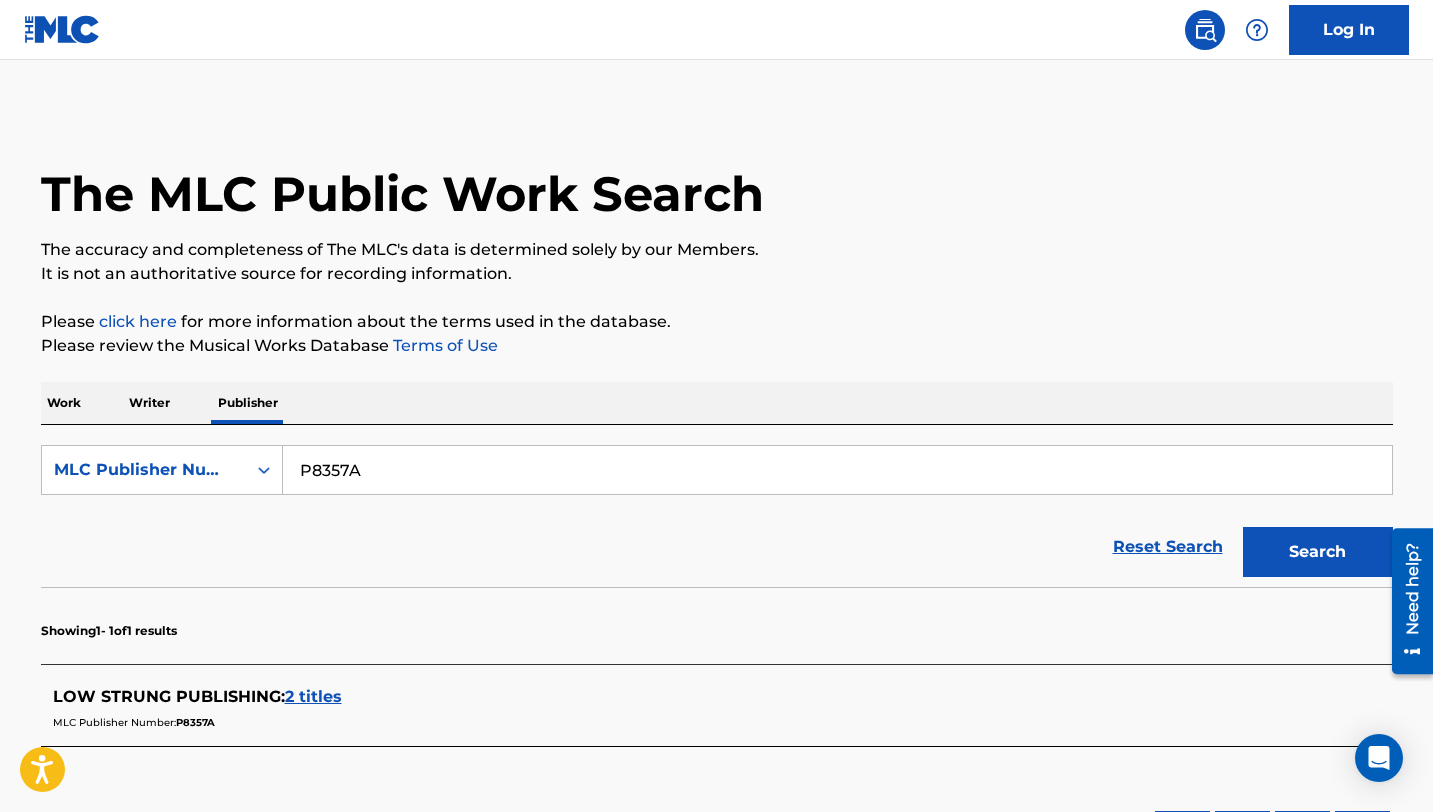 click on "P8357A" at bounding box center (837, 470) 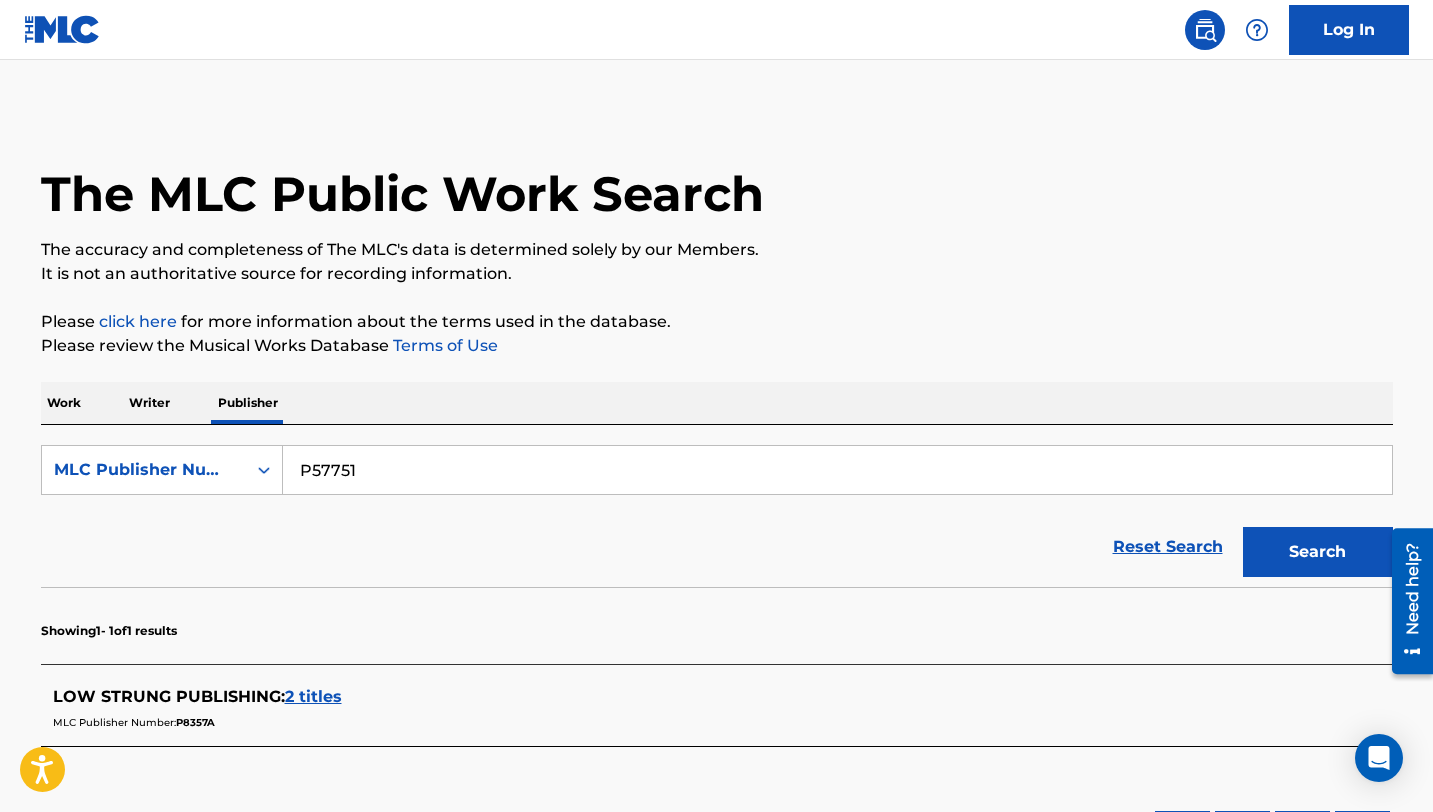 click on "Search" at bounding box center [1318, 552] 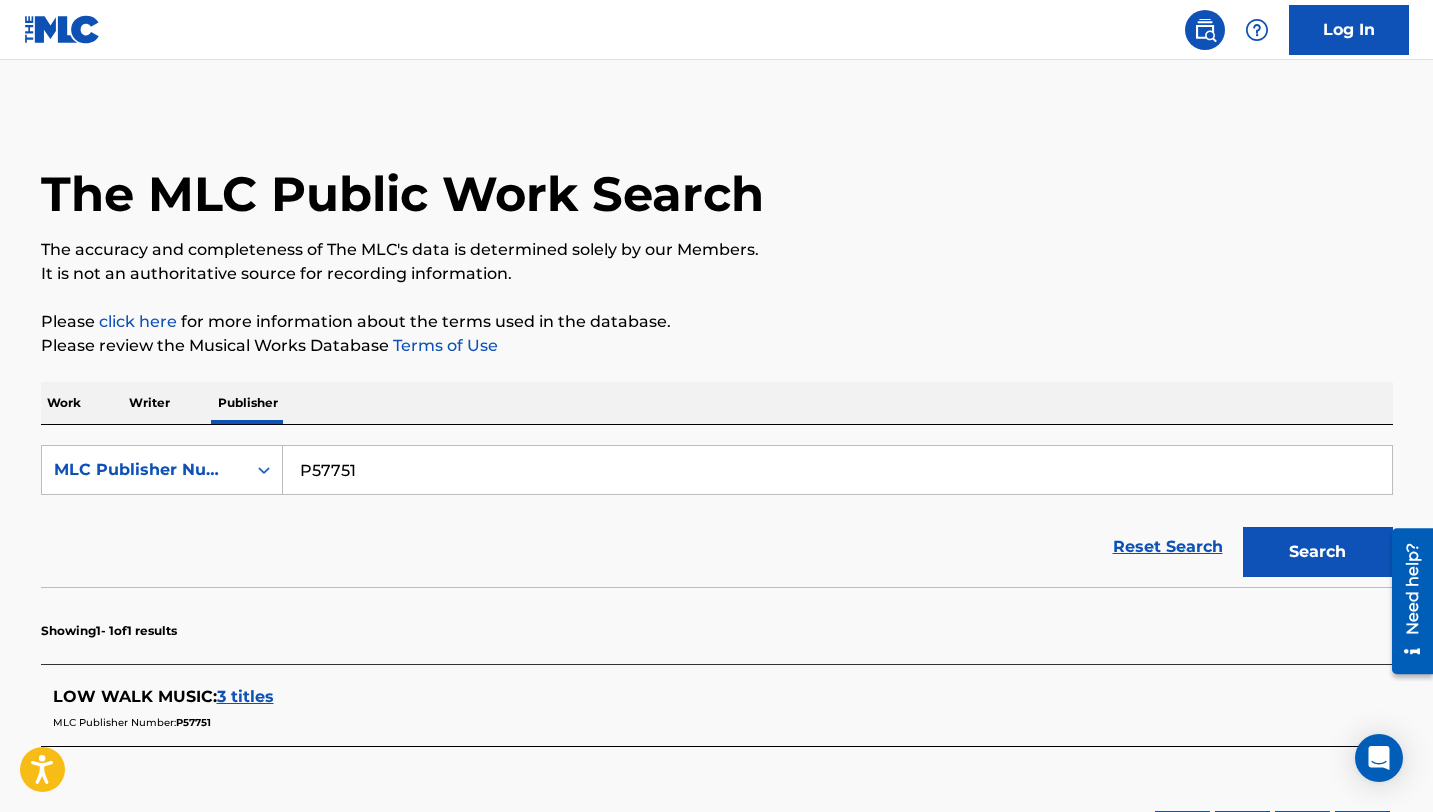 click on "P57751" at bounding box center [837, 470] 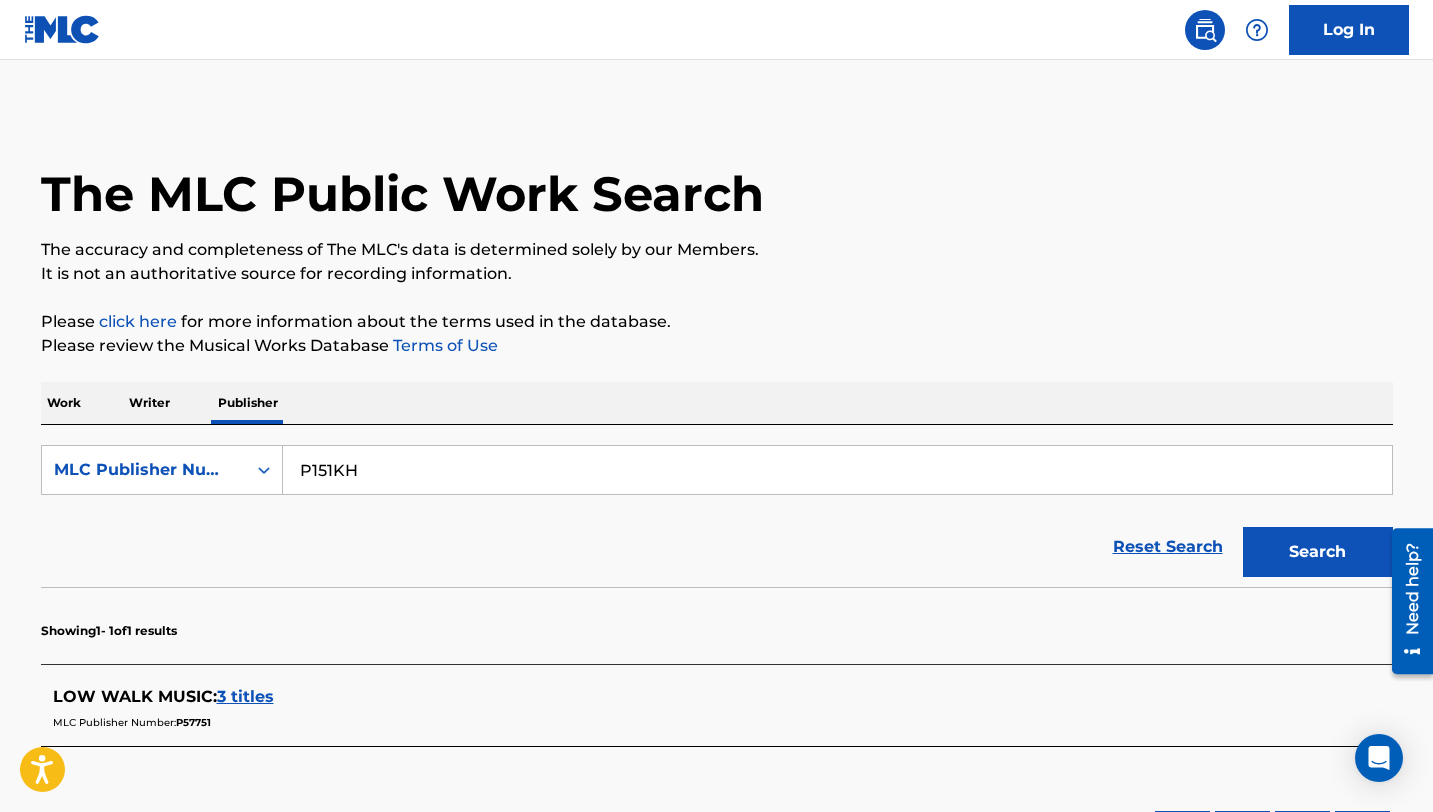 type on "P151KH" 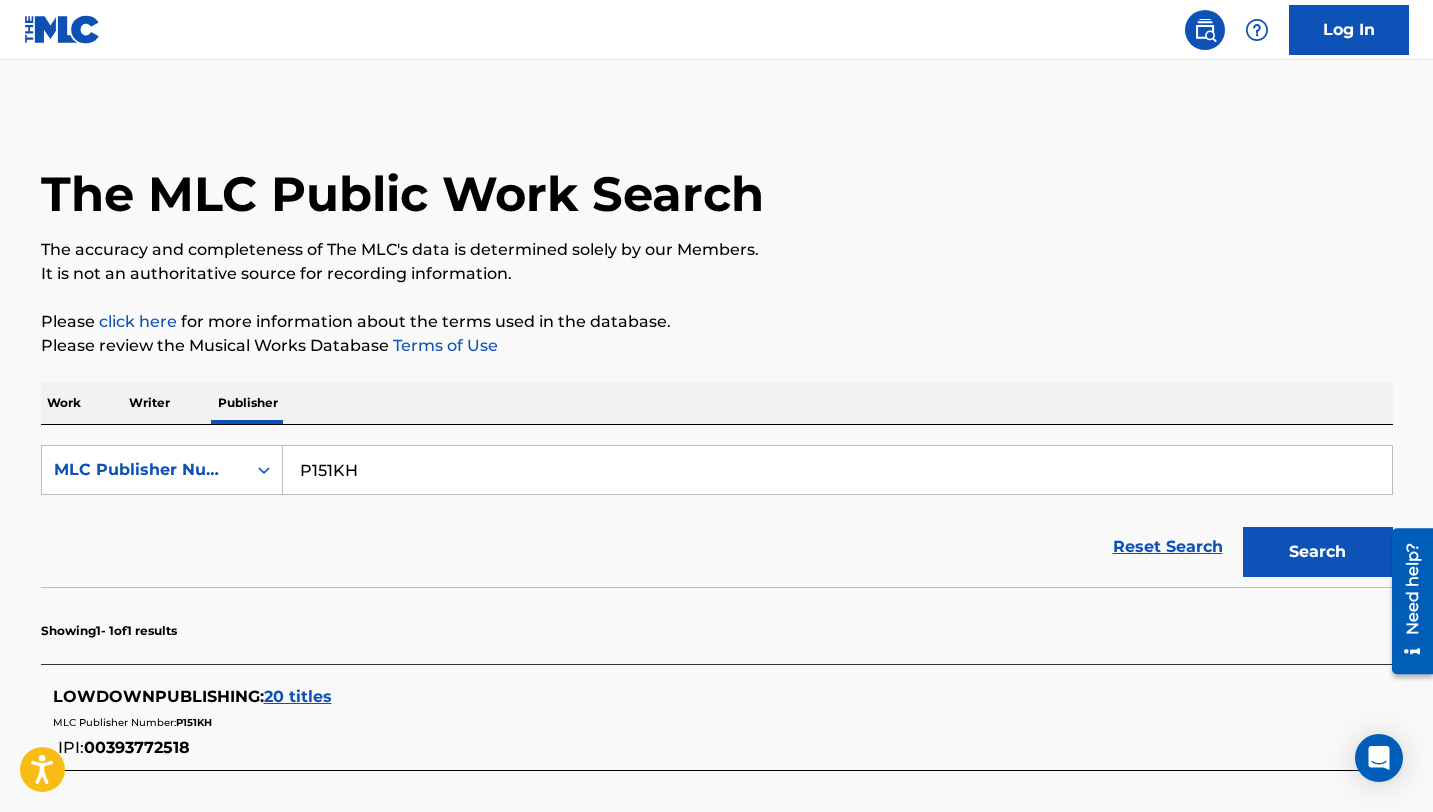 click on "20 titles" at bounding box center (298, 696) 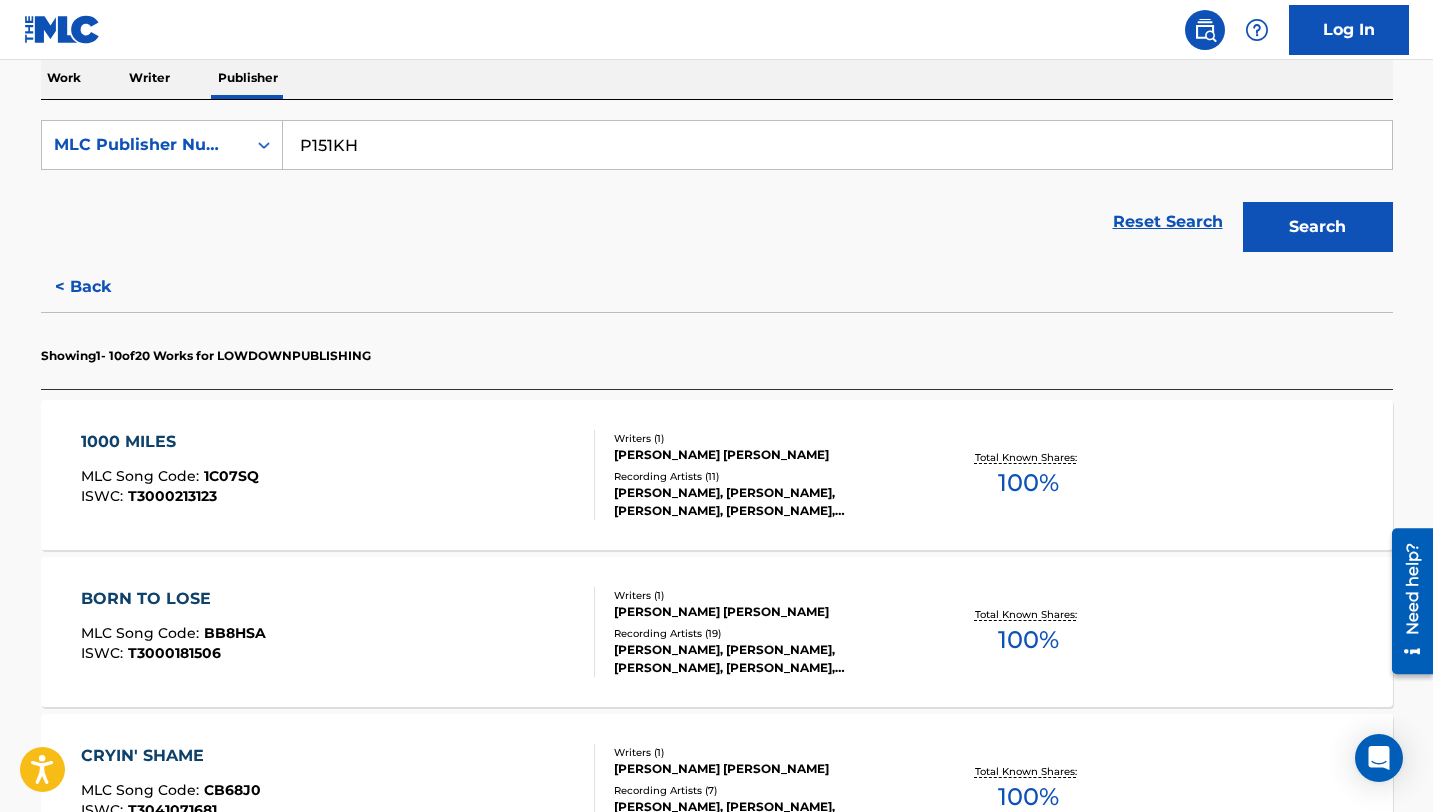 scroll, scrollTop: 329, scrollLeft: 0, axis: vertical 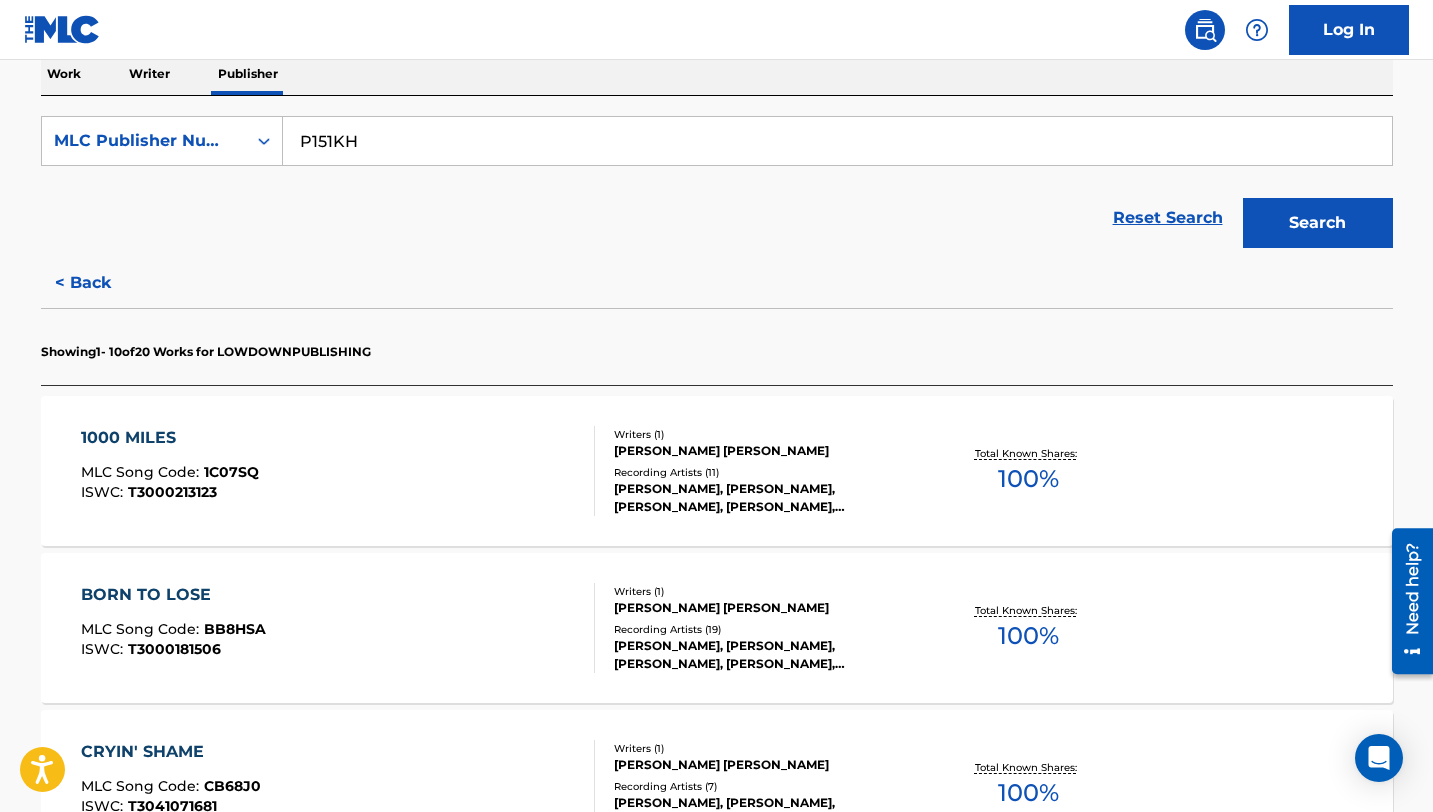 click on "1000 MILES MLC Song Code : 1C07SQ ISWC : T3000213123" at bounding box center [338, 471] 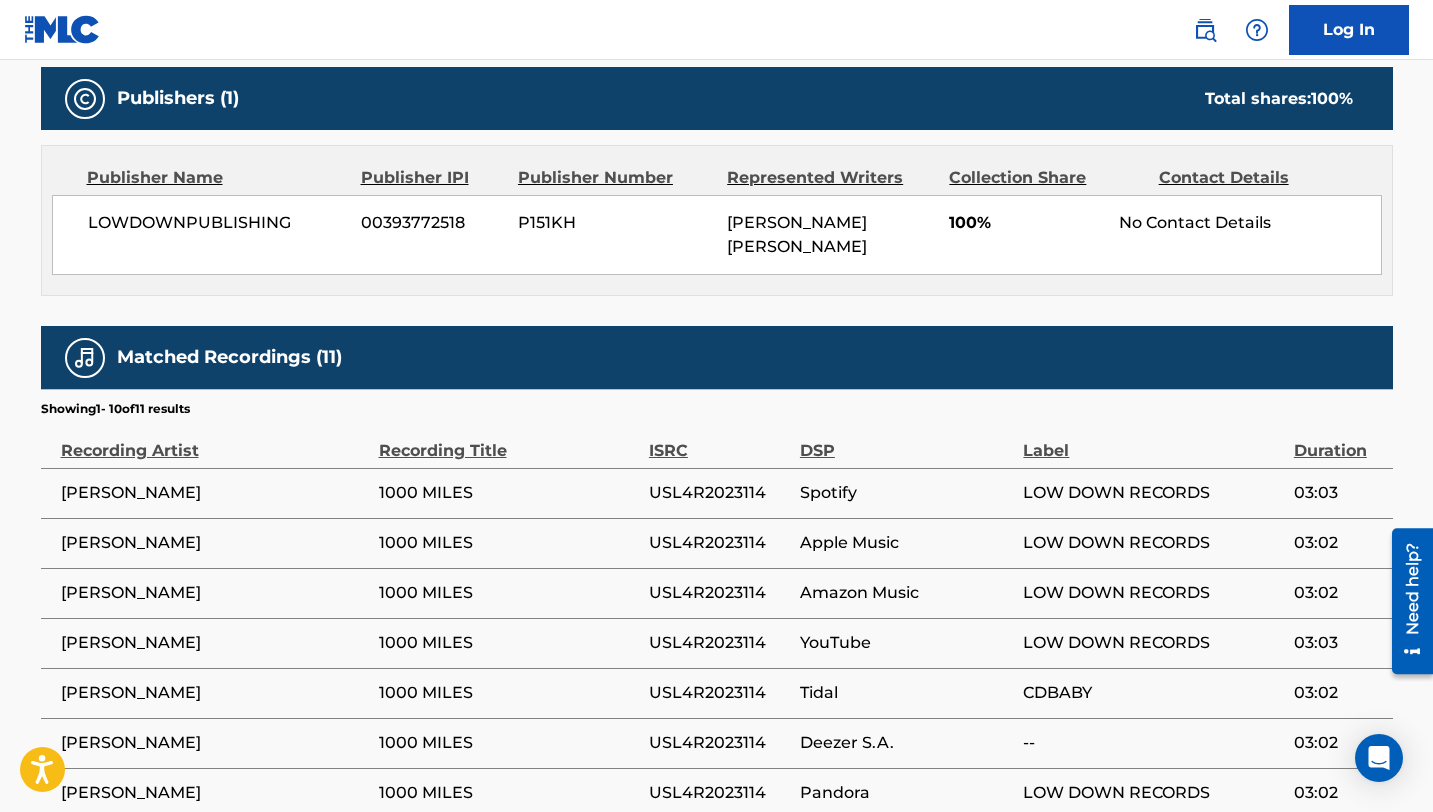 scroll, scrollTop: 936, scrollLeft: 0, axis: vertical 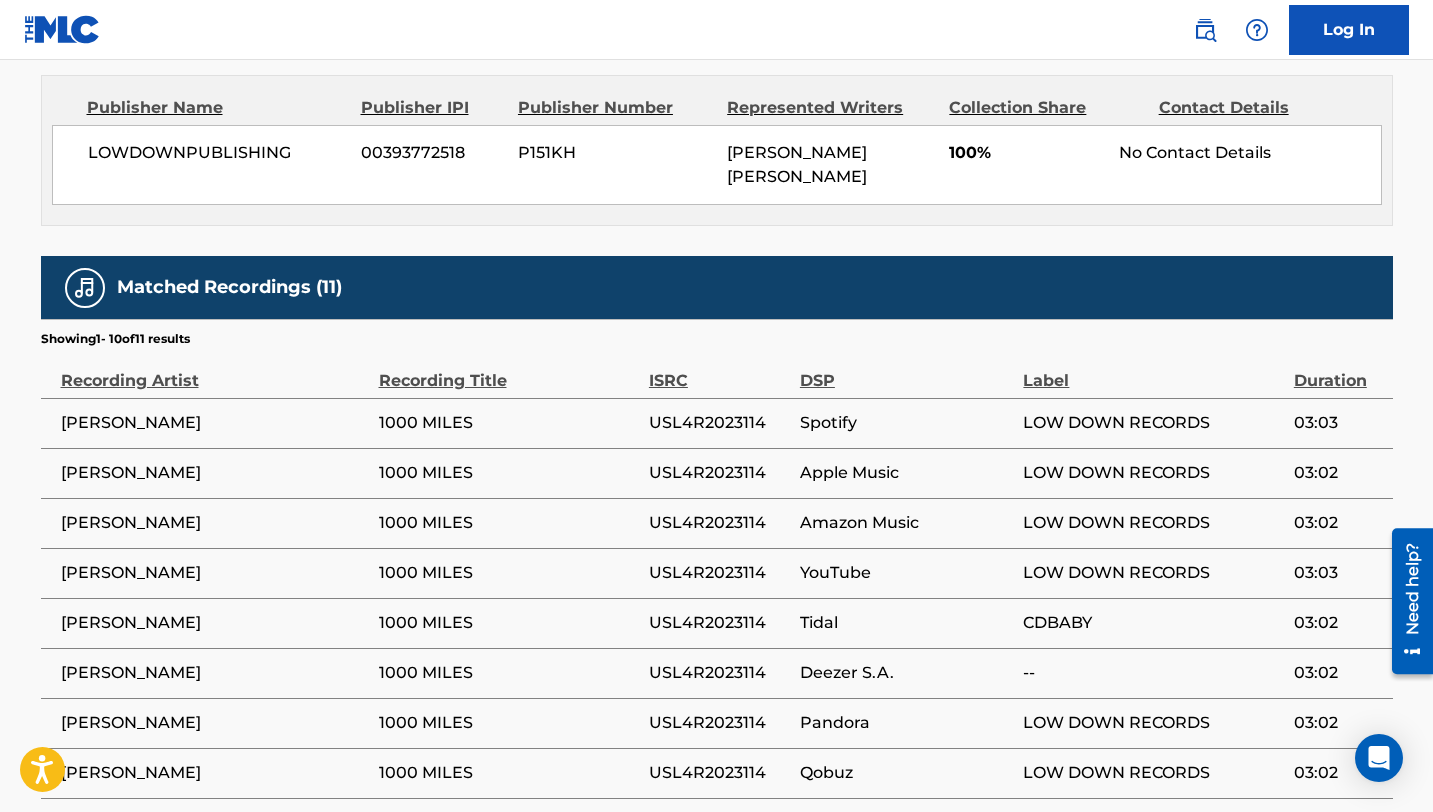 click on "[PERSON_NAME]" at bounding box center (215, 423) 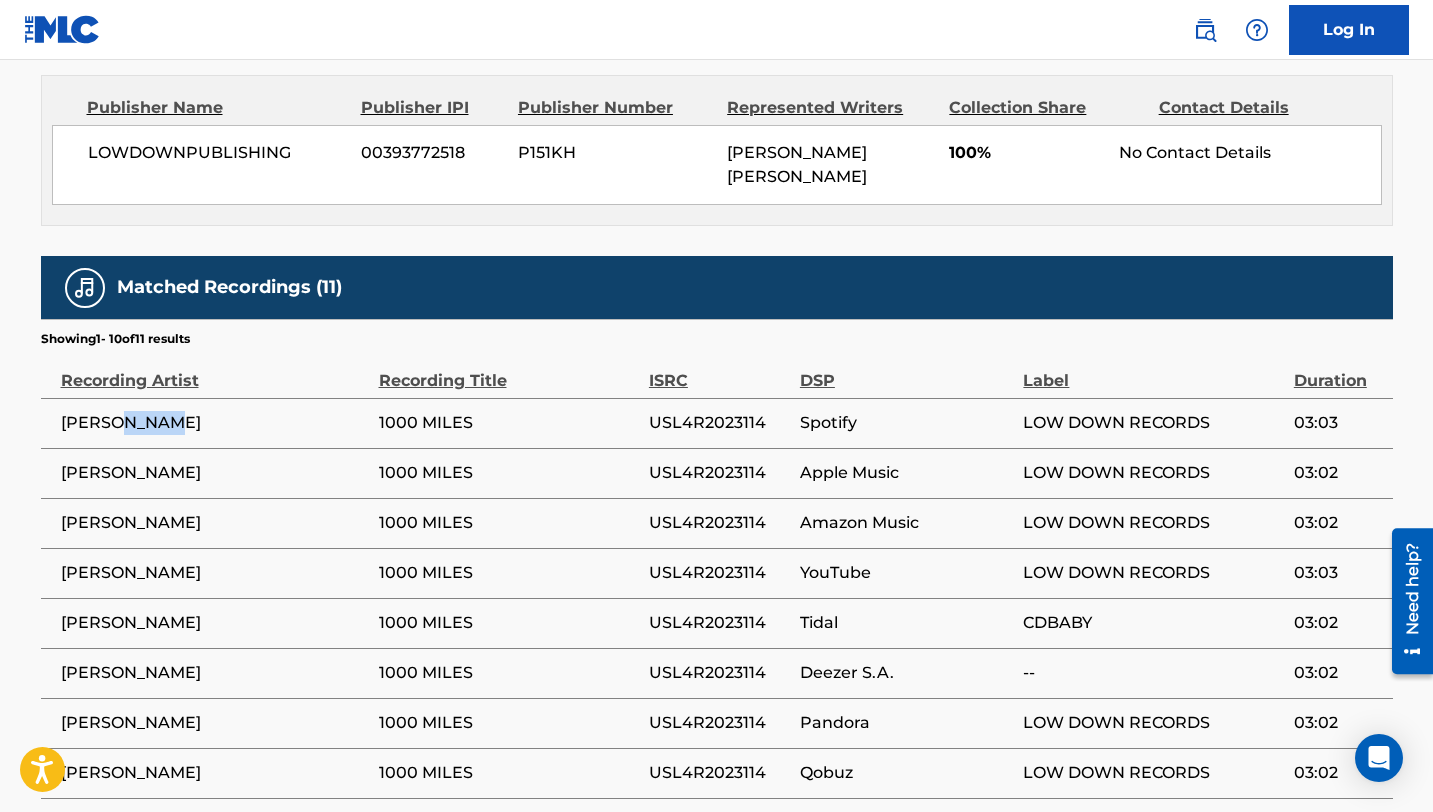 click on "[PERSON_NAME]" at bounding box center [215, 423] 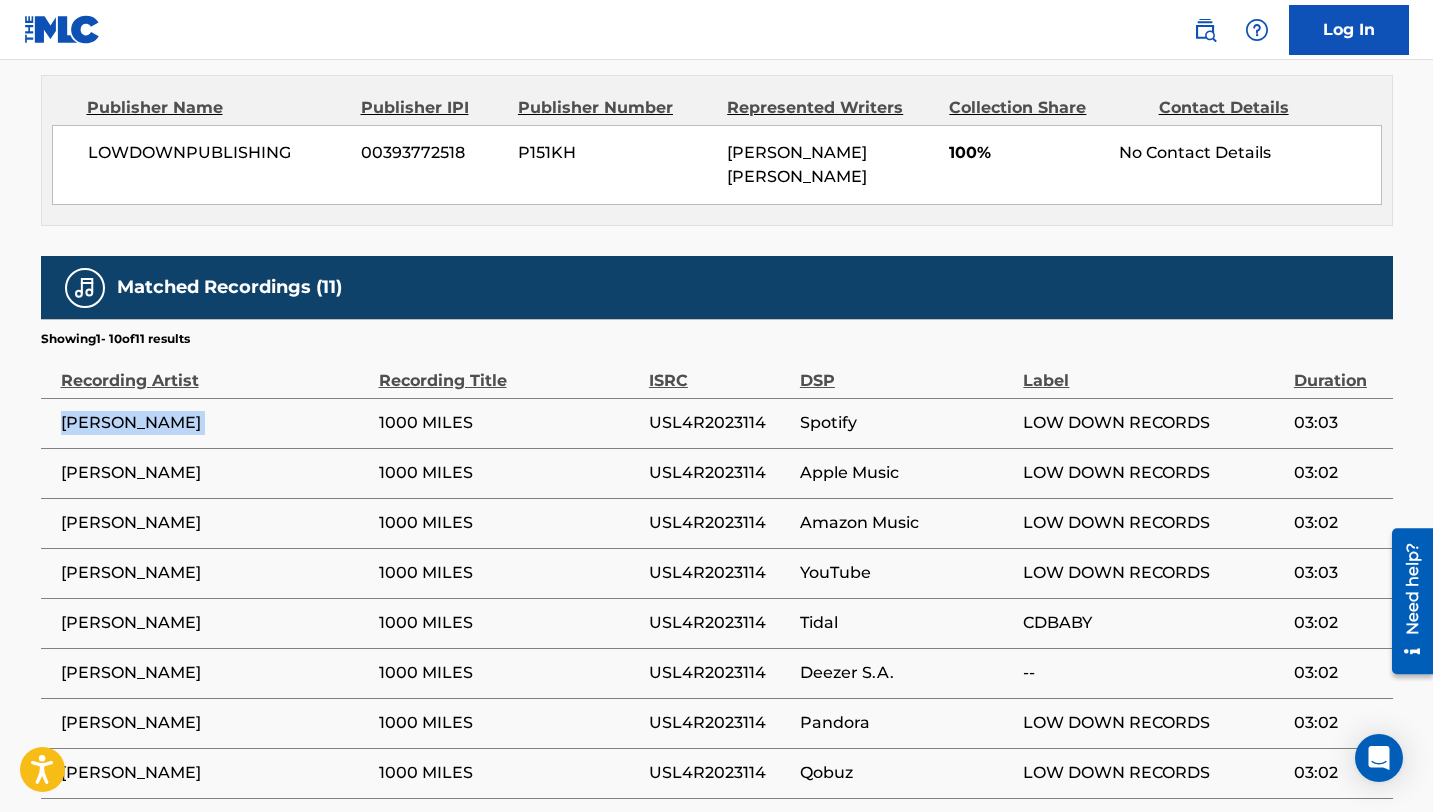 click on "[PERSON_NAME]" at bounding box center [215, 423] 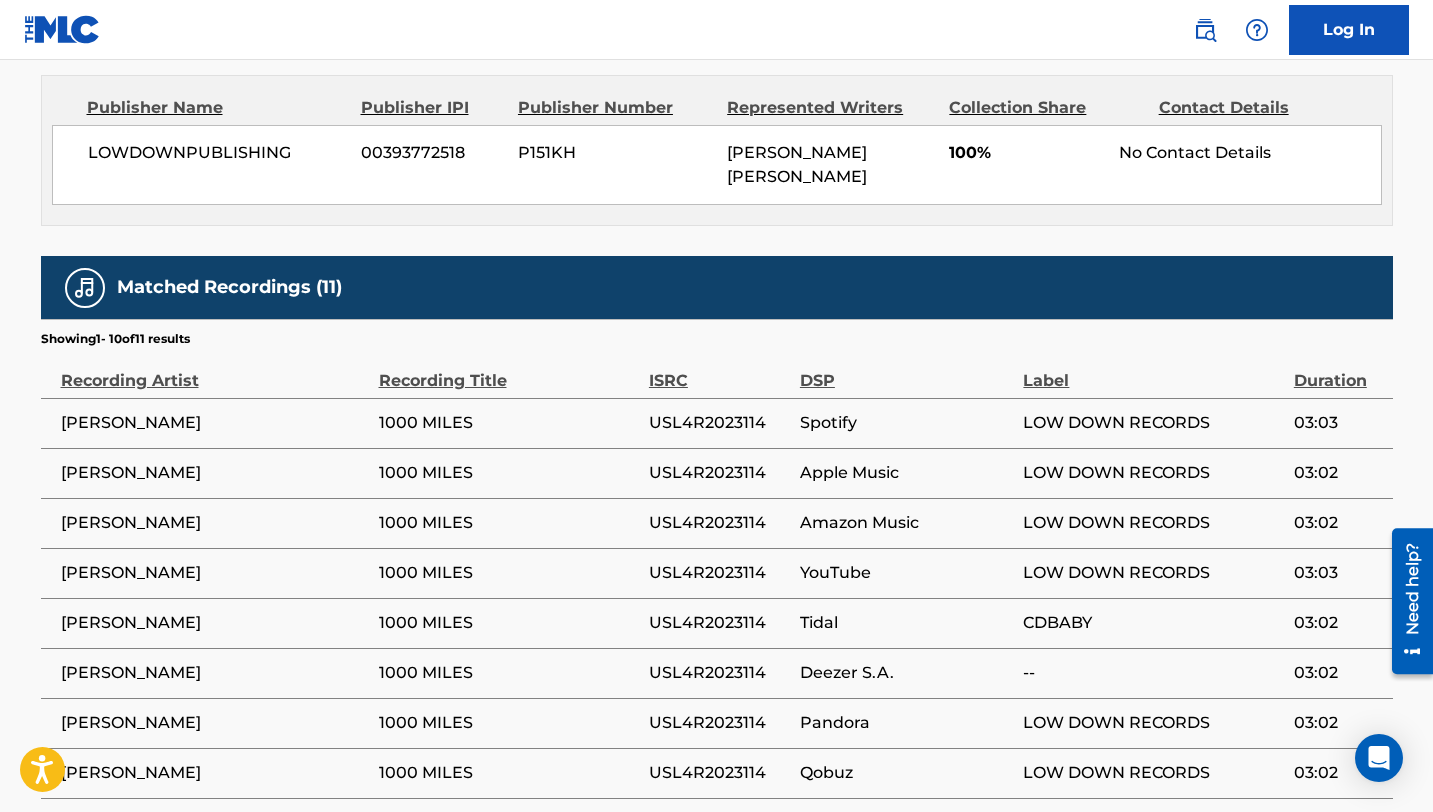 click on "1000 MILES" at bounding box center [509, 423] 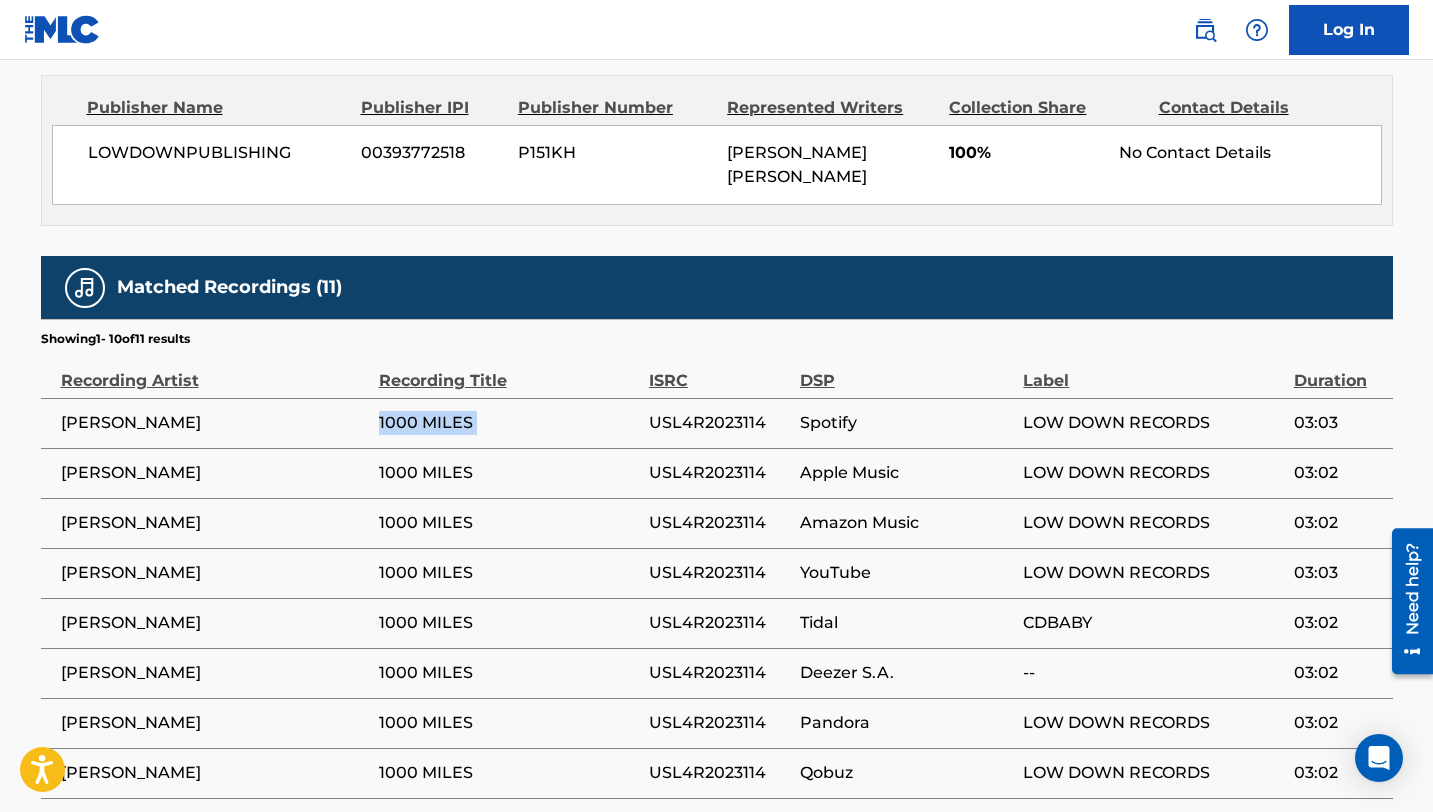 click on "1000 MILES" at bounding box center [509, 423] 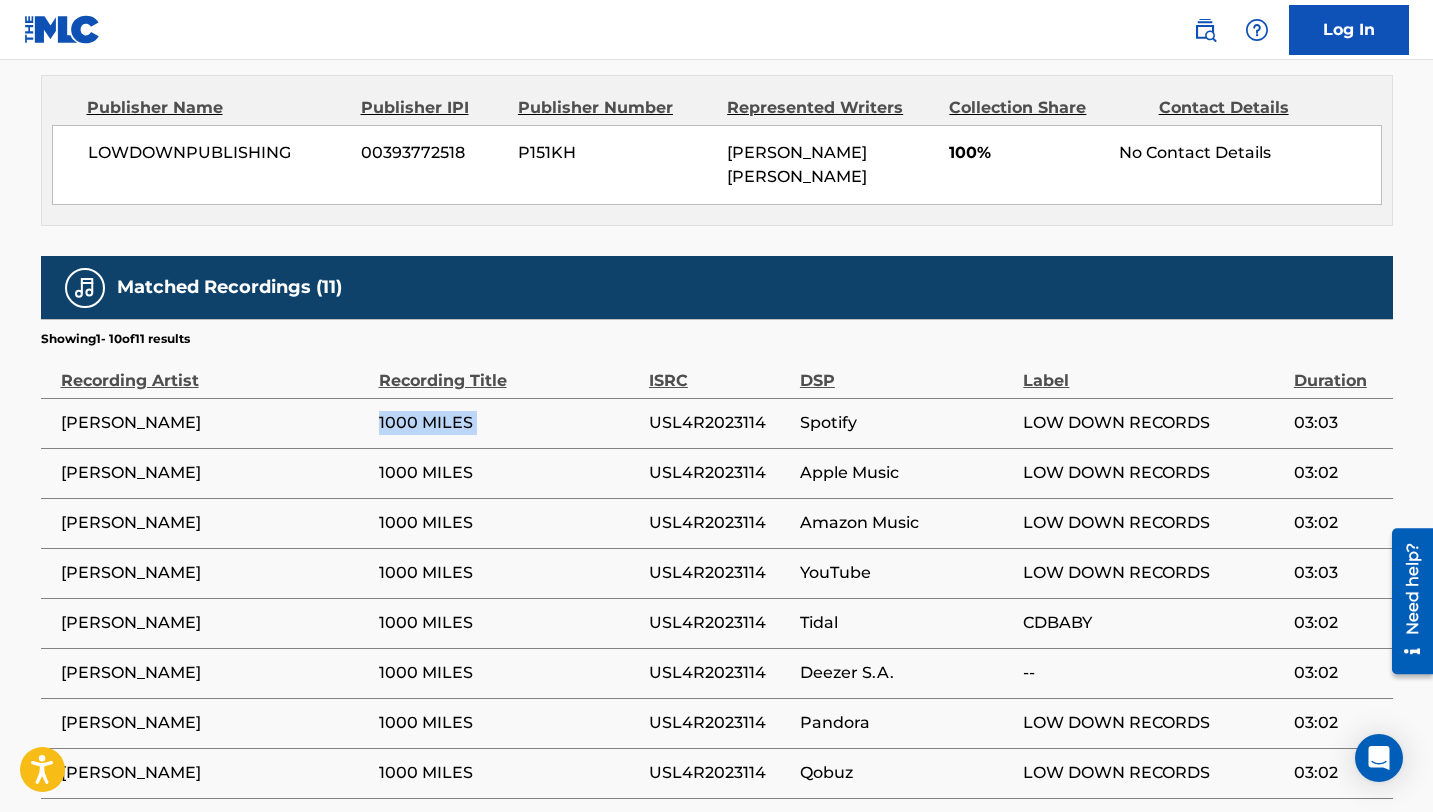 scroll, scrollTop: 847, scrollLeft: 0, axis: vertical 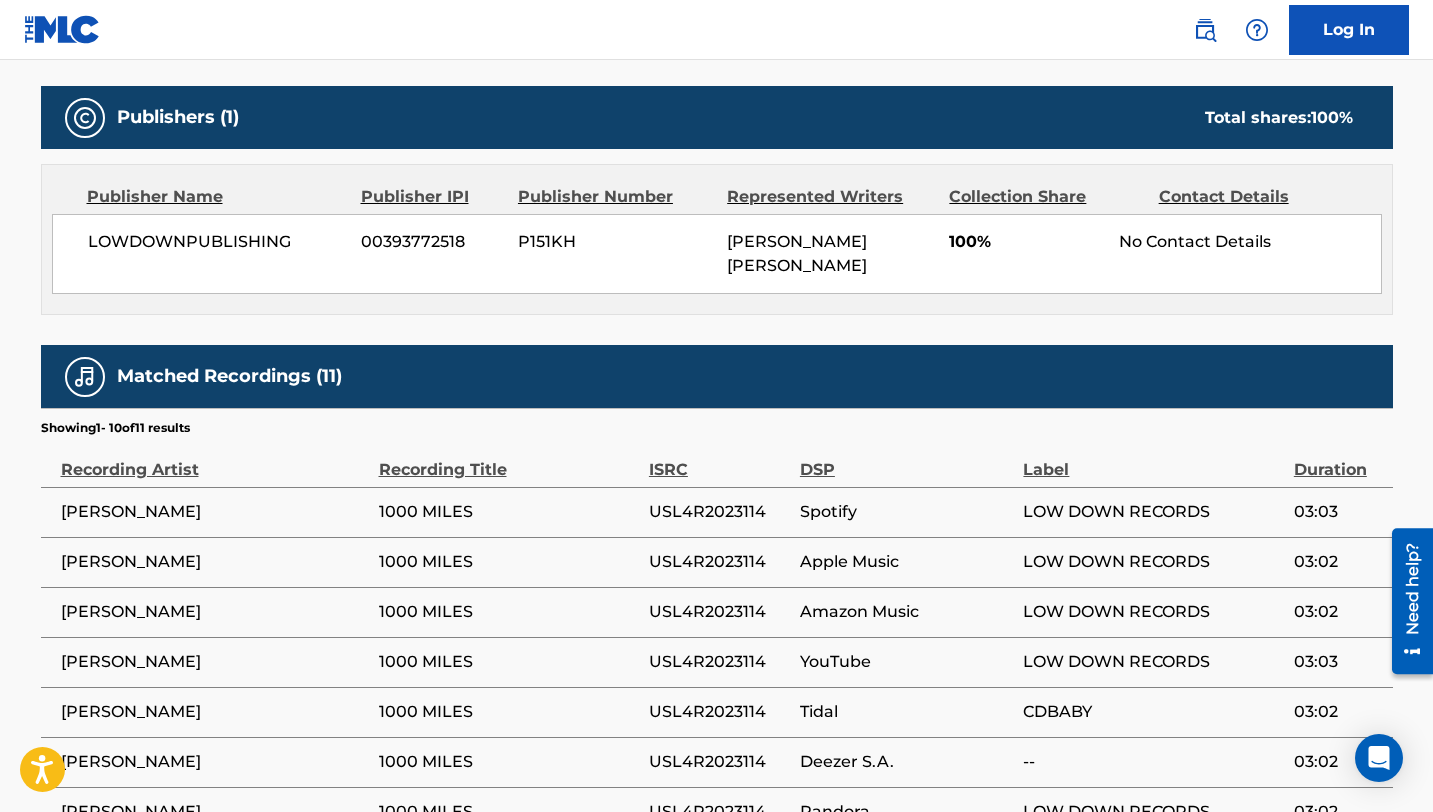 click on "LOWDOWNPUBLISHING" at bounding box center (217, 242) 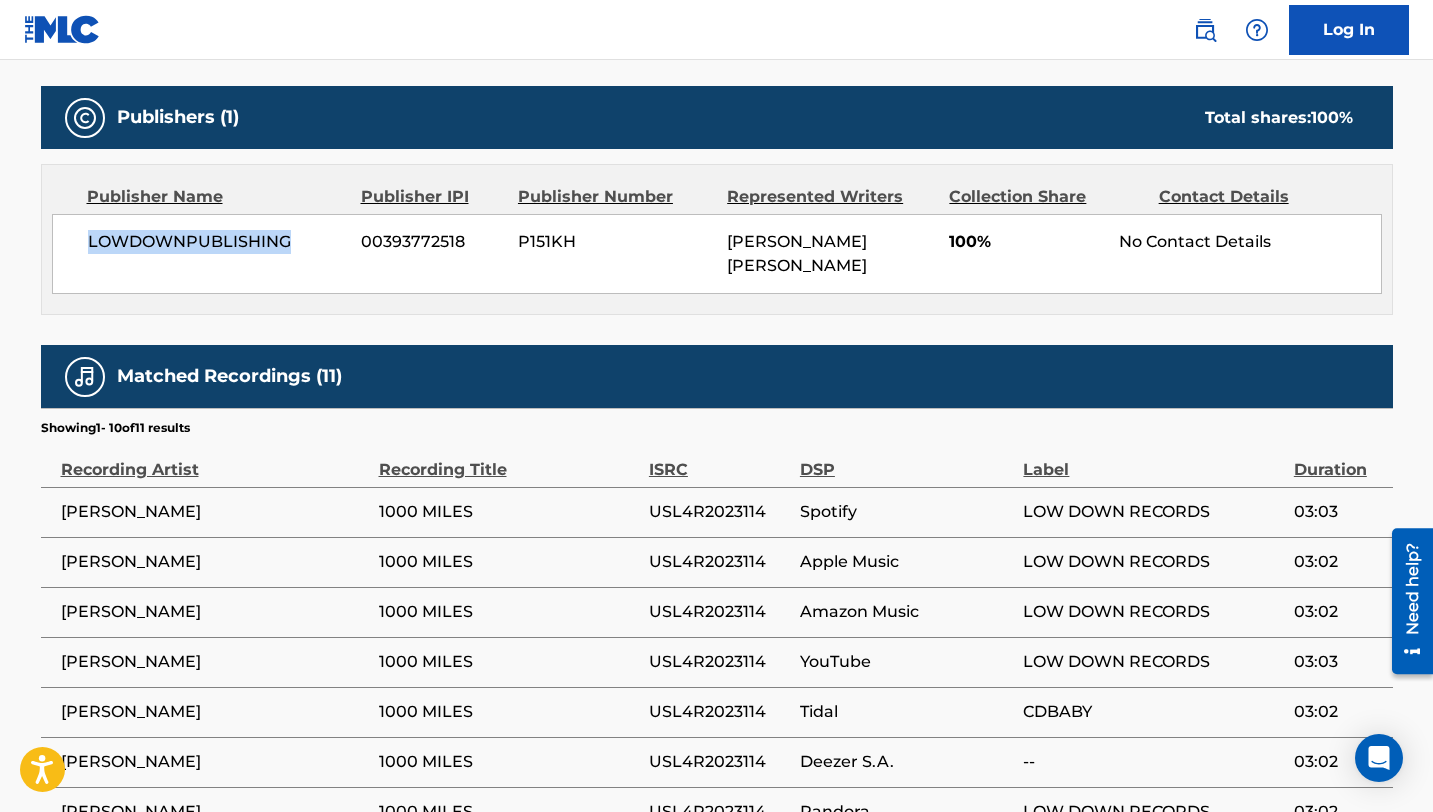 click on "LOWDOWNPUBLISHING" at bounding box center (217, 242) 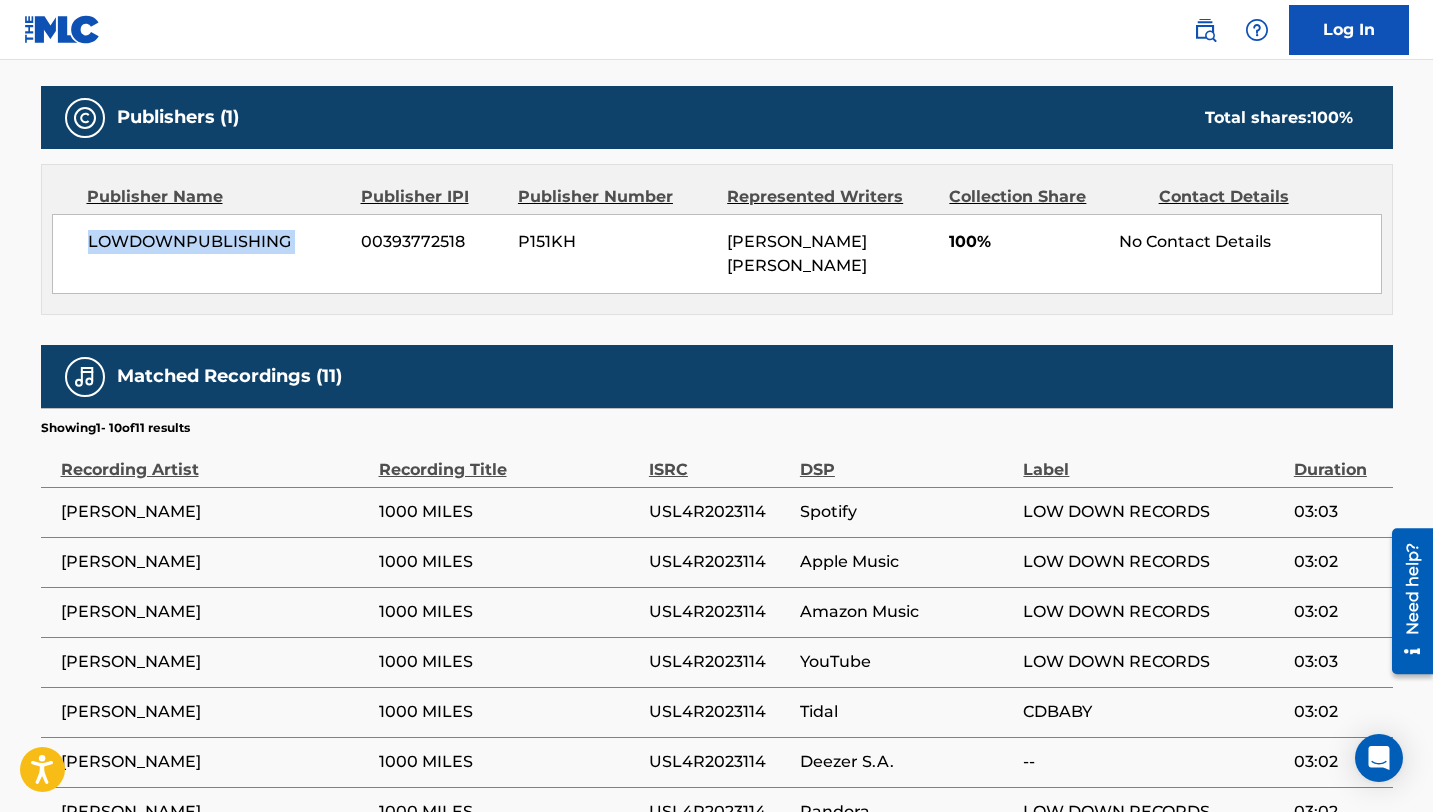 click on "LOWDOWNPUBLISHING" at bounding box center (217, 242) 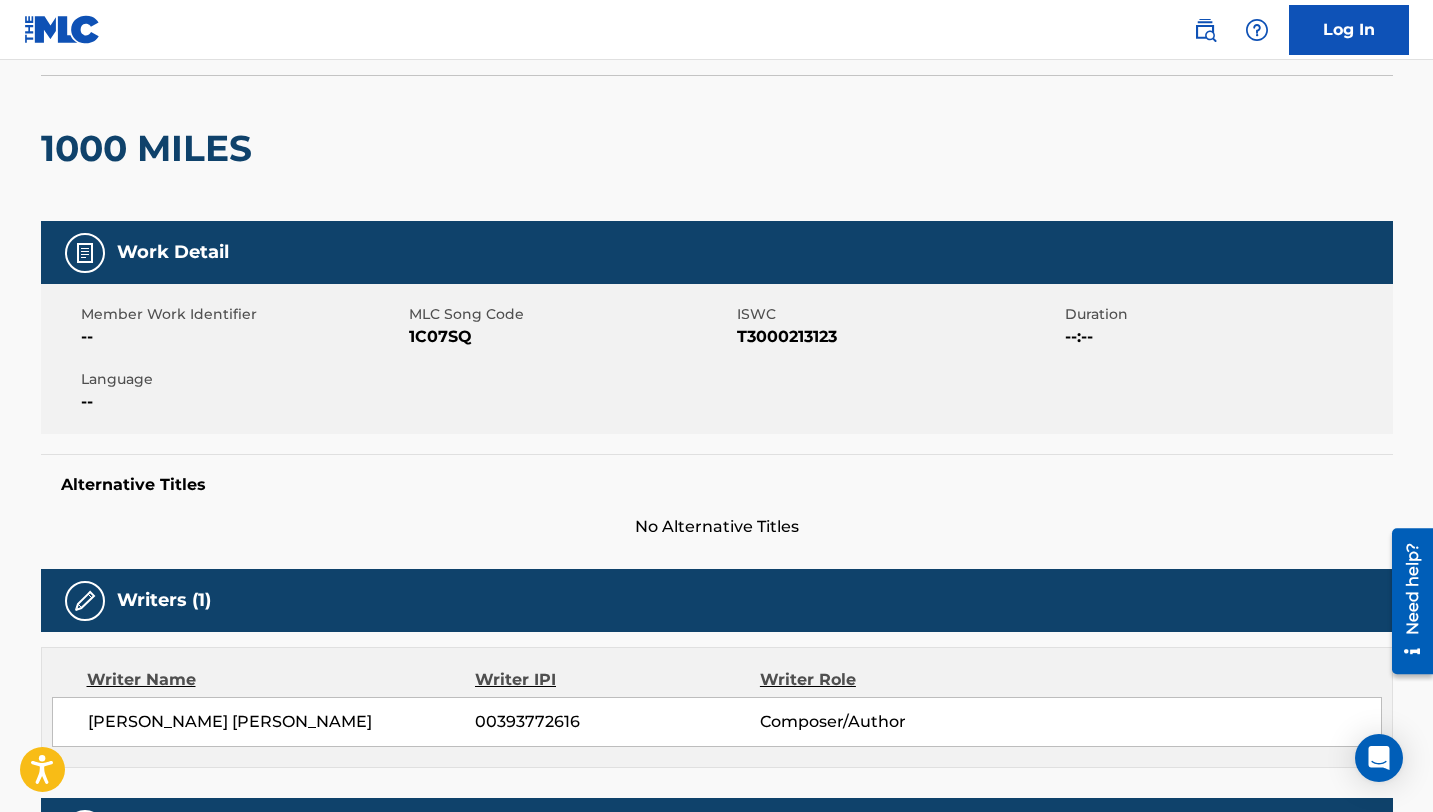 scroll, scrollTop: 0, scrollLeft: 0, axis: both 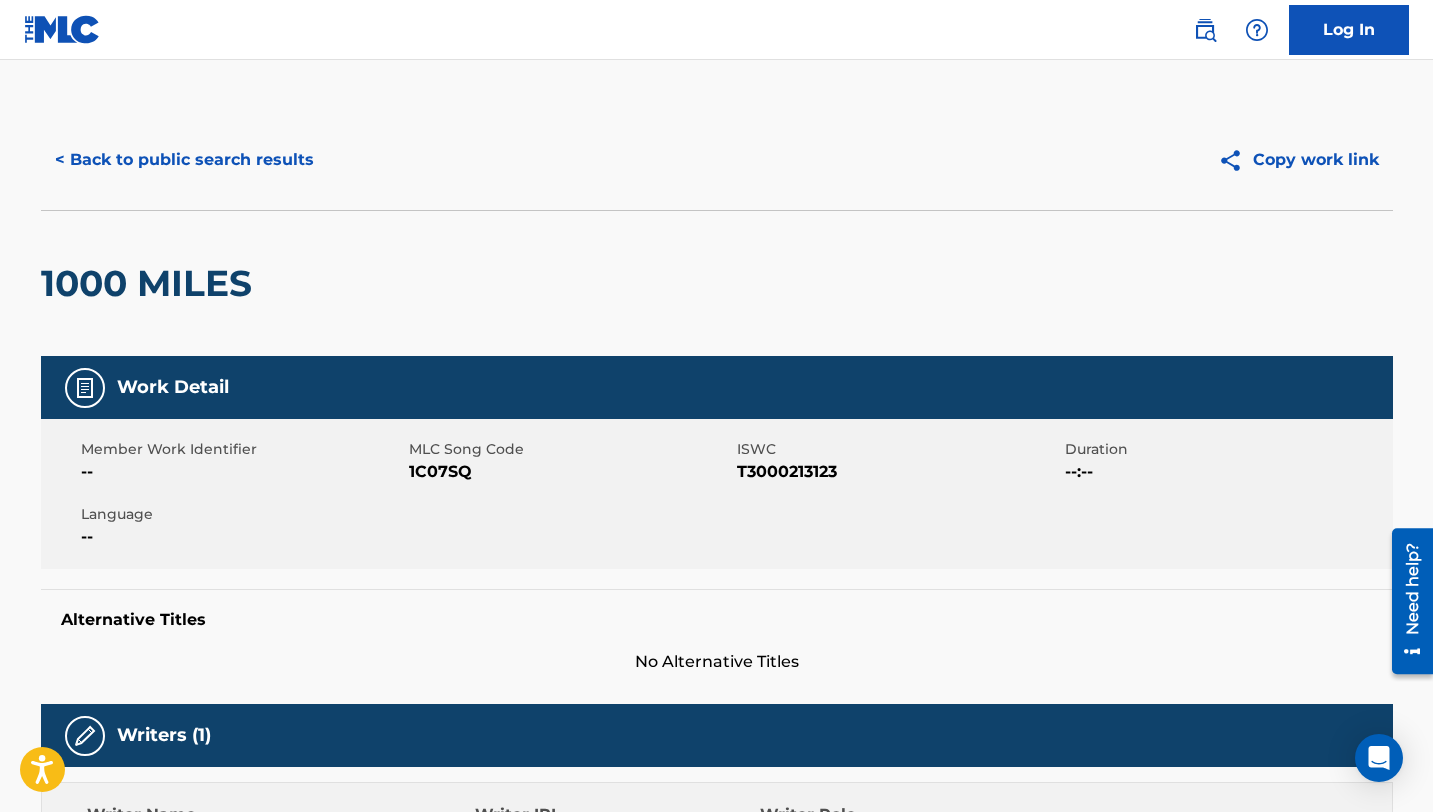 click on "< Back to public search results" at bounding box center [184, 160] 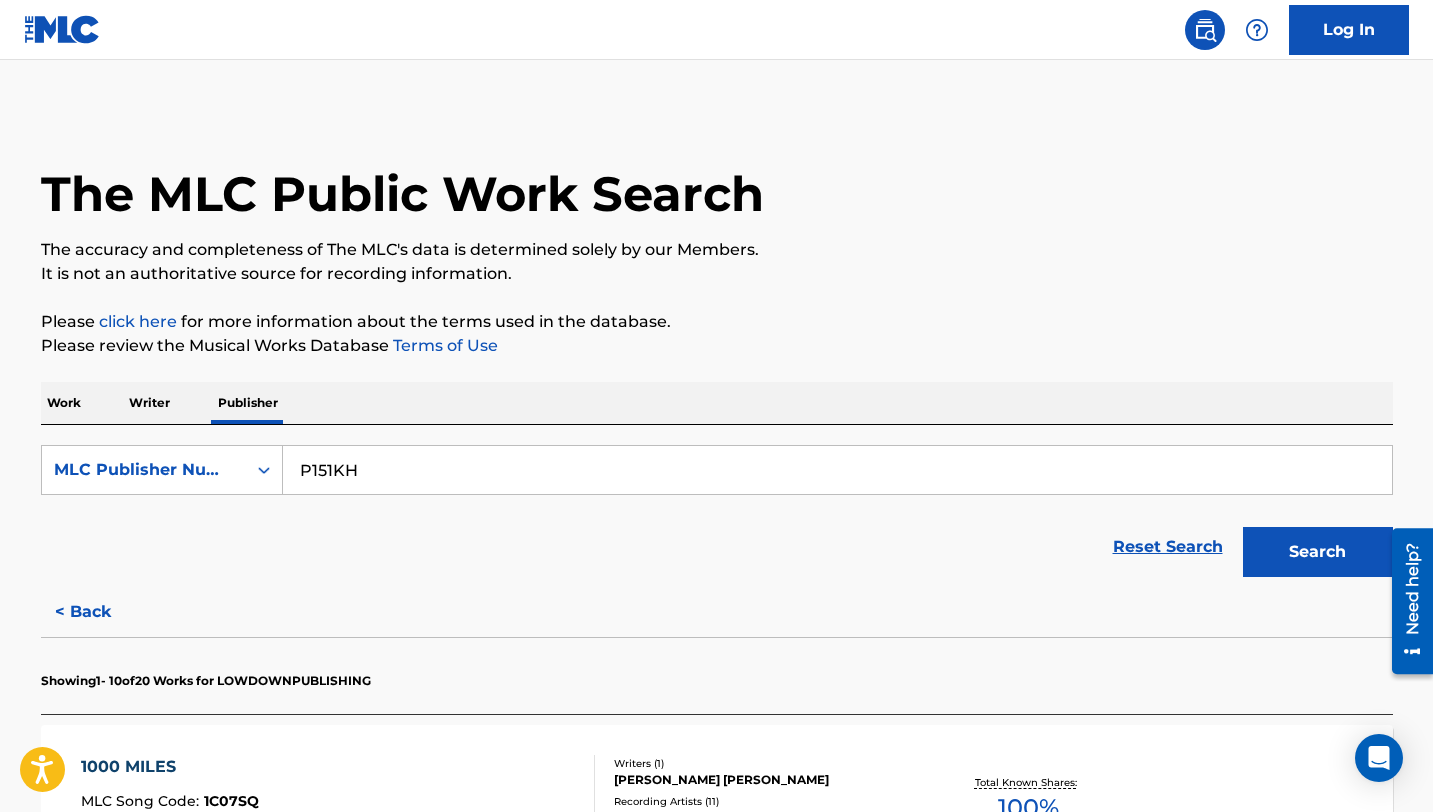 click on "P151KH" at bounding box center [837, 470] 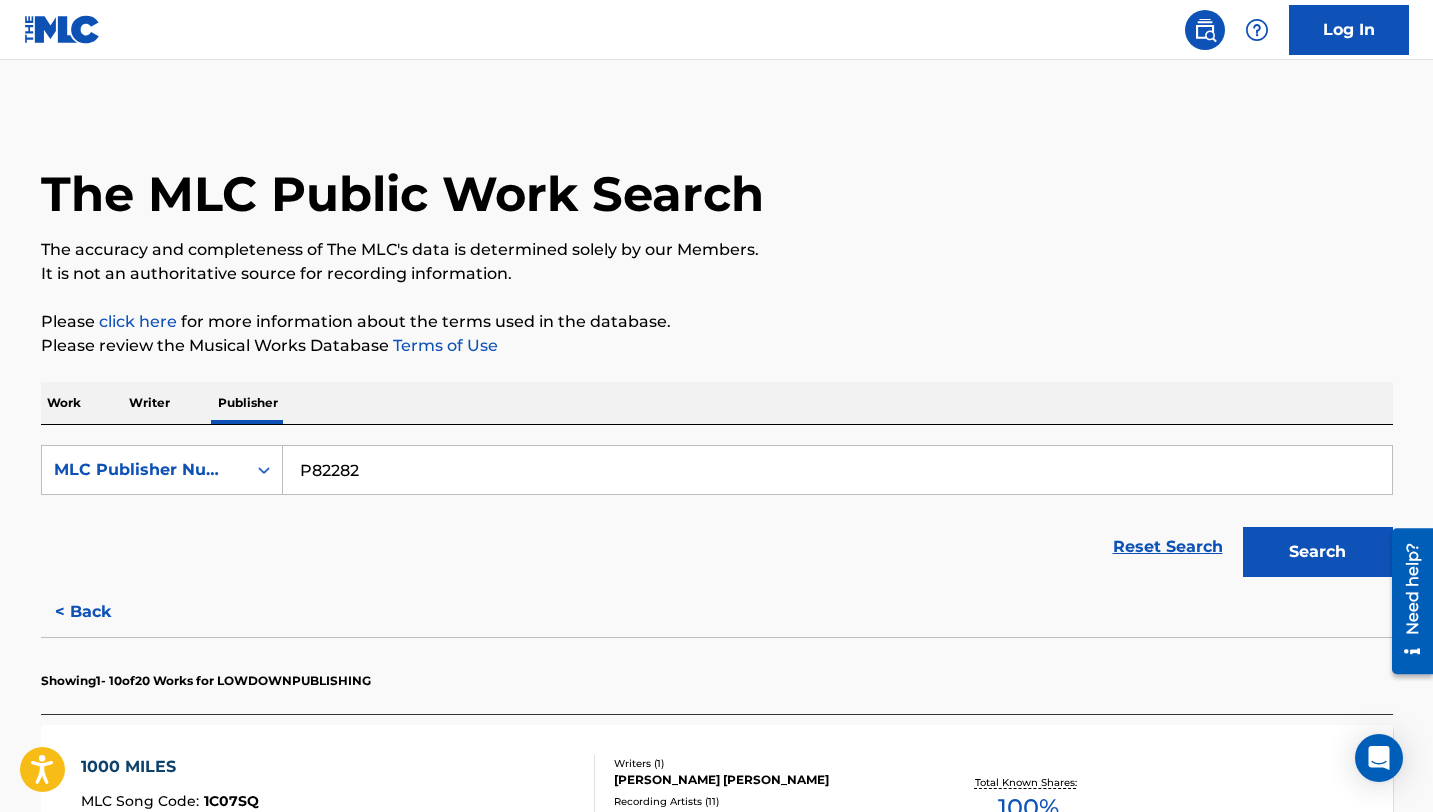 click on "Search" at bounding box center [1318, 552] 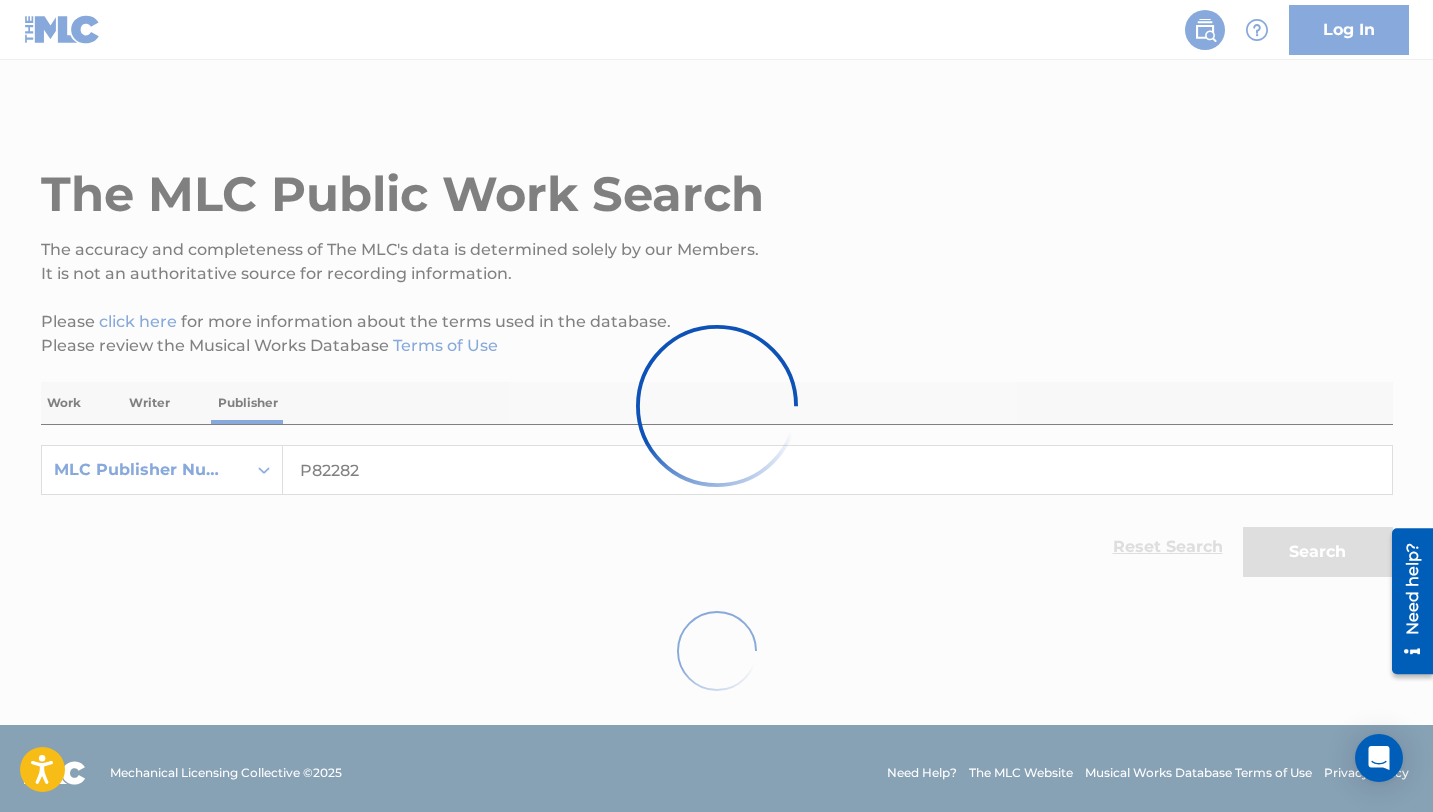 scroll, scrollTop: 9, scrollLeft: 0, axis: vertical 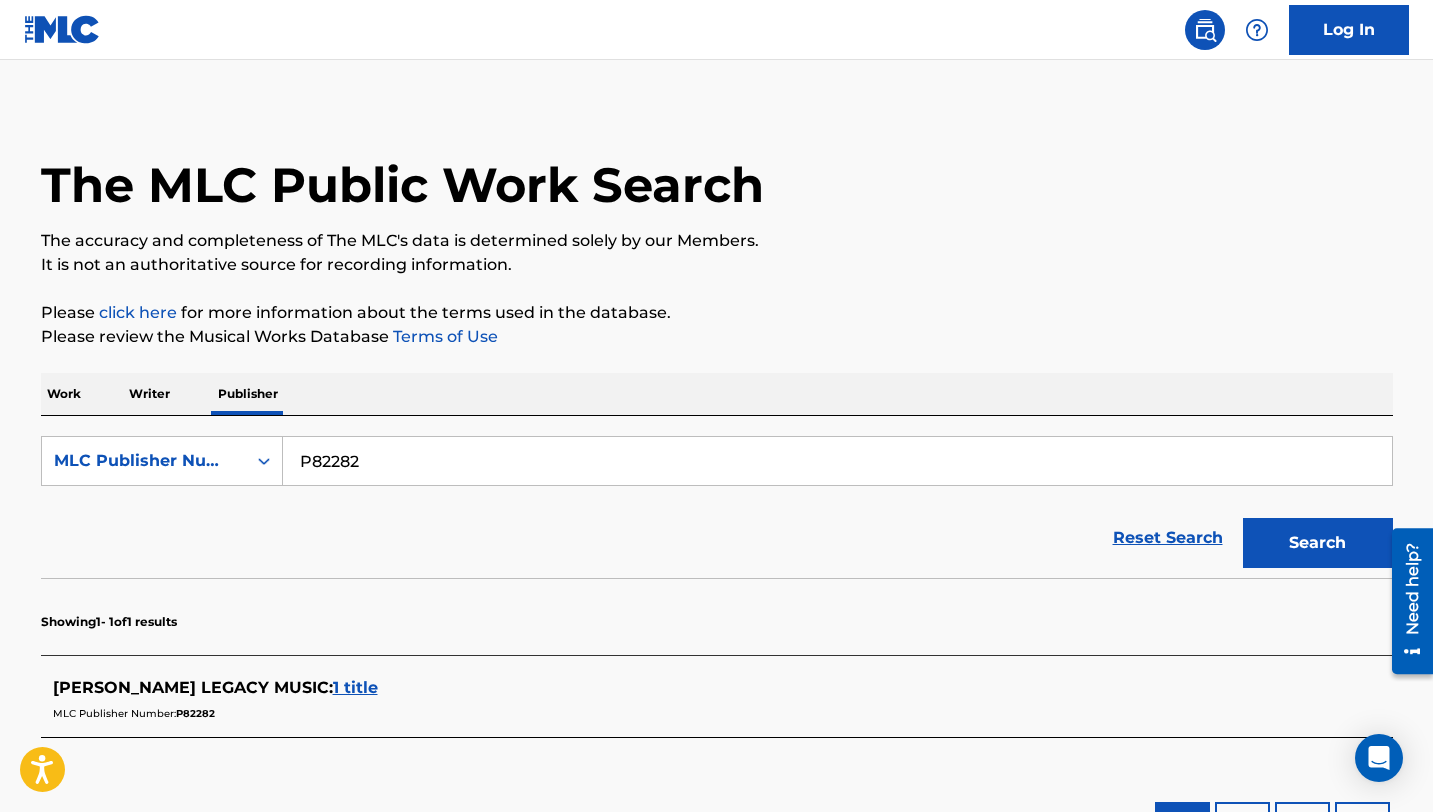 click on "P82282" at bounding box center (837, 461) 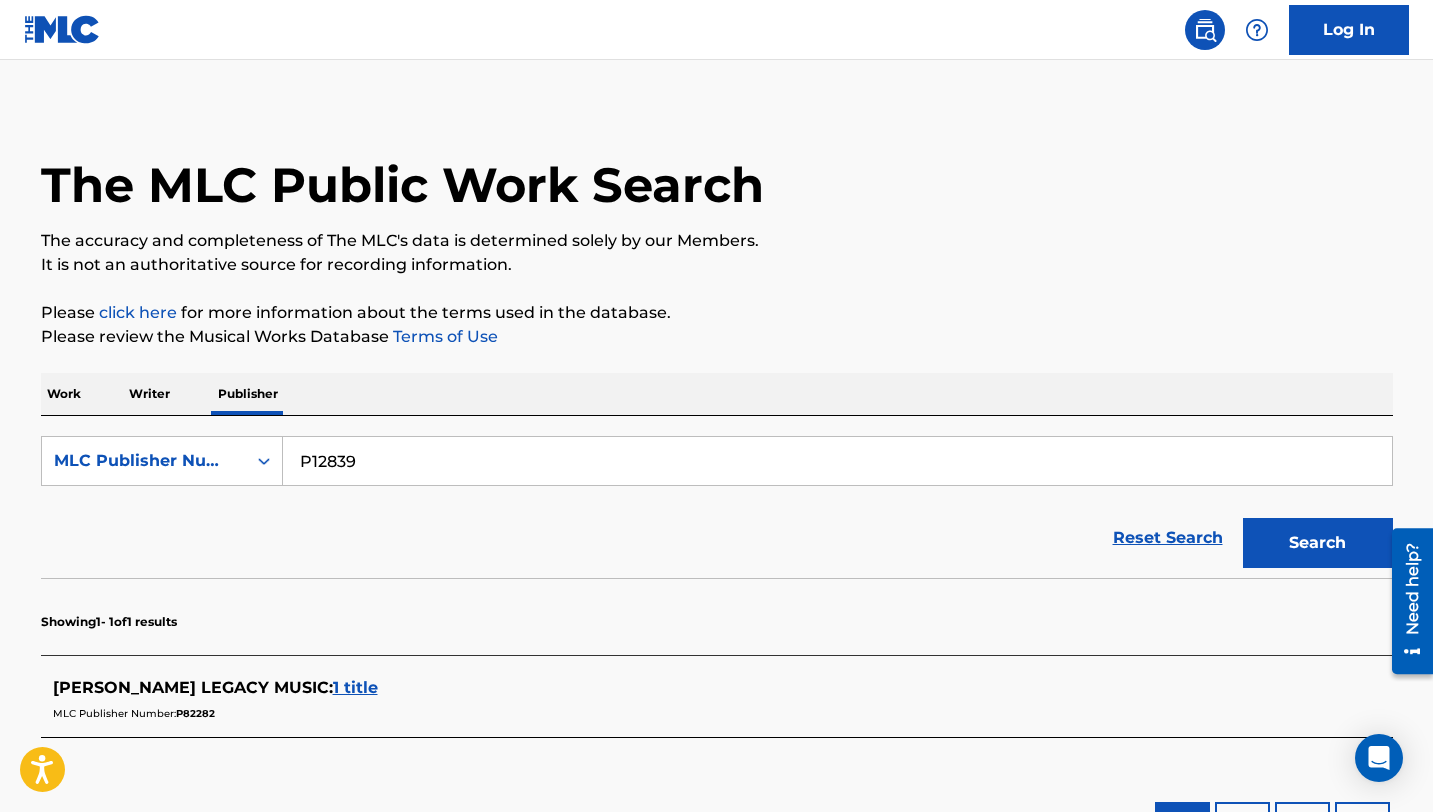 type on "P12839" 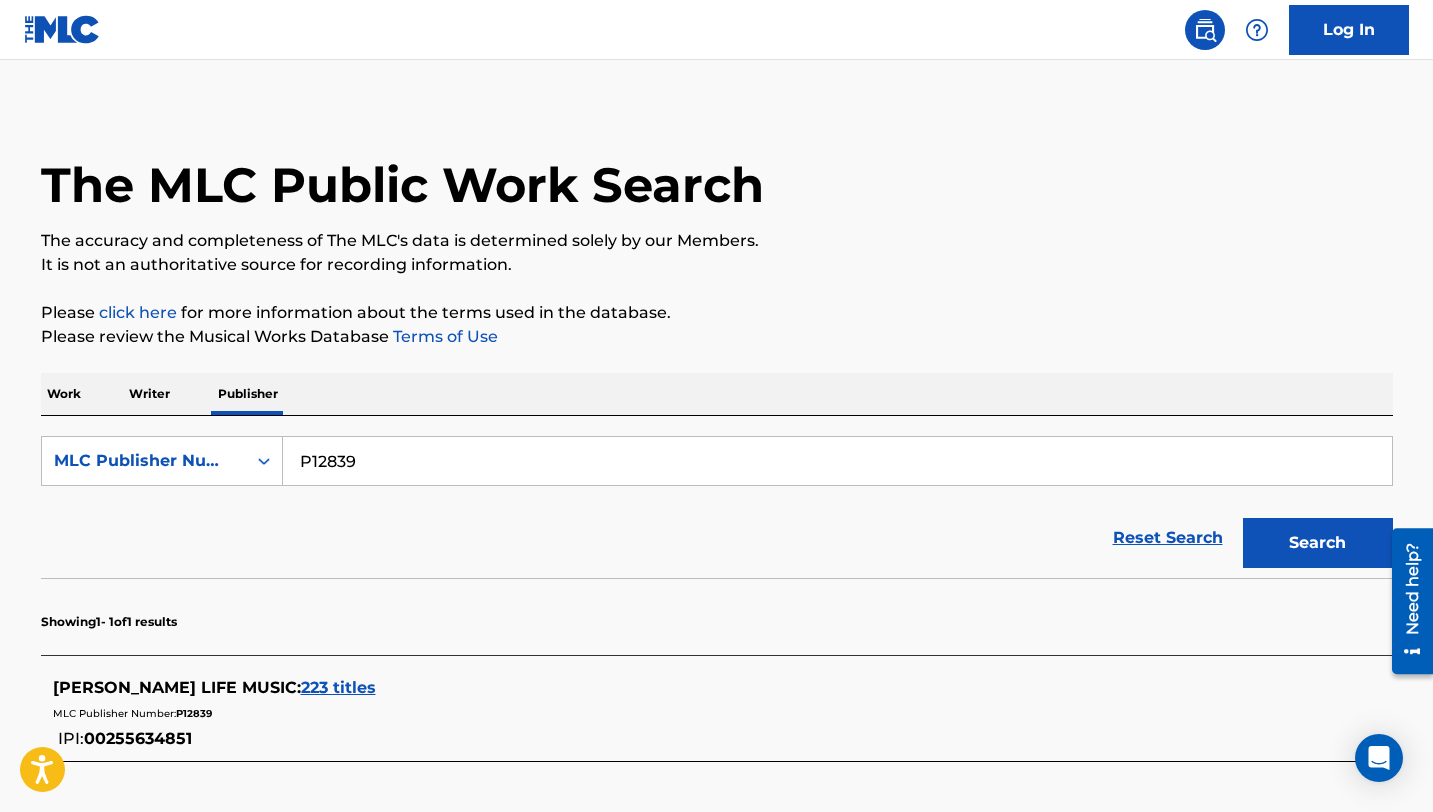 click on "223 titles" at bounding box center (338, 687) 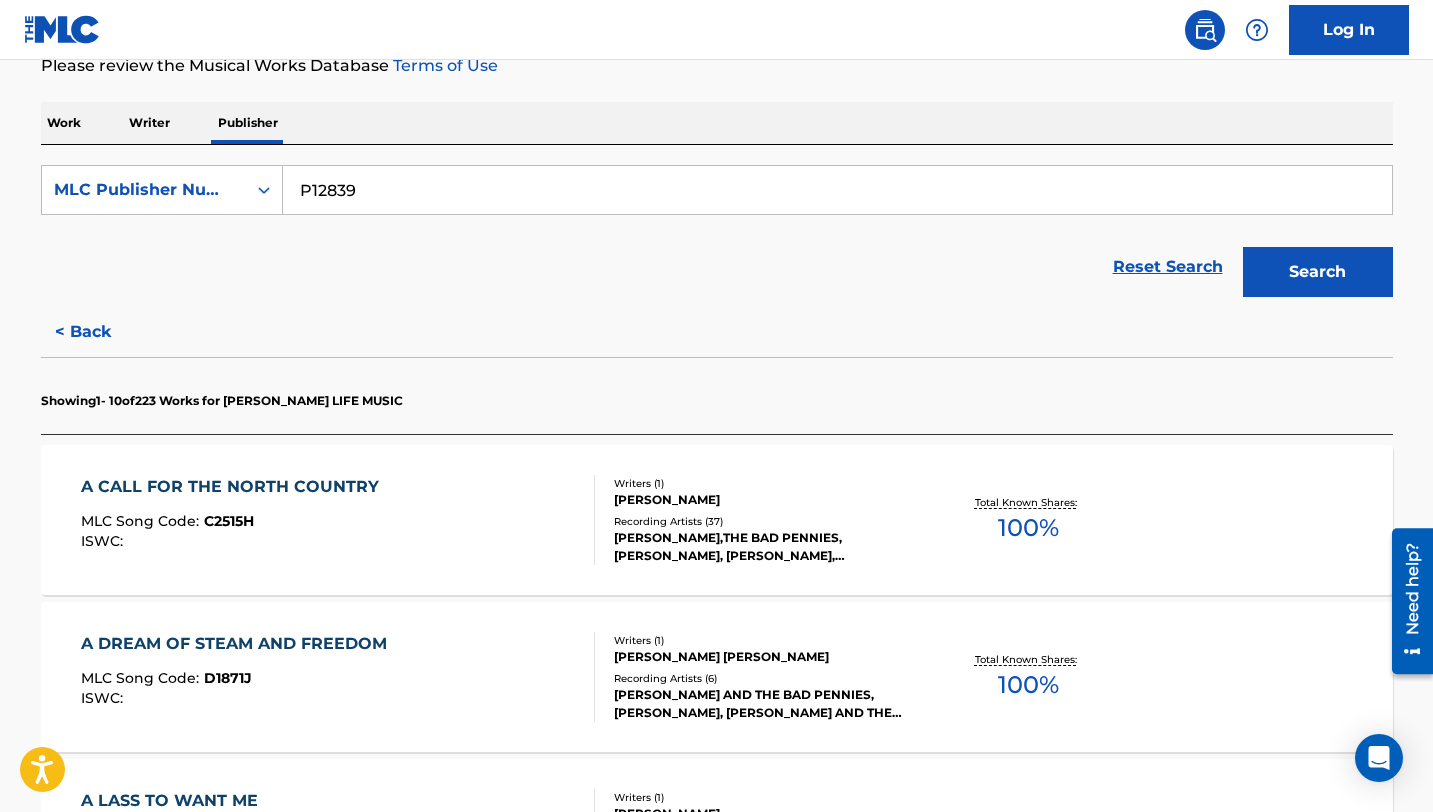 scroll, scrollTop: 293, scrollLeft: 0, axis: vertical 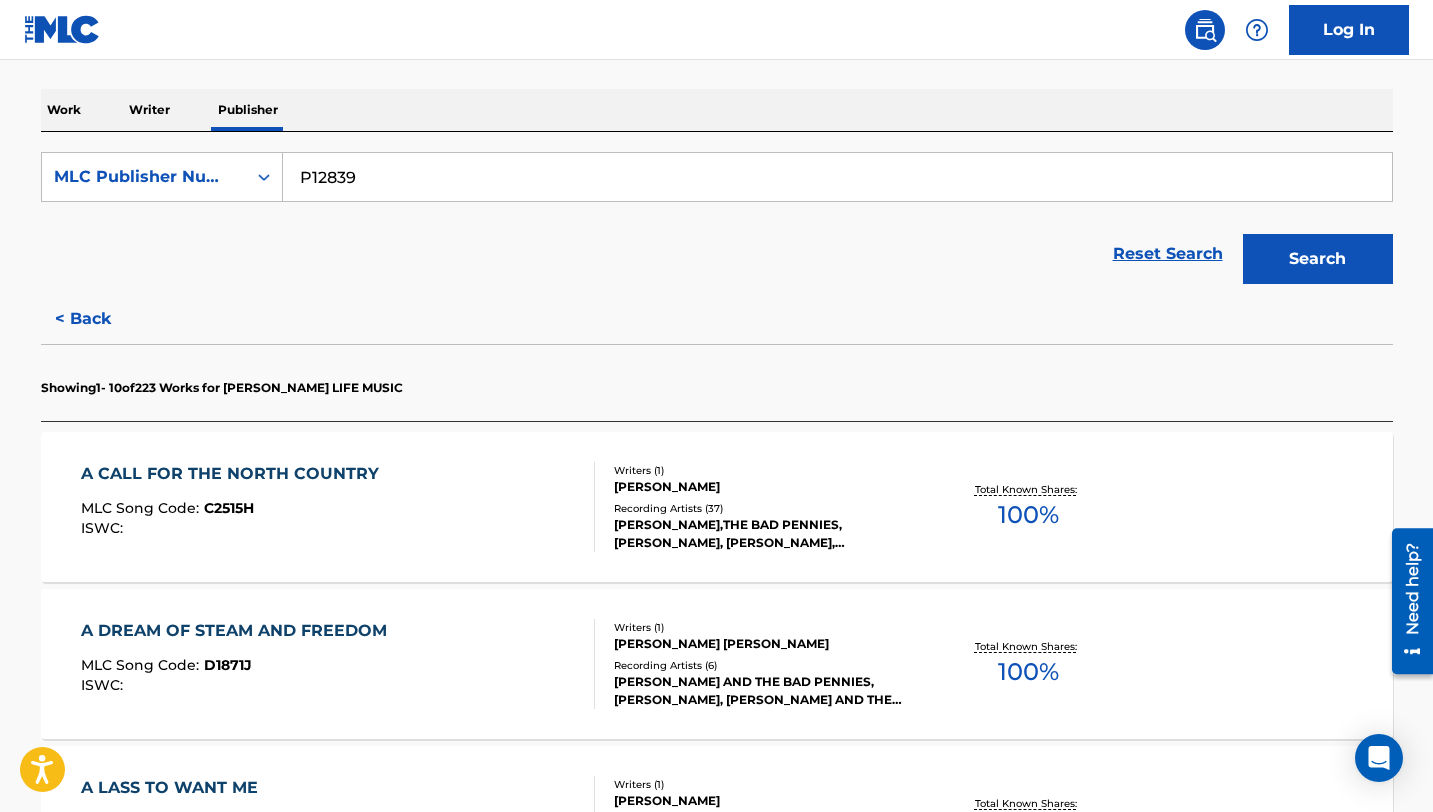 click on "A CALL FOR THE NORTH COUNTRY MLC Song Code : C2515H ISWC : Writers ( 1 ) [PERSON_NAME] Recording Artists ( 37 ) [PERSON_NAME],THE BAD PENNIES, [PERSON_NAME], [PERSON_NAME], [PERSON_NAME], [PERSON_NAME] AND THE BAD PENNIES Total Known Shares: 100 %" at bounding box center [717, 507] 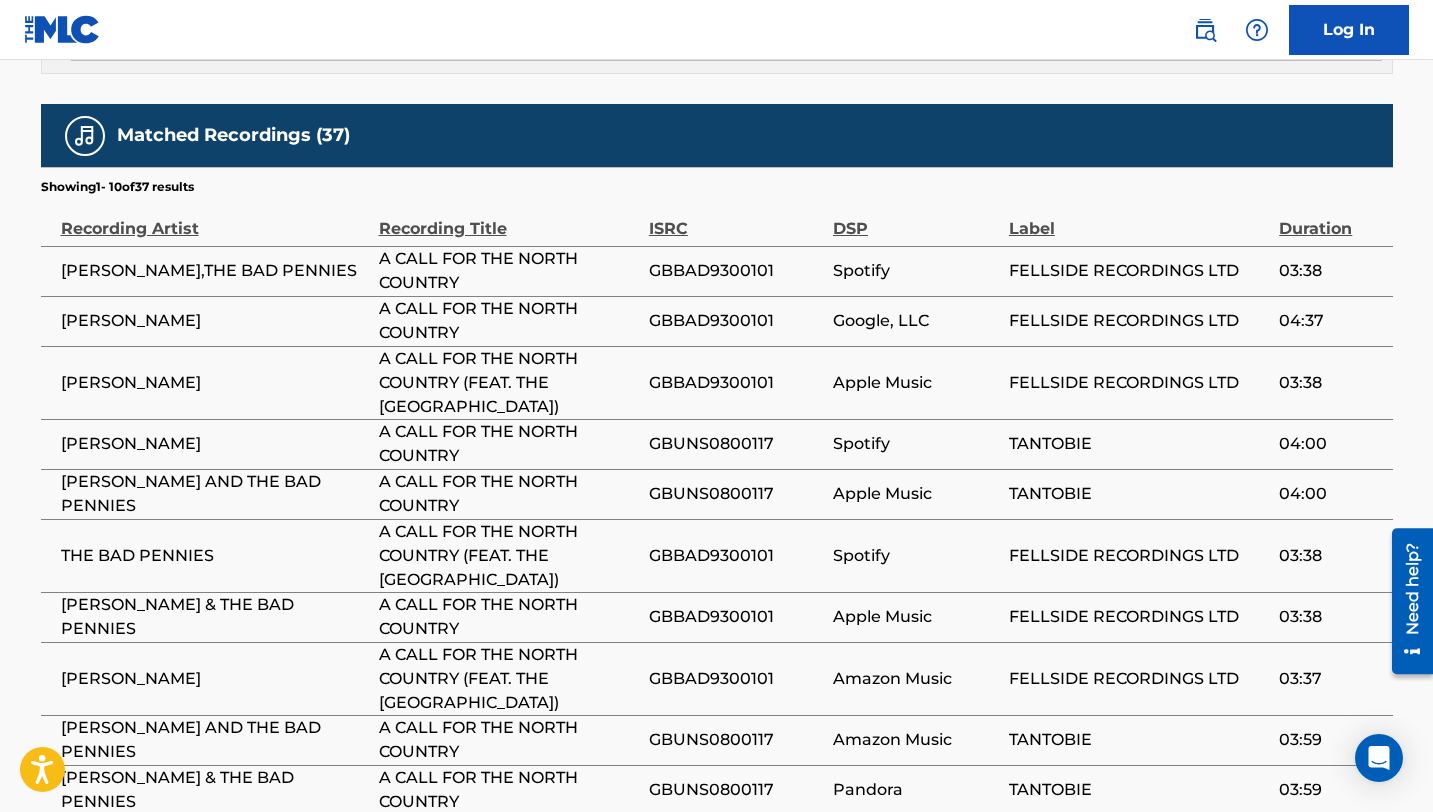 scroll, scrollTop: 0, scrollLeft: 0, axis: both 